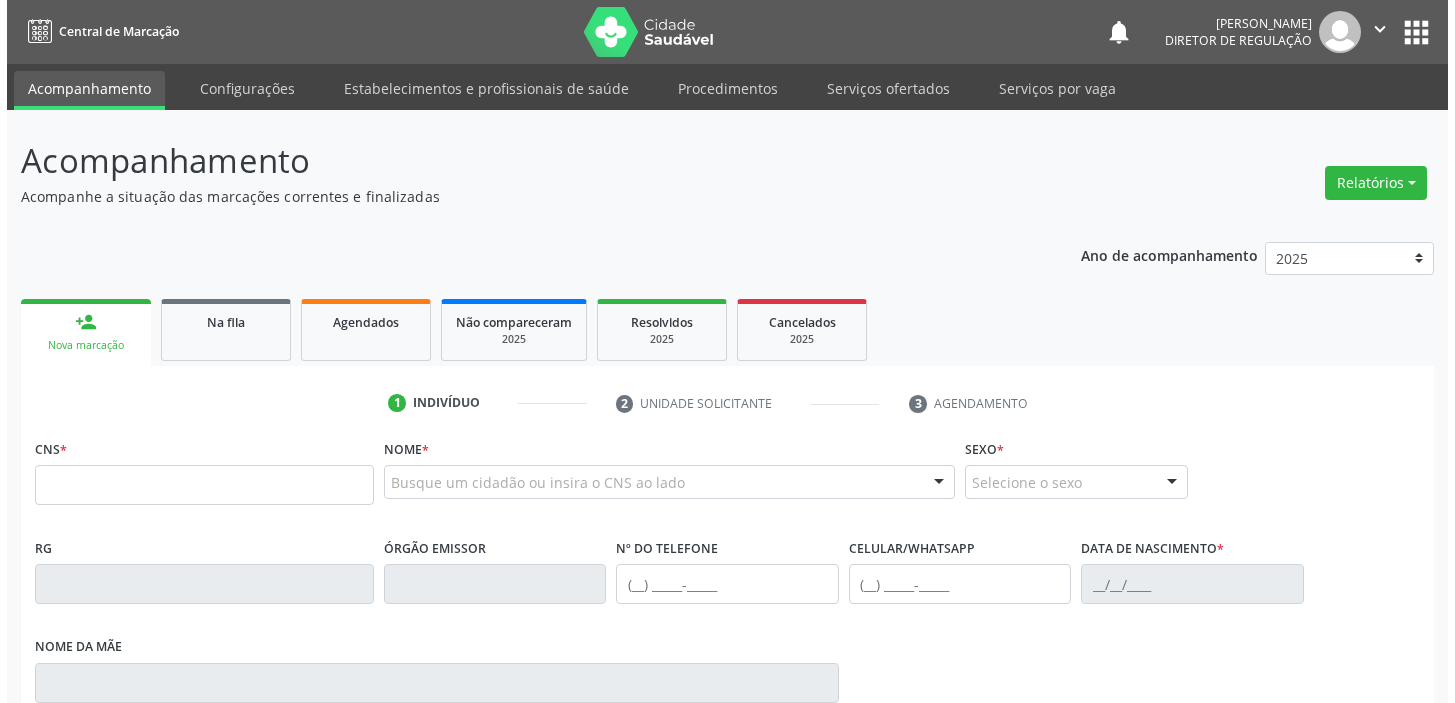 scroll, scrollTop: 0, scrollLeft: 0, axis: both 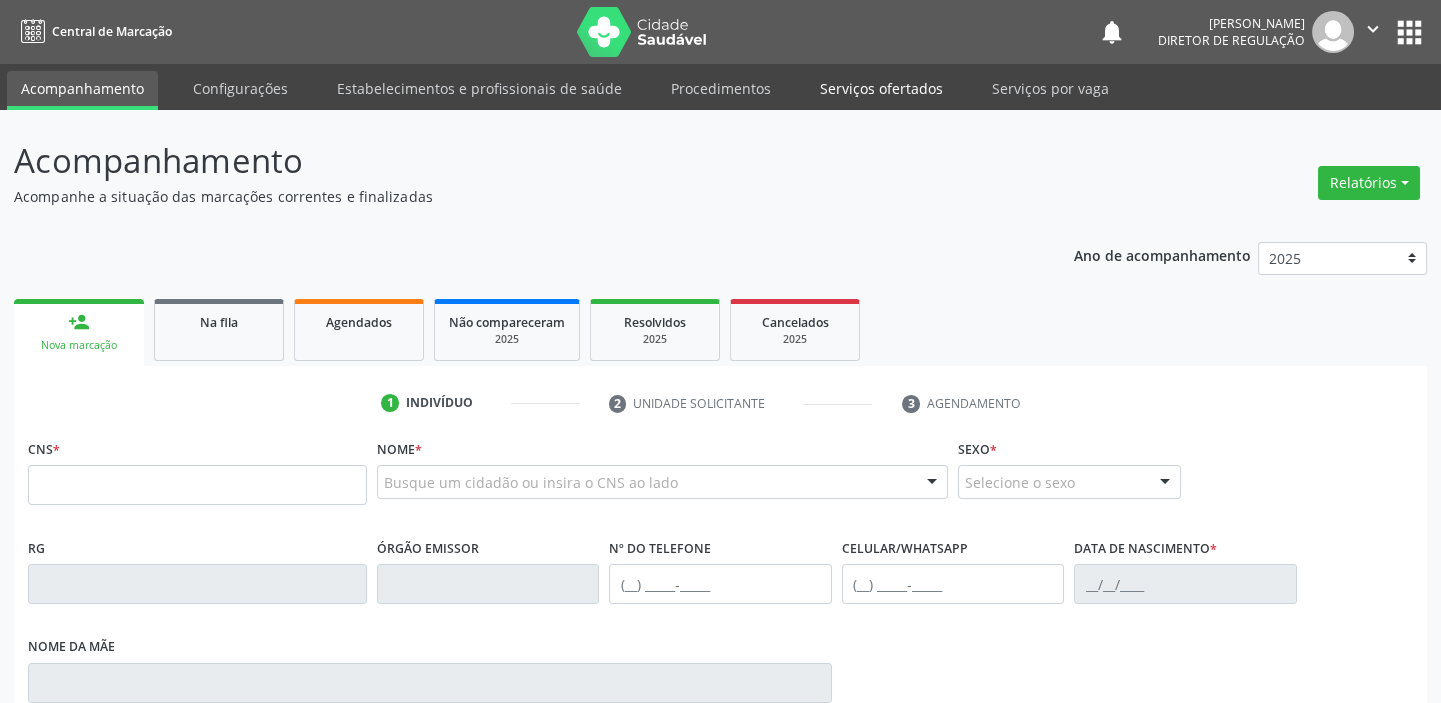 click on "Serviços ofertados" at bounding box center (881, 88) 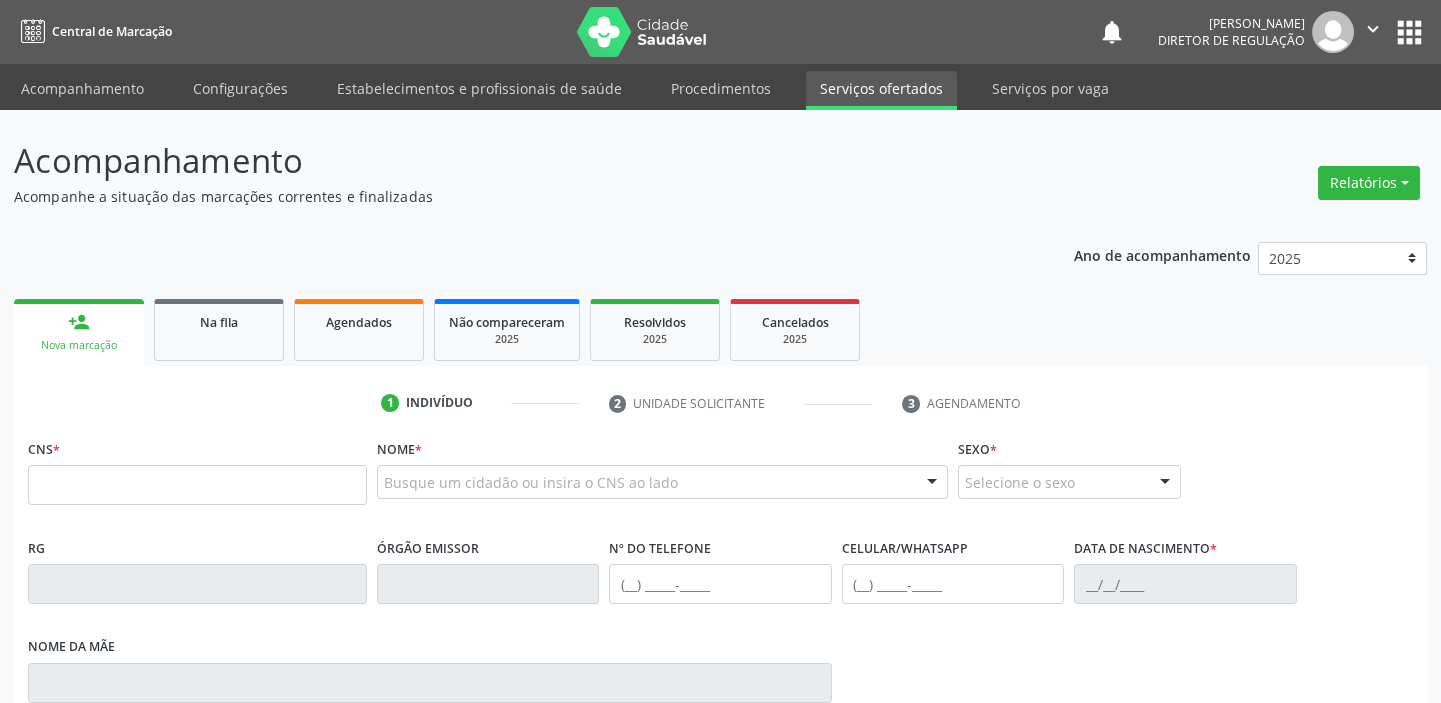 click on "Serviços ofertados" at bounding box center [881, 90] 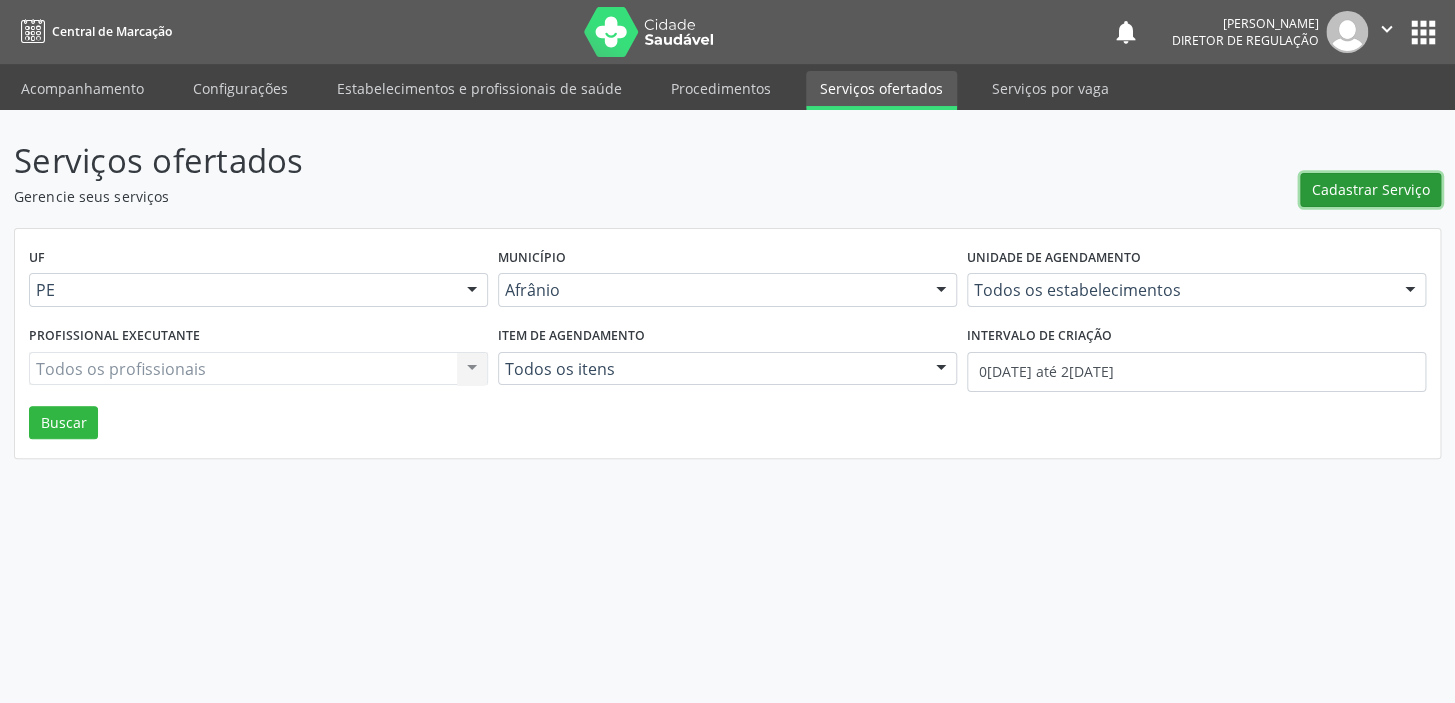 click on "Cadastrar Serviço" at bounding box center (1371, 189) 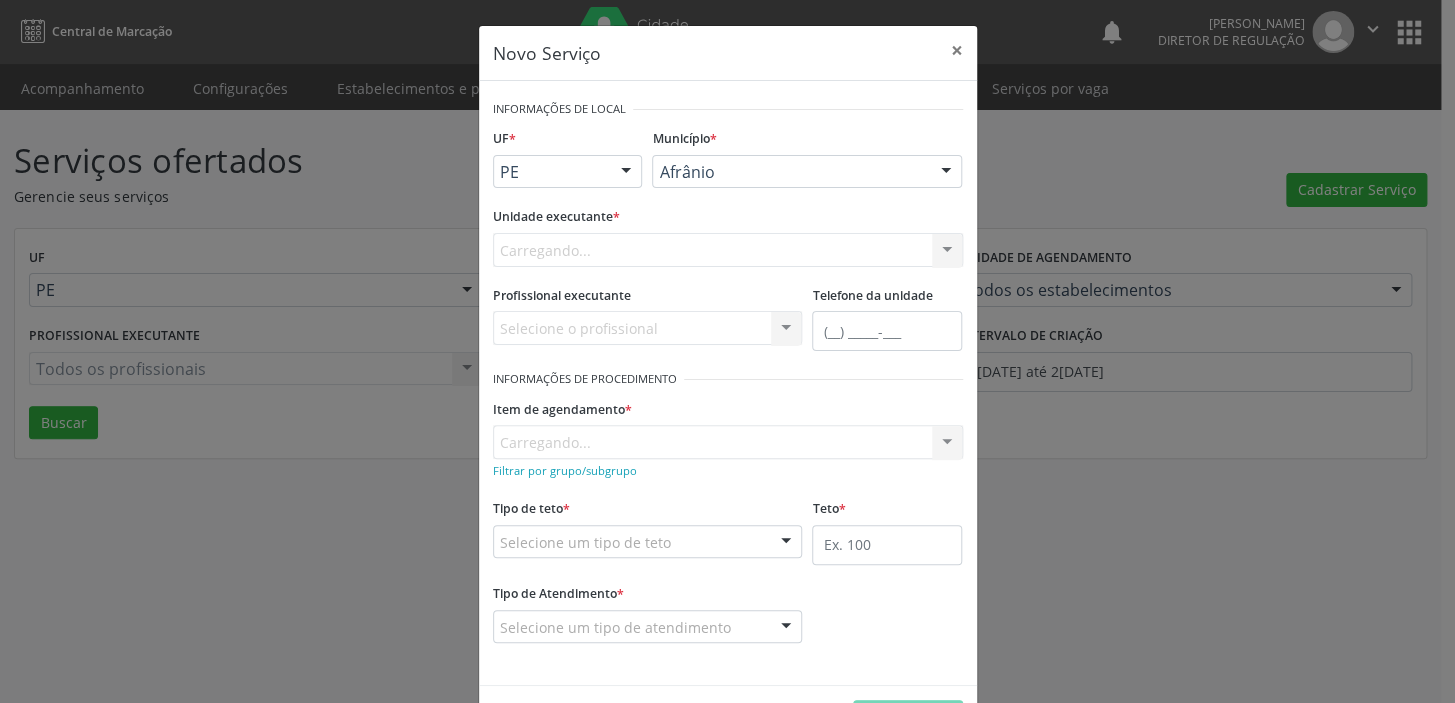 scroll, scrollTop: 0, scrollLeft: 0, axis: both 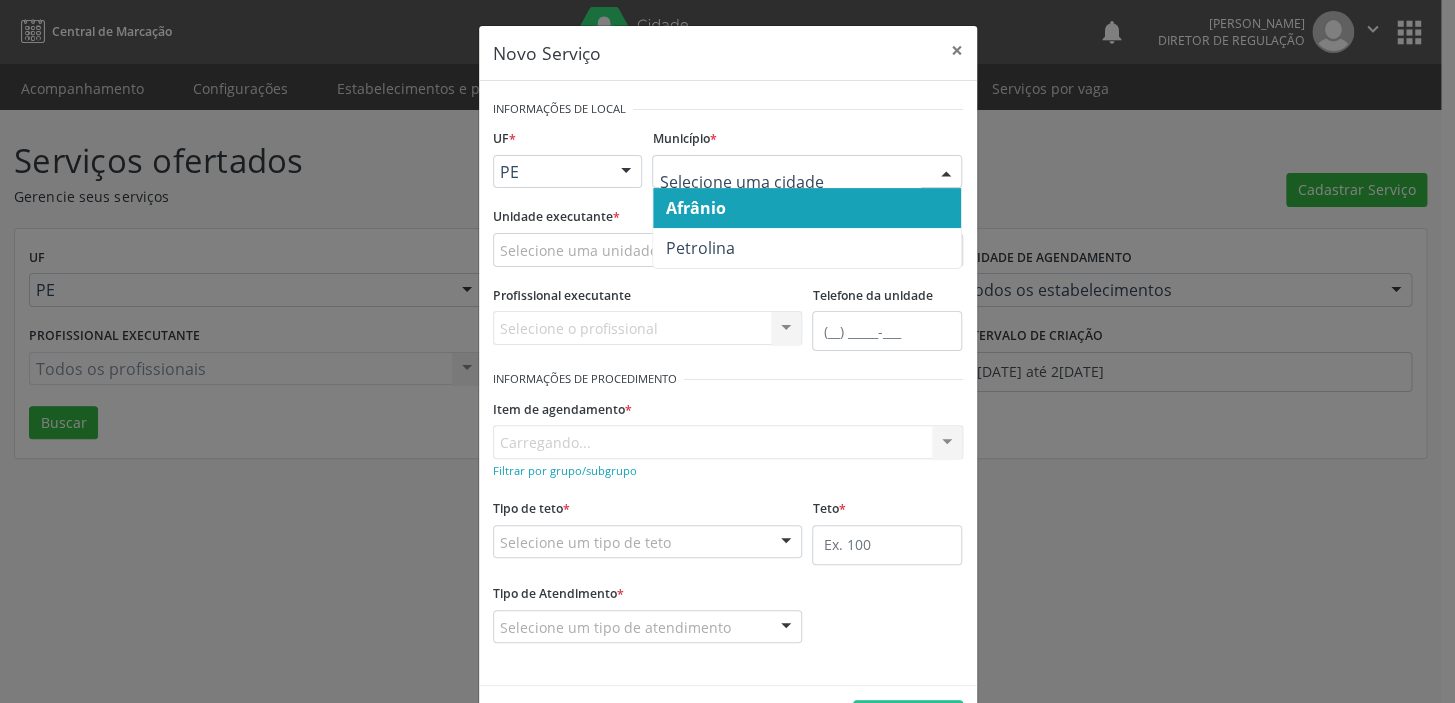 click at bounding box center [807, 172] 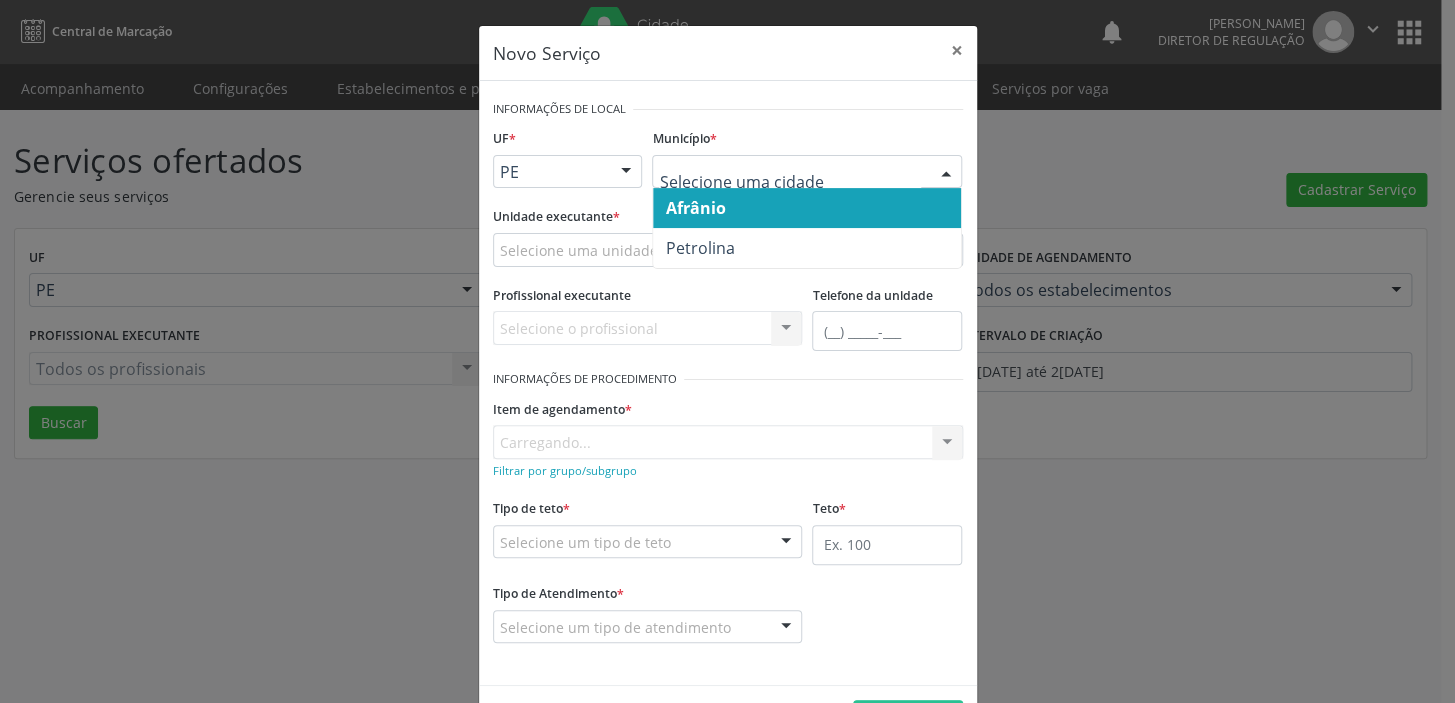 click on "Afrânio" at bounding box center (695, 208) 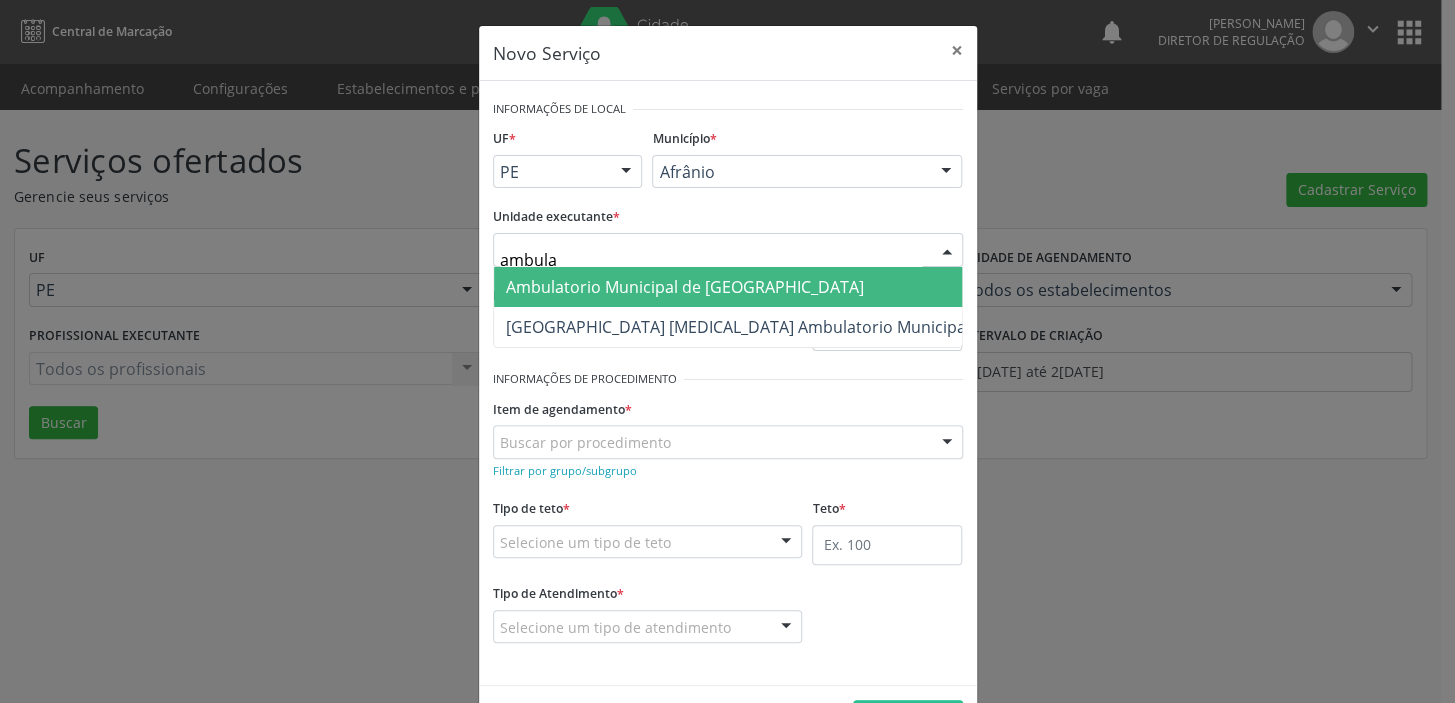 type on "ambulat" 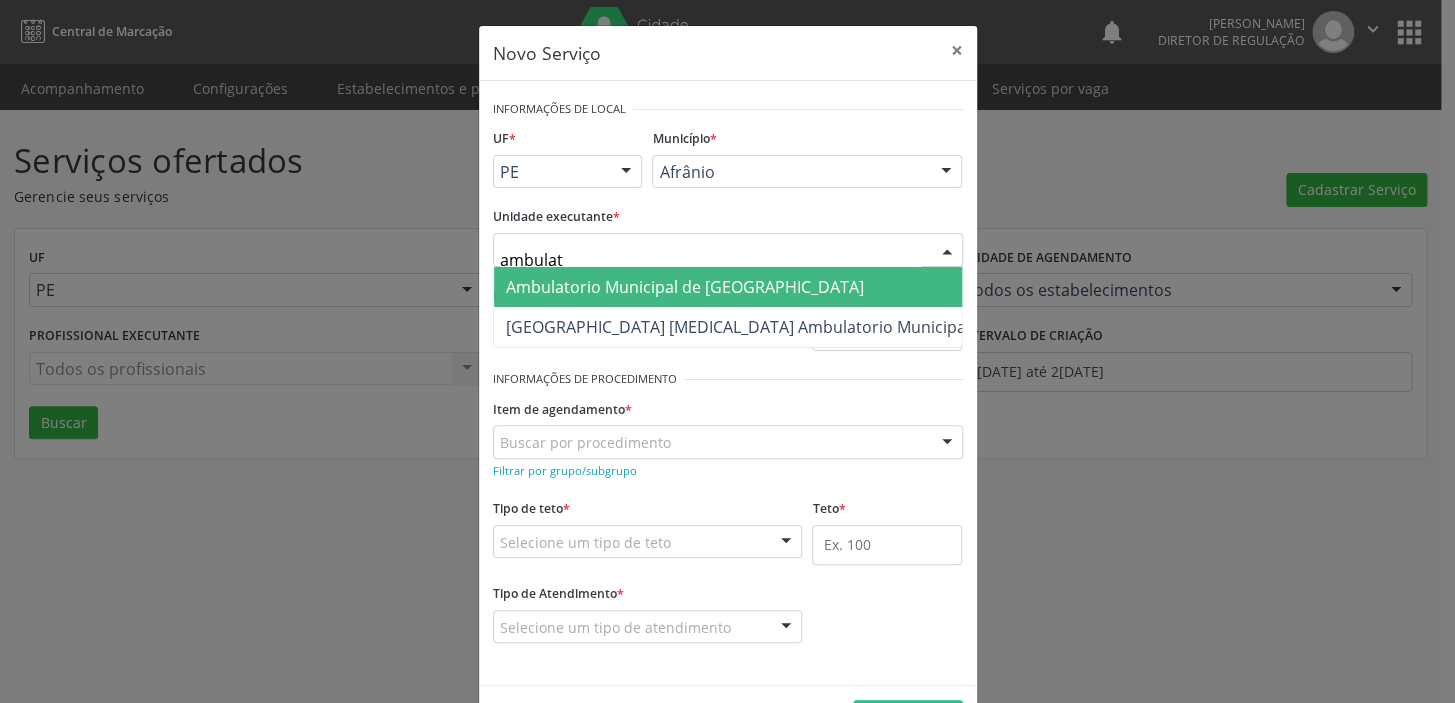 click on "Ambulatorio Municipal de [GEOGRAPHIC_DATA]" at bounding box center (685, 287) 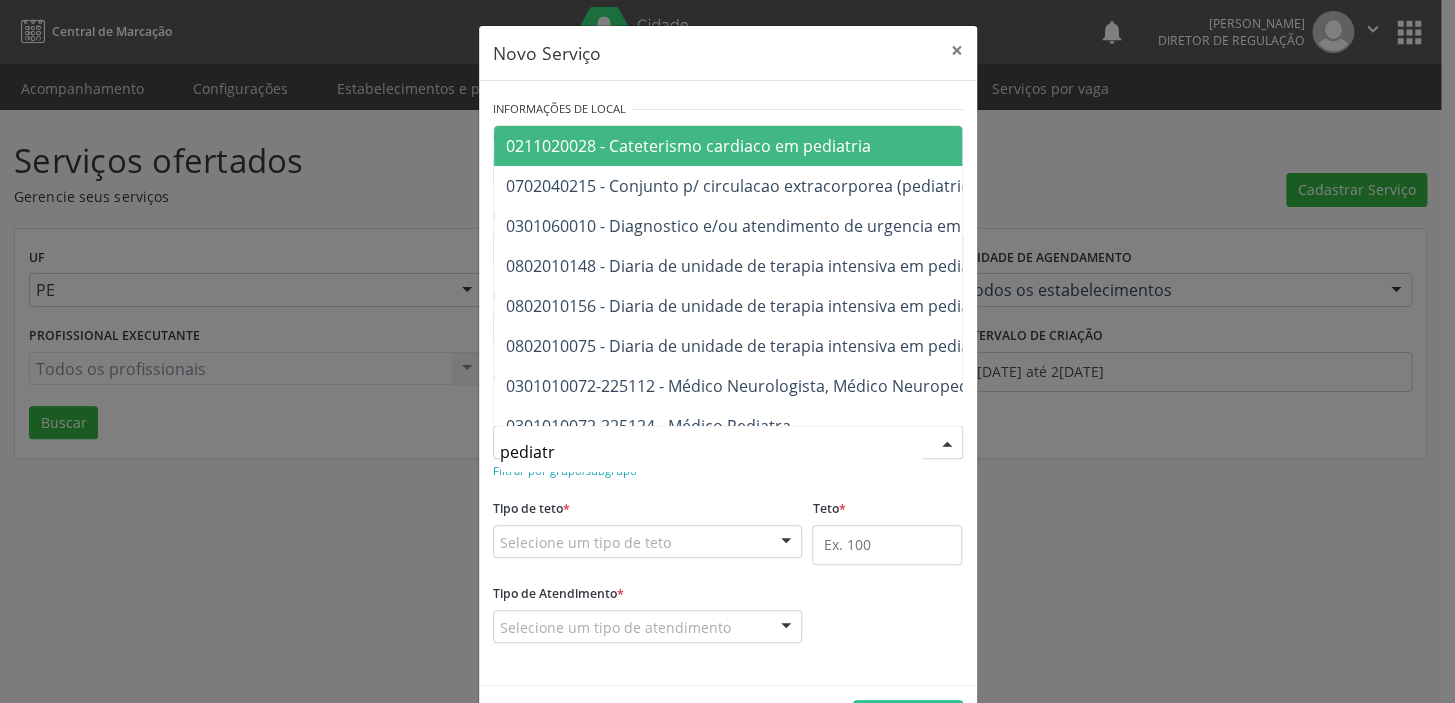 type on "pediatra" 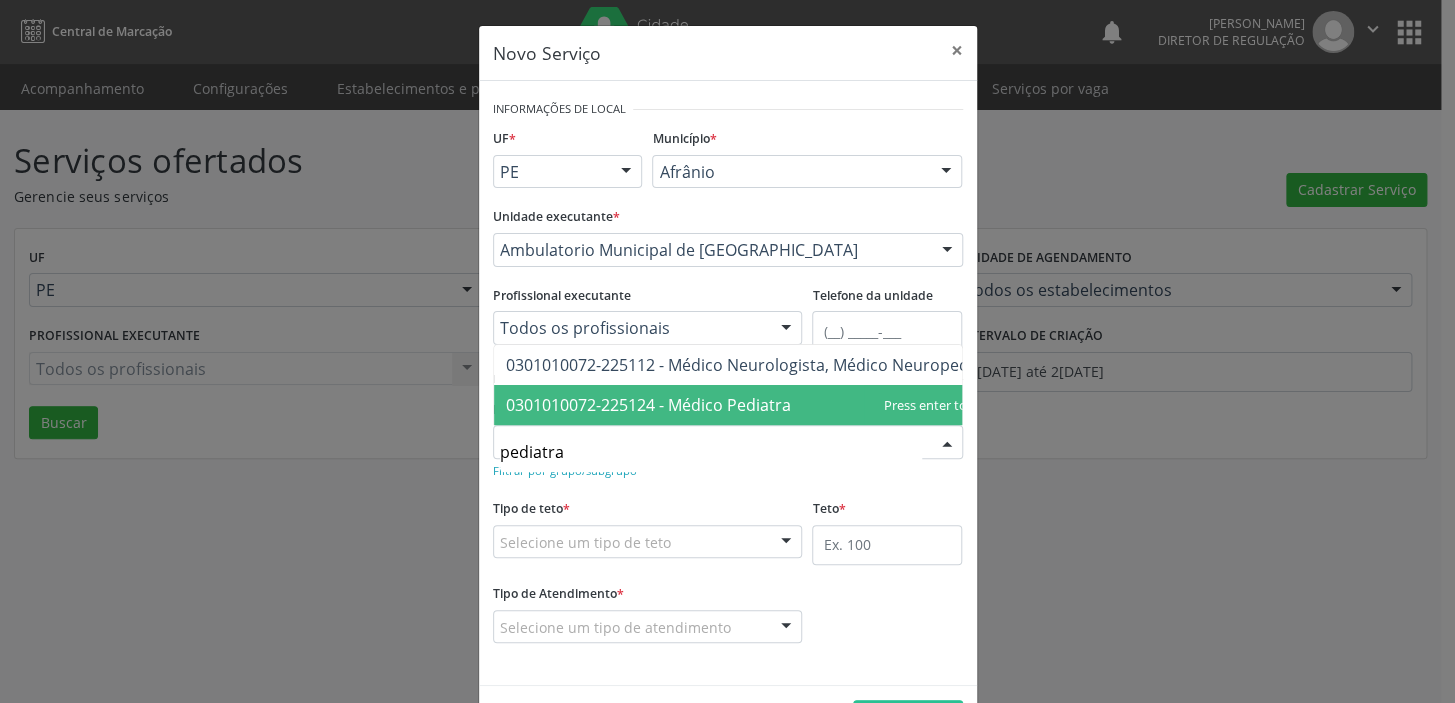 click on "0301010072-225124 - Médico Pediatra" at bounding box center (755, 405) 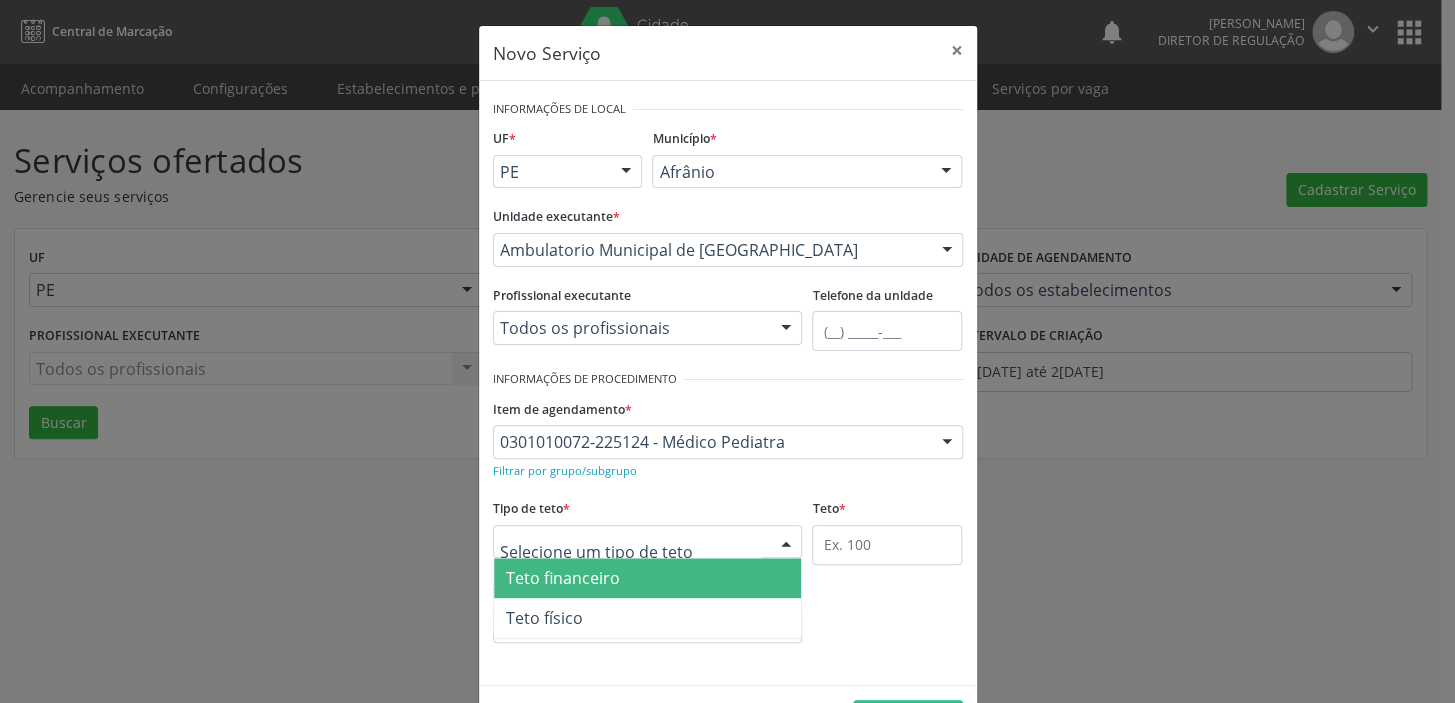 click on "Teto financeiro" at bounding box center [648, 578] 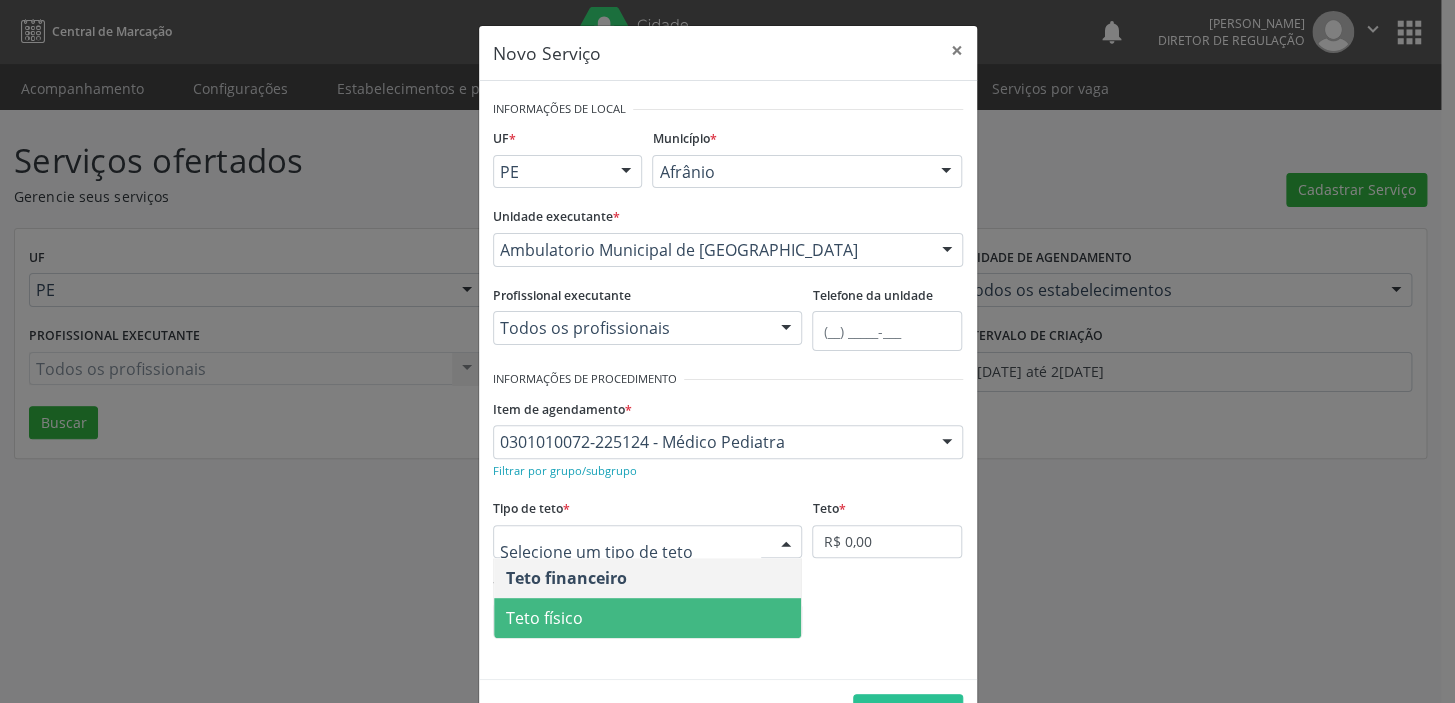 click on "Teto físico" at bounding box center (648, 618) 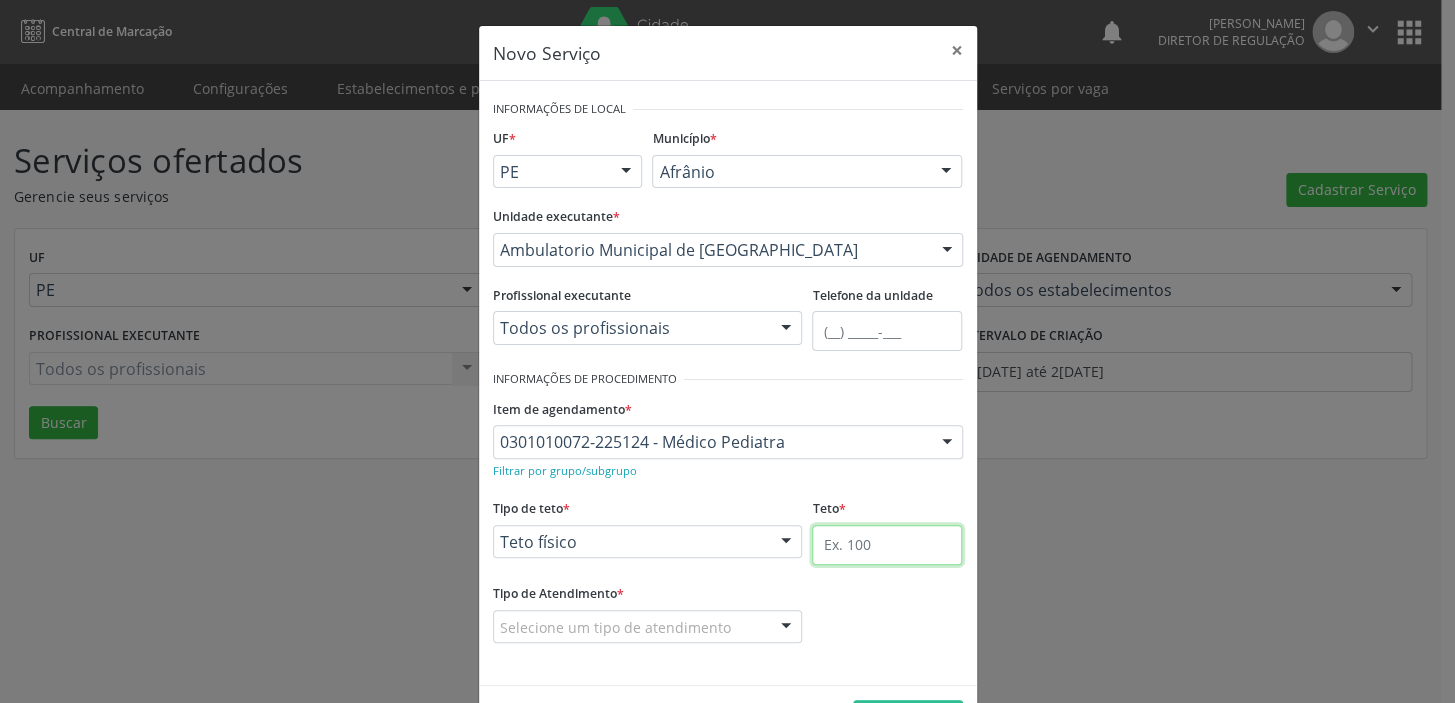 drag, startPoint x: 862, startPoint y: 548, endPoint x: 857, endPoint y: 594, distance: 46.270943 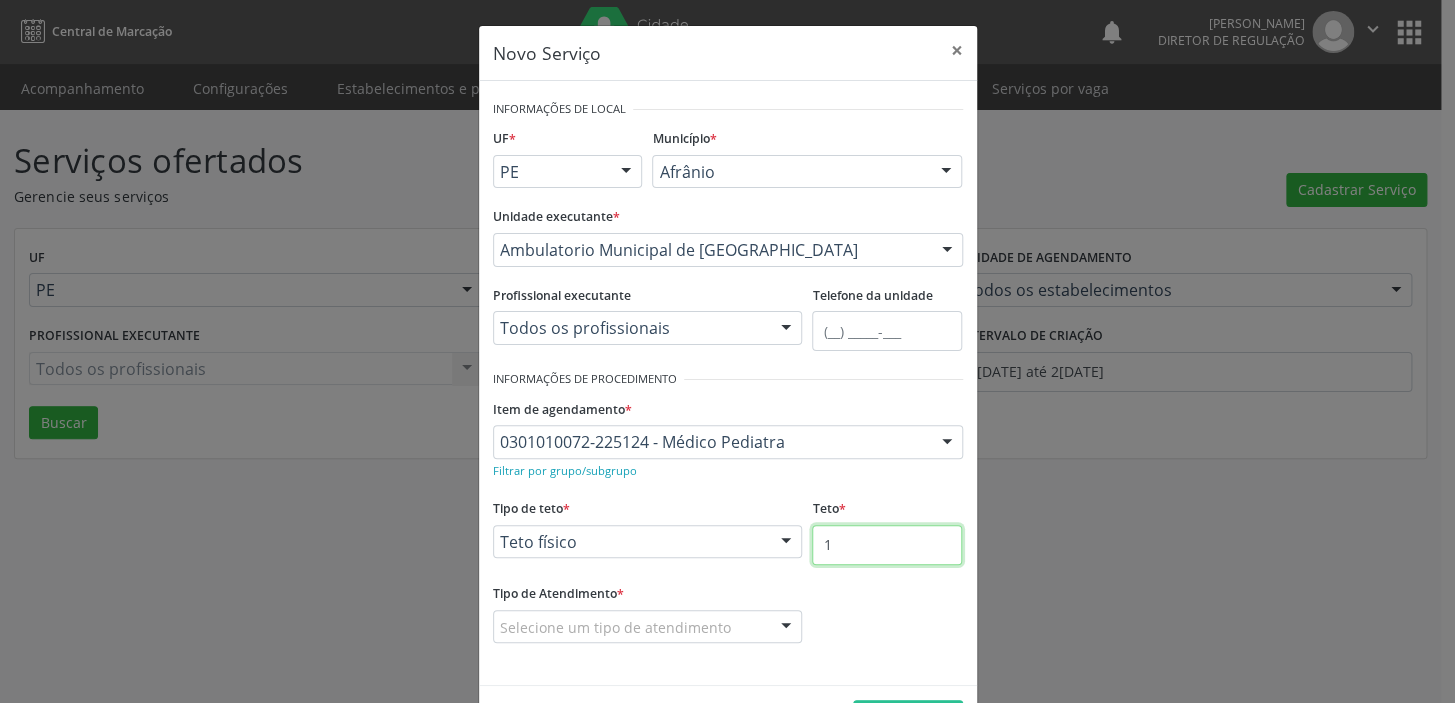type on "1" 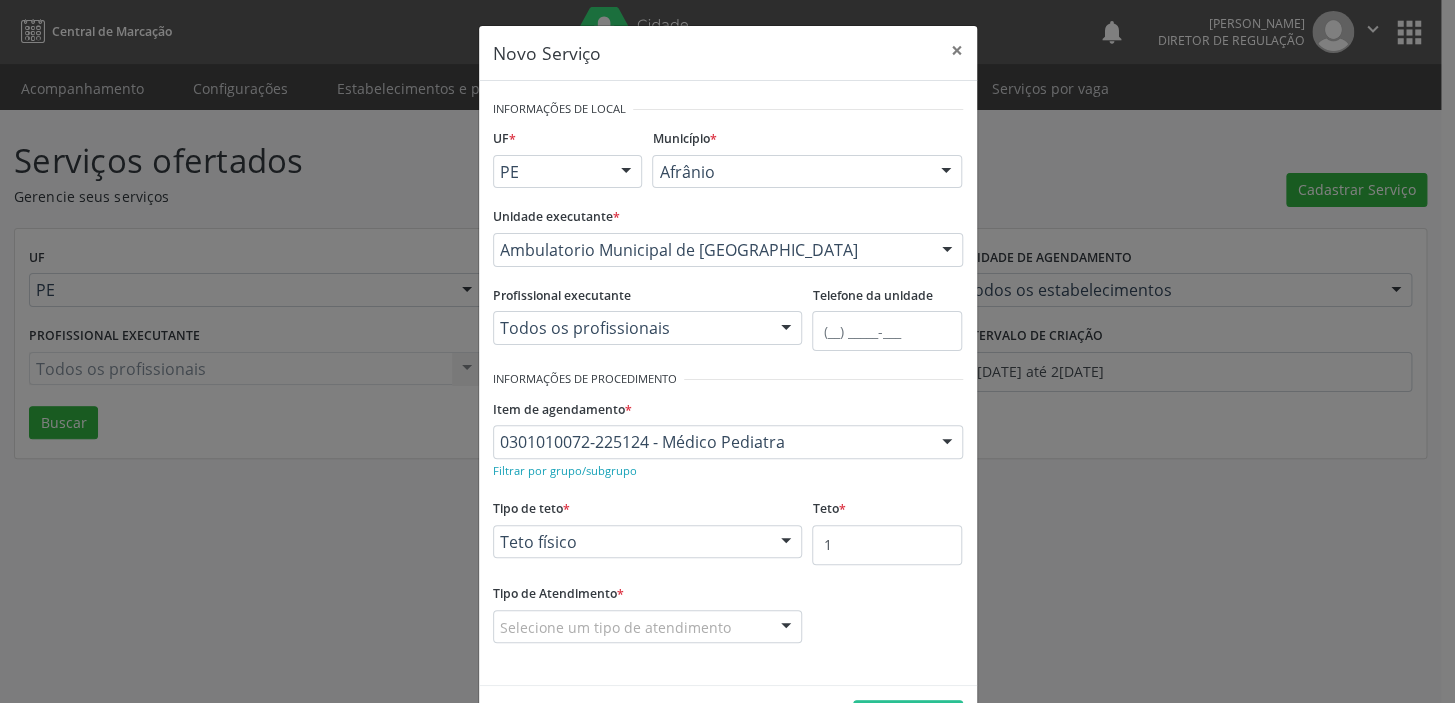 drag, startPoint x: 512, startPoint y: 628, endPoint x: 512, endPoint y: 676, distance: 48 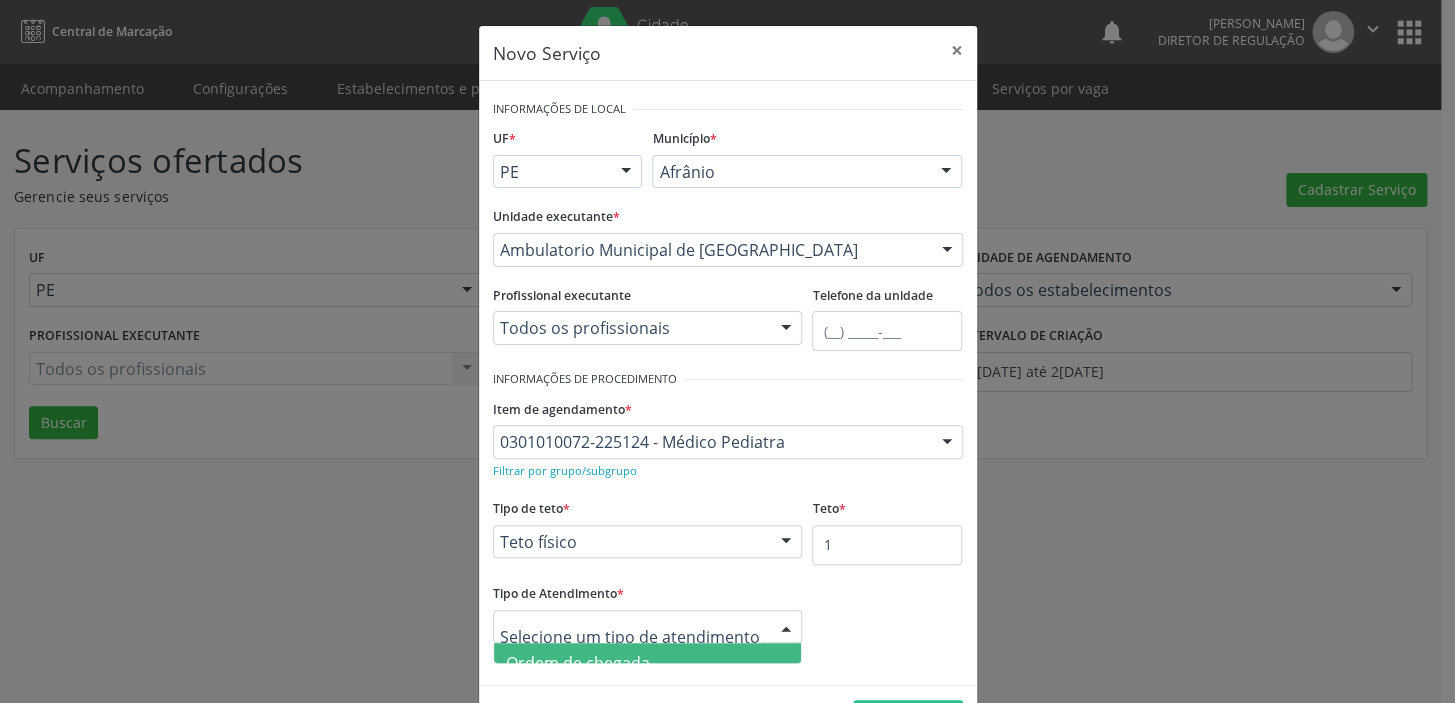 drag, startPoint x: 523, startPoint y: 648, endPoint x: 536, endPoint y: 648, distance: 13 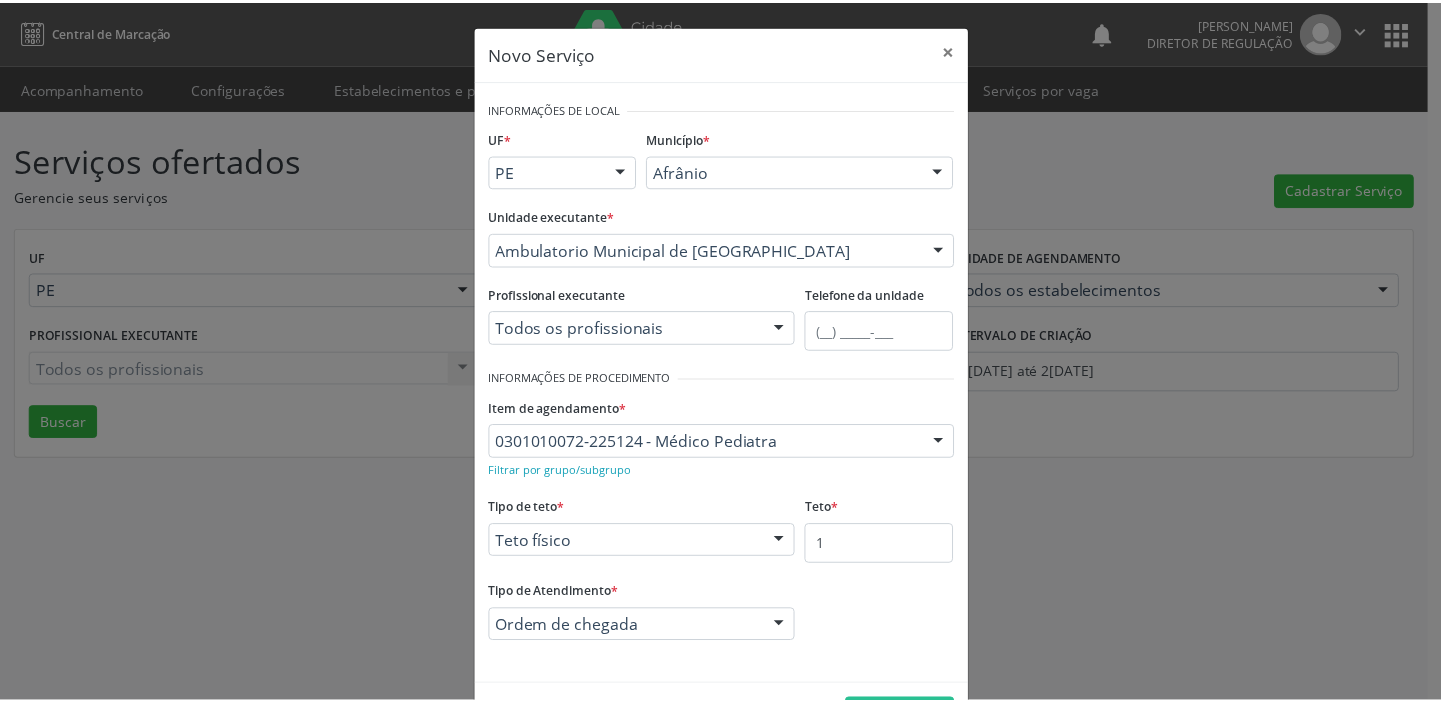 scroll, scrollTop: 69, scrollLeft: 0, axis: vertical 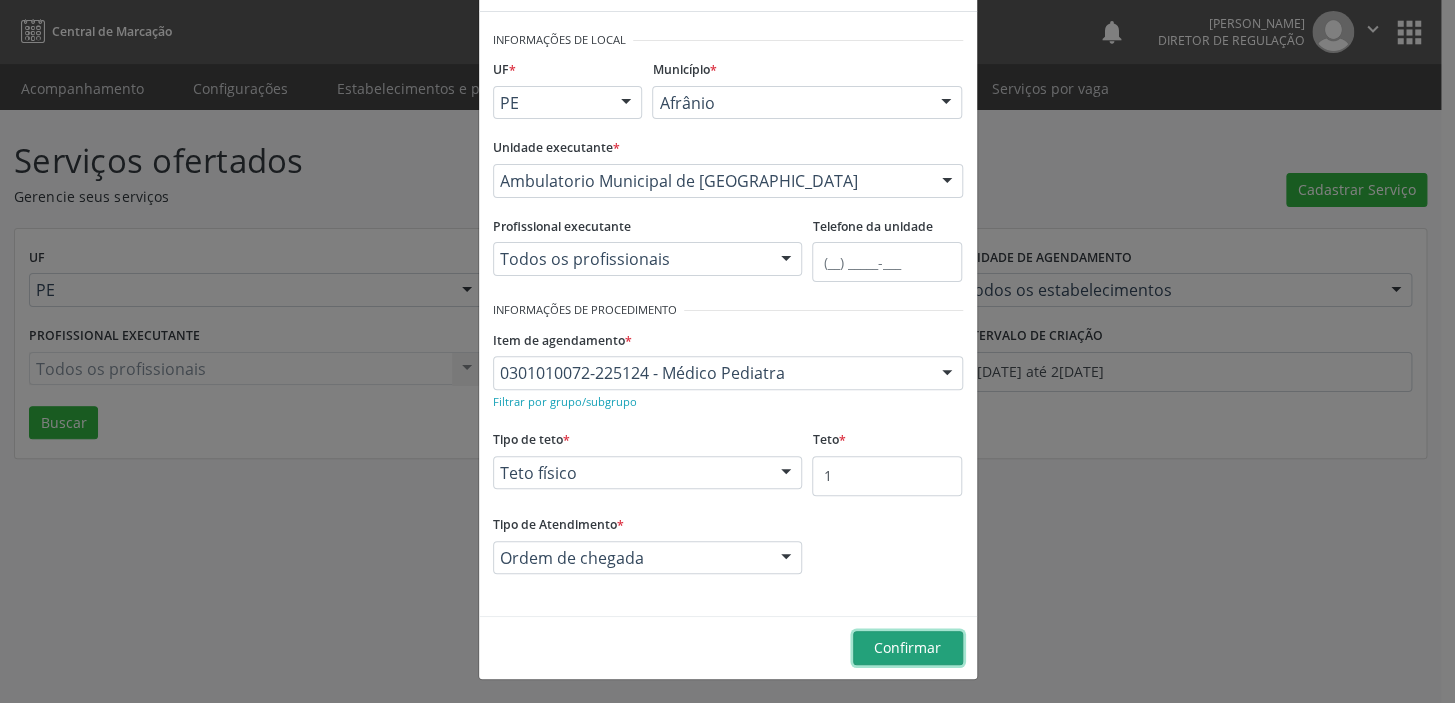 click on "Confirmar" at bounding box center [908, 648] 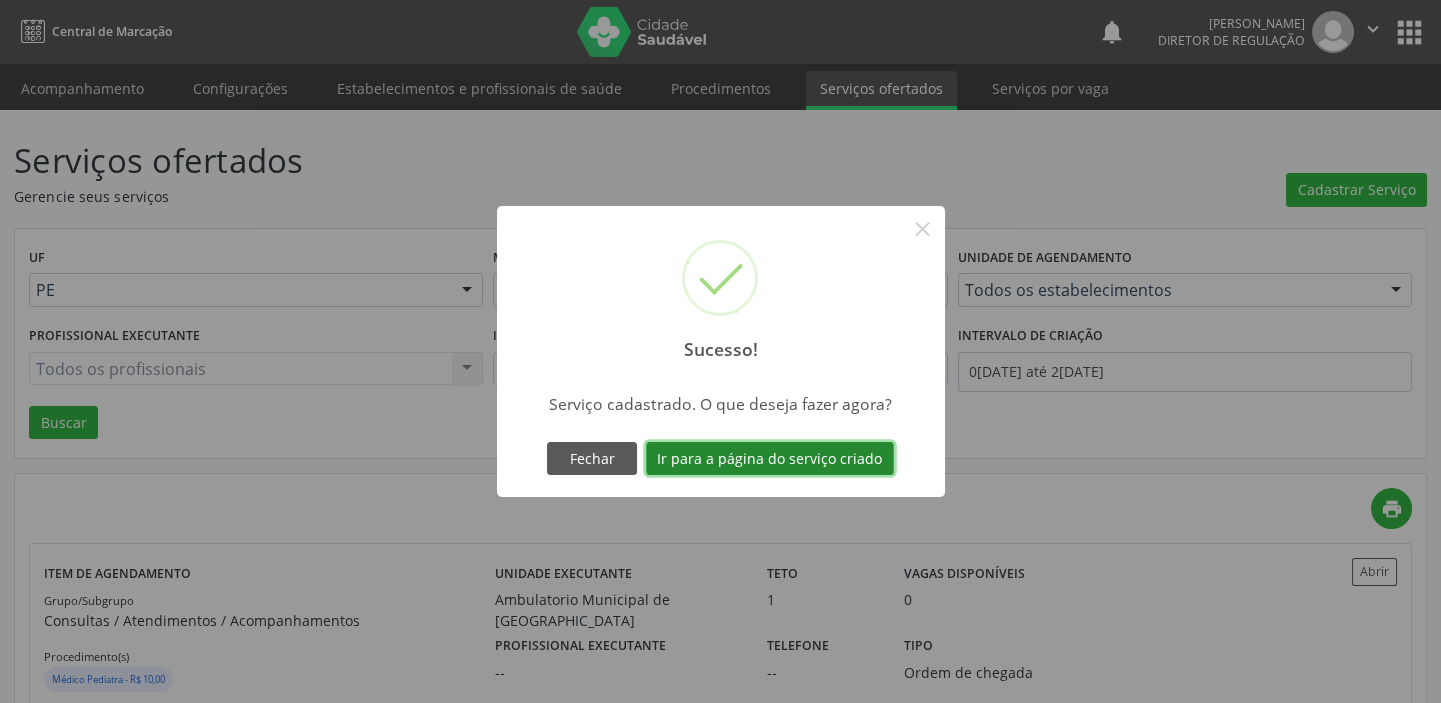 click on "Ir para a página do serviço criado" at bounding box center (770, 459) 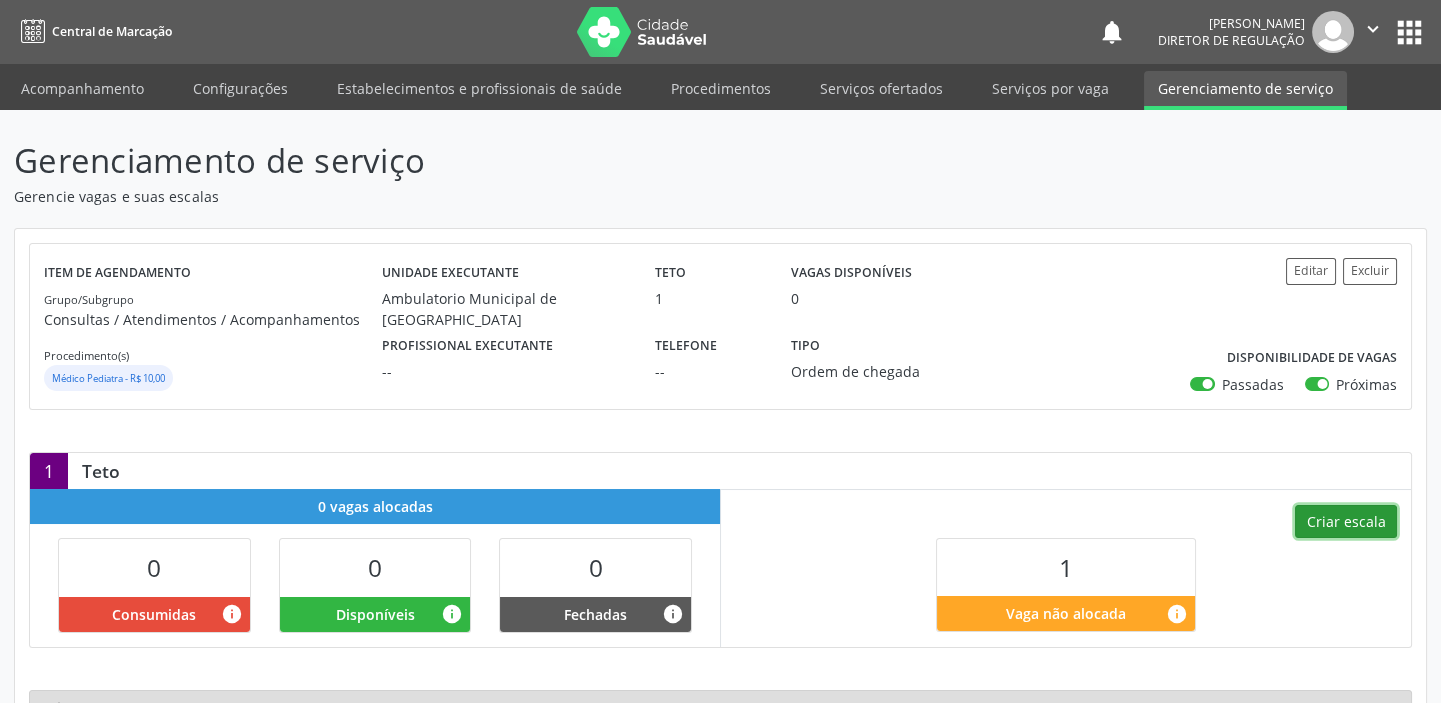 click on "Criar escala" at bounding box center (1346, 522) 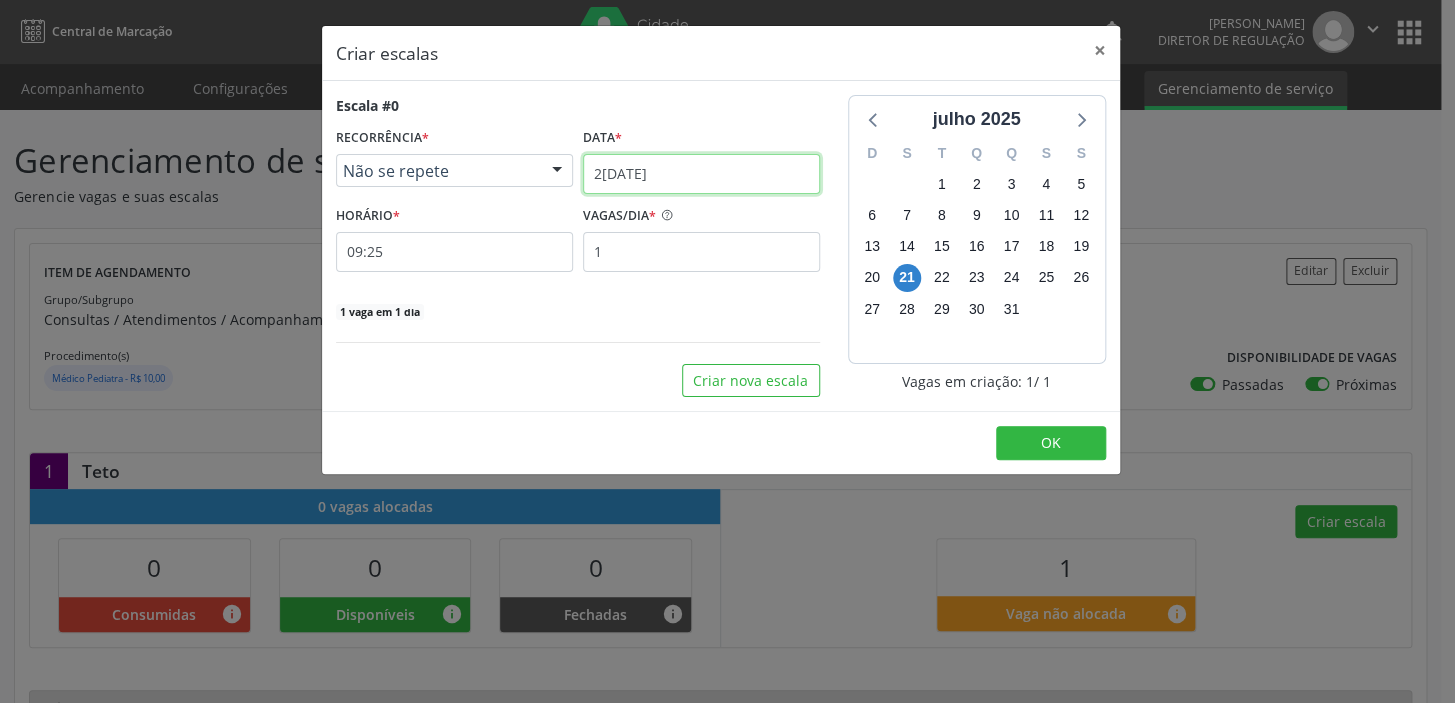 click on "[DATE]" at bounding box center [701, 174] 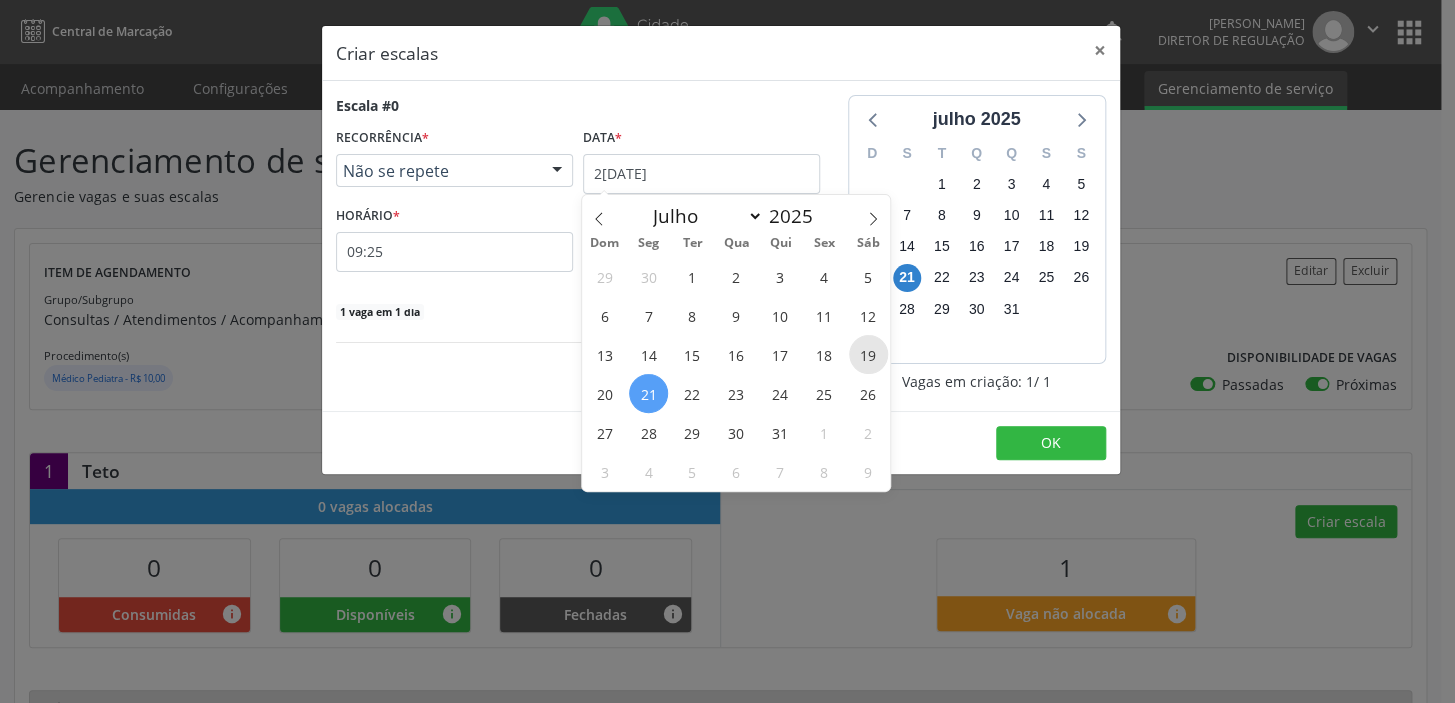 click on "19" at bounding box center [868, 354] 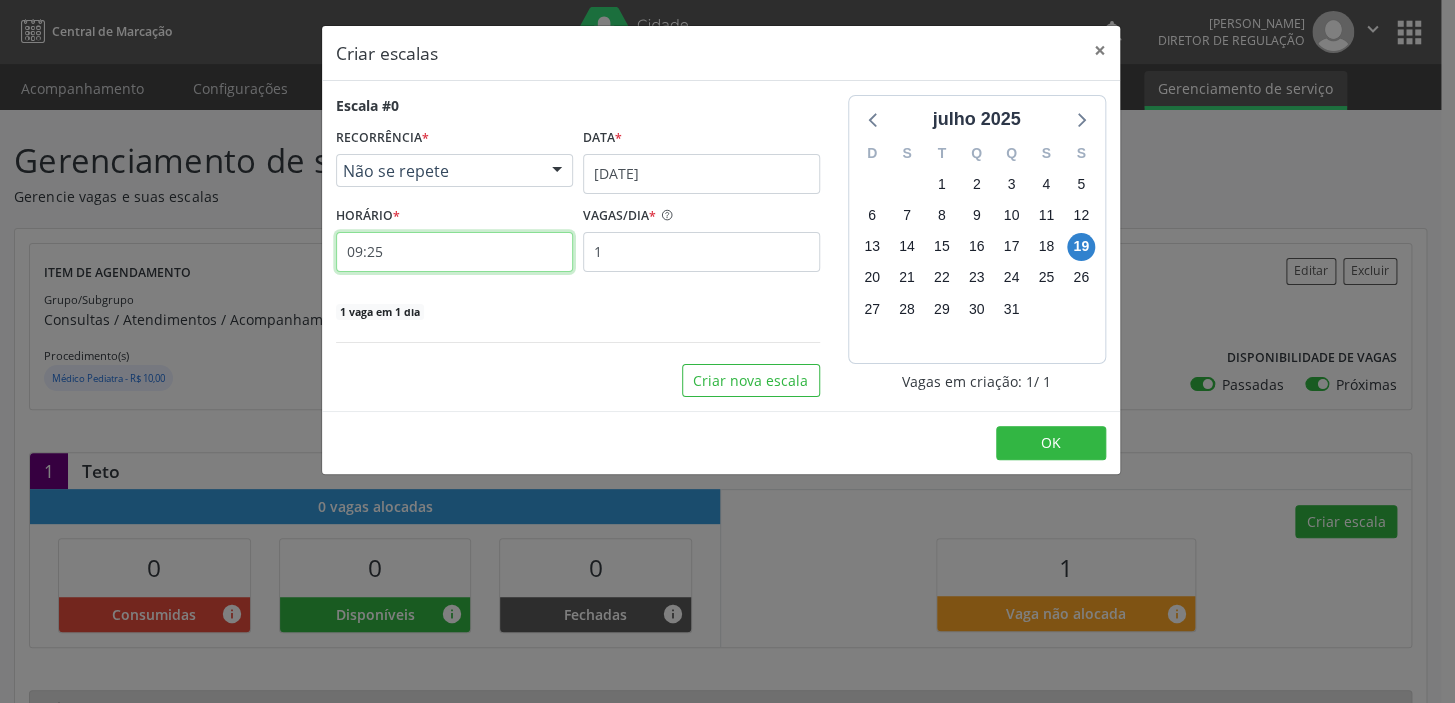 click on "09:25" at bounding box center [454, 252] 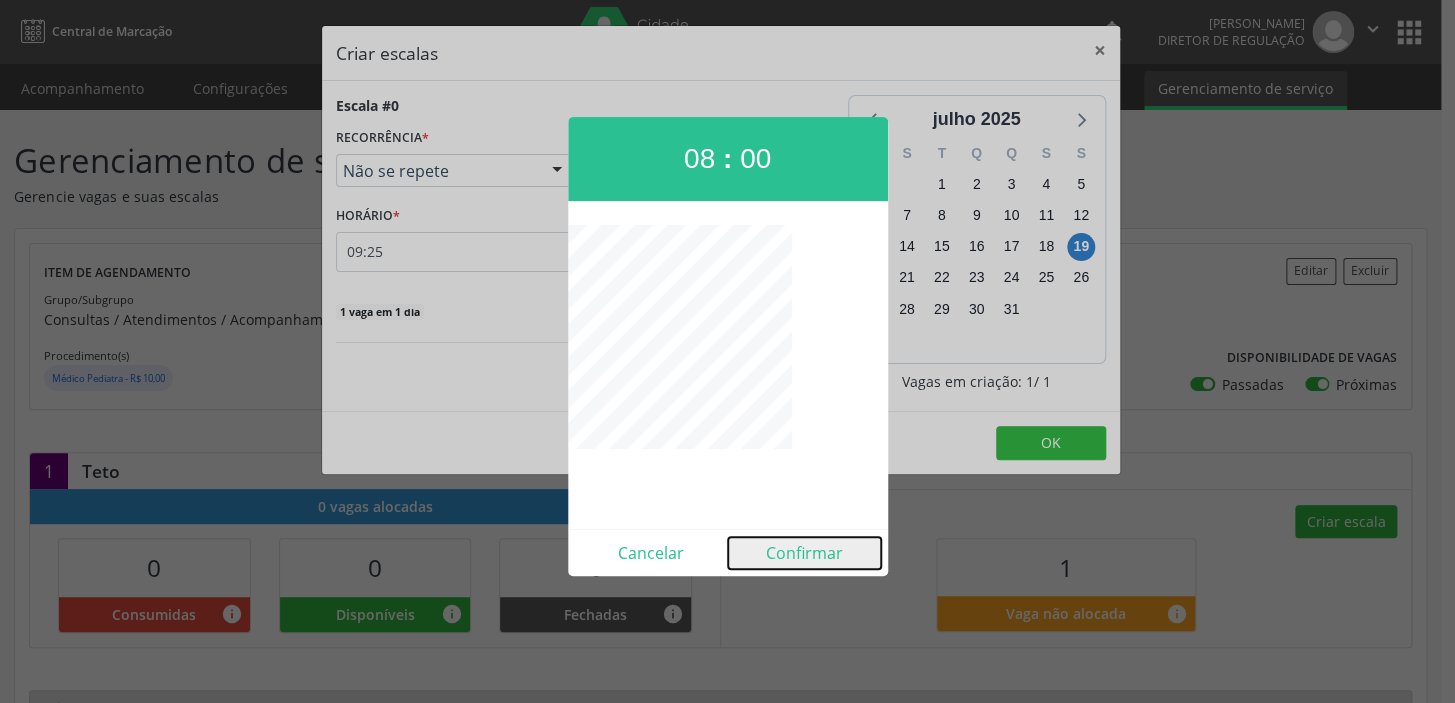 click on "Confirmar" at bounding box center (804, 553) 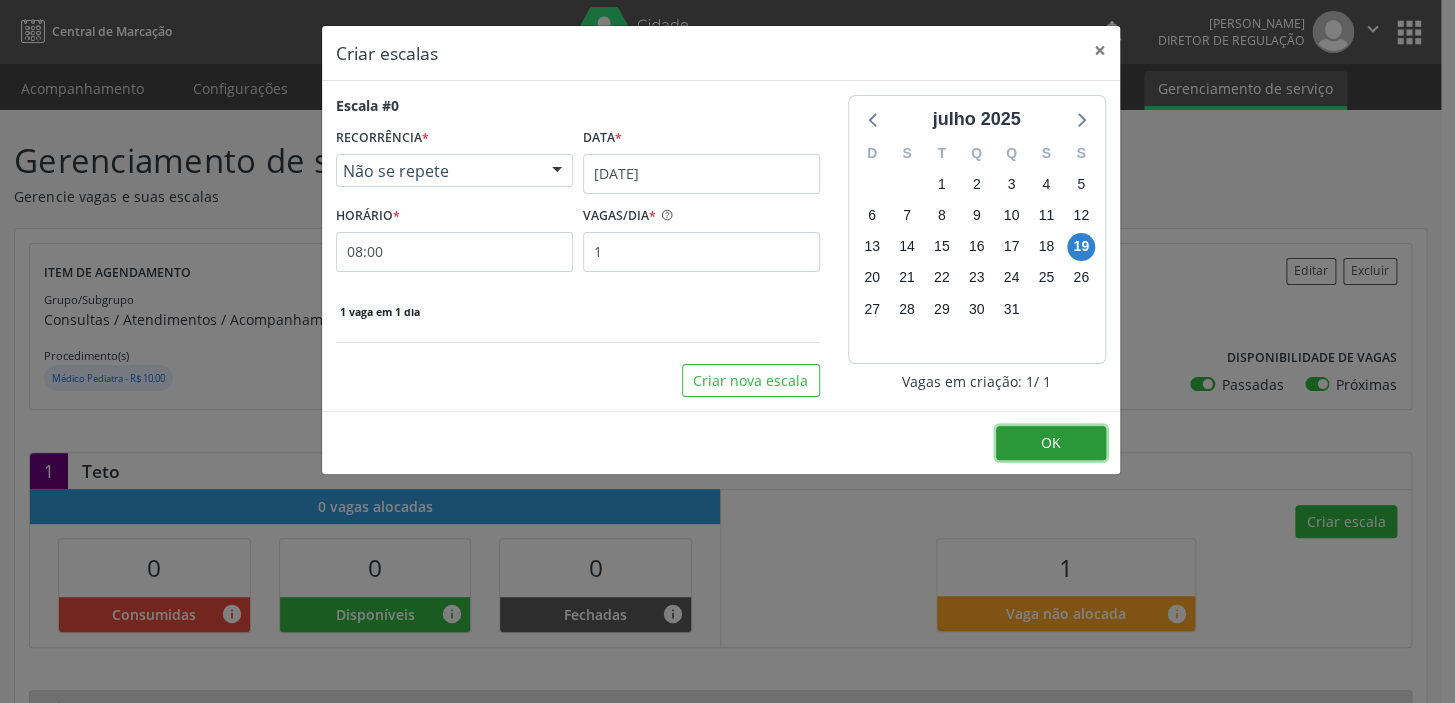 click on "OK" at bounding box center (1051, 443) 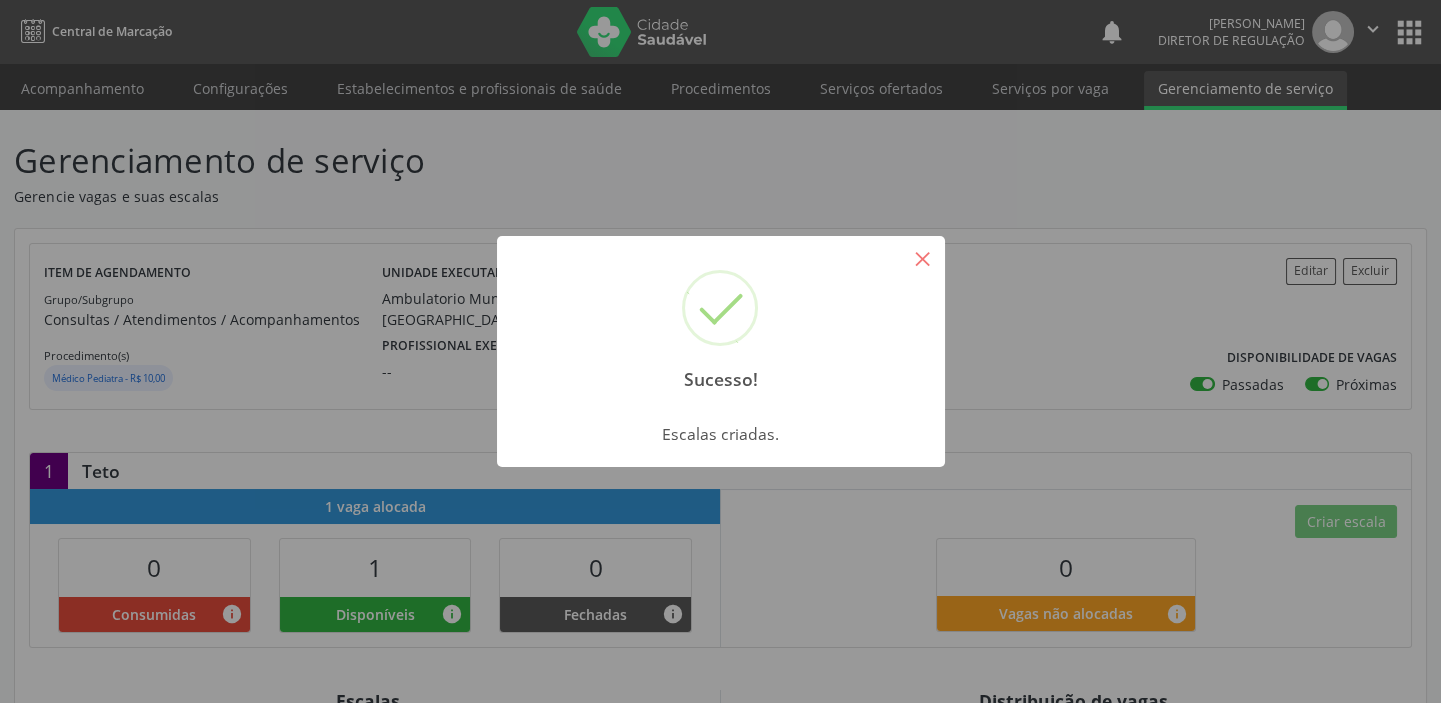 click on "×" at bounding box center [923, 258] 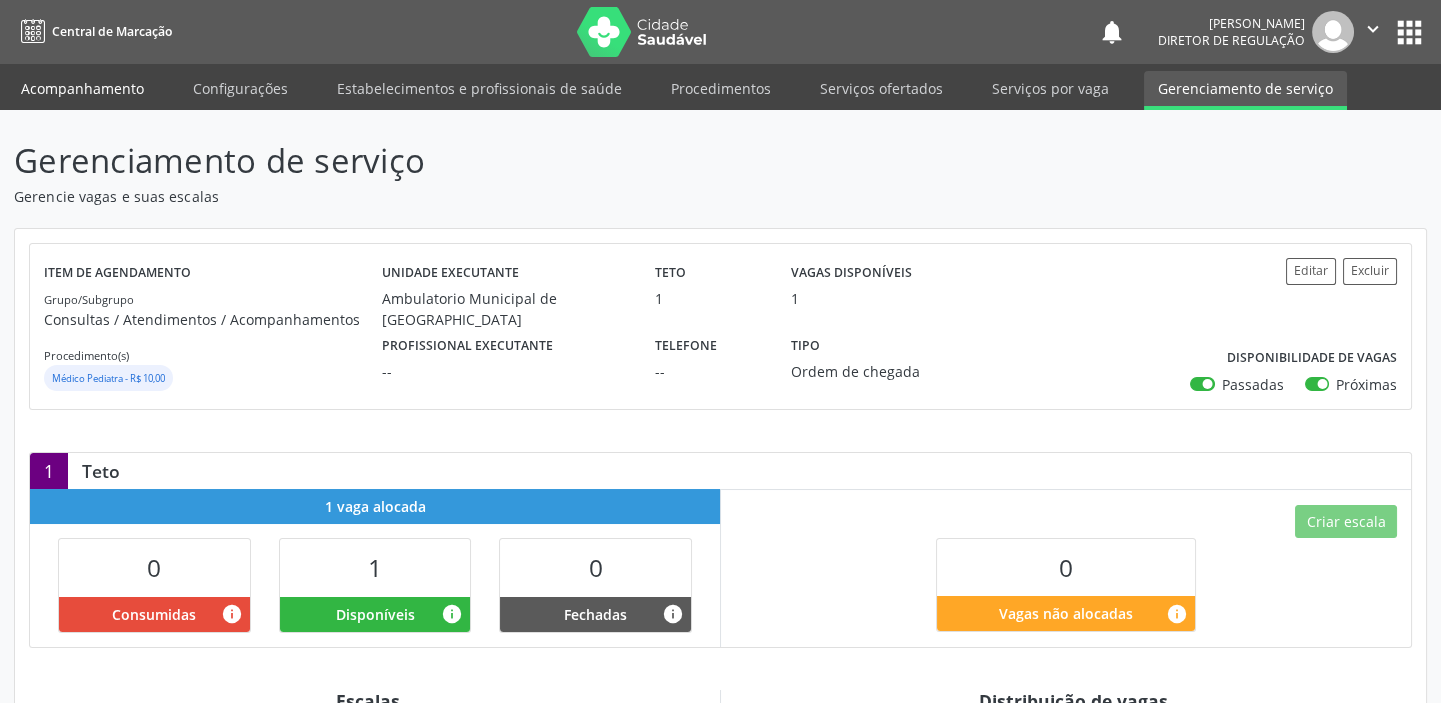 click on "Acompanhamento" at bounding box center [82, 88] 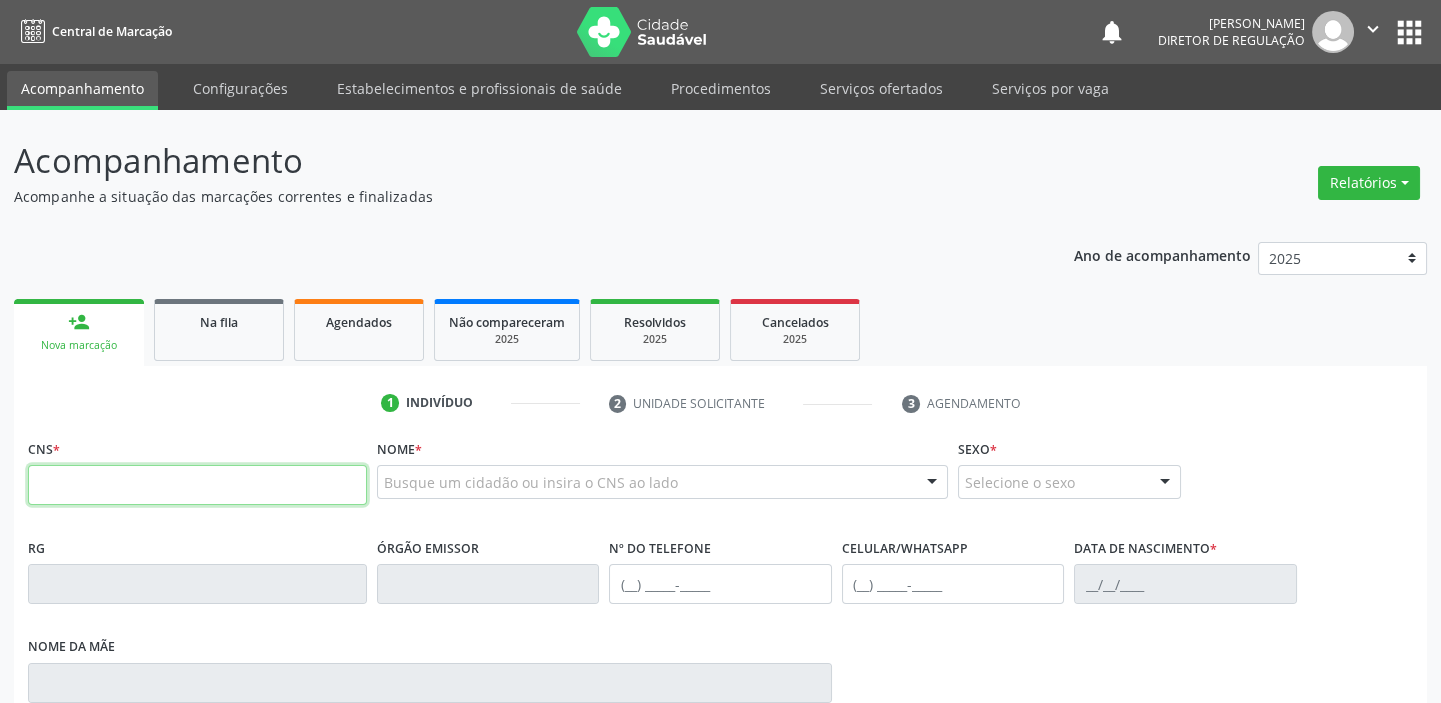 click at bounding box center [197, 485] 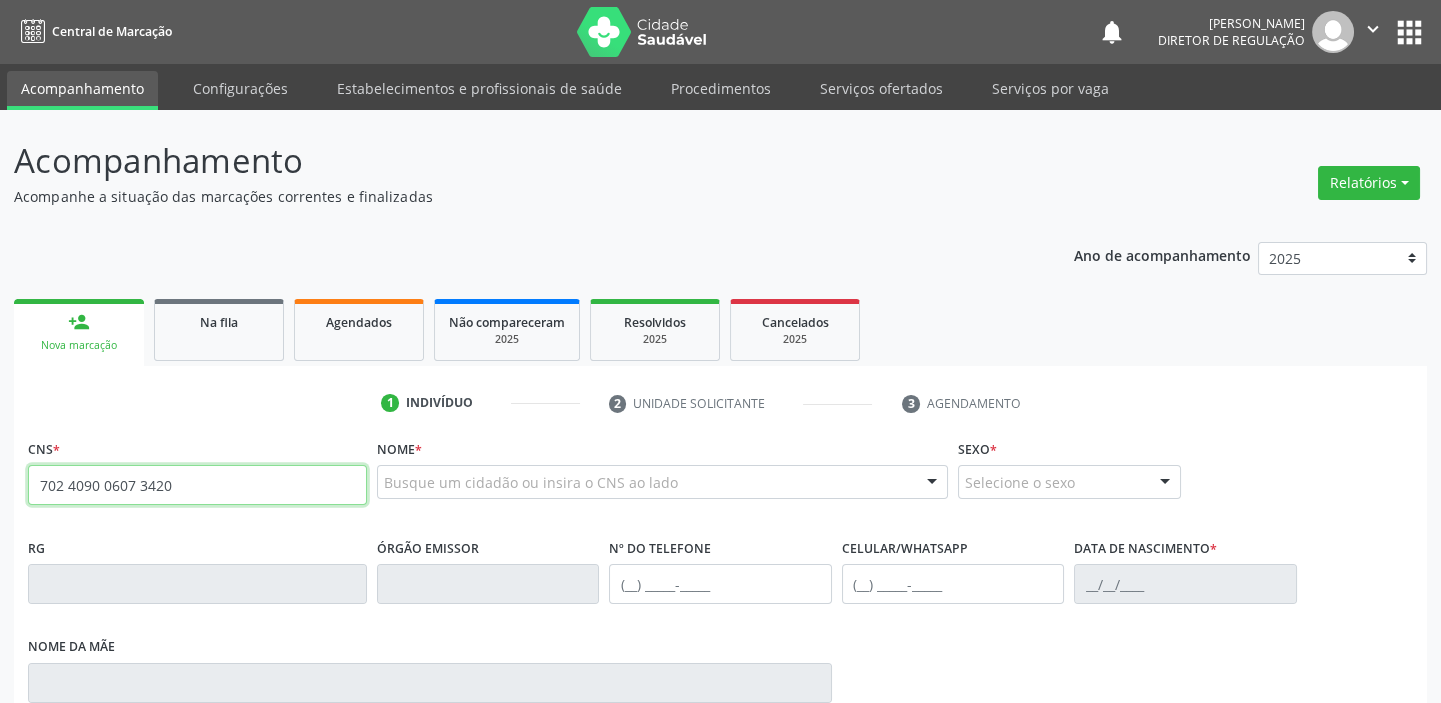 type on "702 4090 0607 3420" 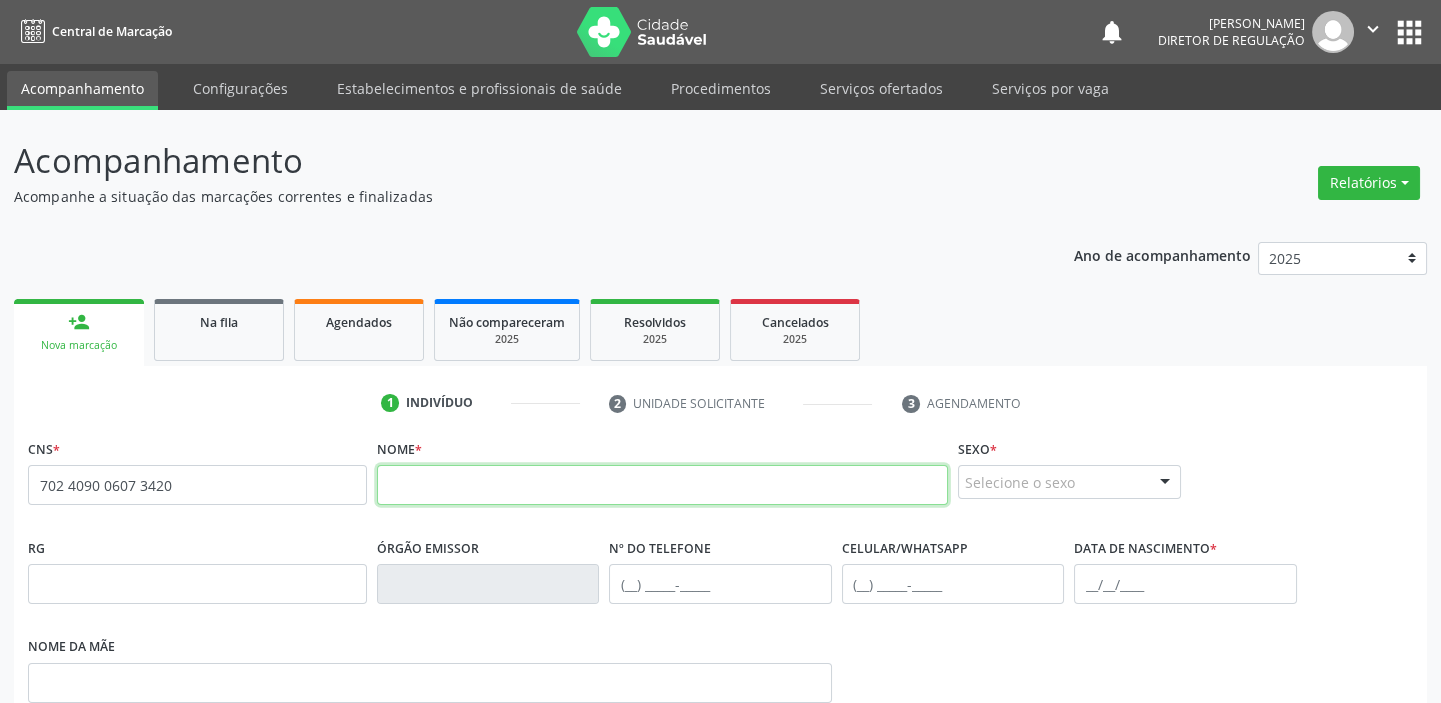 click at bounding box center [662, 485] 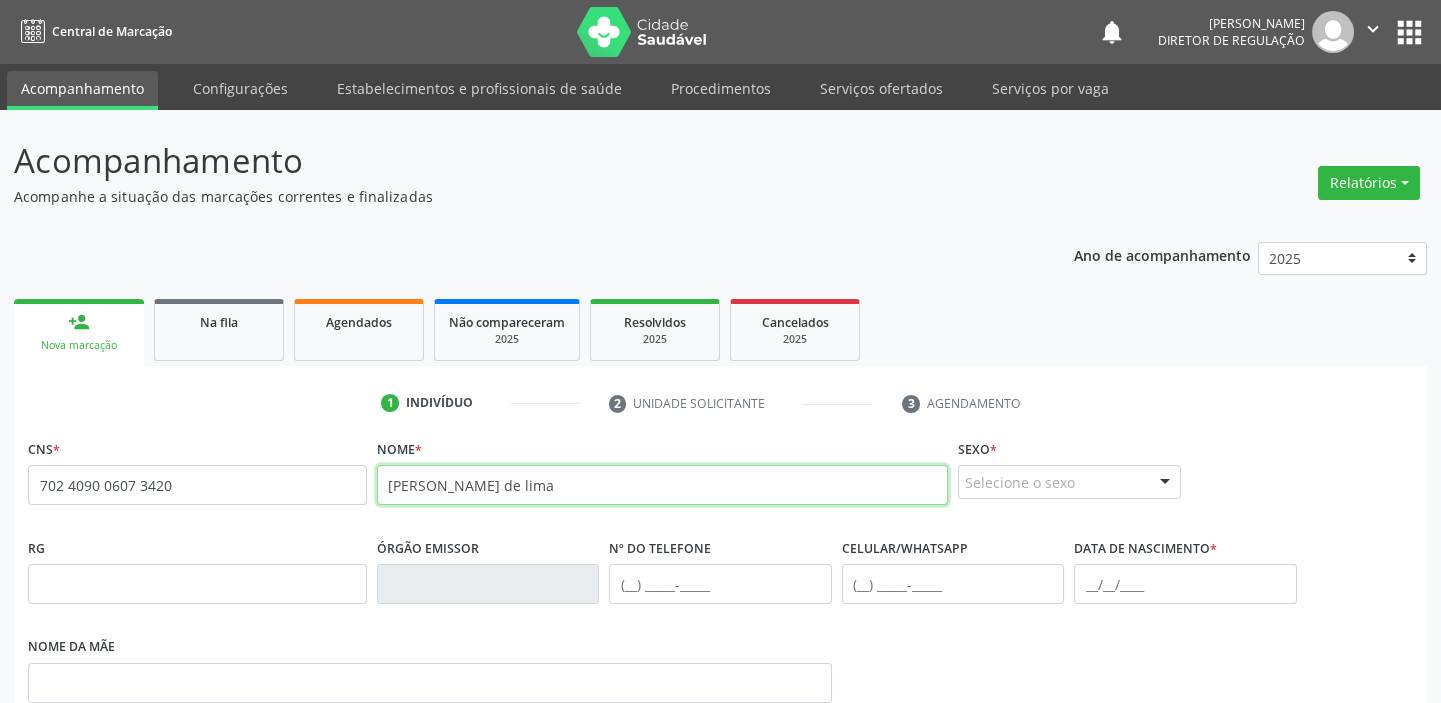 type on "melinda lourenuço de lima" 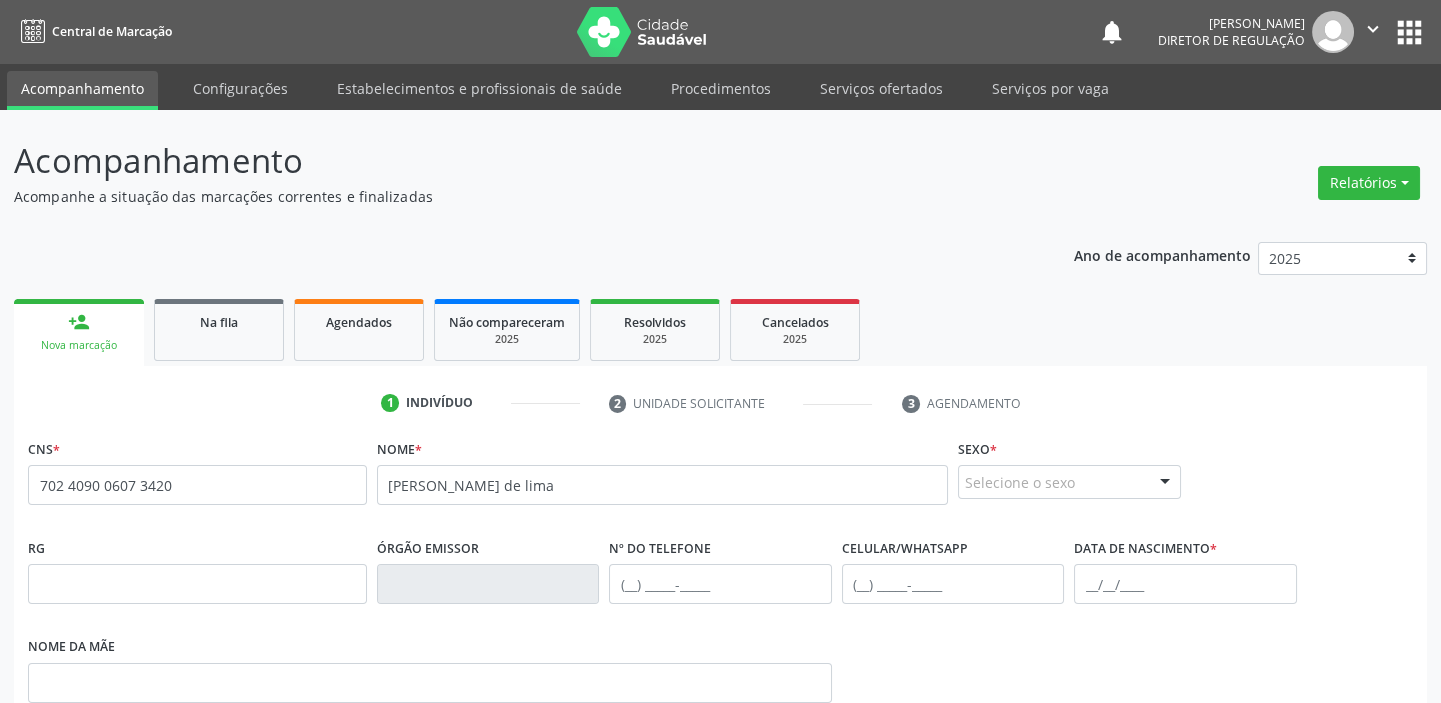 click on "Selecione o sexo" at bounding box center (1069, 482) 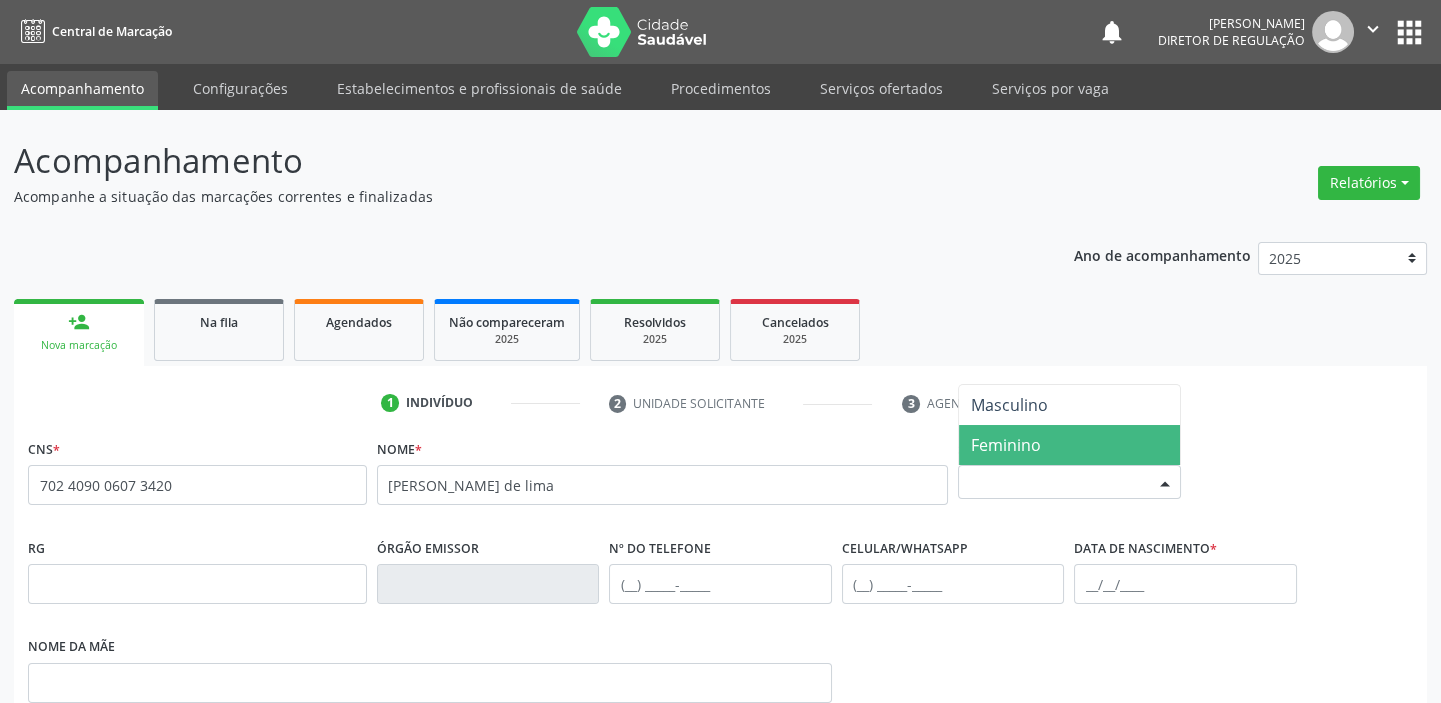 click on "Feminino" at bounding box center (1006, 445) 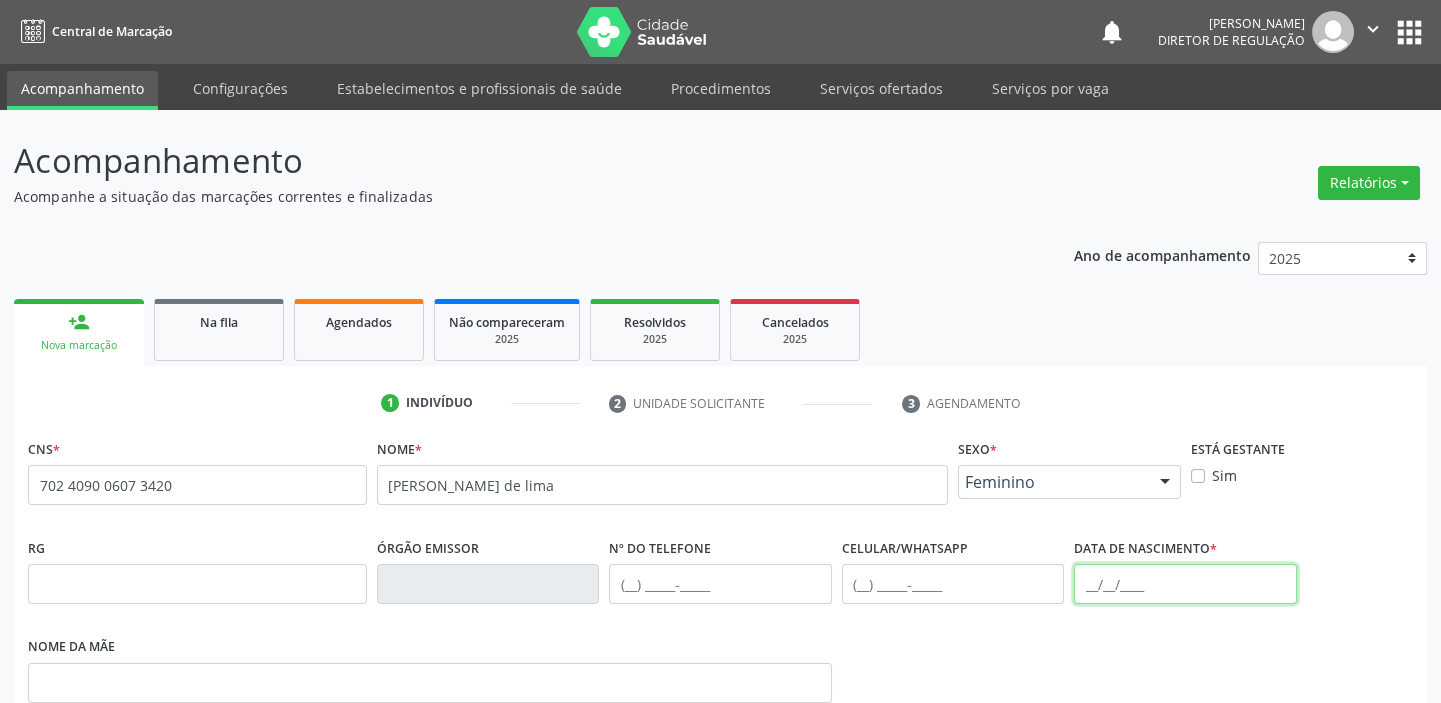 click at bounding box center [1185, 584] 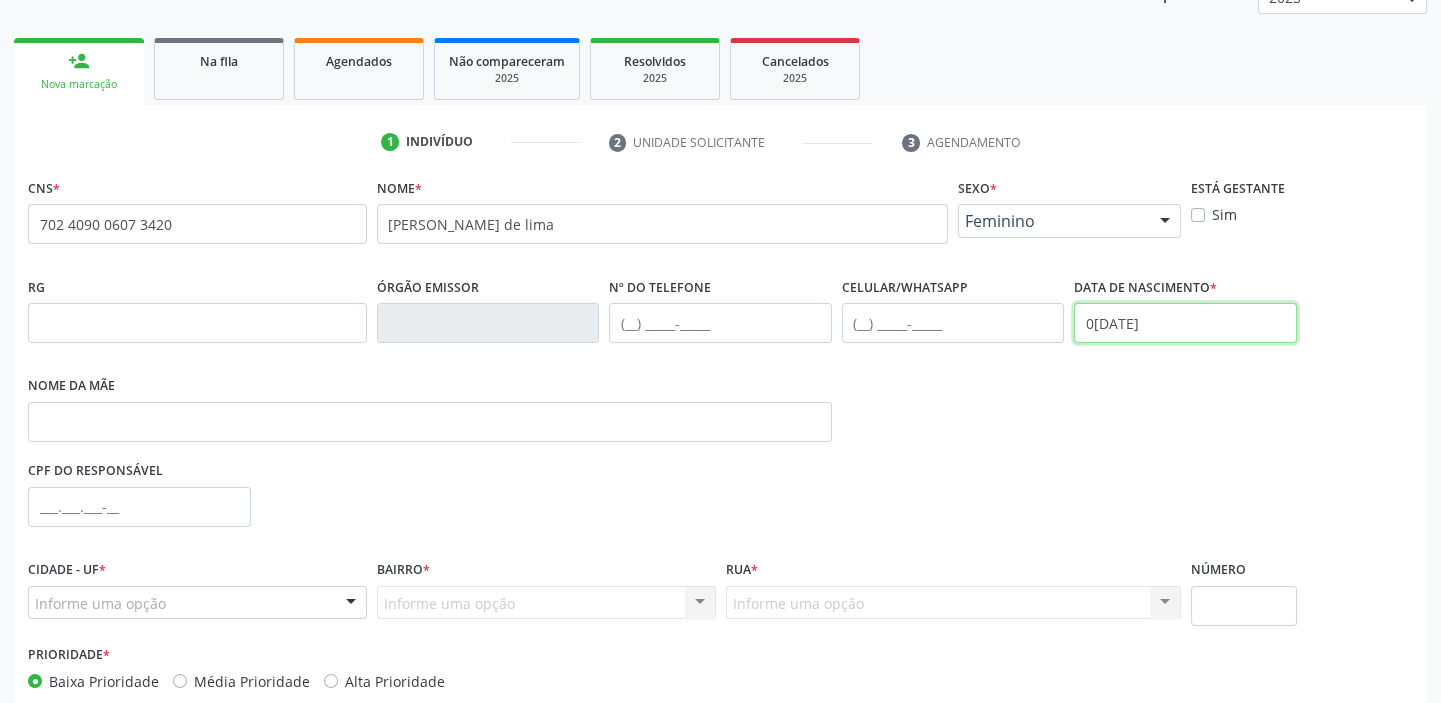 scroll, scrollTop: 272, scrollLeft: 0, axis: vertical 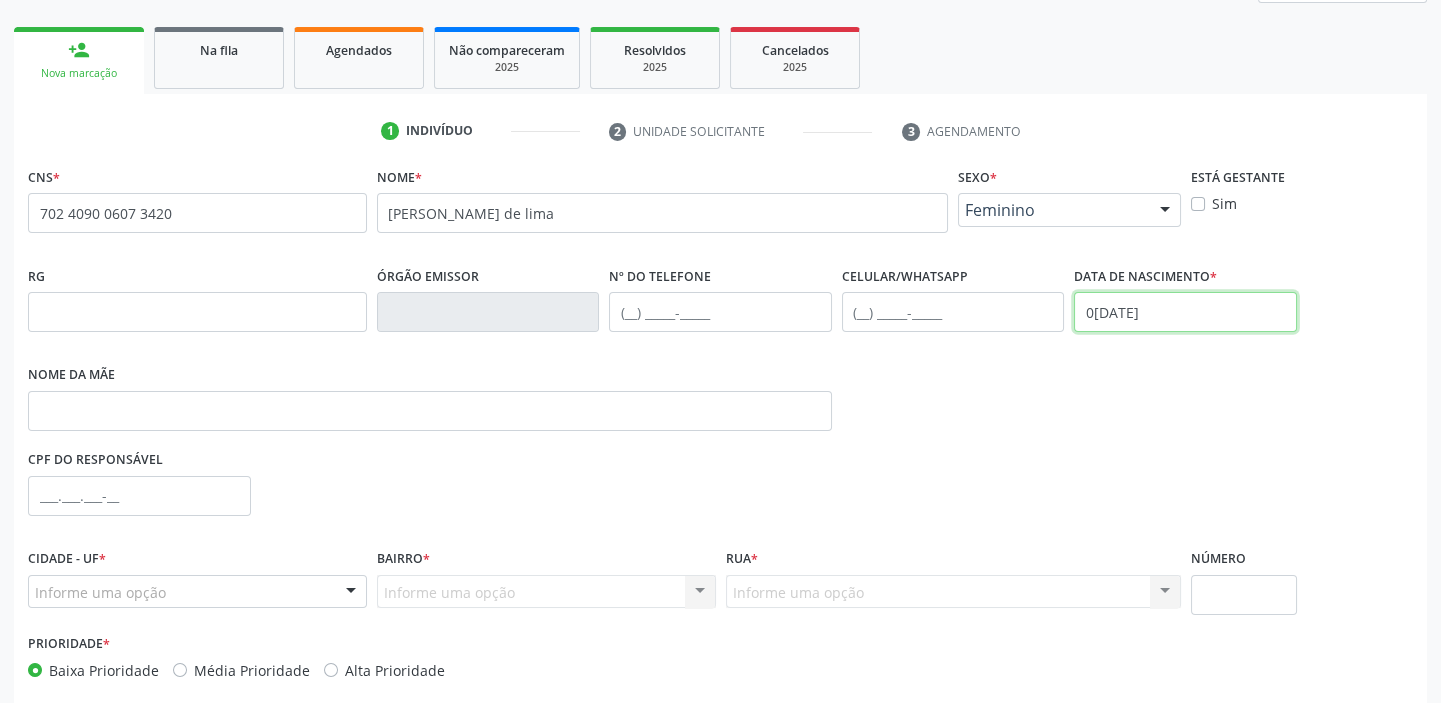 type on "07/07/2025" 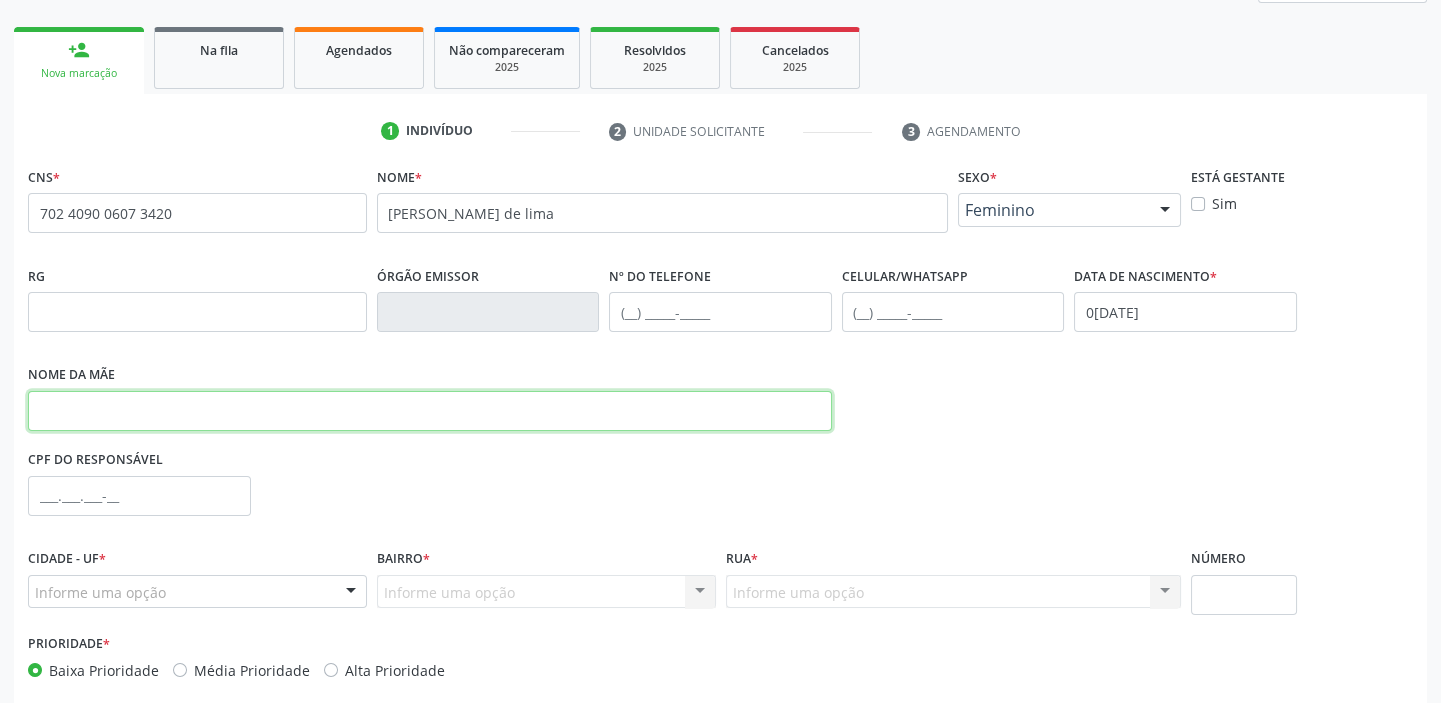 click at bounding box center (430, 411) 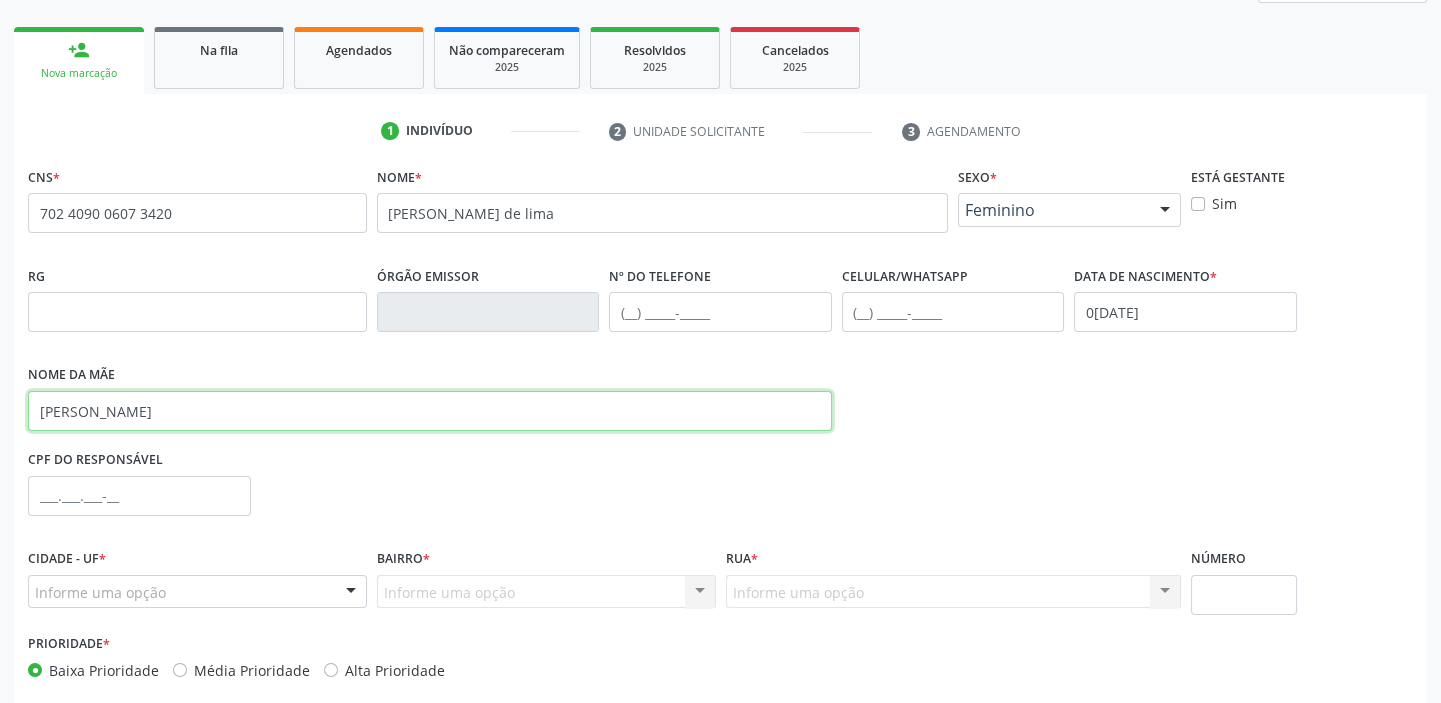 type on "lourena lourenço rocha" 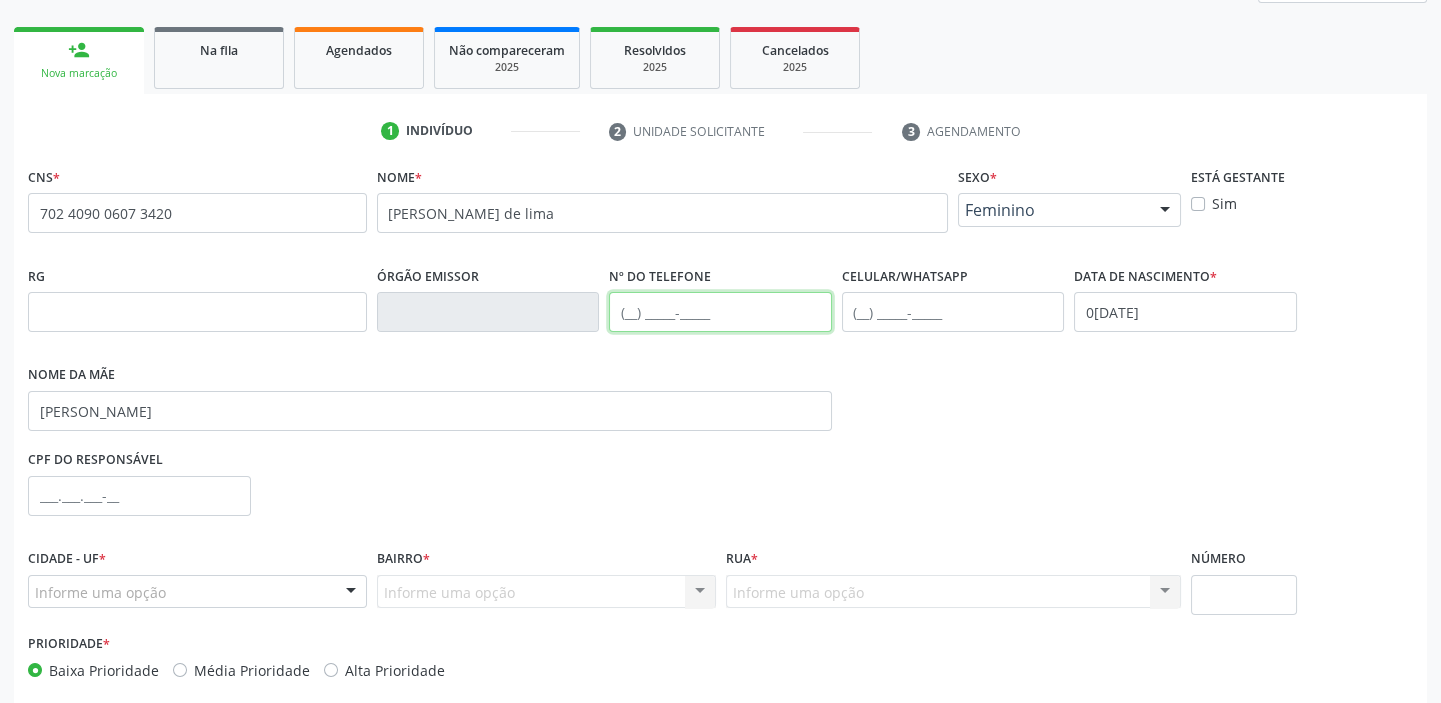 click at bounding box center (720, 312) 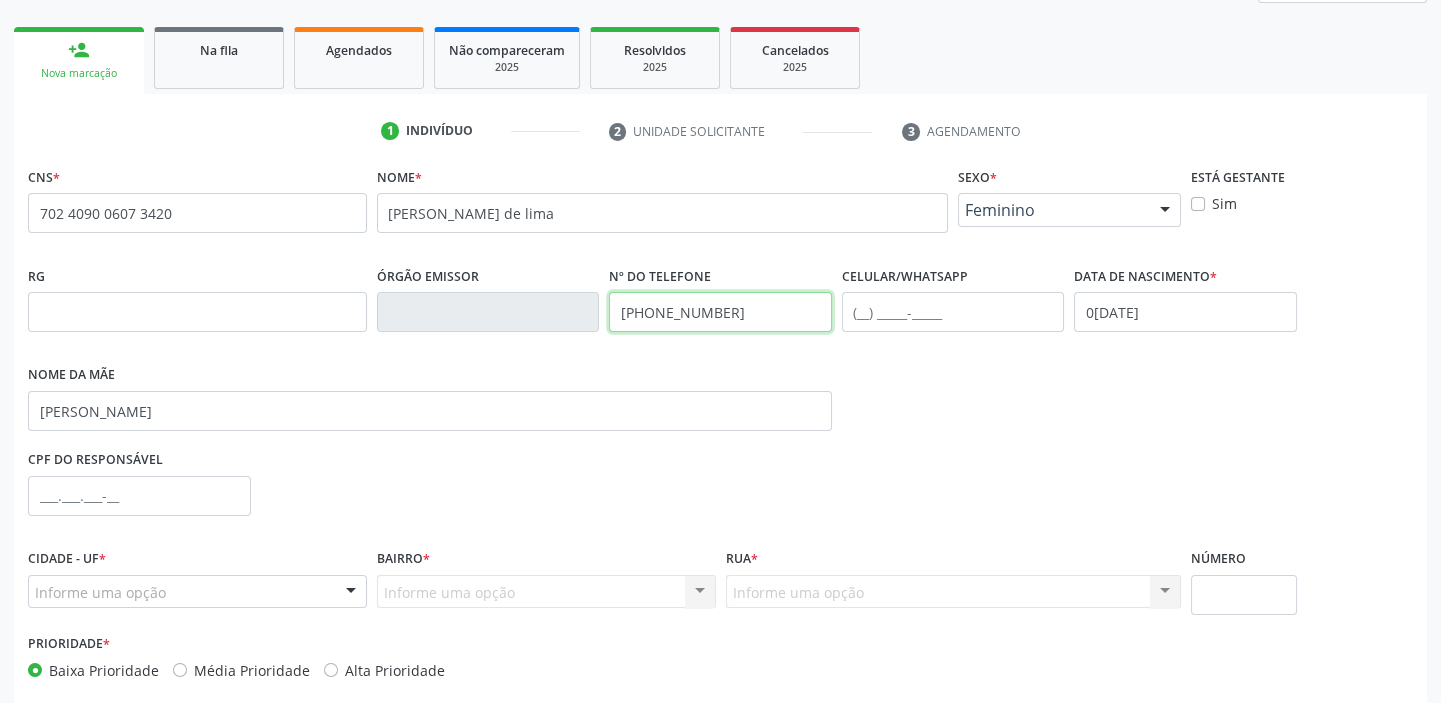 type on "(87) 8839-3136" 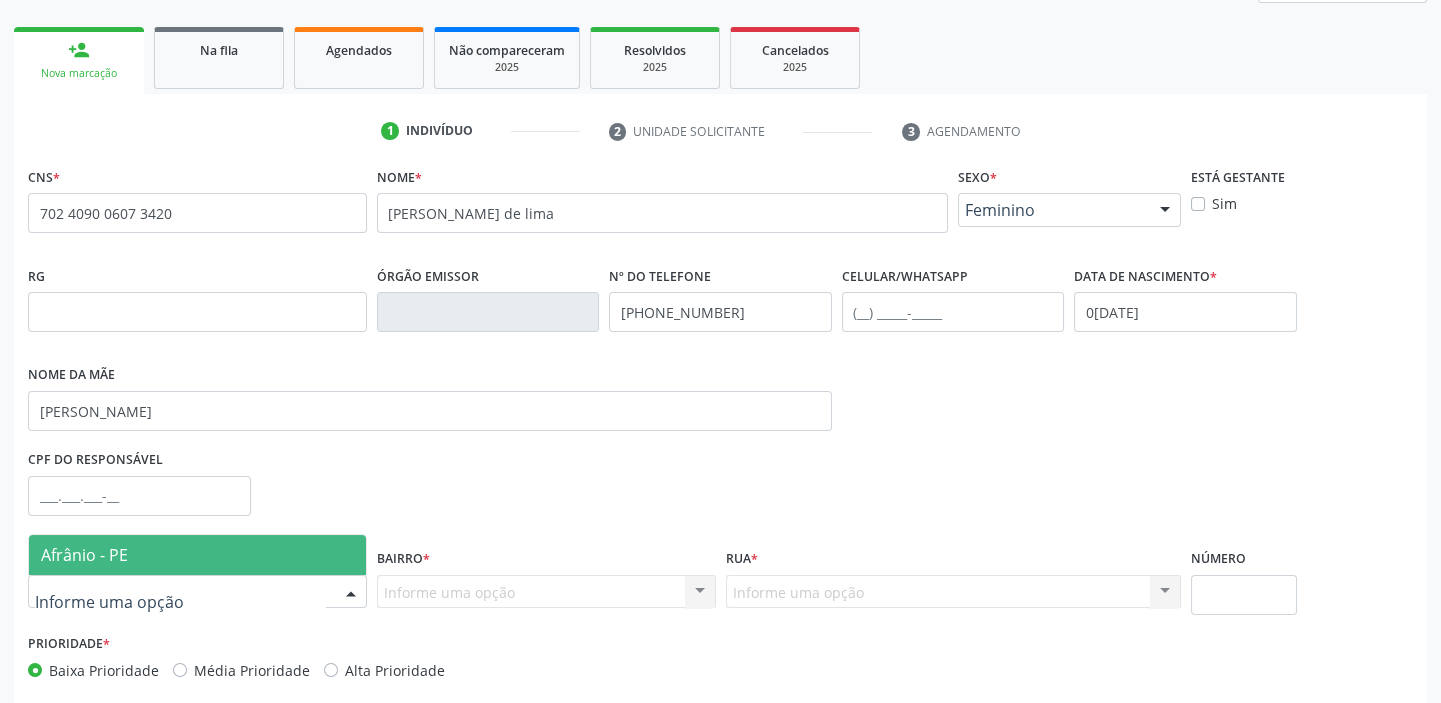 click on "Afrânio - PE" at bounding box center [84, 555] 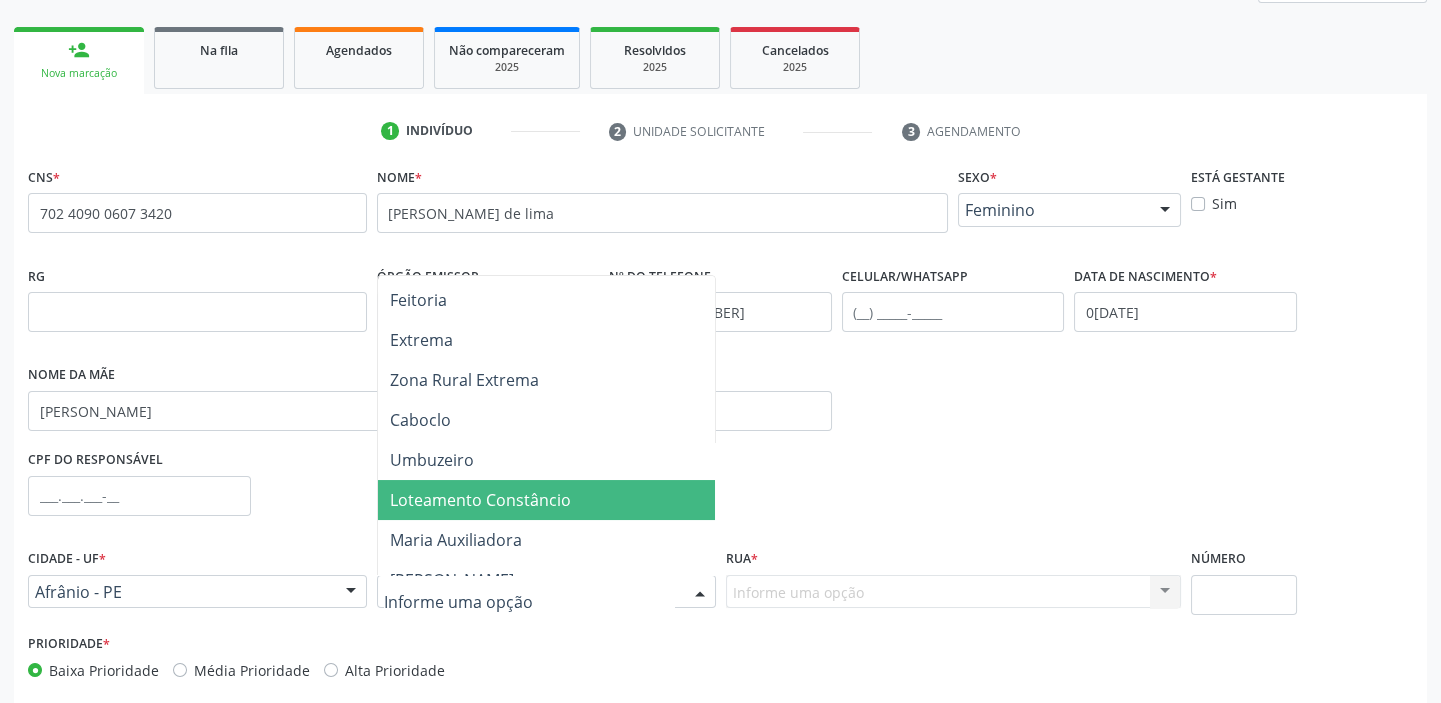 scroll, scrollTop: 636, scrollLeft: 0, axis: vertical 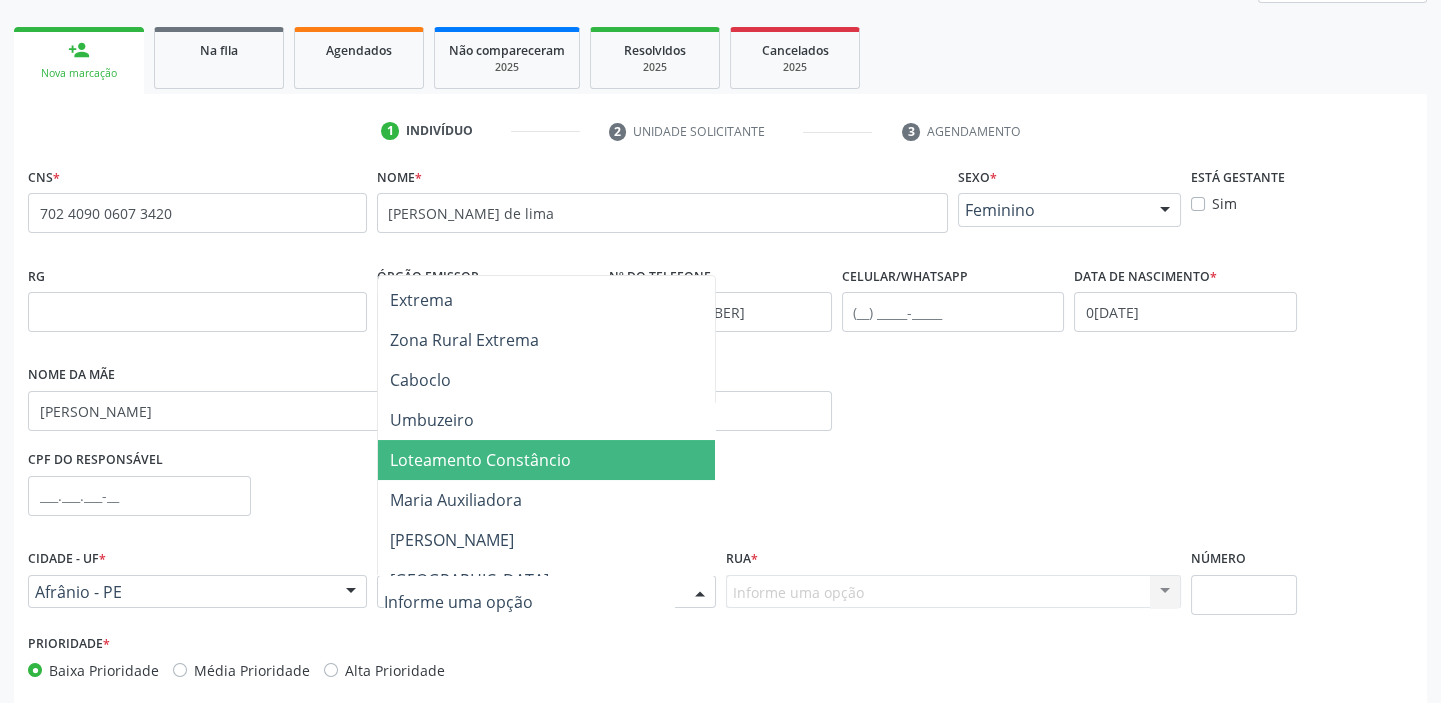 click on "Loteamento Constâncio" at bounding box center [480, 460] 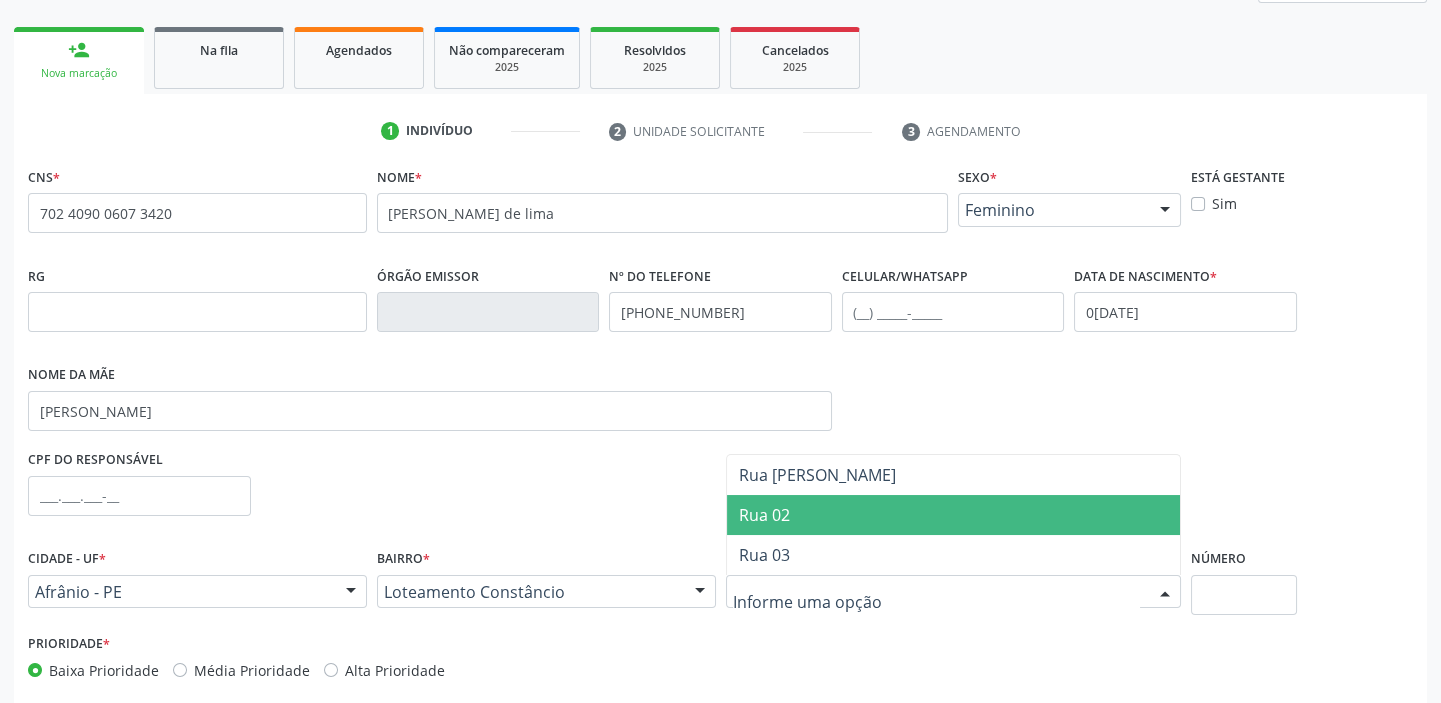 click on "Rua 02" at bounding box center [764, 515] 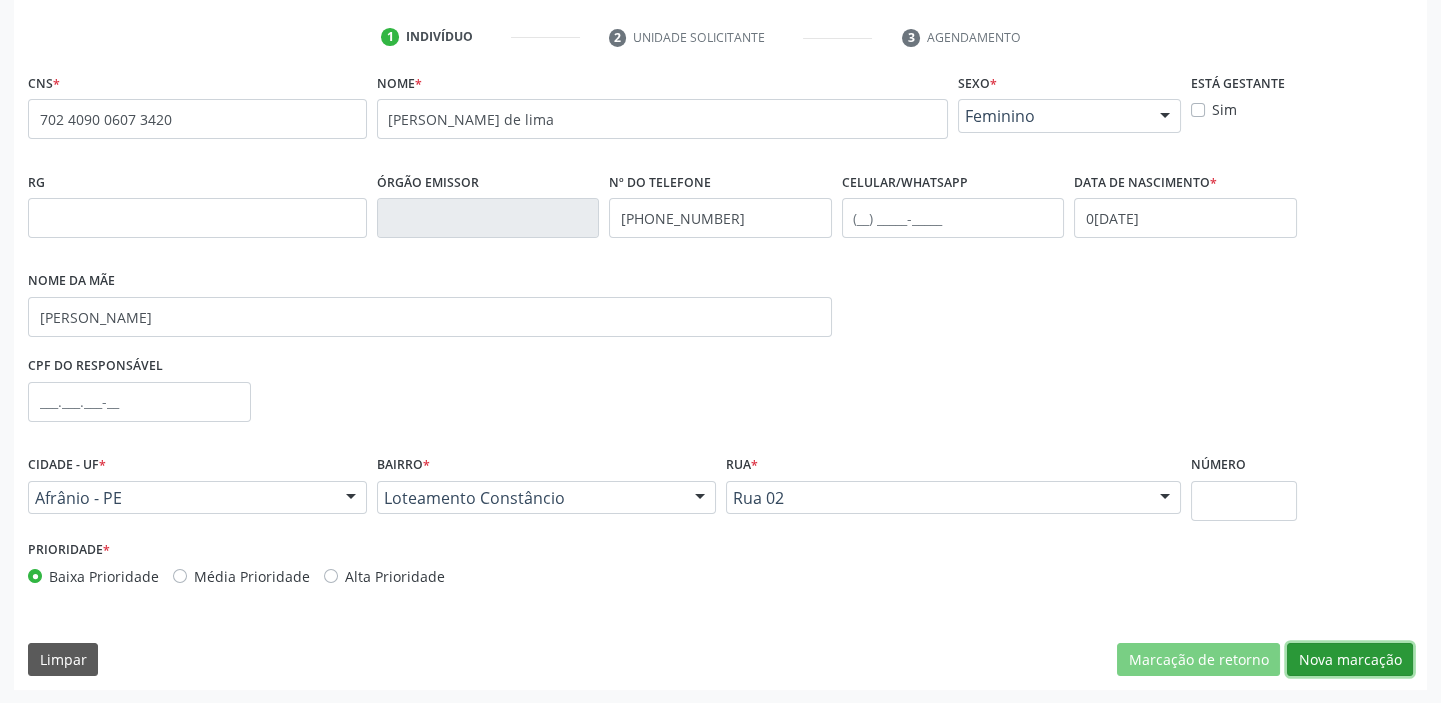 click on "Nova marcação" at bounding box center (1350, 660) 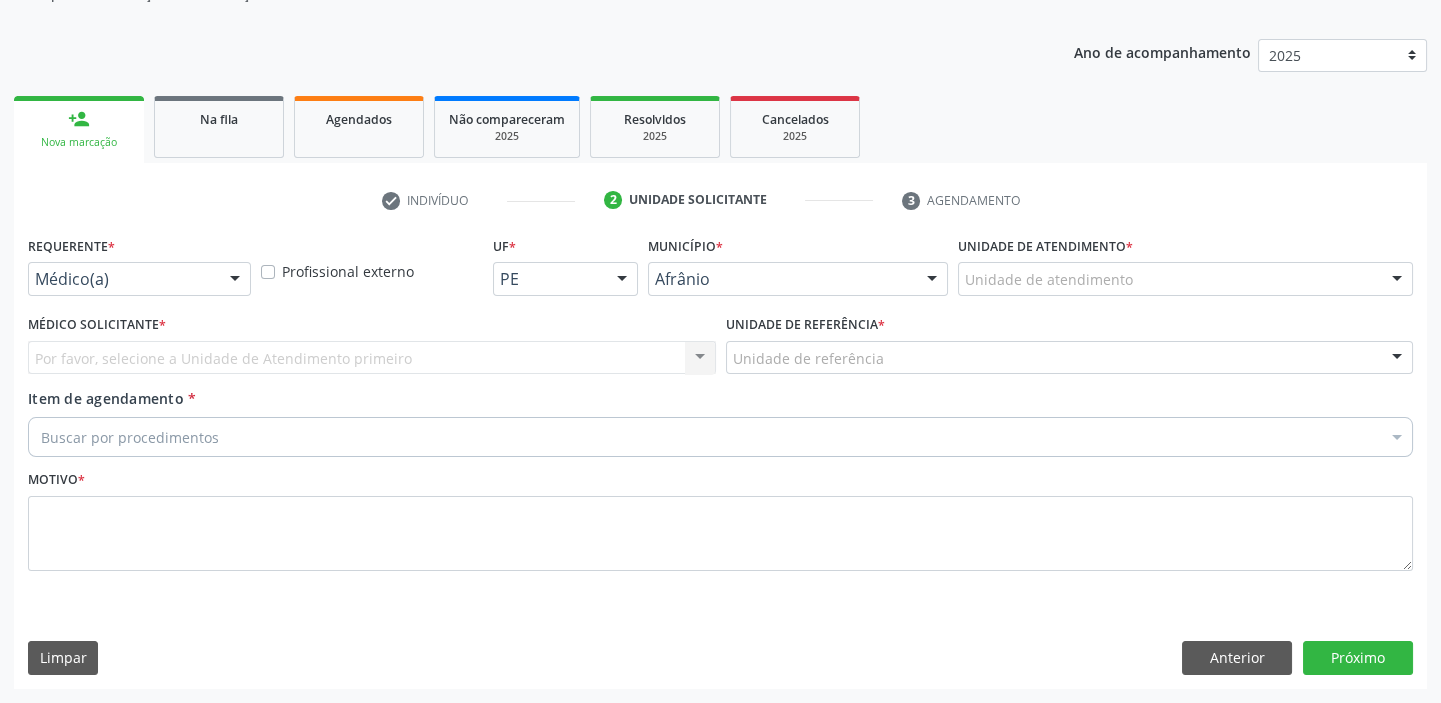 scroll, scrollTop: 201, scrollLeft: 0, axis: vertical 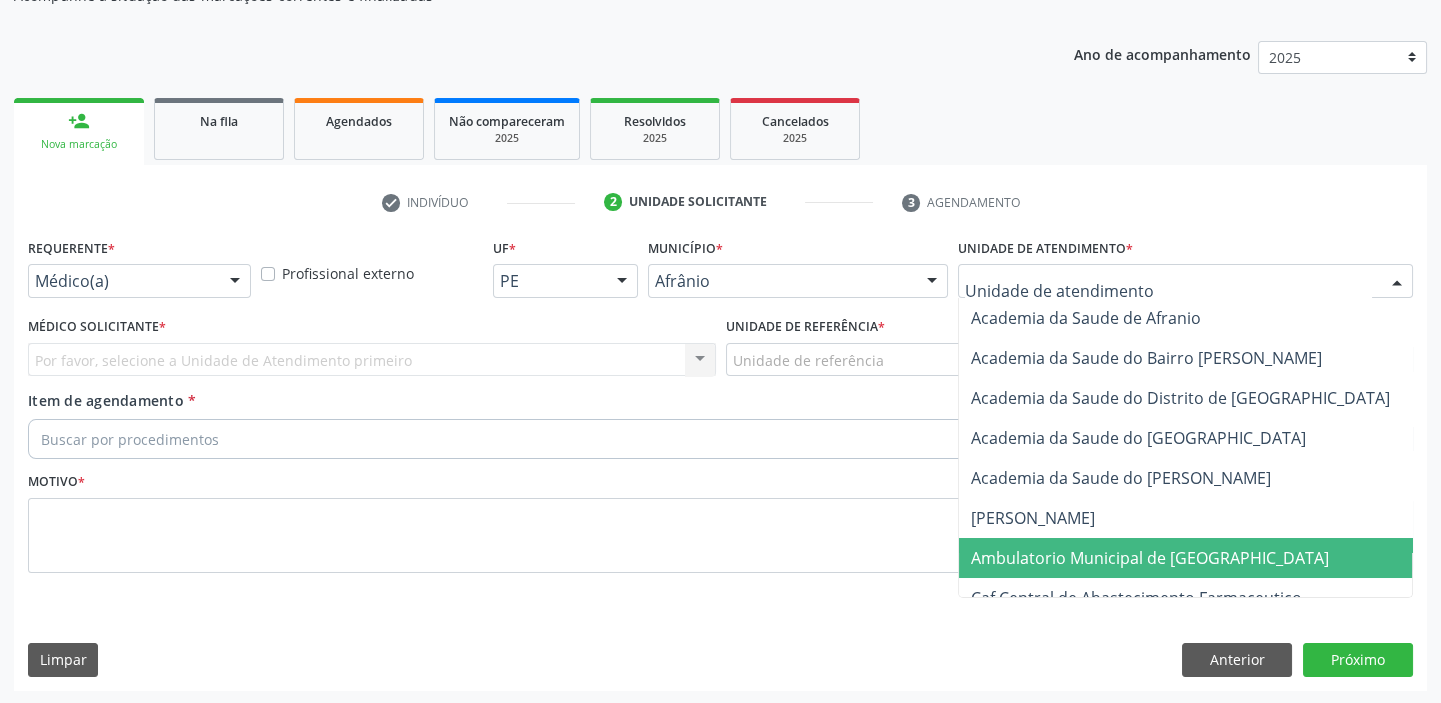 click on "Ambulatorio Municipal de [GEOGRAPHIC_DATA]" at bounding box center (1150, 558) 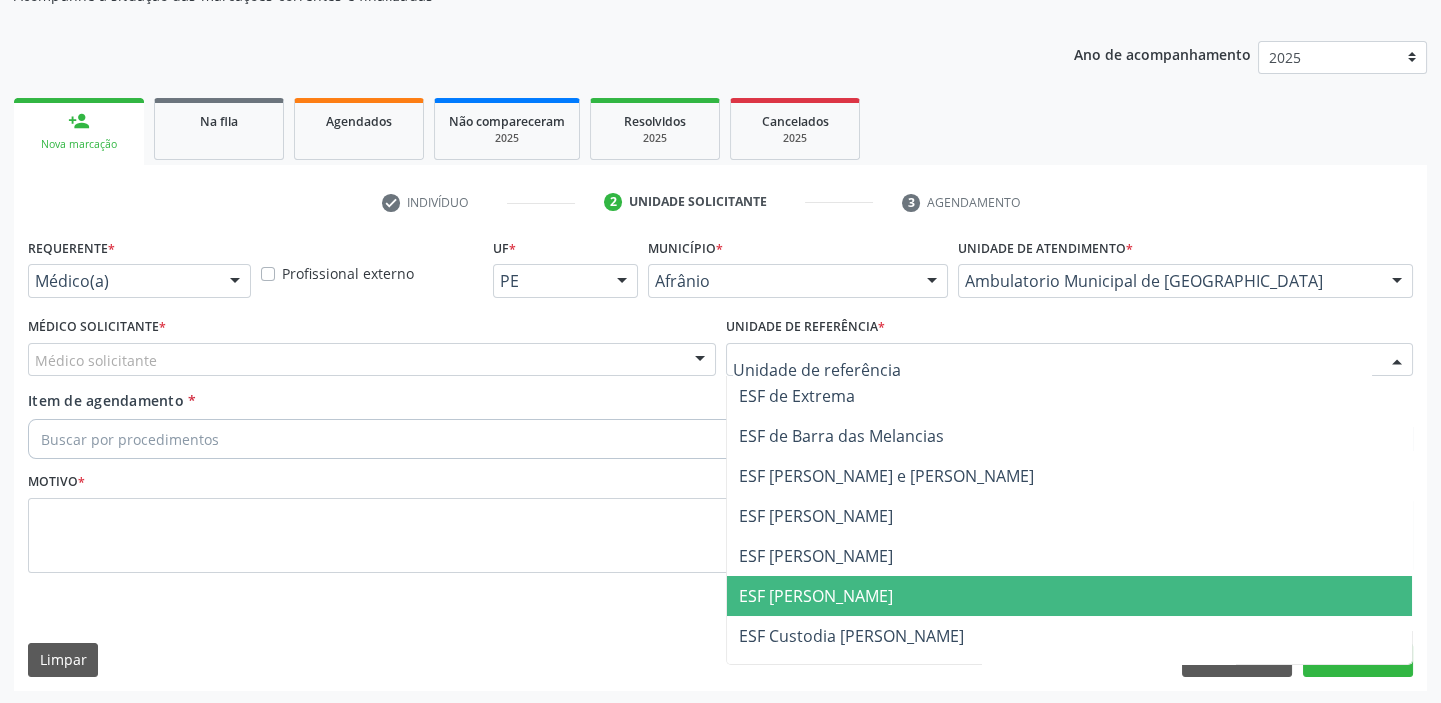 click on "ESF [PERSON_NAME]" at bounding box center [816, 596] 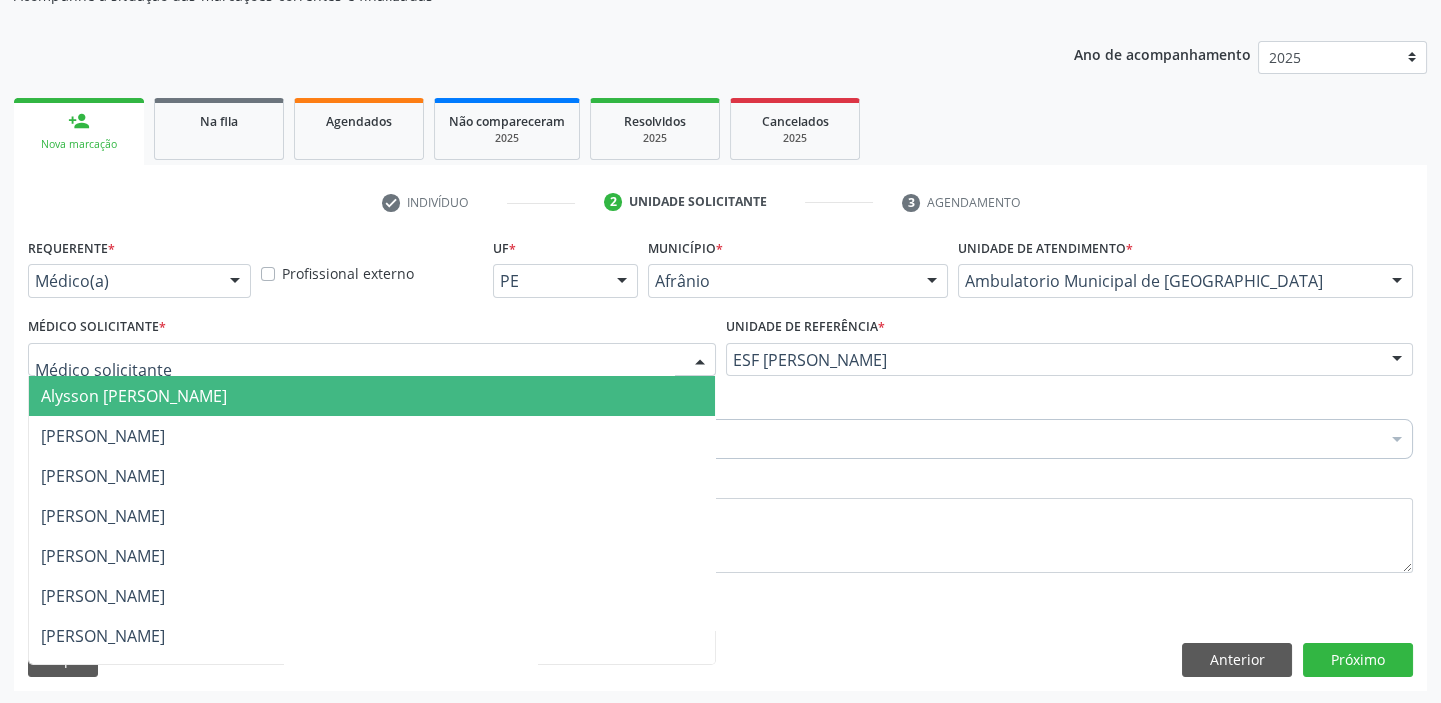 click on "Alysson [PERSON_NAME]" at bounding box center [372, 396] 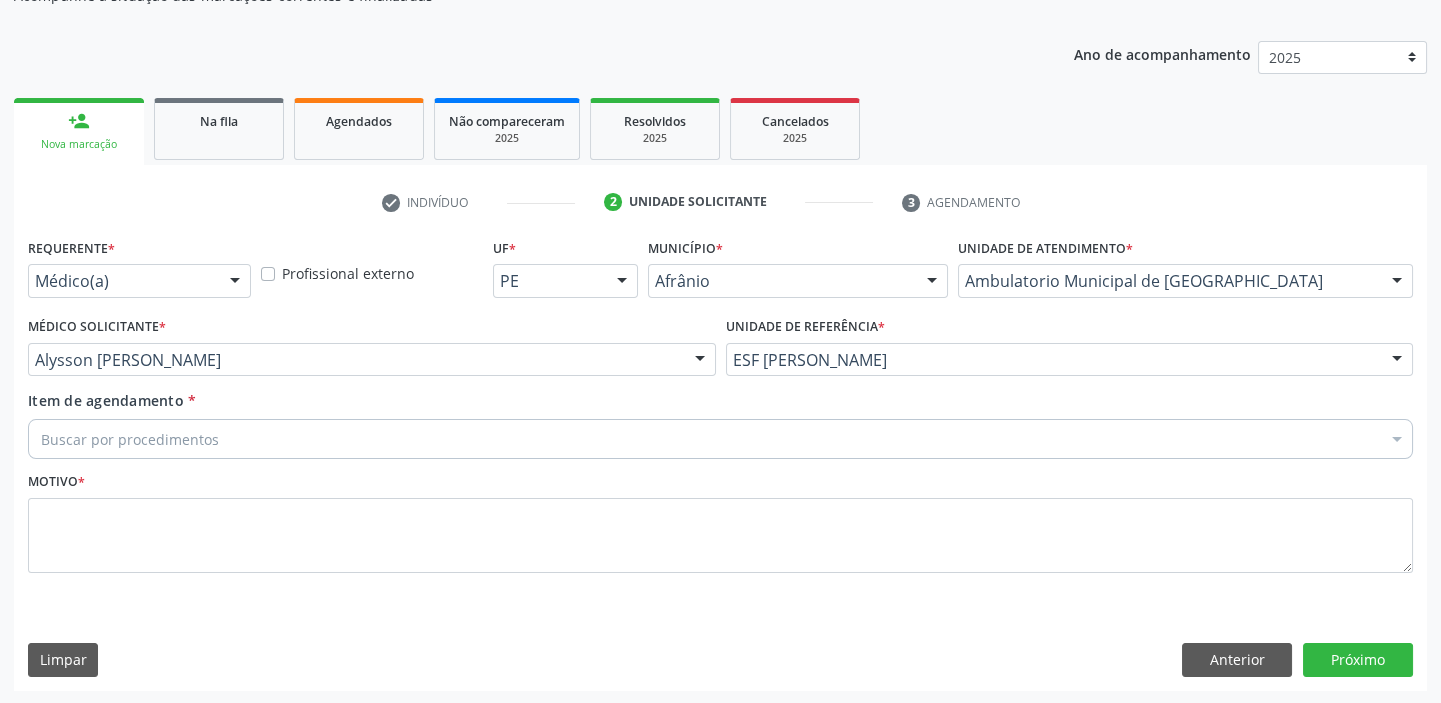 click on "Buscar por procedimentos" at bounding box center [720, 439] 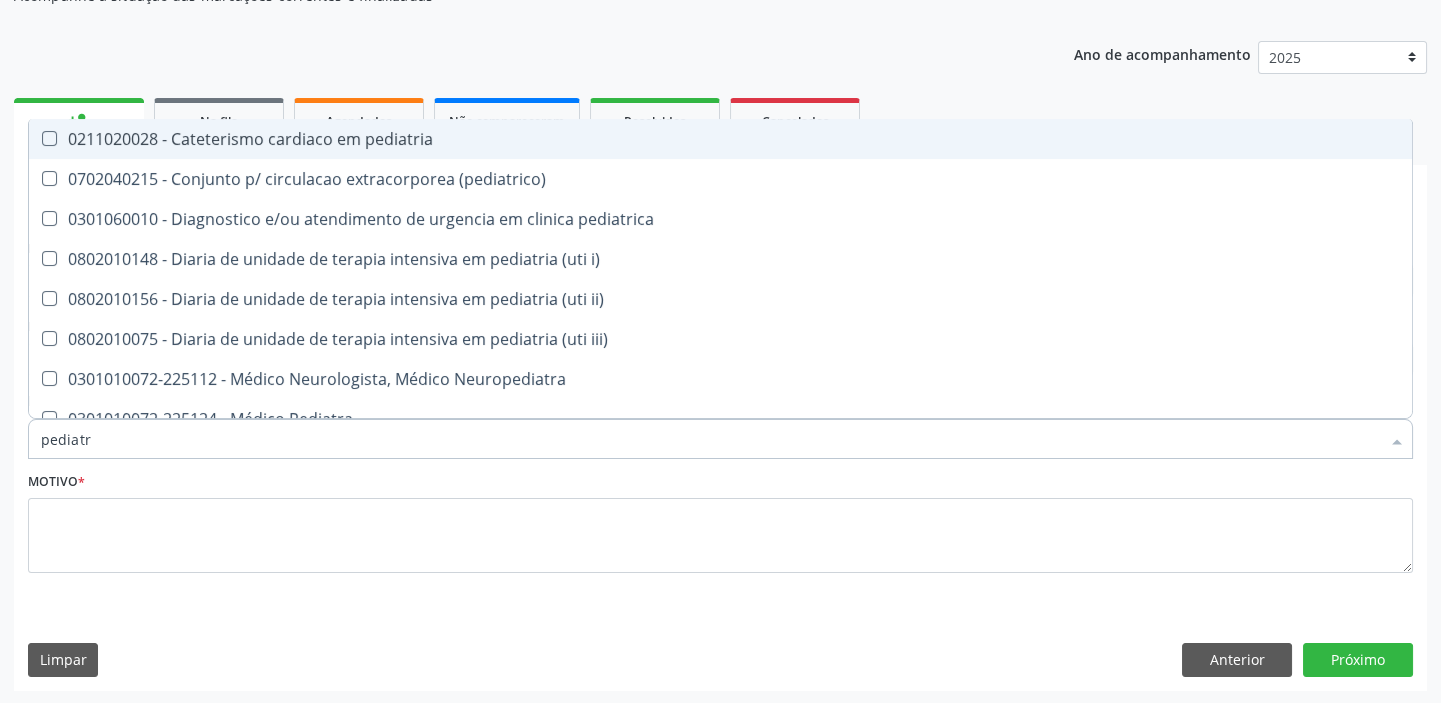 type on "pediatra" 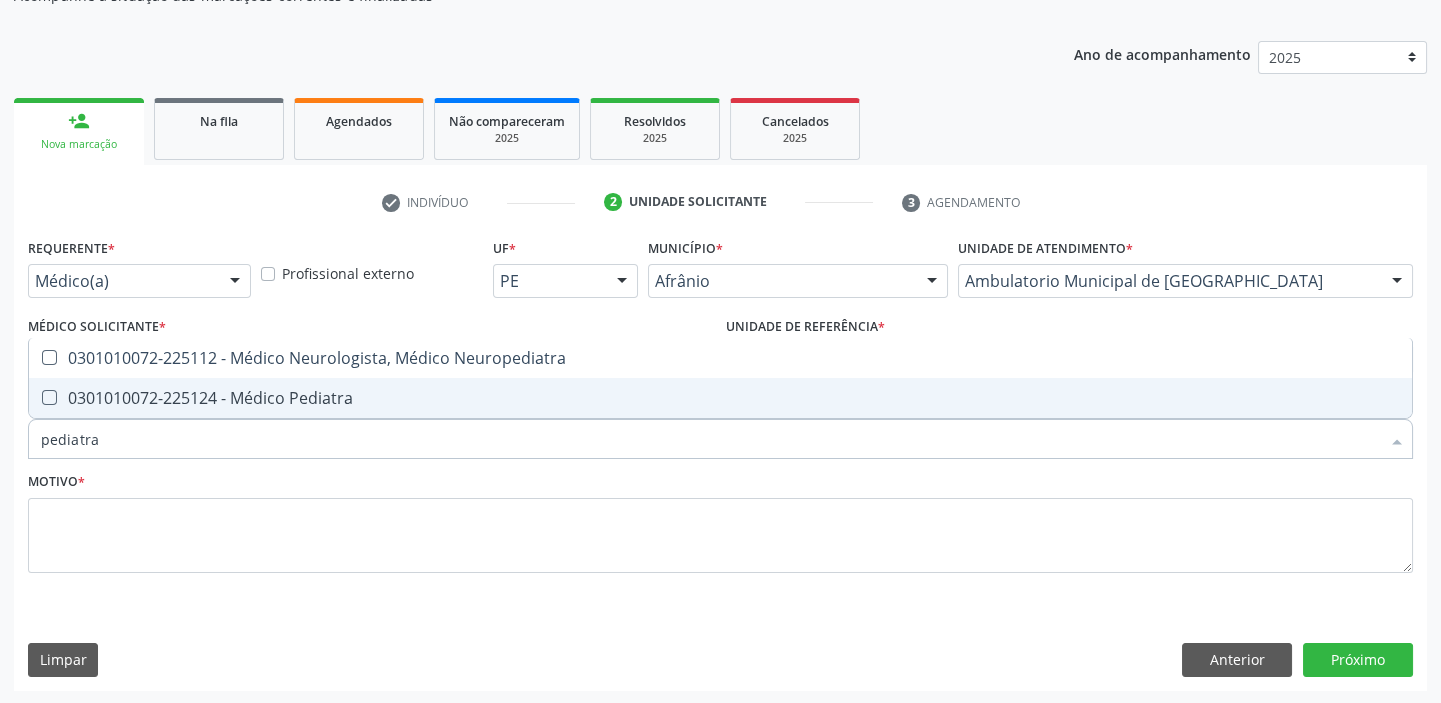 click on "0301010072-225124 - Médico Pediatra" at bounding box center (720, 398) 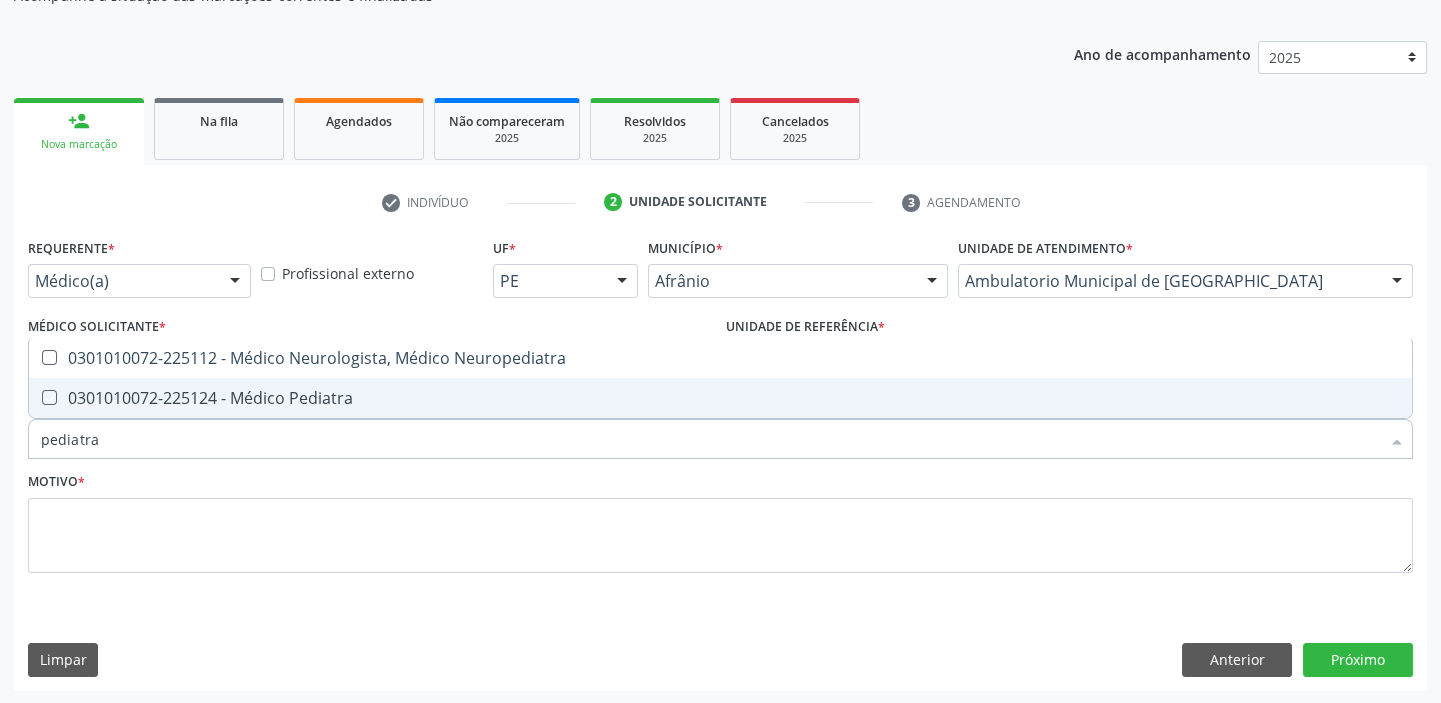 checkbox on "true" 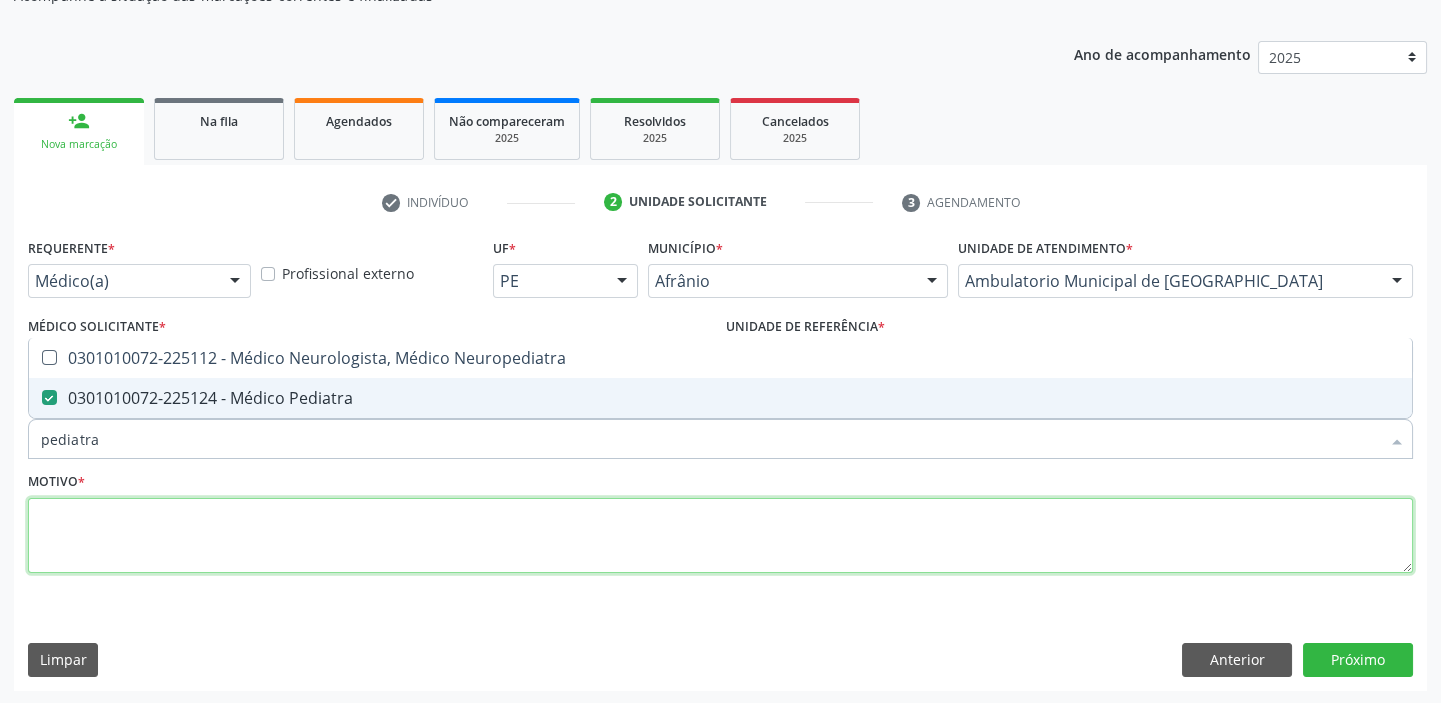 drag, startPoint x: 63, startPoint y: 541, endPoint x: 79, endPoint y: 530, distance: 19.416489 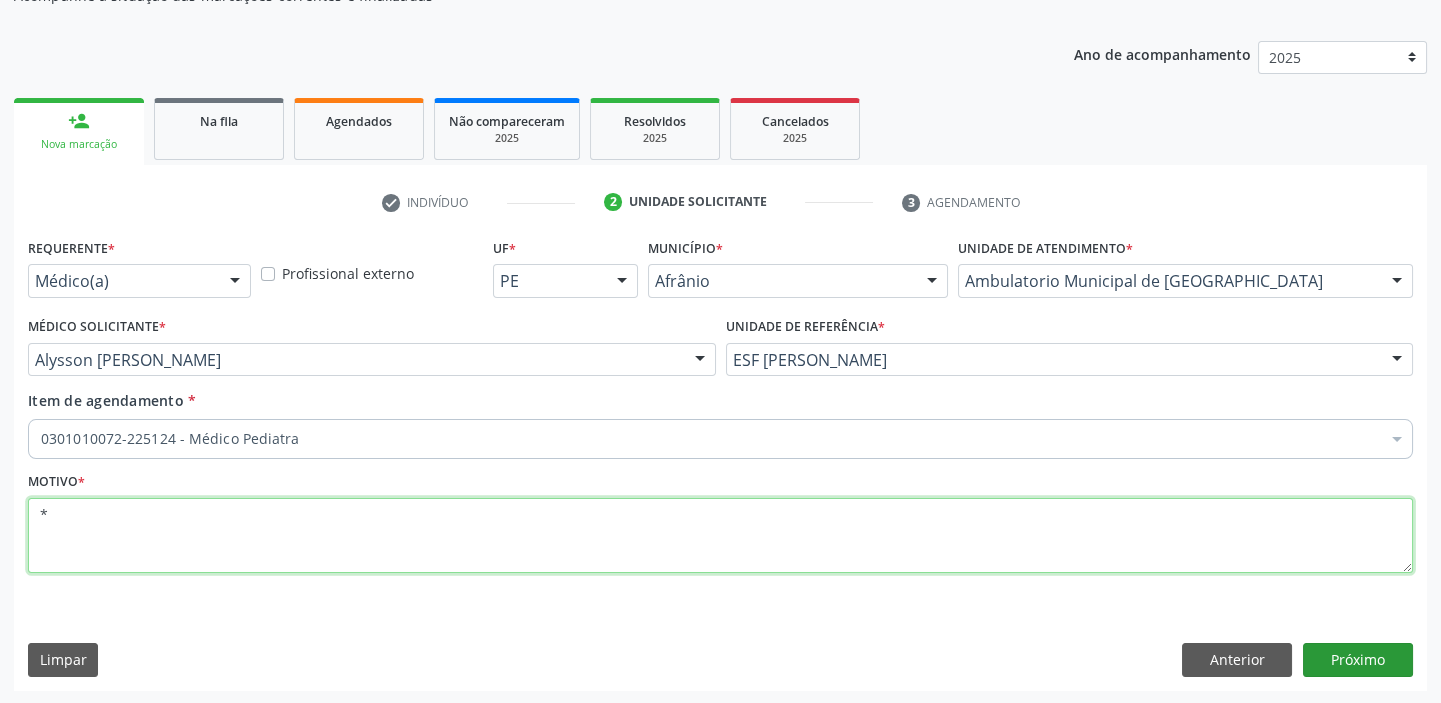 type on "*" 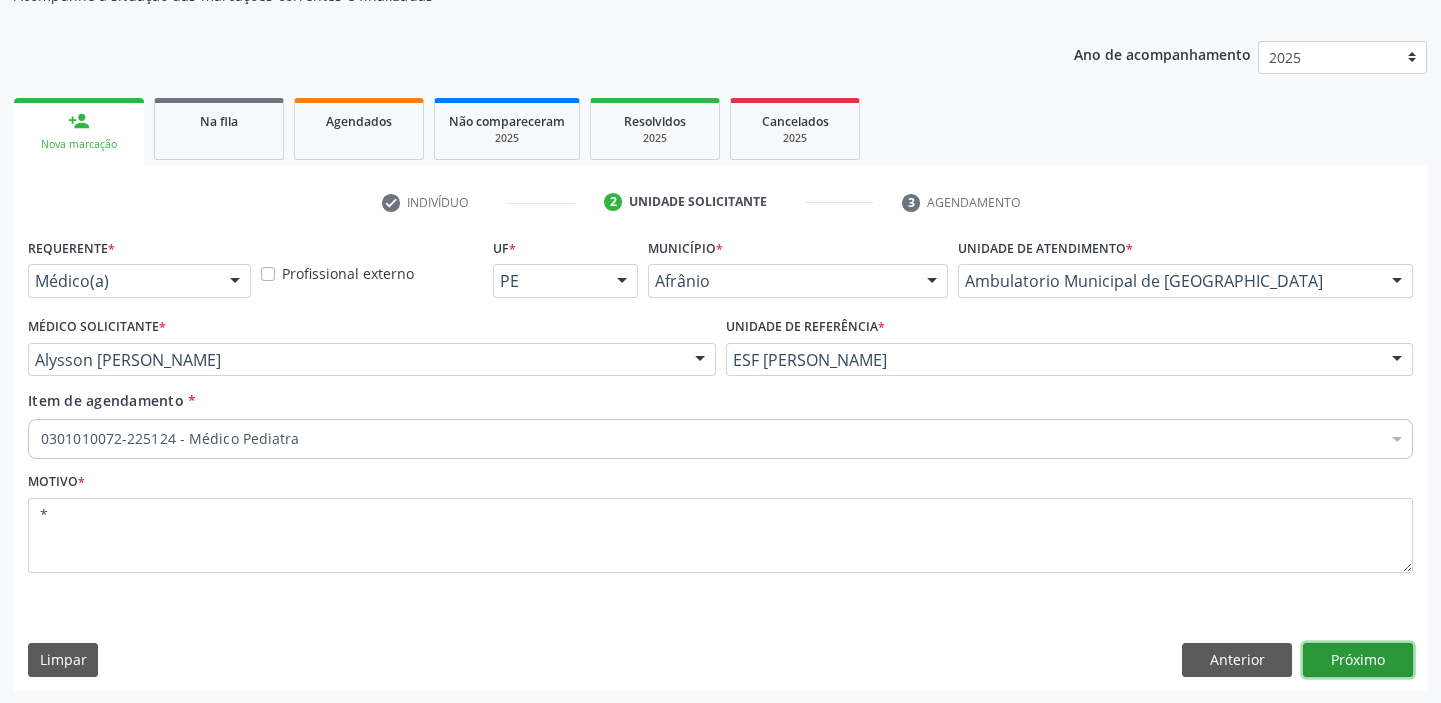 click on "Próximo" at bounding box center [1358, 660] 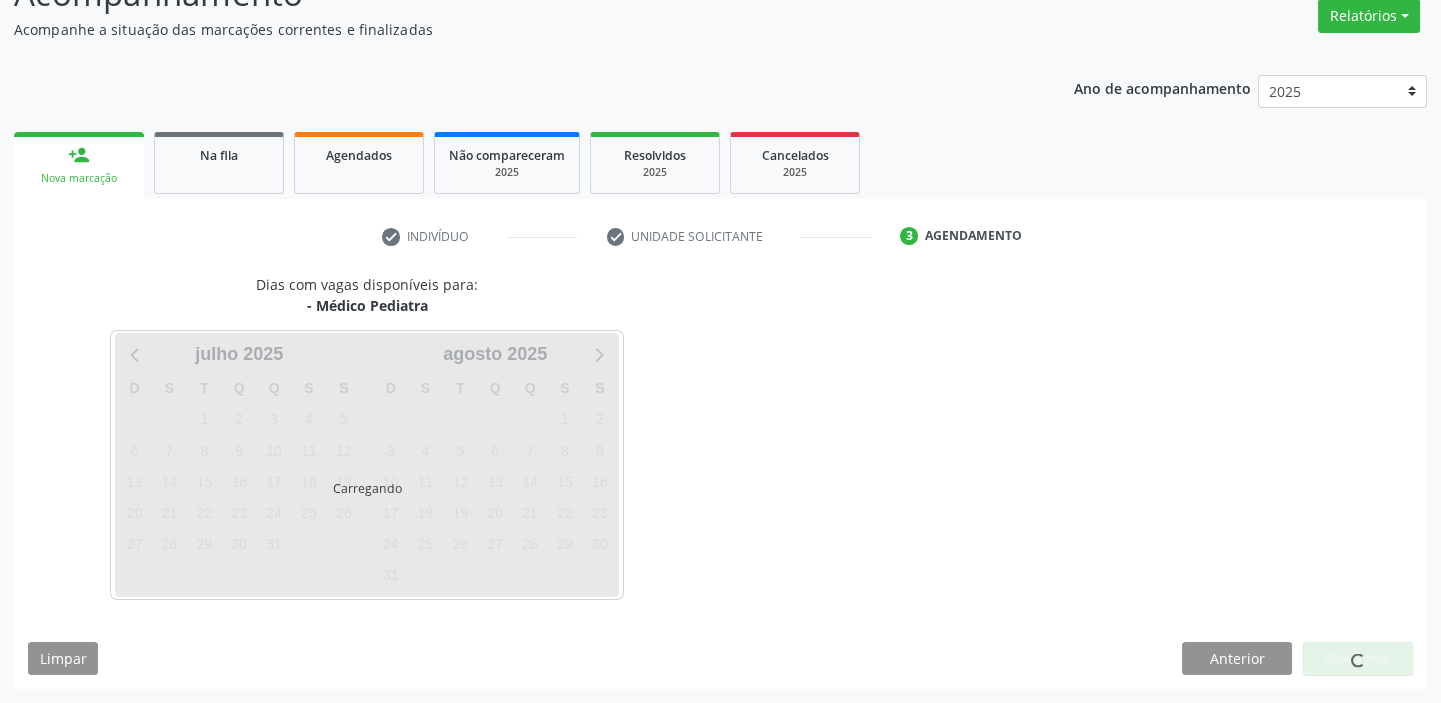scroll, scrollTop: 166, scrollLeft: 0, axis: vertical 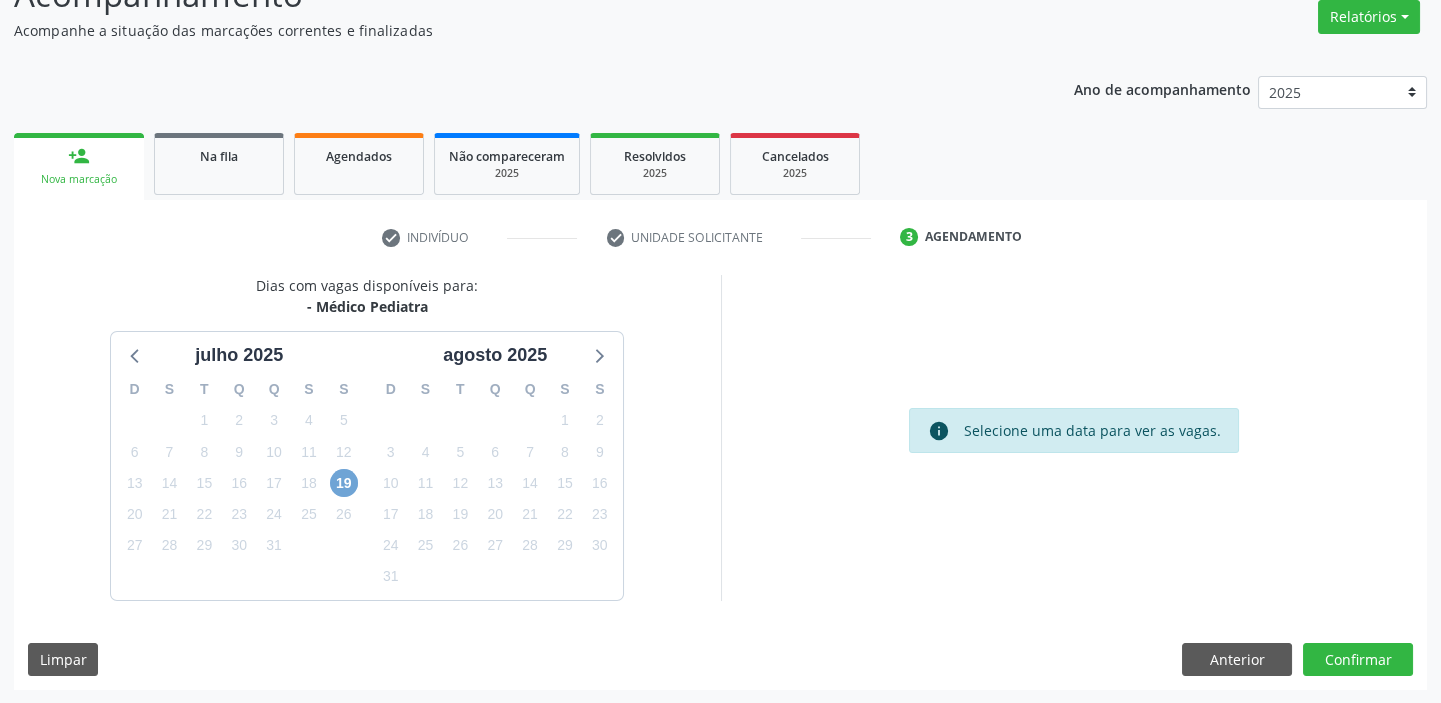 click on "19" at bounding box center (344, 483) 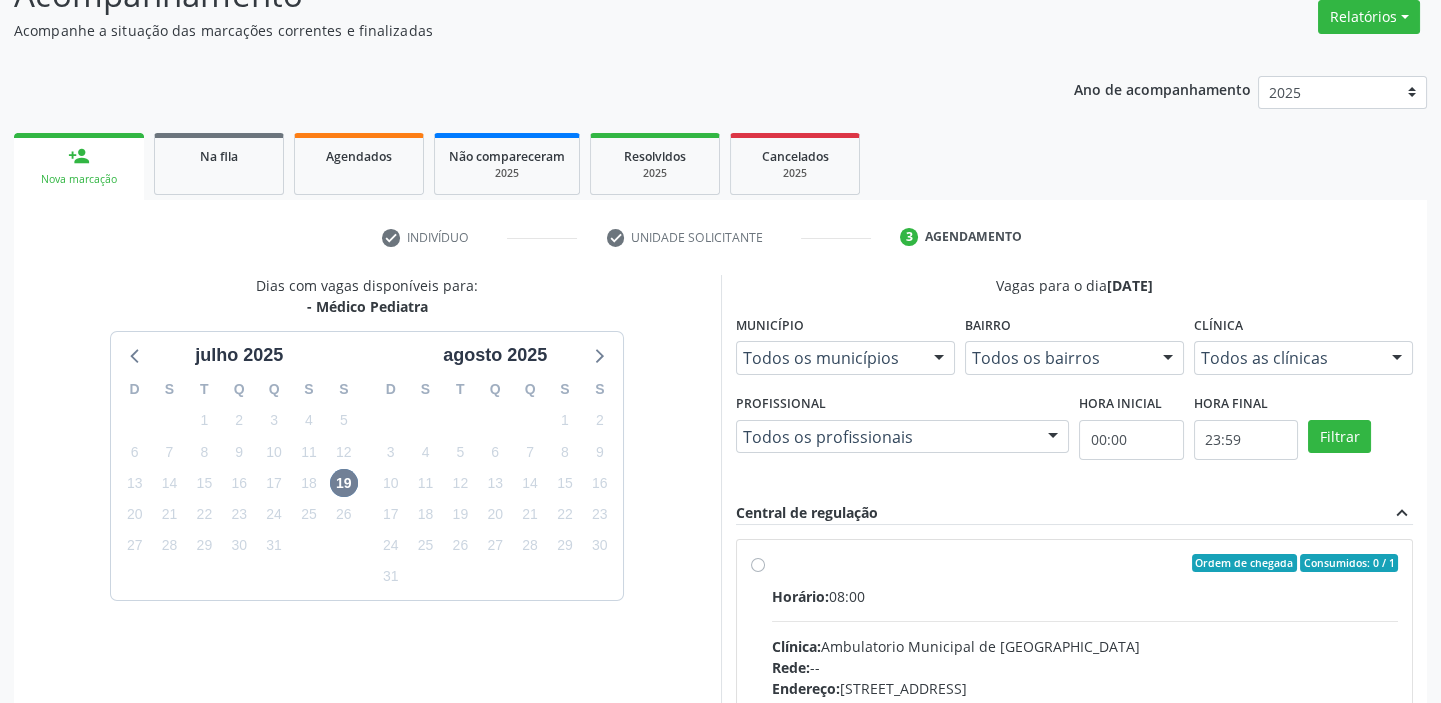click on "Ordem de chegada
Consumidos: 0 / 1
Horário:   08:00
Clínica:  Ambulatorio Municipal de Saude
Rede:
--
Endereço:   A, nº 78, Centro, Afrânio - PE
Telefone:   --
Profissional:
--
Informações adicionais sobre o atendimento
Idade de atendimento:
Sem restrição
Gênero(s) atendido(s):
Sem restrição
Informações adicionais:
--" at bounding box center [1085, 707] 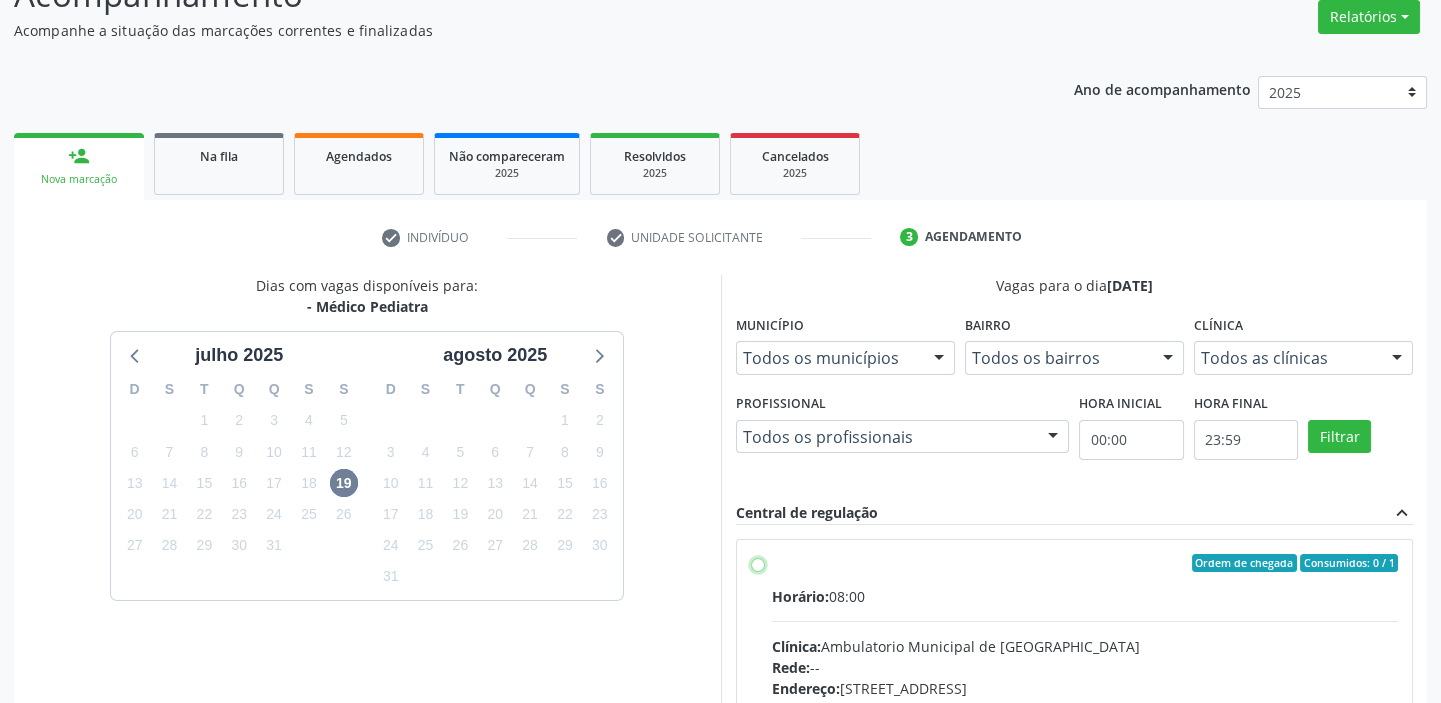 click on "Ordem de chegada
Consumidos: 0 / 1
Horário:   08:00
Clínica:  Ambulatorio Municipal de Saude
Rede:
--
Endereço:   A, nº 78, Centro, Afrânio - PE
Telefone:   --
Profissional:
--
Informações adicionais sobre o atendimento
Idade de atendimento:
Sem restrição
Gênero(s) atendido(s):
Sem restrição
Informações adicionais:
--" at bounding box center (758, 563) 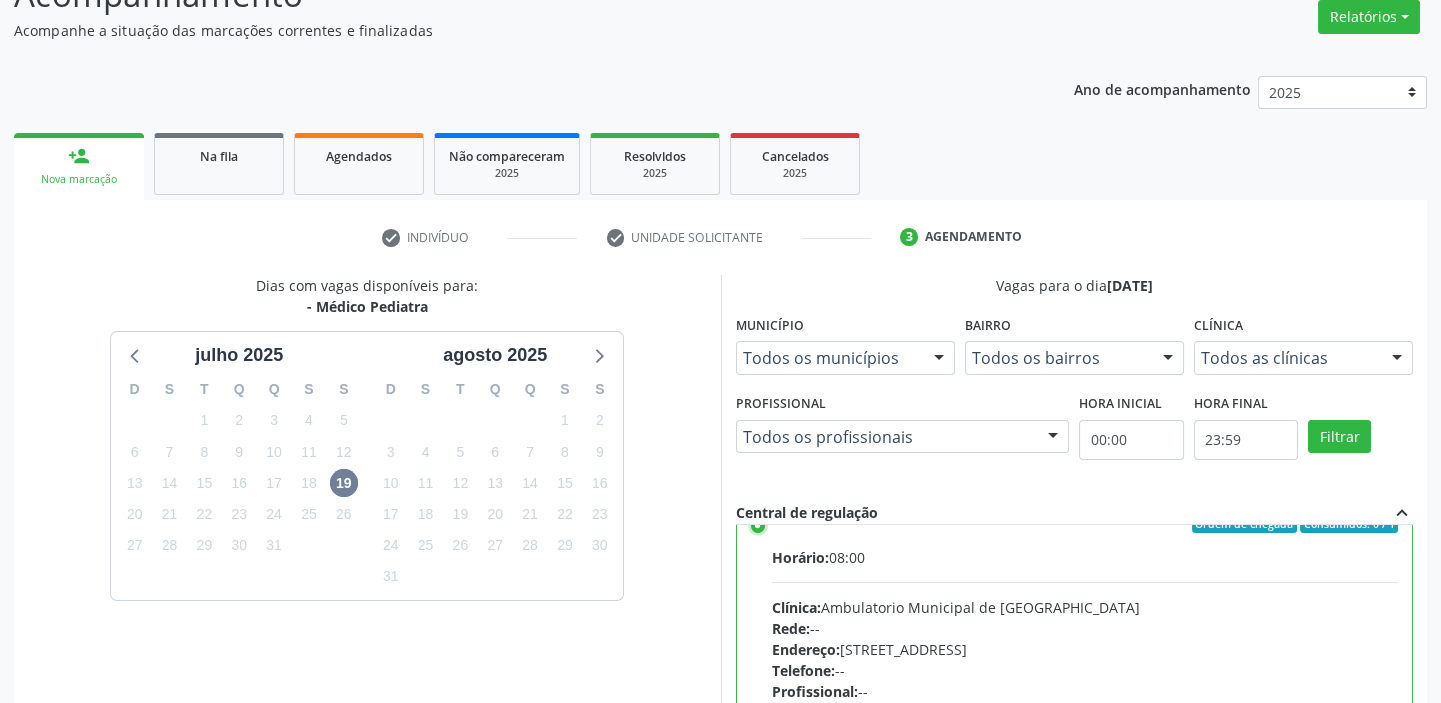 scroll, scrollTop: 99, scrollLeft: 0, axis: vertical 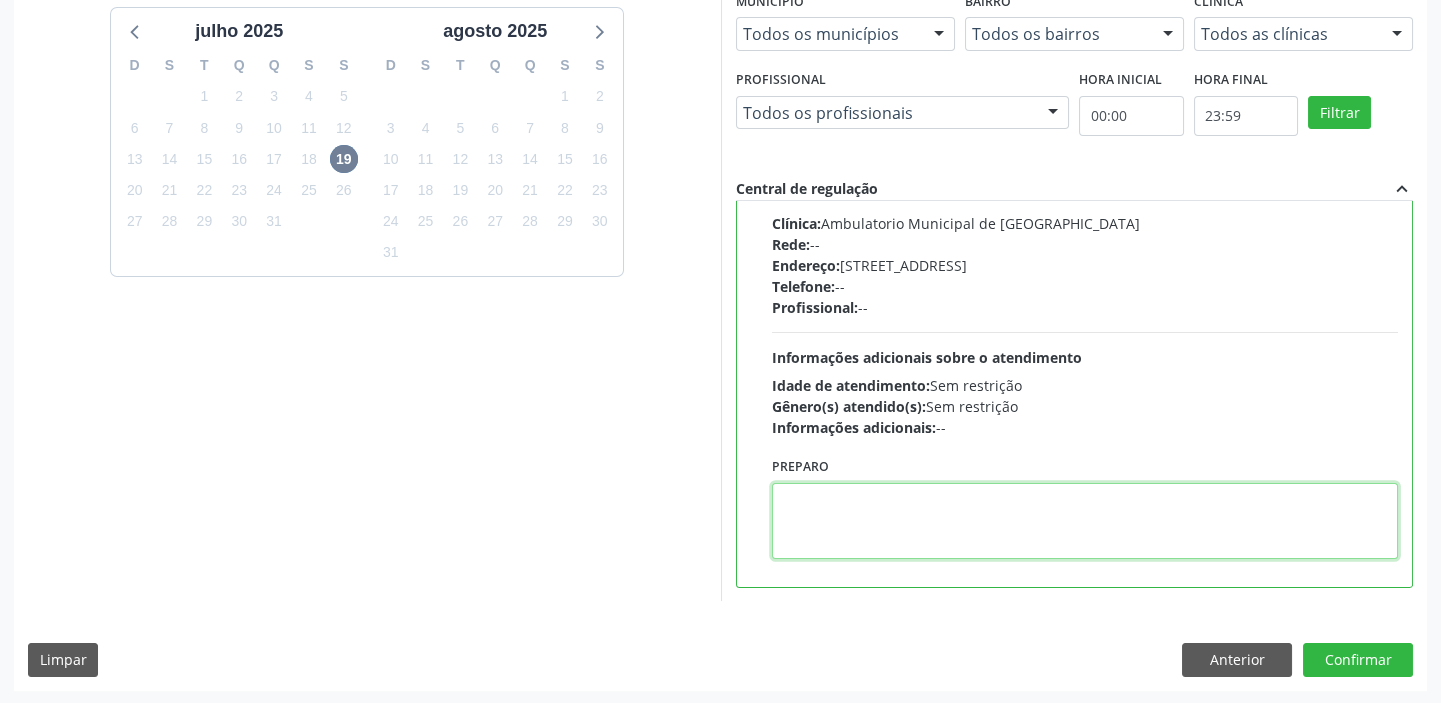 click at bounding box center (1085, 521) 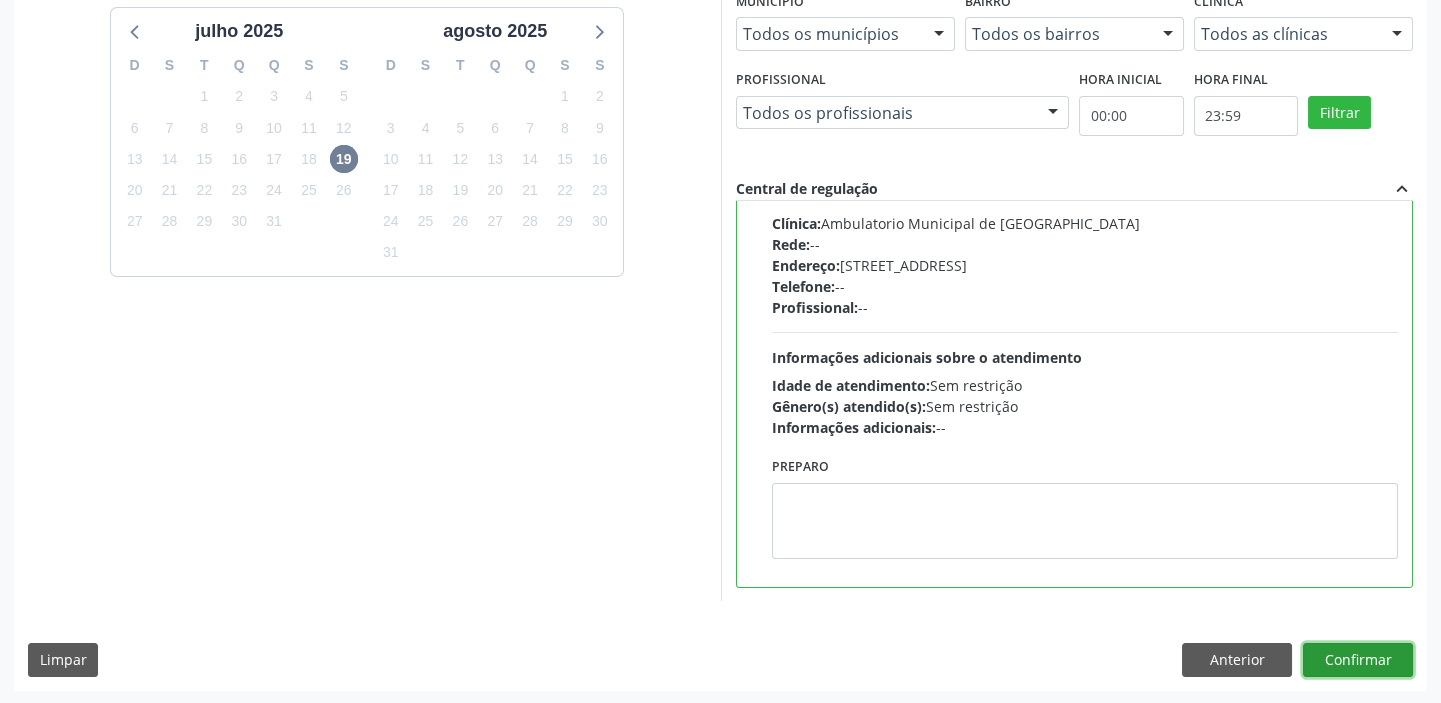 click on "Confirmar" at bounding box center (1358, 660) 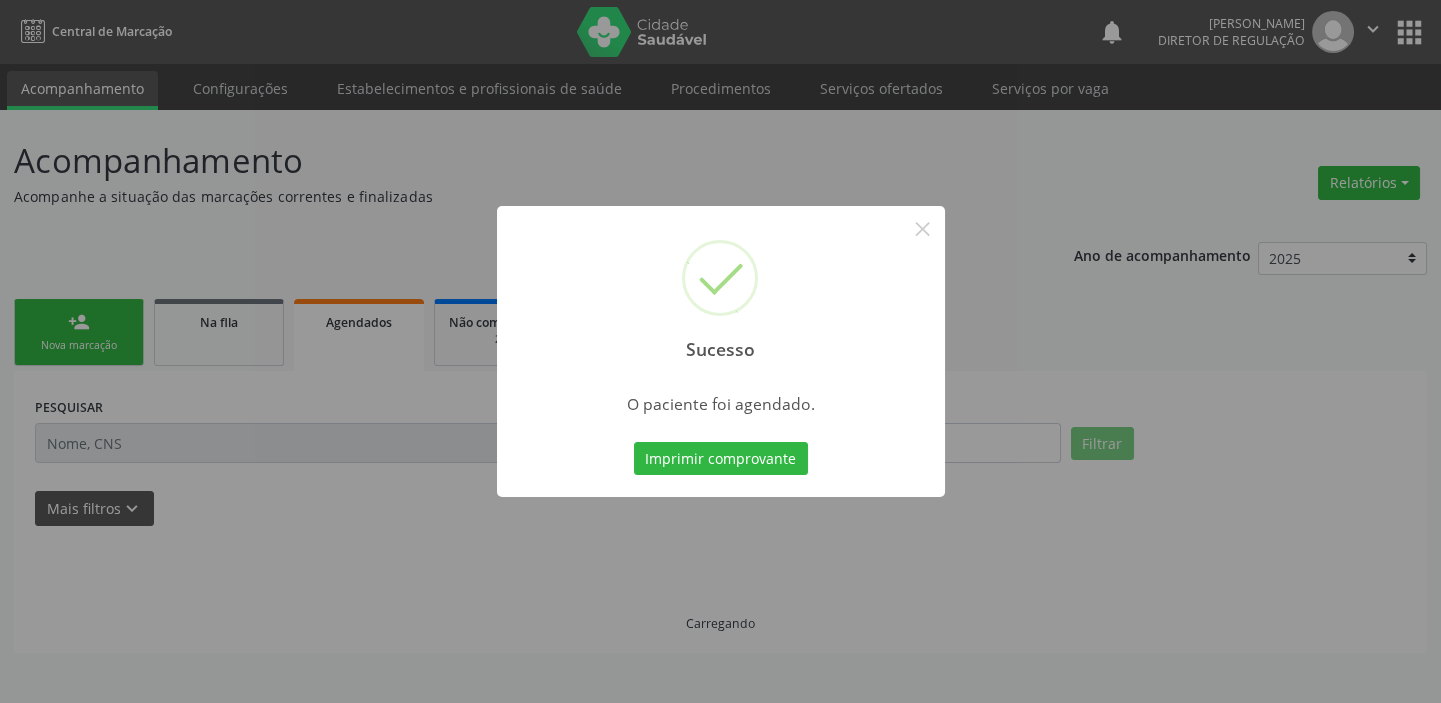 scroll, scrollTop: 0, scrollLeft: 0, axis: both 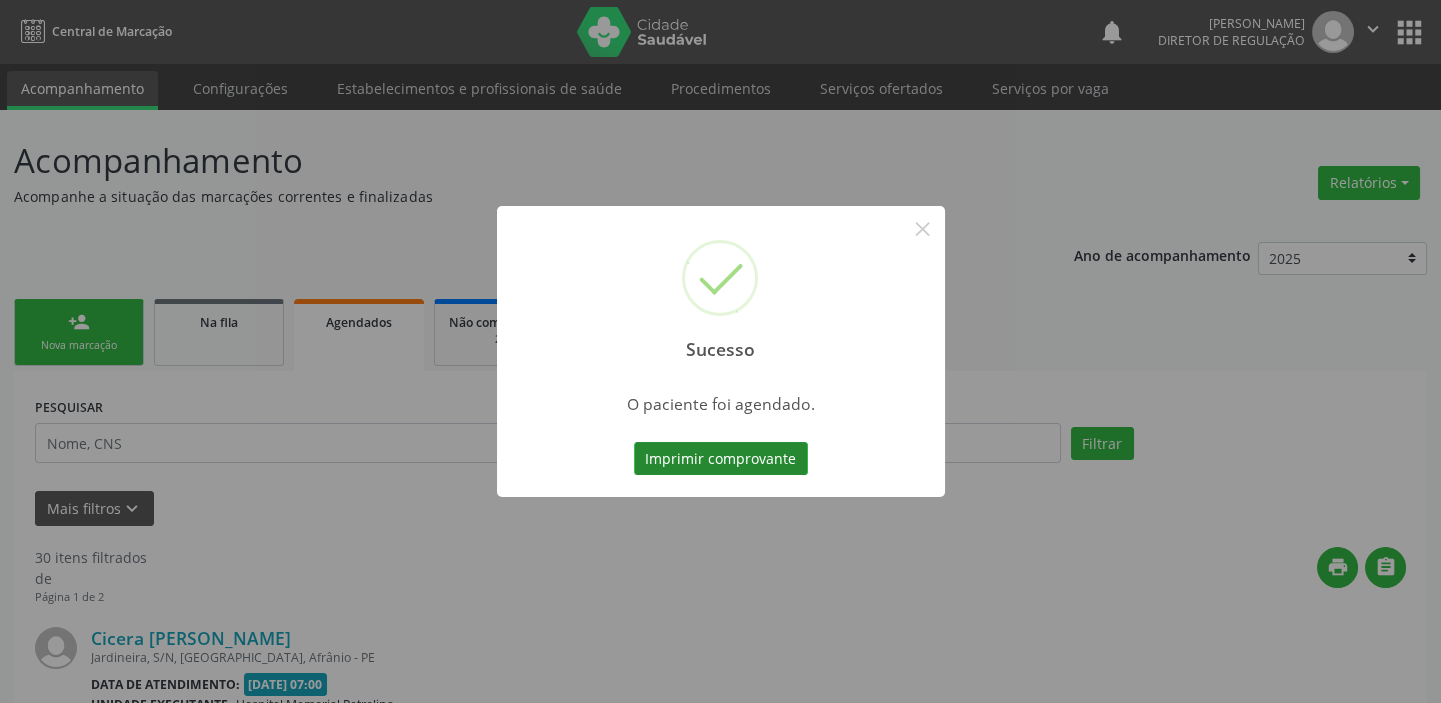 click on "Imprimir comprovante" at bounding box center [721, 459] 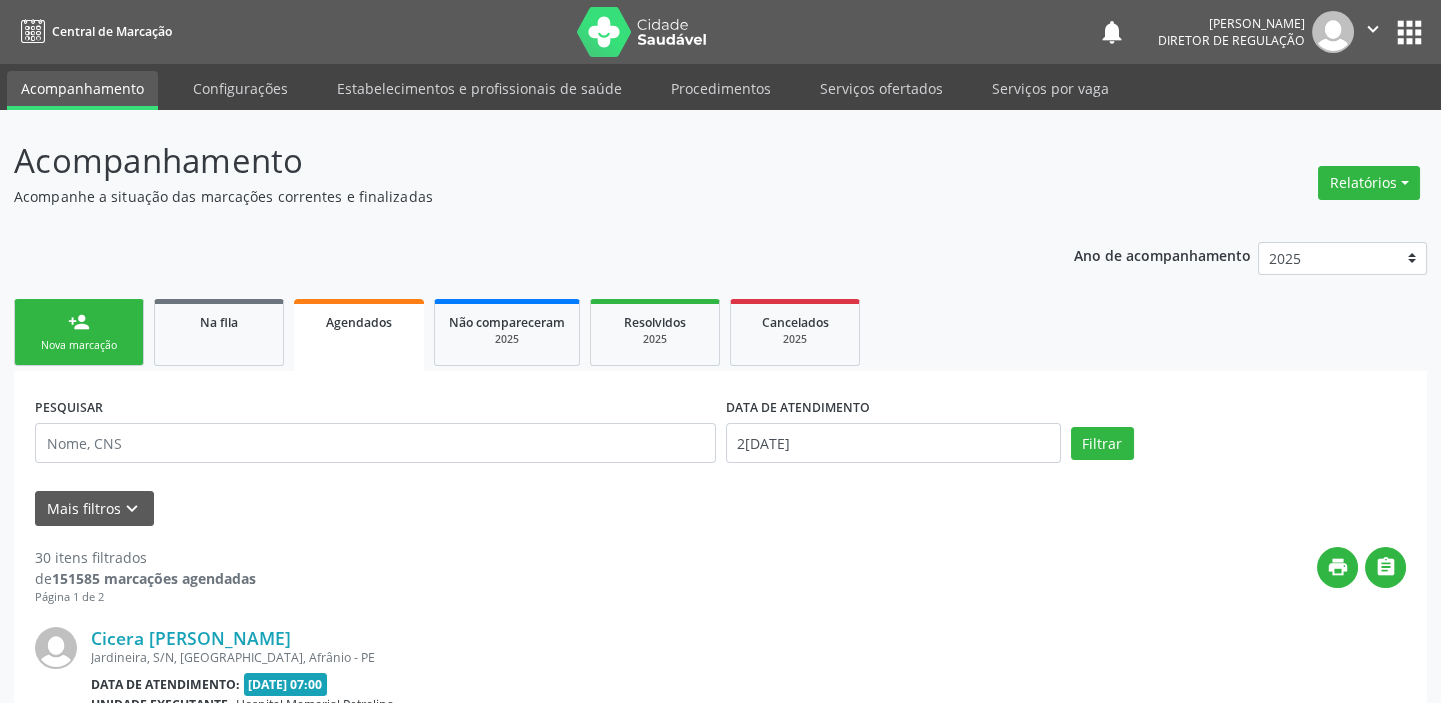 click on "Nova marcação" at bounding box center [79, 345] 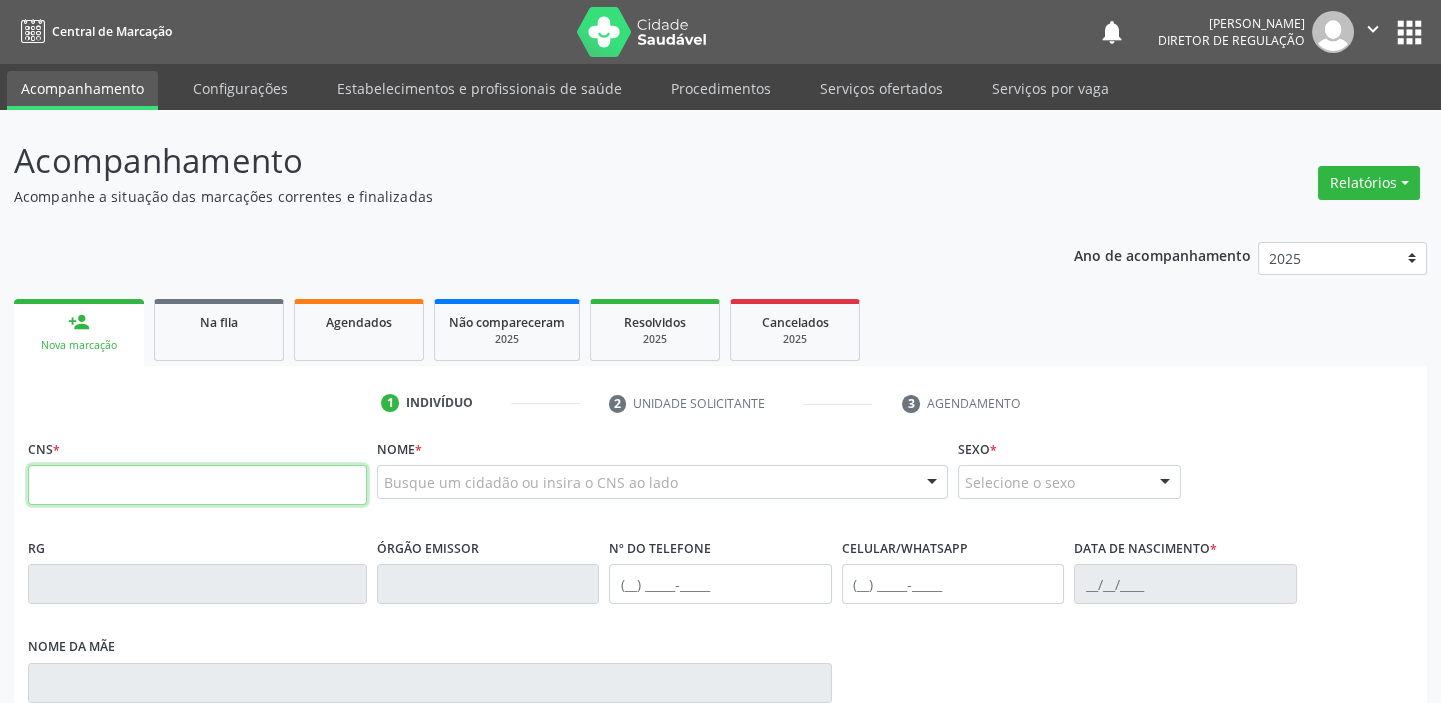 click at bounding box center (197, 485) 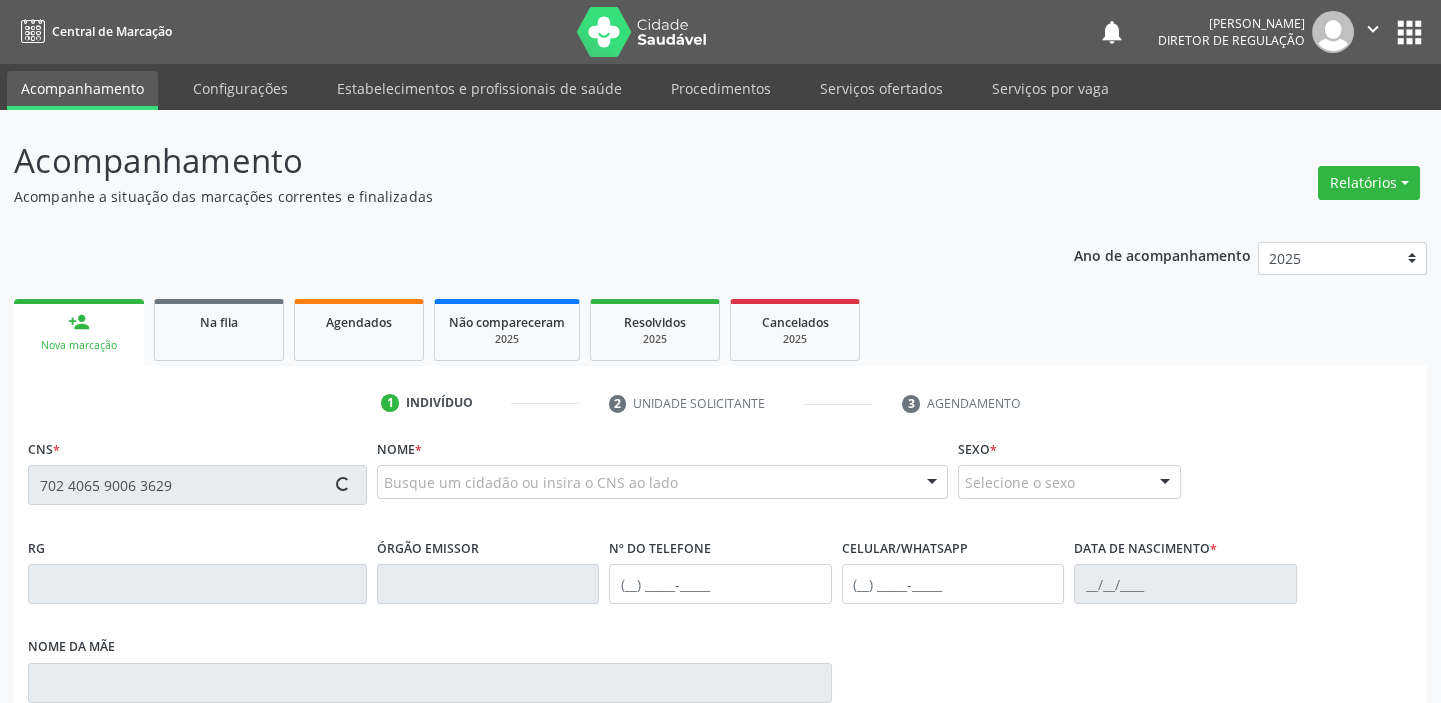 type on "702 4065 9006 3629" 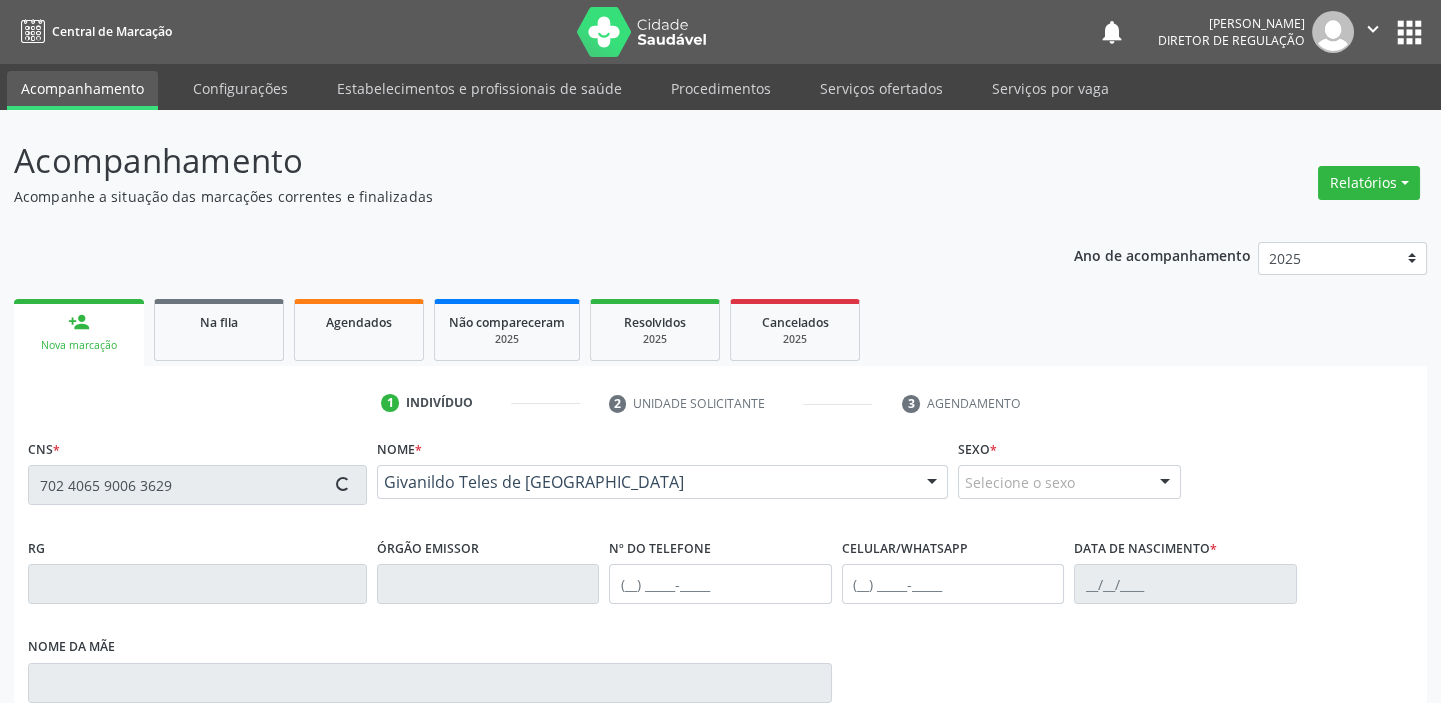 type on "(87) 98866-9949" 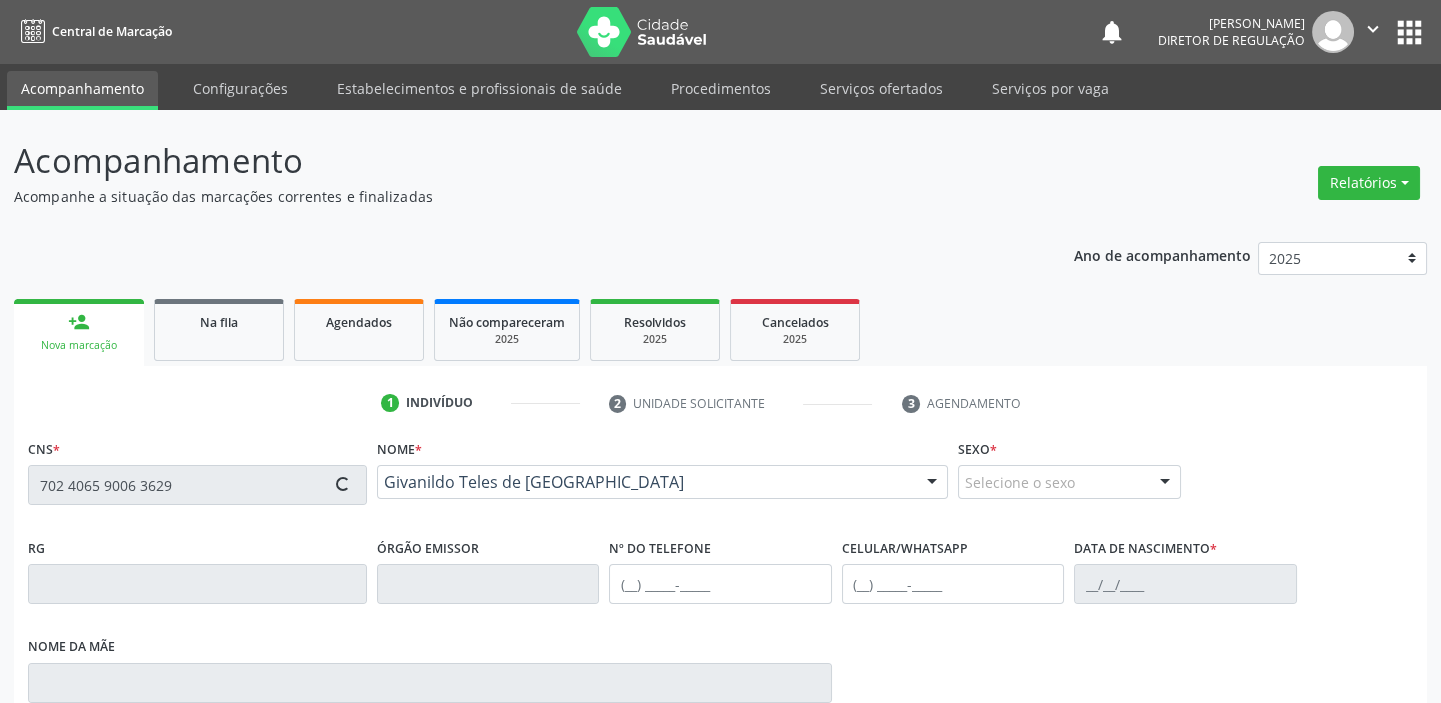 type on "11/04/1996" 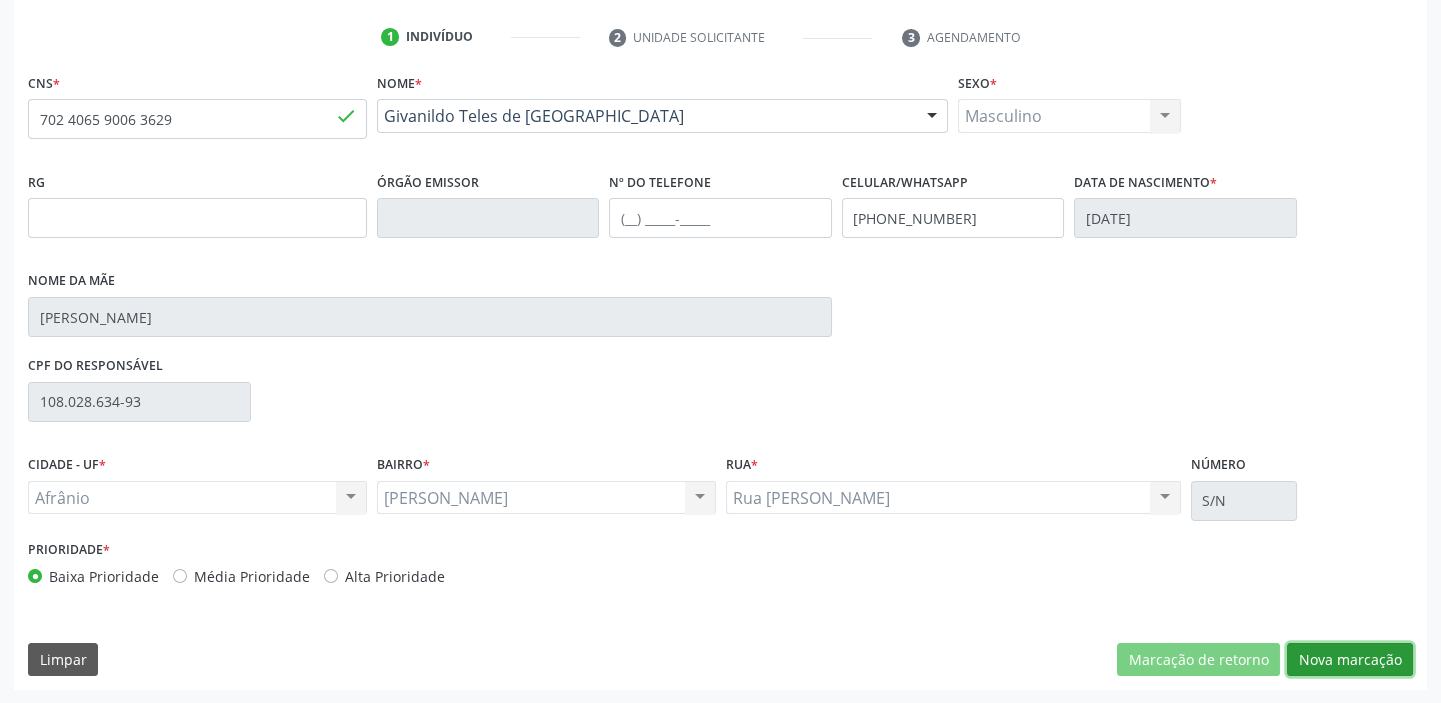 click on "Nova marcação" at bounding box center (1350, 660) 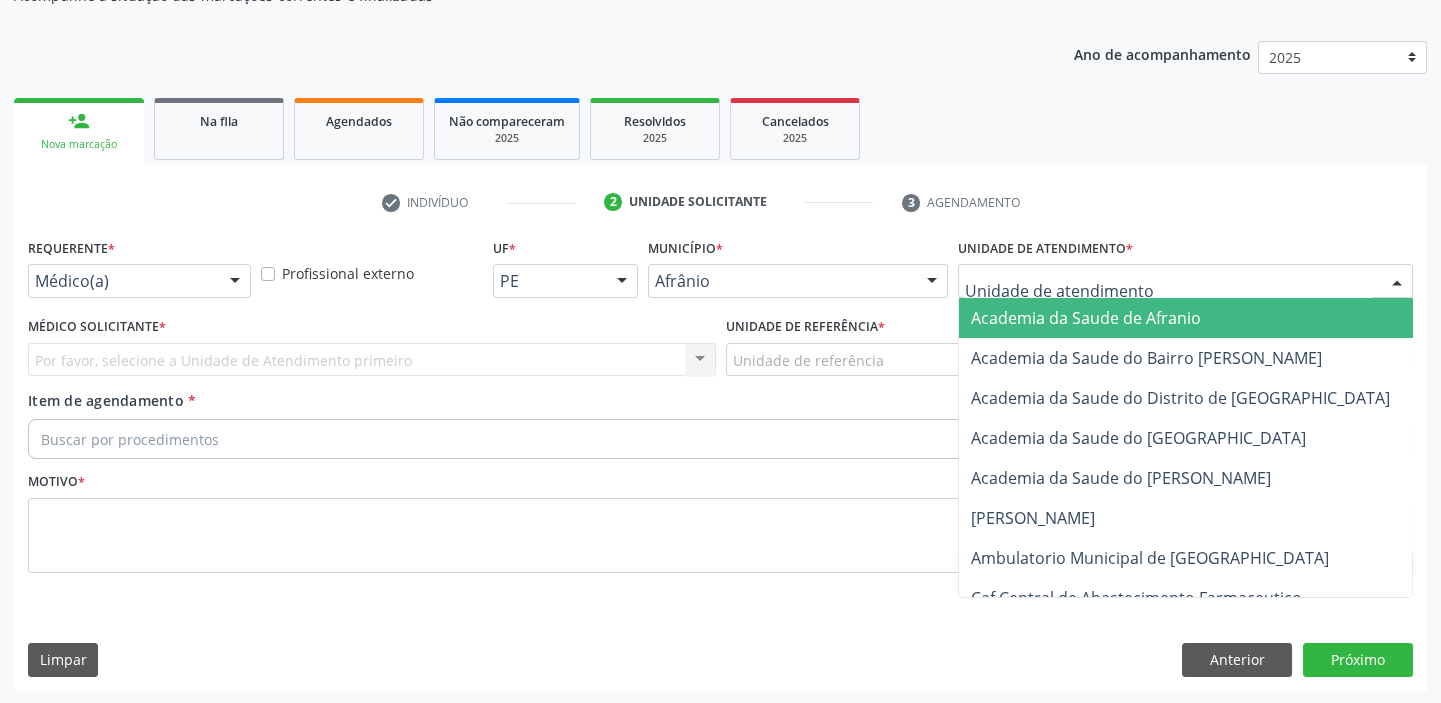 drag, startPoint x: 1052, startPoint y: 278, endPoint x: 1045, endPoint y: 394, distance: 116.21101 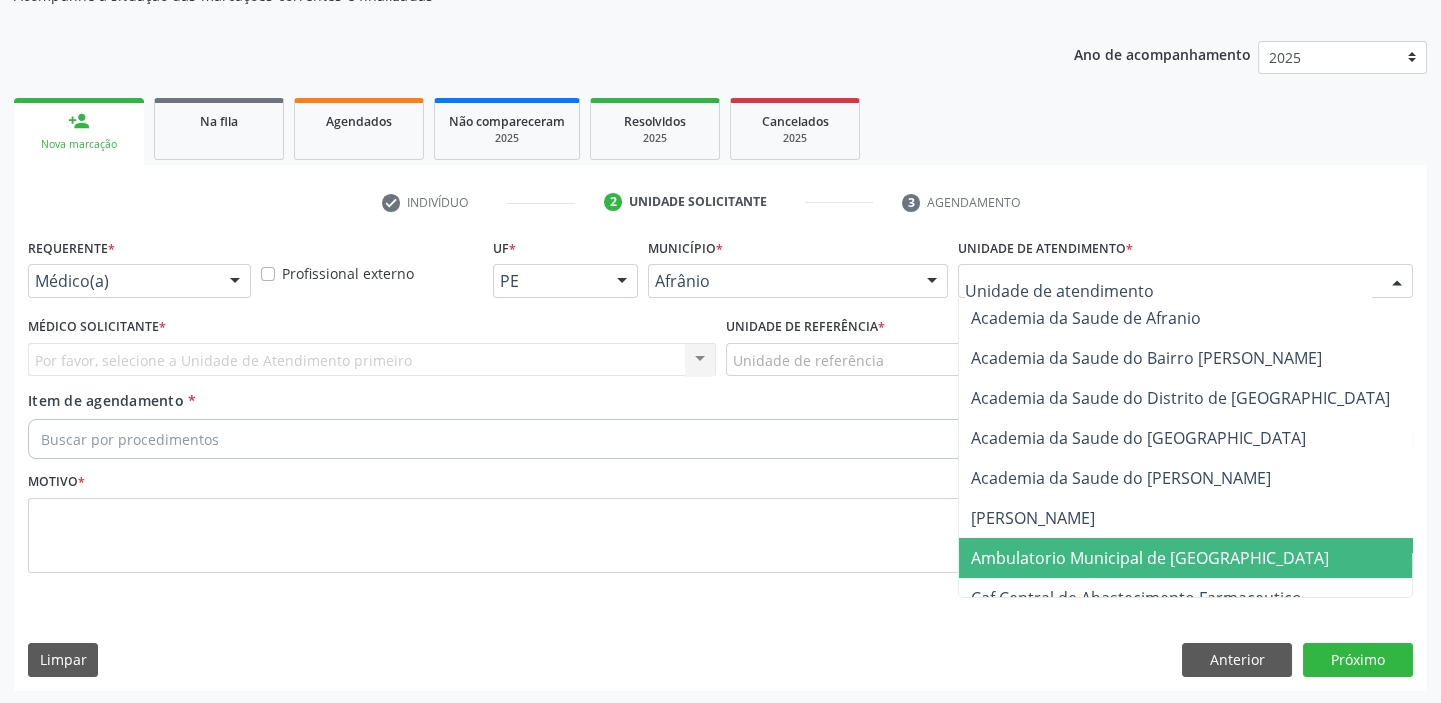 click on "Ambulatorio Municipal de [GEOGRAPHIC_DATA]" at bounding box center (1150, 558) 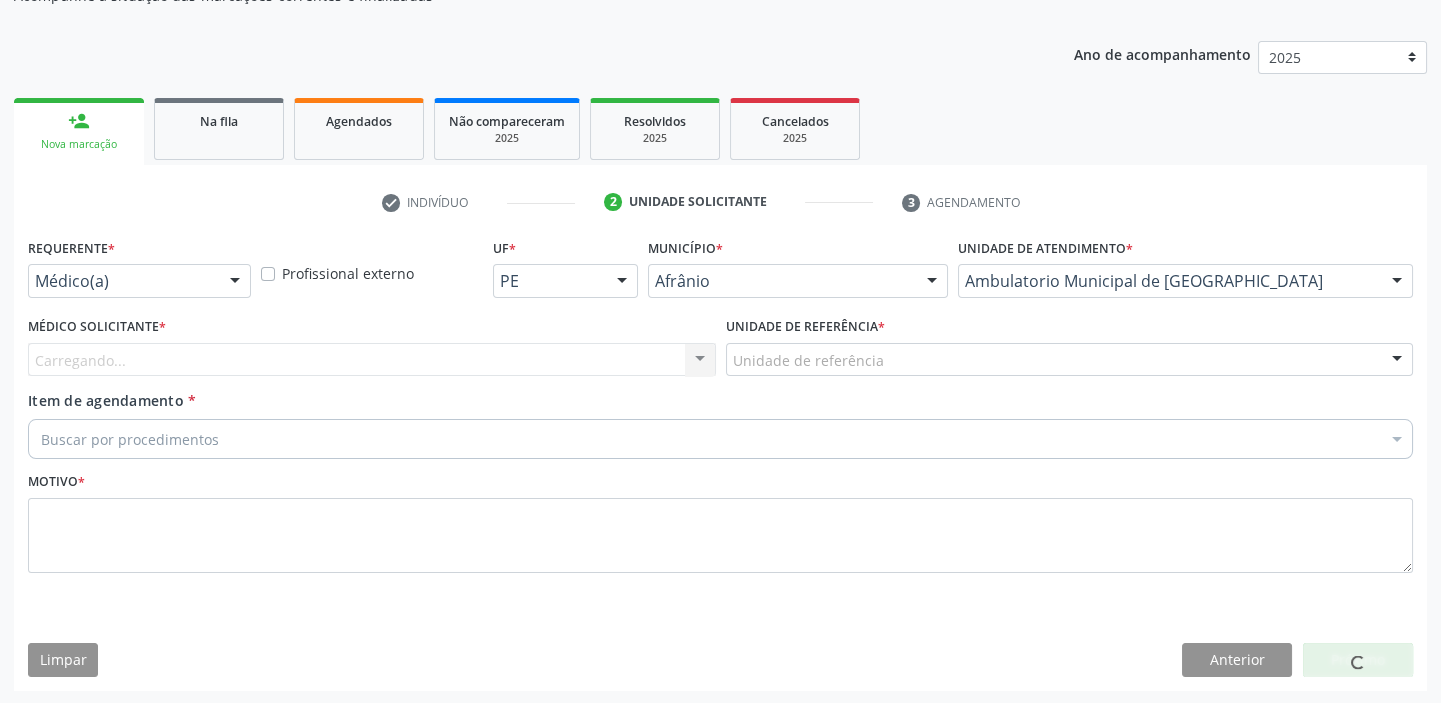 drag, startPoint x: 767, startPoint y: 354, endPoint x: 756, endPoint y: 417, distance: 63.953106 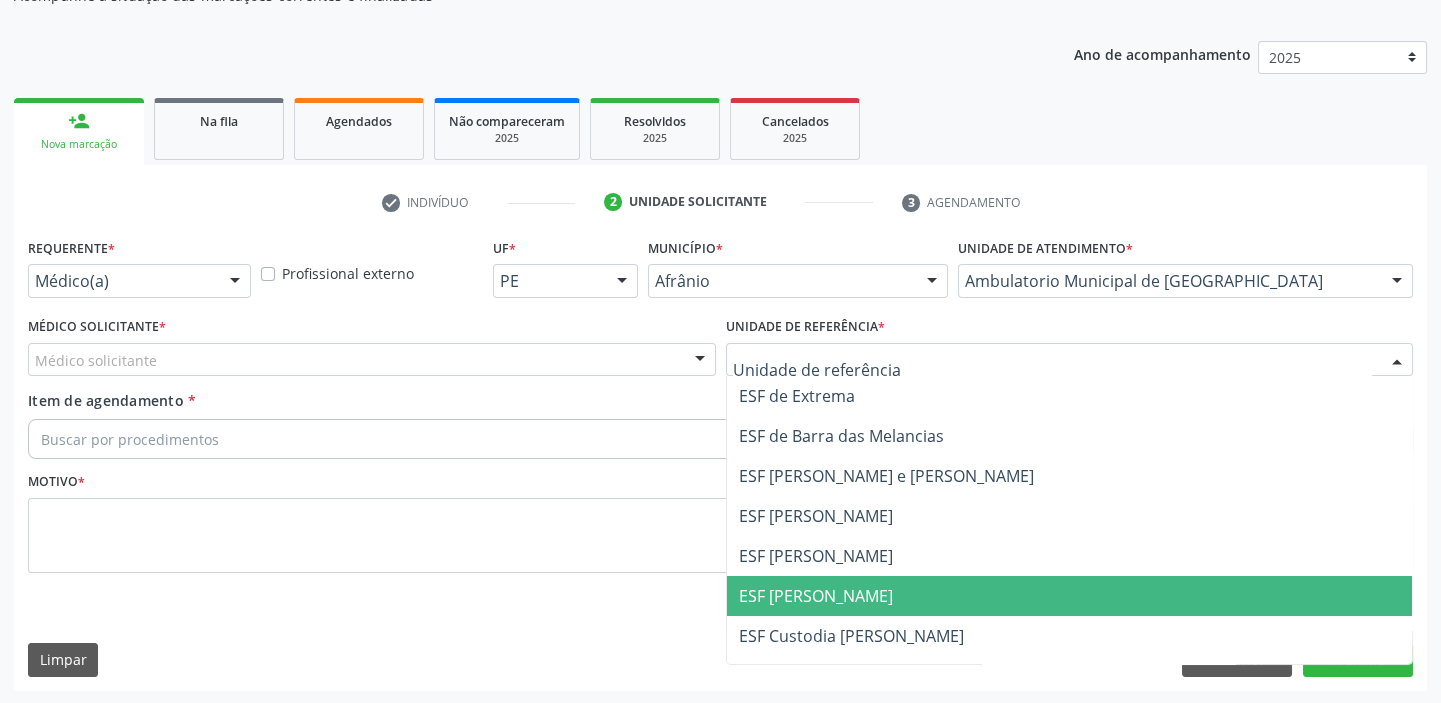 click on "ESF [PERSON_NAME]" at bounding box center (1070, 596) 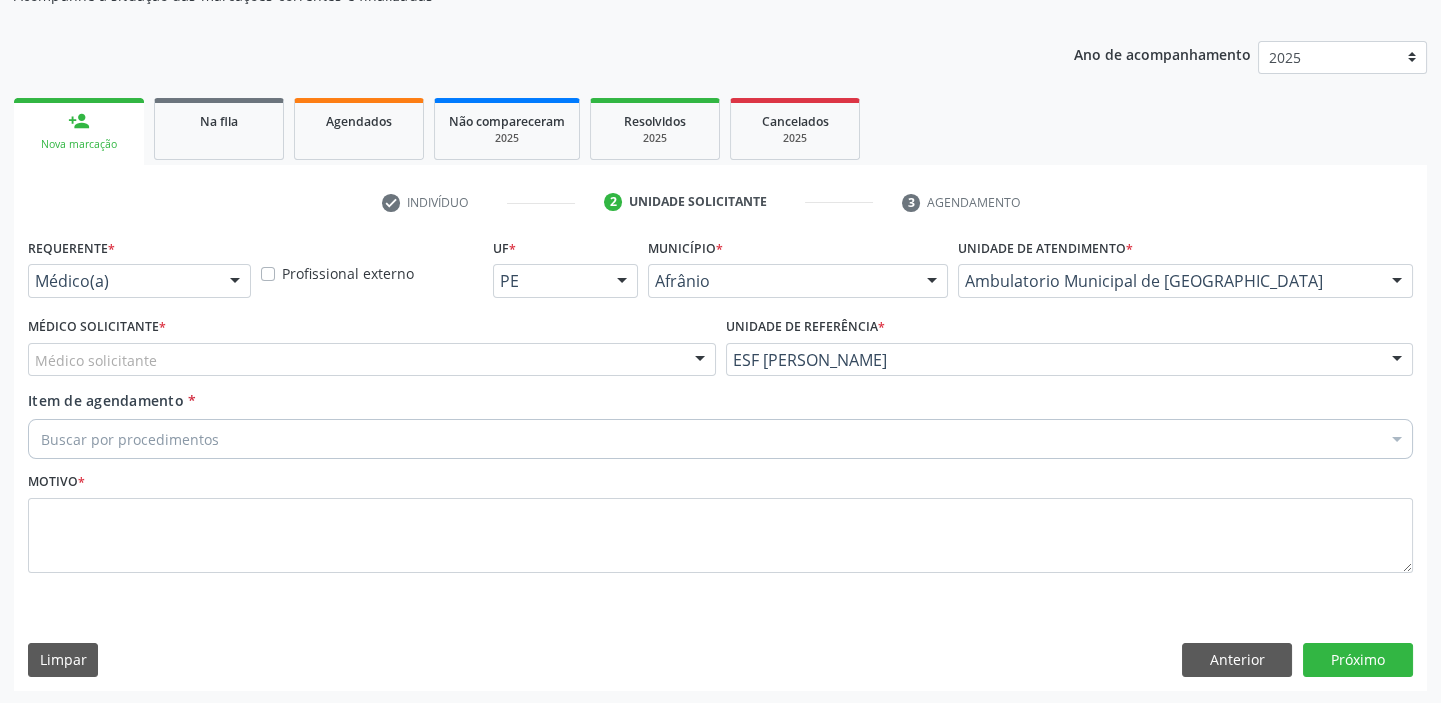 click on "Médico solicitante" at bounding box center [372, 360] 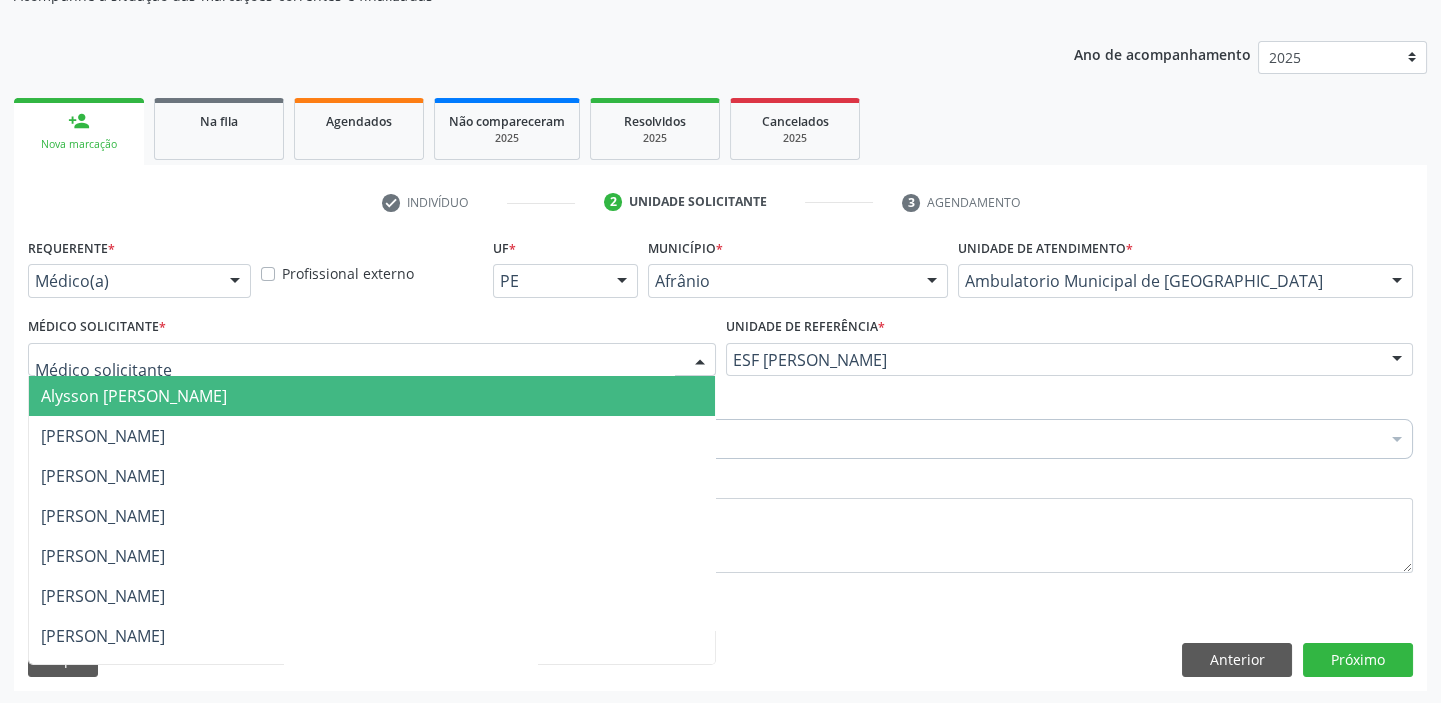 click on "Alysson [PERSON_NAME]" at bounding box center [134, 396] 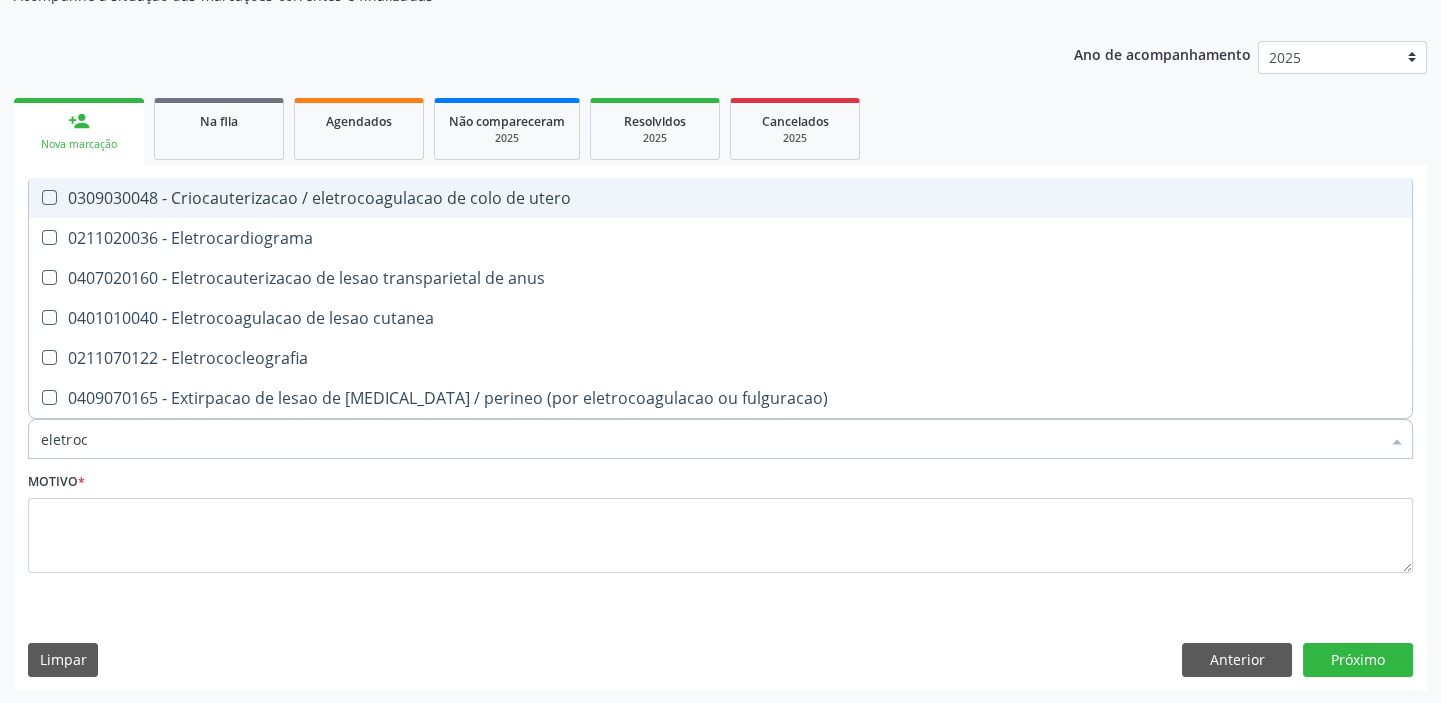 type on "eletroca" 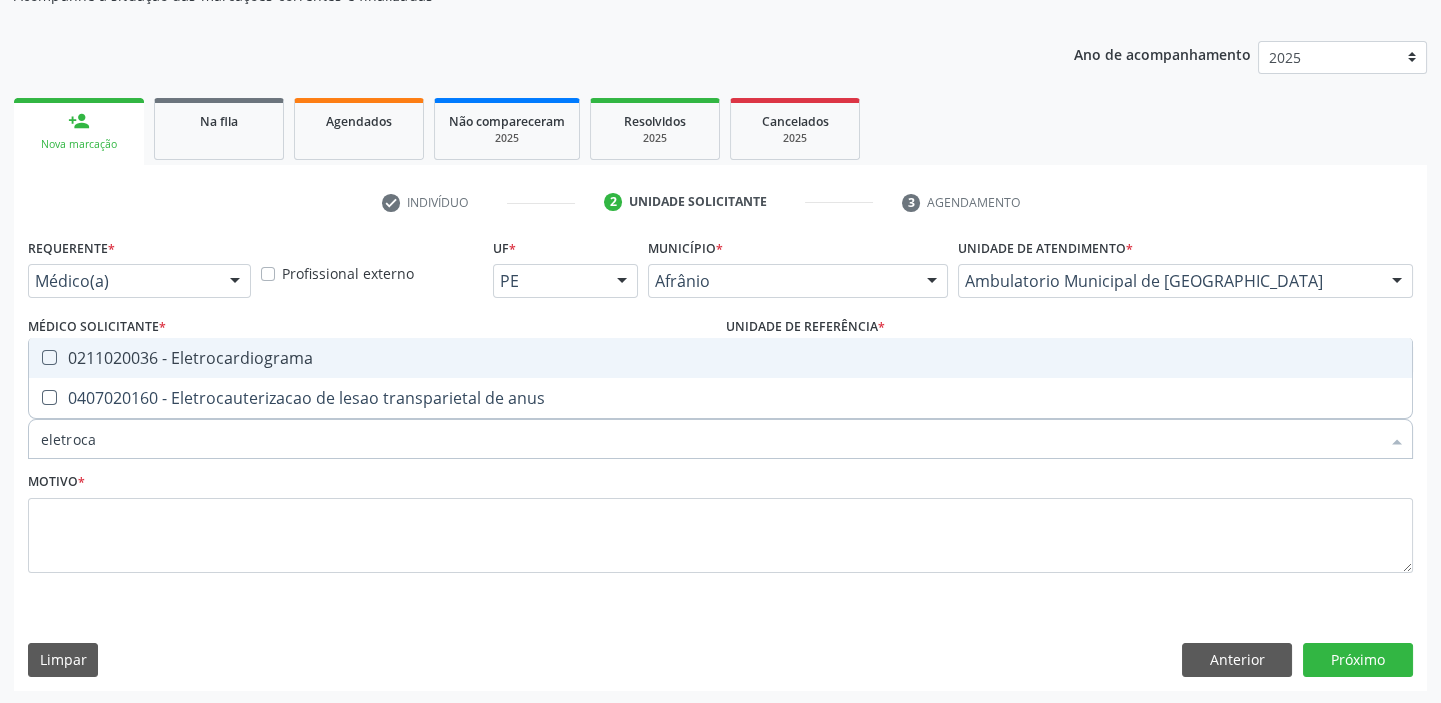 click on "0211020036 - Eletrocardiograma" at bounding box center (720, 358) 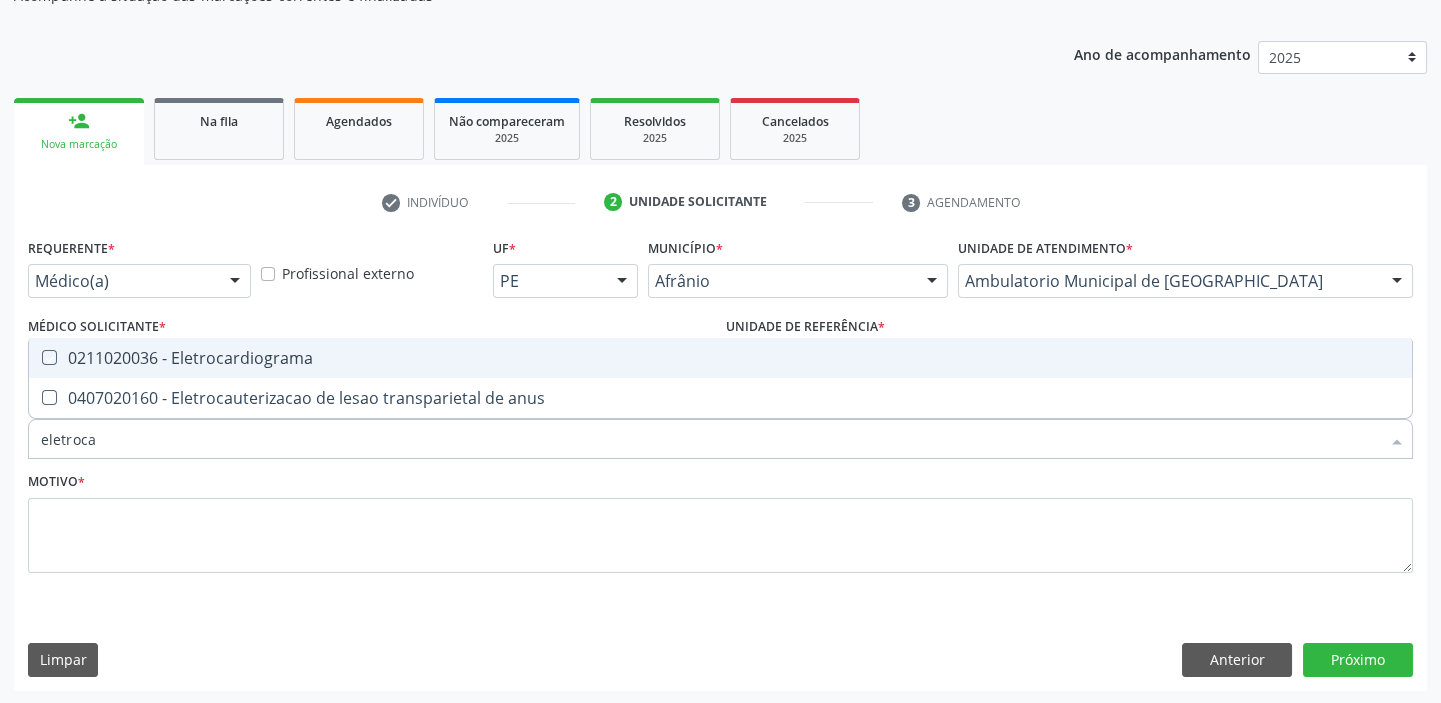 checkbox on "true" 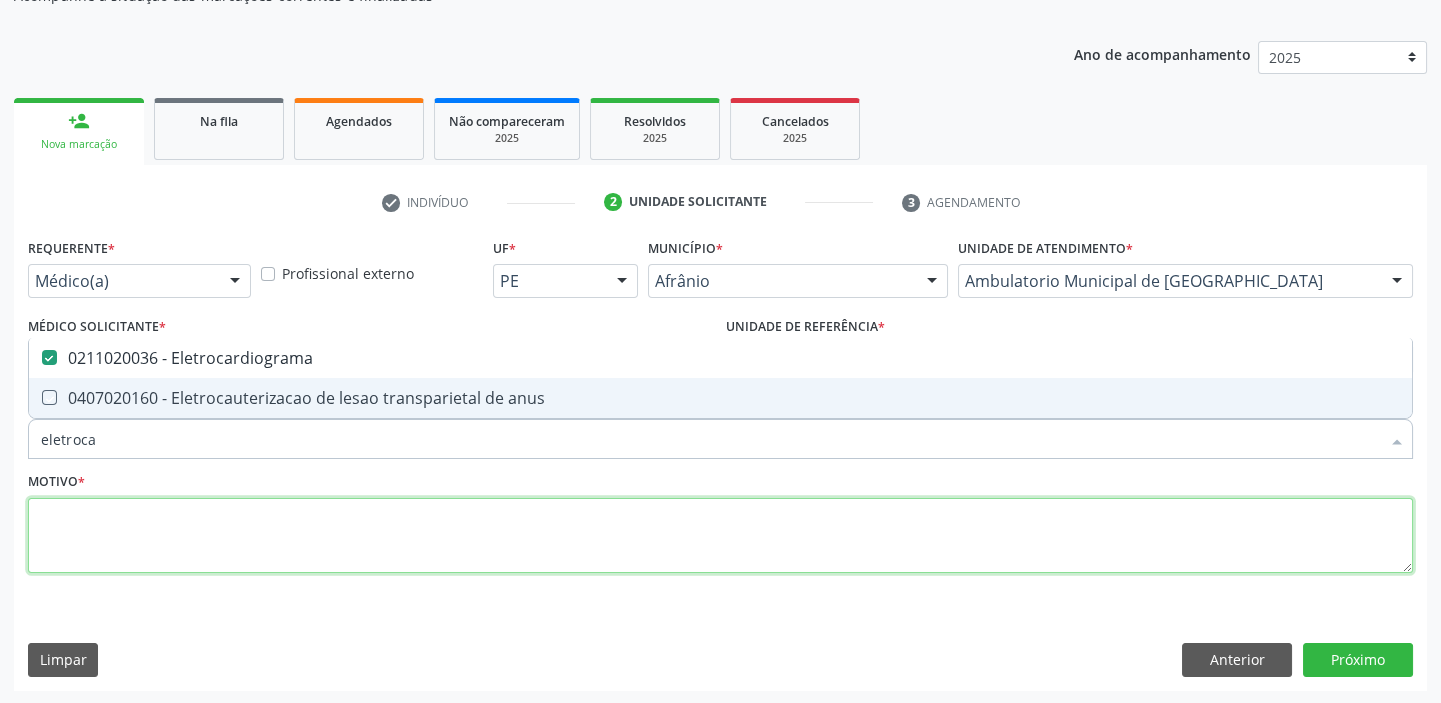 click at bounding box center (720, 536) 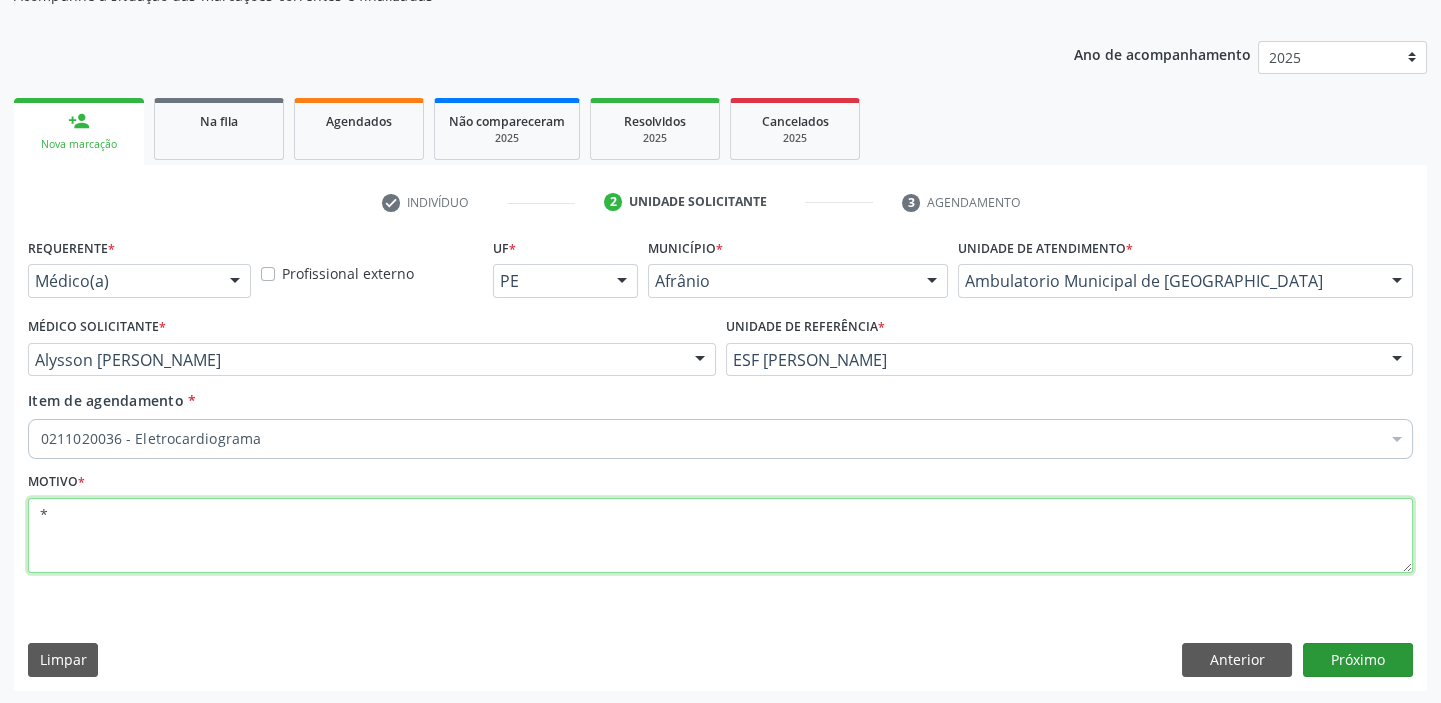 type on "*" 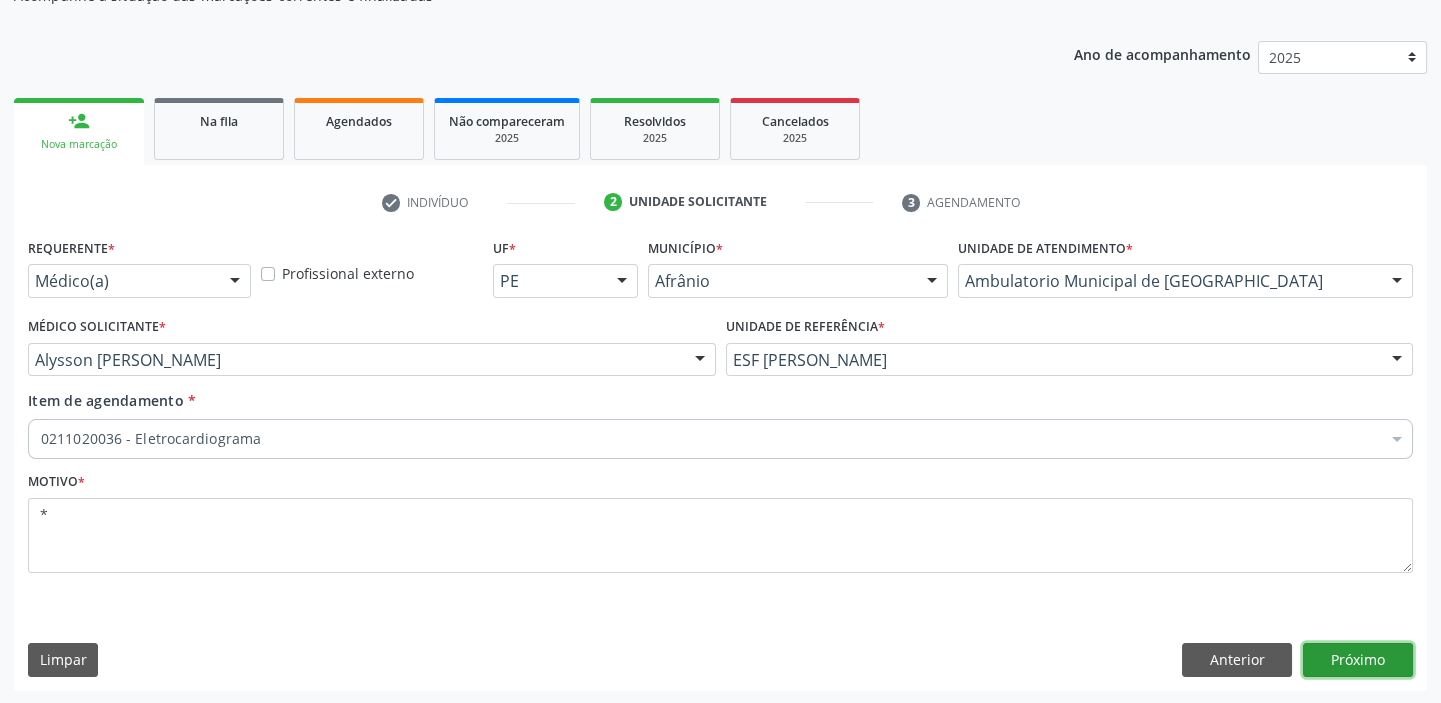 click on "Próximo" at bounding box center (1358, 660) 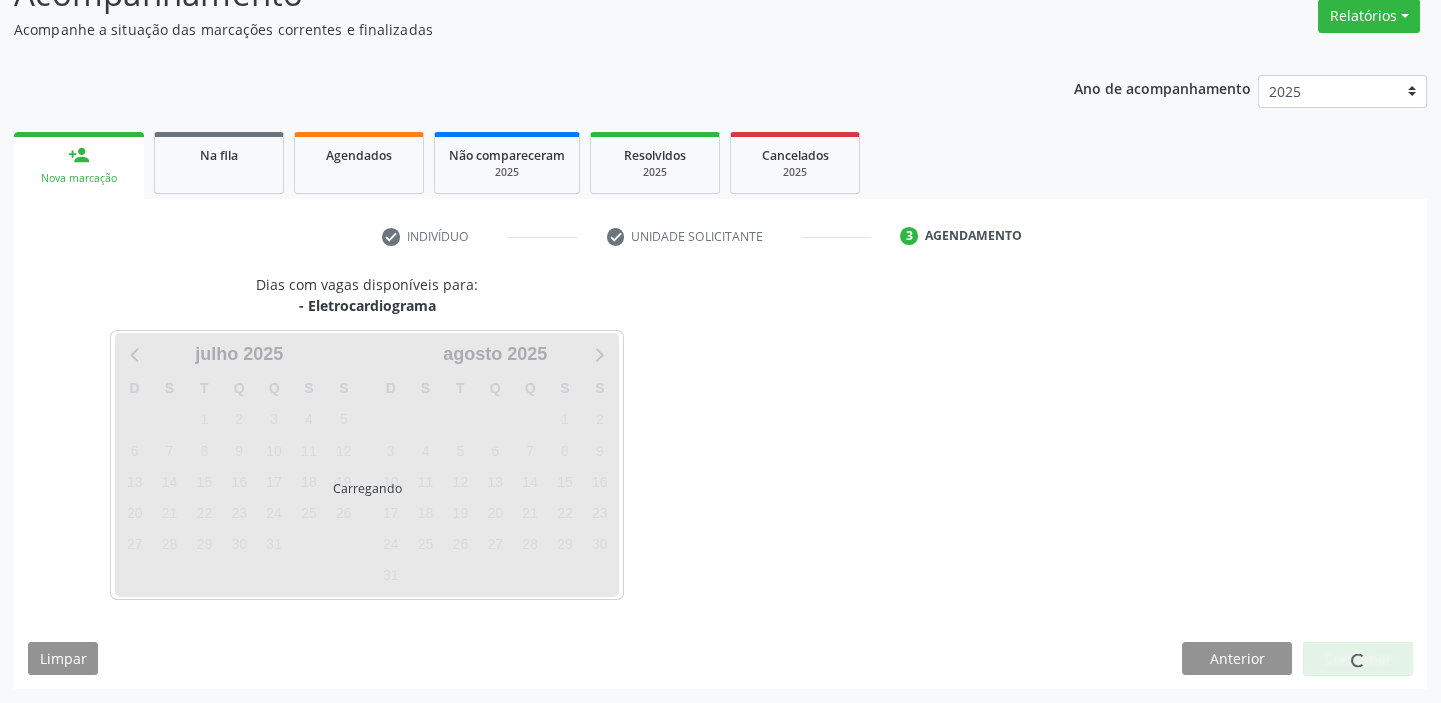 scroll, scrollTop: 166, scrollLeft: 0, axis: vertical 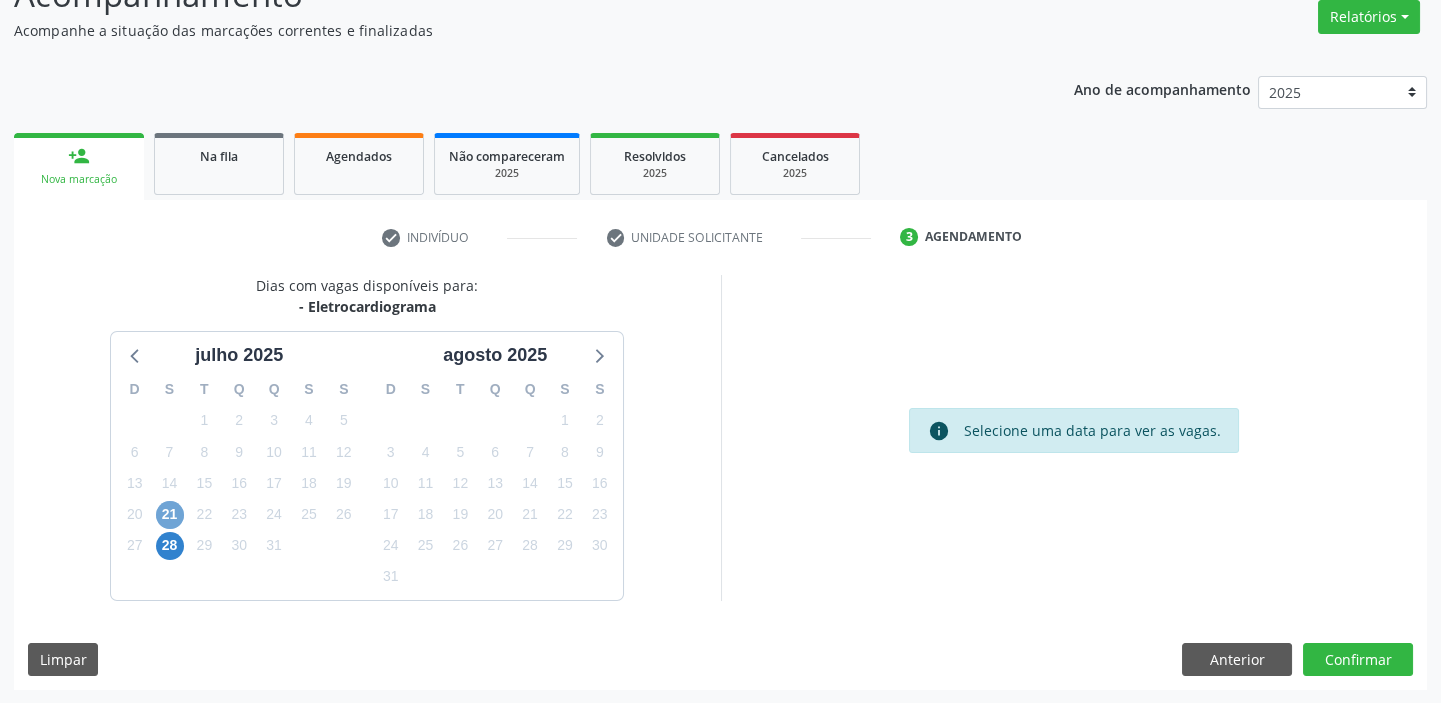 click on "21" at bounding box center (170, 515) 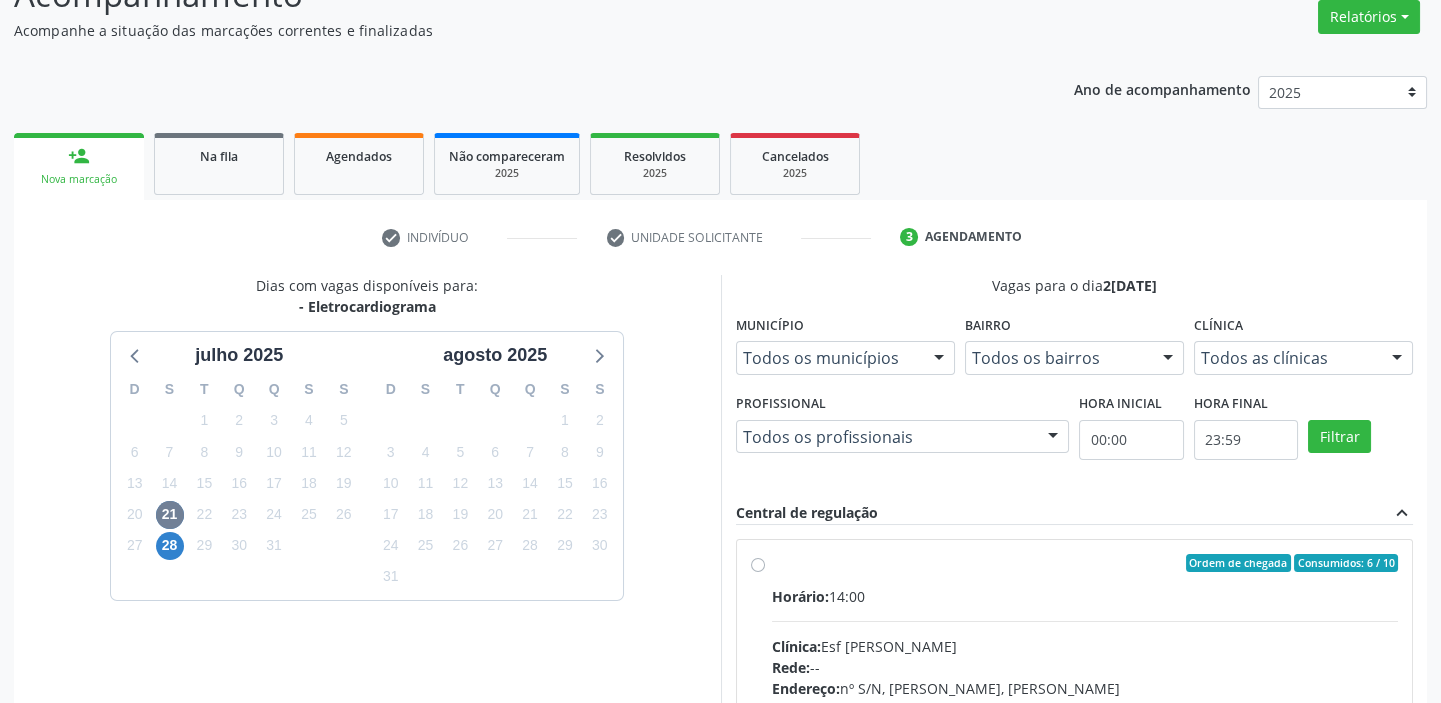 click on "Clínica:  Esf Isabel Gomes" at bounding box center (1085, 646) 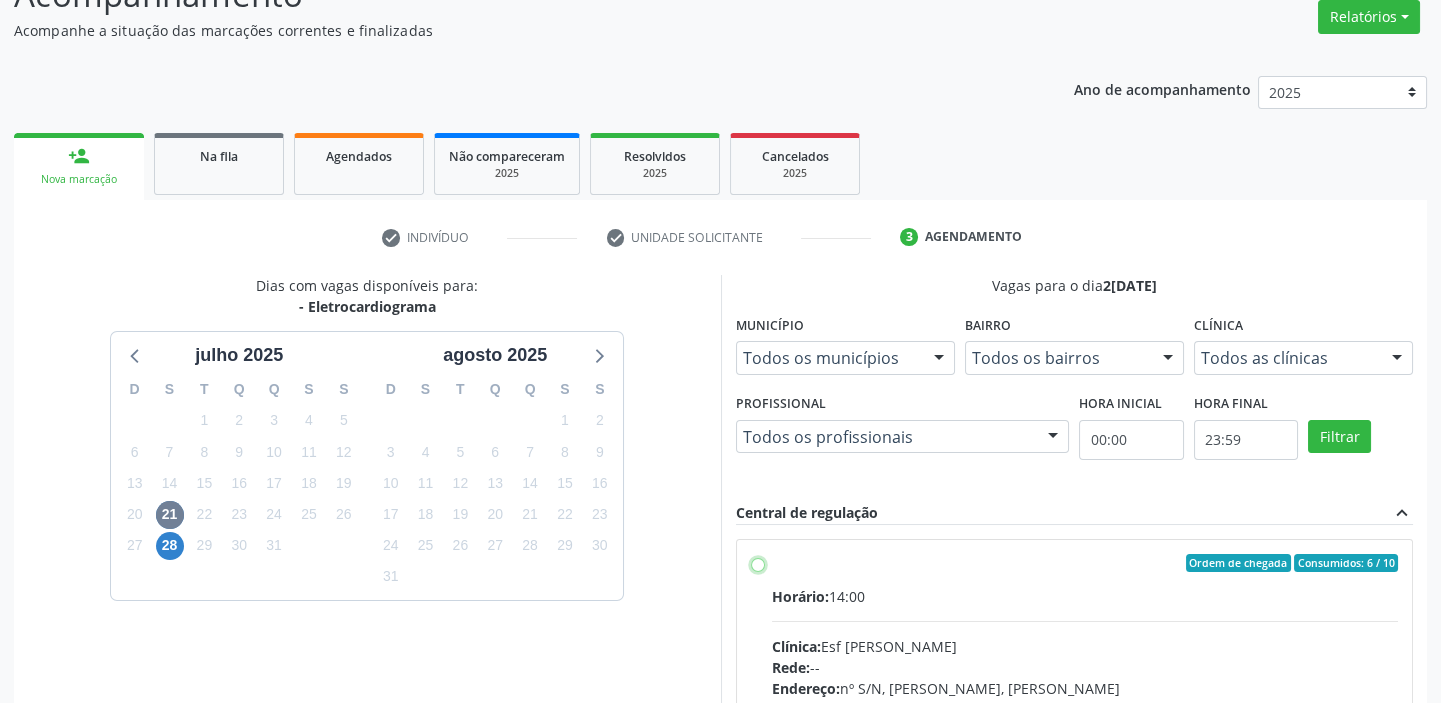 click on "Ordem de chegada
Consumidos: 6 / 10
Horário:   14:00
Clínica:  Esf Isabel Gomes
Rede:
--
Endereço:   nº S/N, Roberto Luiz, Afrânio - PE
Telefone:   (87) 38681421
Profissional:
--
Informações adicionais sobre o atendimento
Idade de atendimento:
Sem restrição
Gênero(s) atendido(s):
Sem restrição
Informações adicionais:
--" at bounding box center [758, 563] 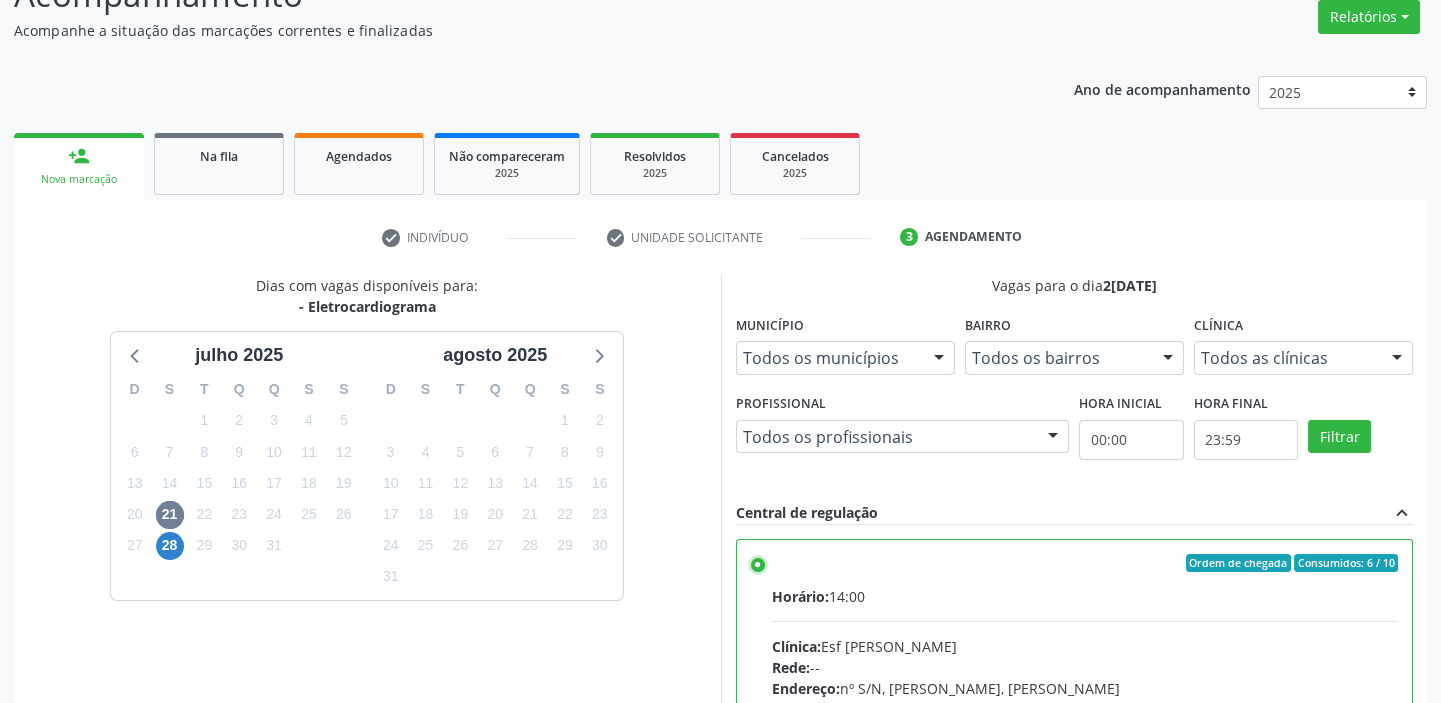 scroll, scrollTop: 99, scrollLeft: 0, axis: vertical 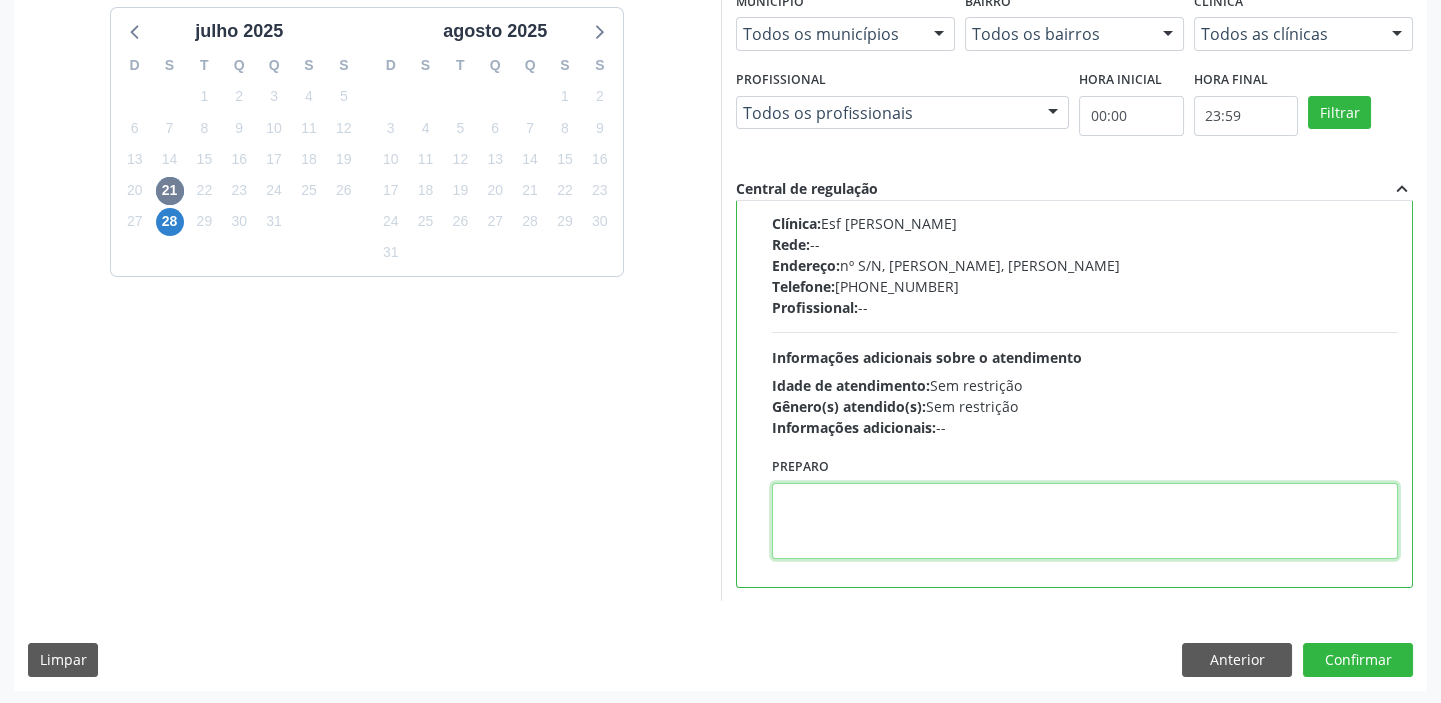 click at bounding box center [1085, 521] 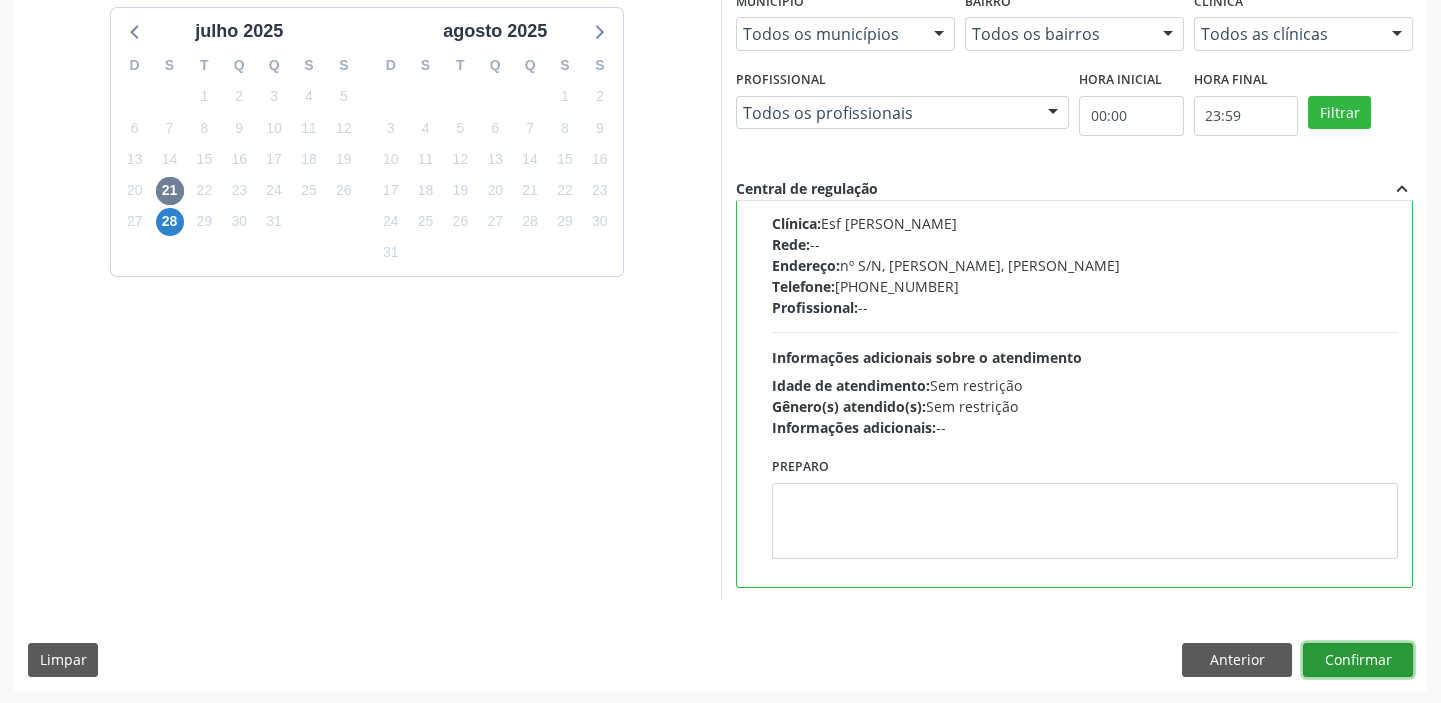 click on "Confirmar" at bounding box center [1358, 660] 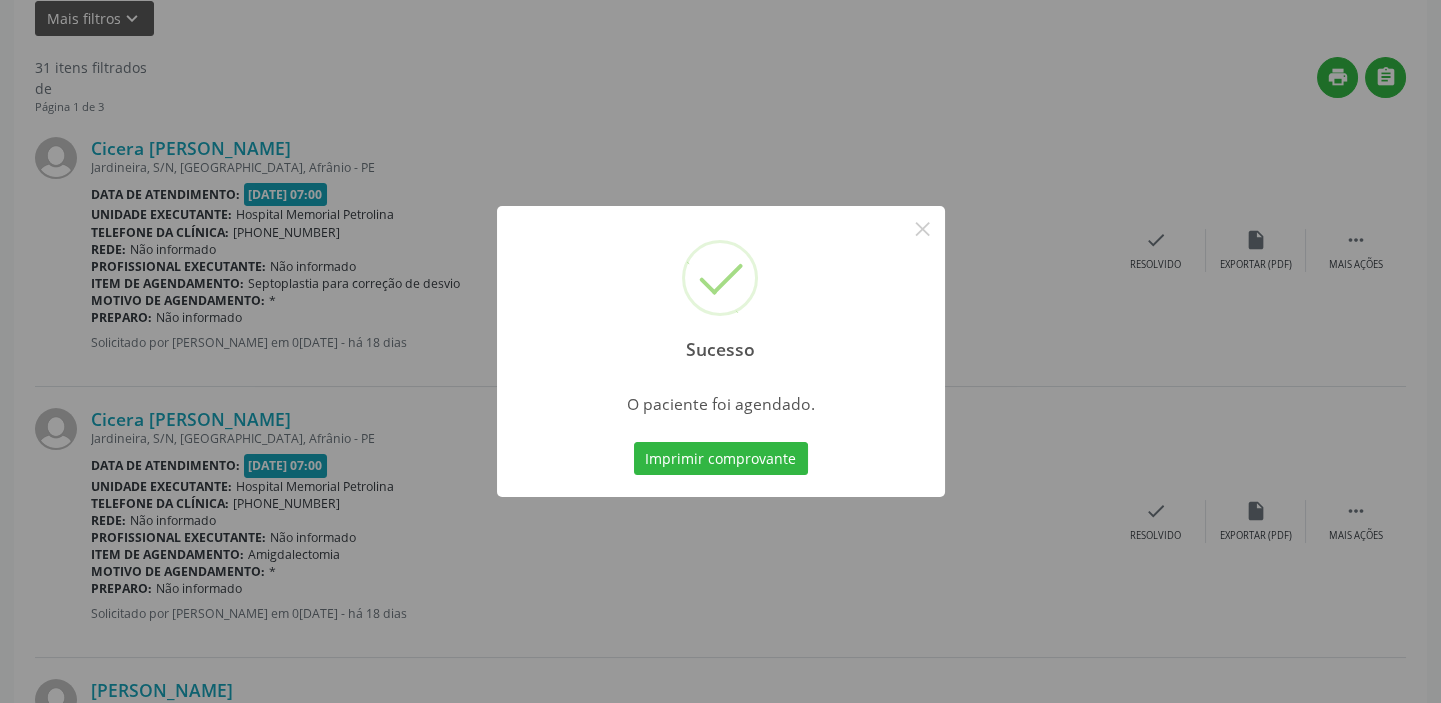 scroll, scrollTop: 0, scrollLeft: 0, axis: both 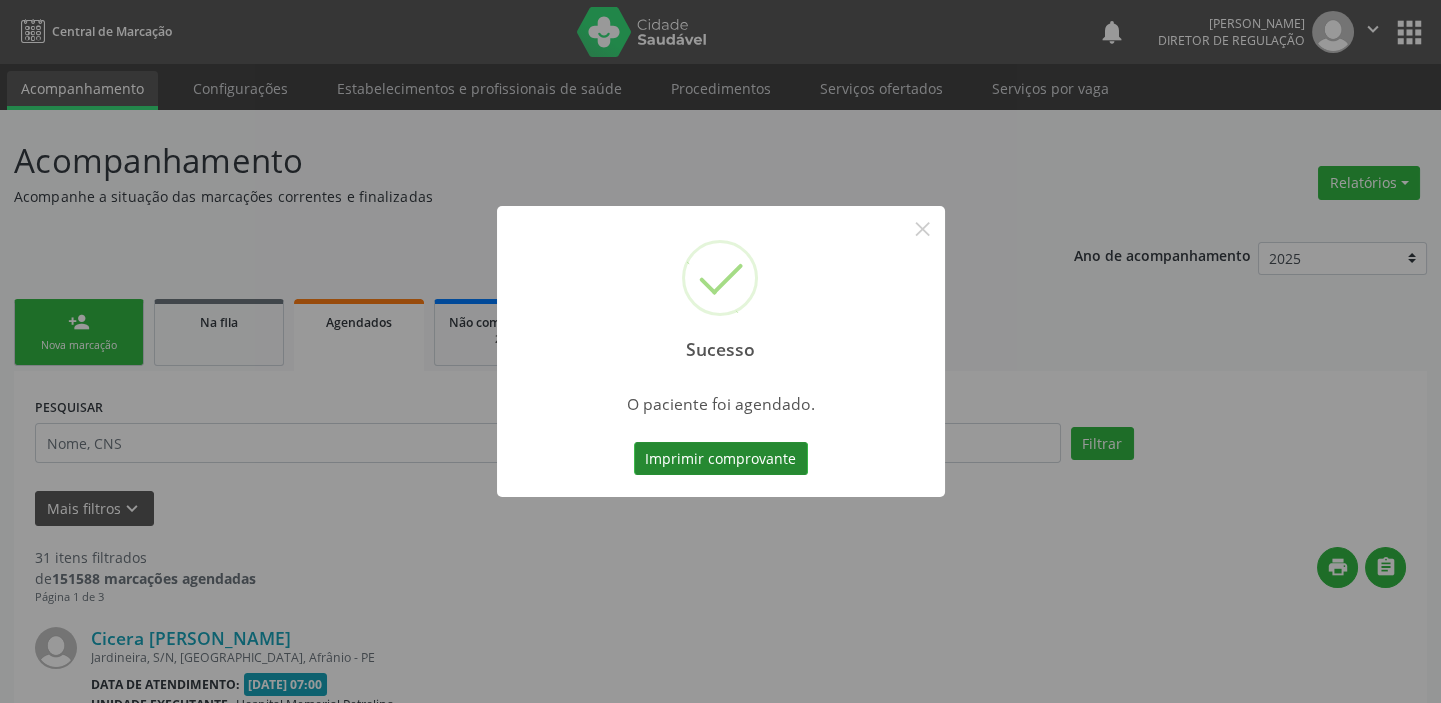 click on "Imprimir comprovante" at bounding box center (721, 459) 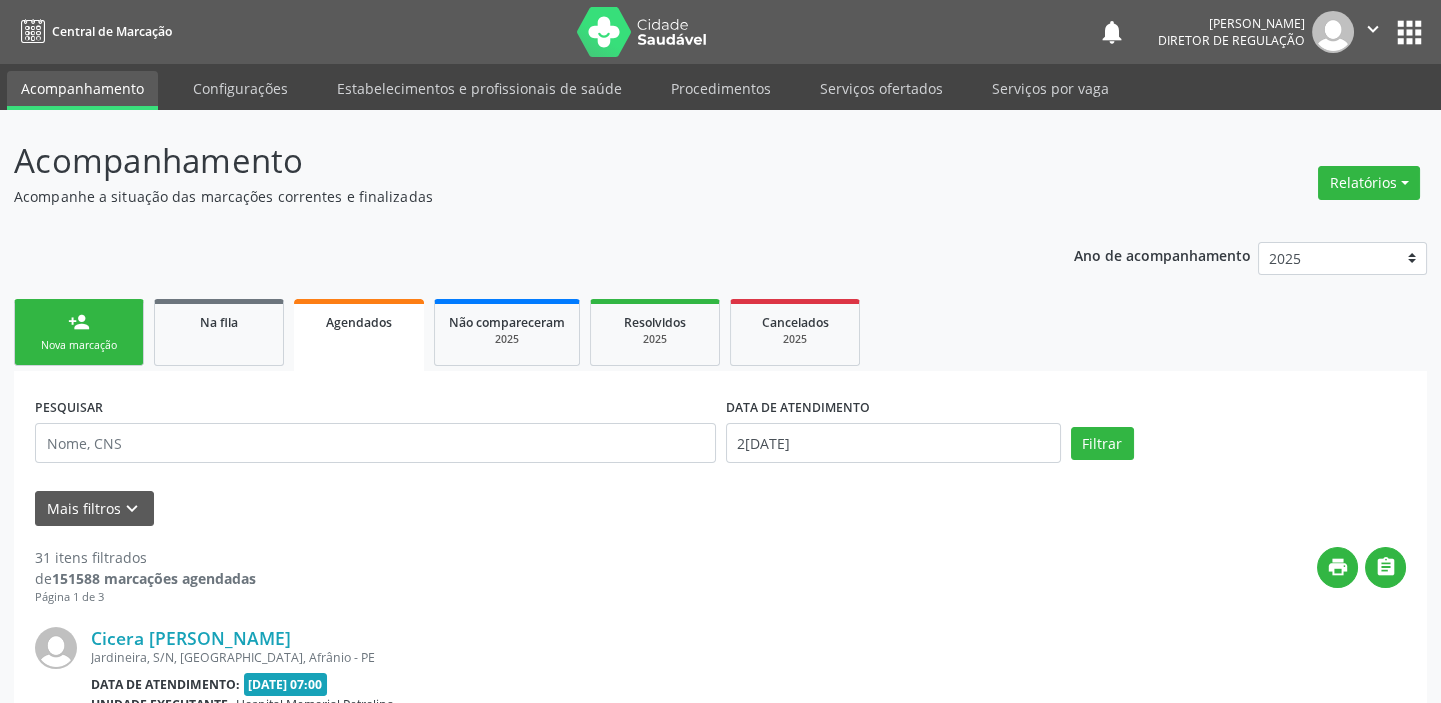 click on "Nova marcação" at bounding box center [79, 345] 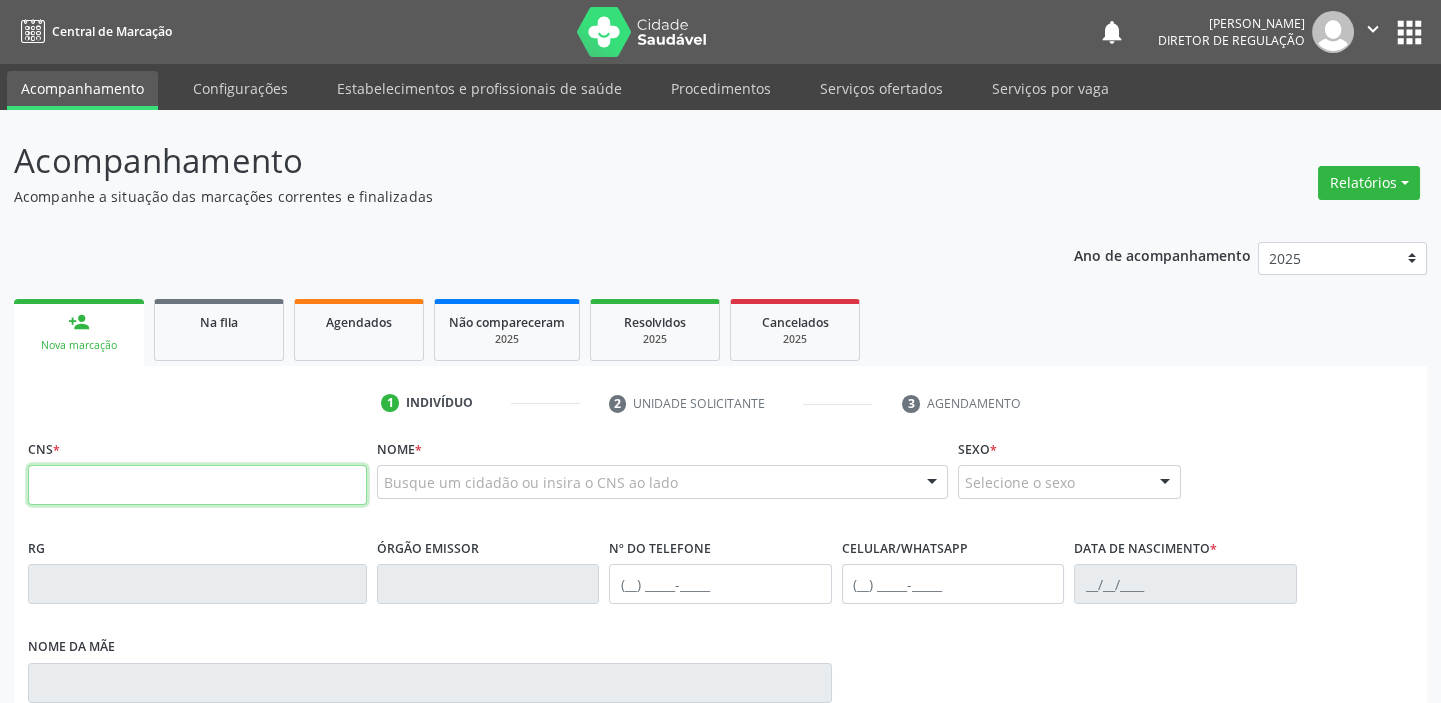 click at bounding box center [197, 485] 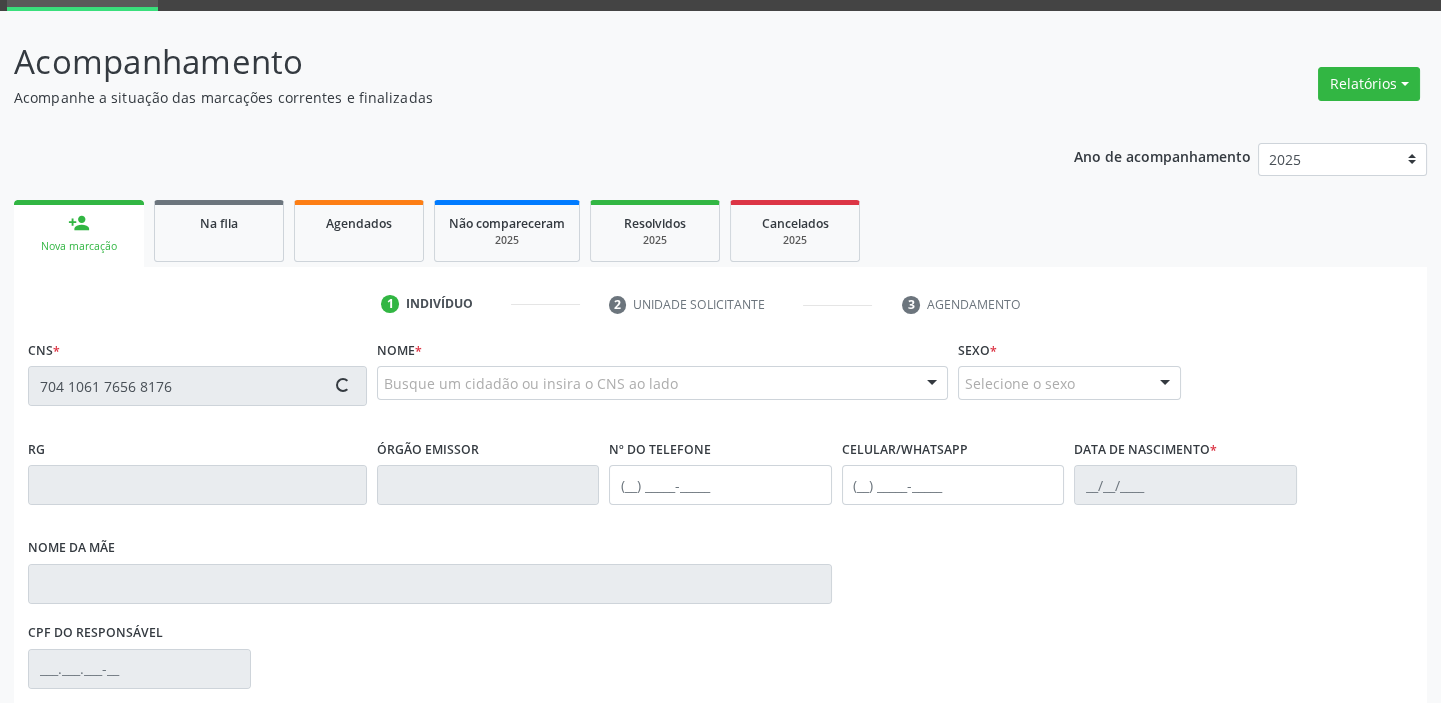 type on "704 1061 7656 8176" 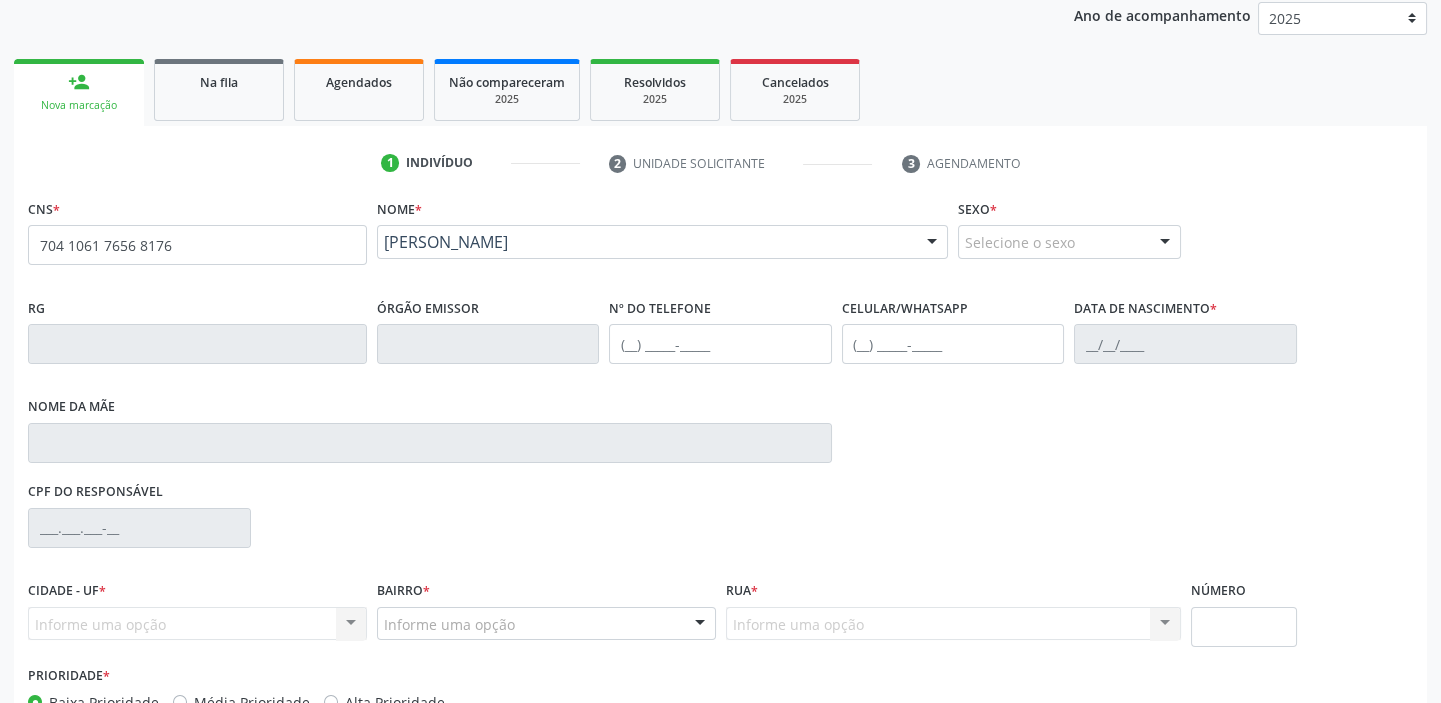 scroll, scrollTop: 272, scrollLeft: 0, axis: vertical 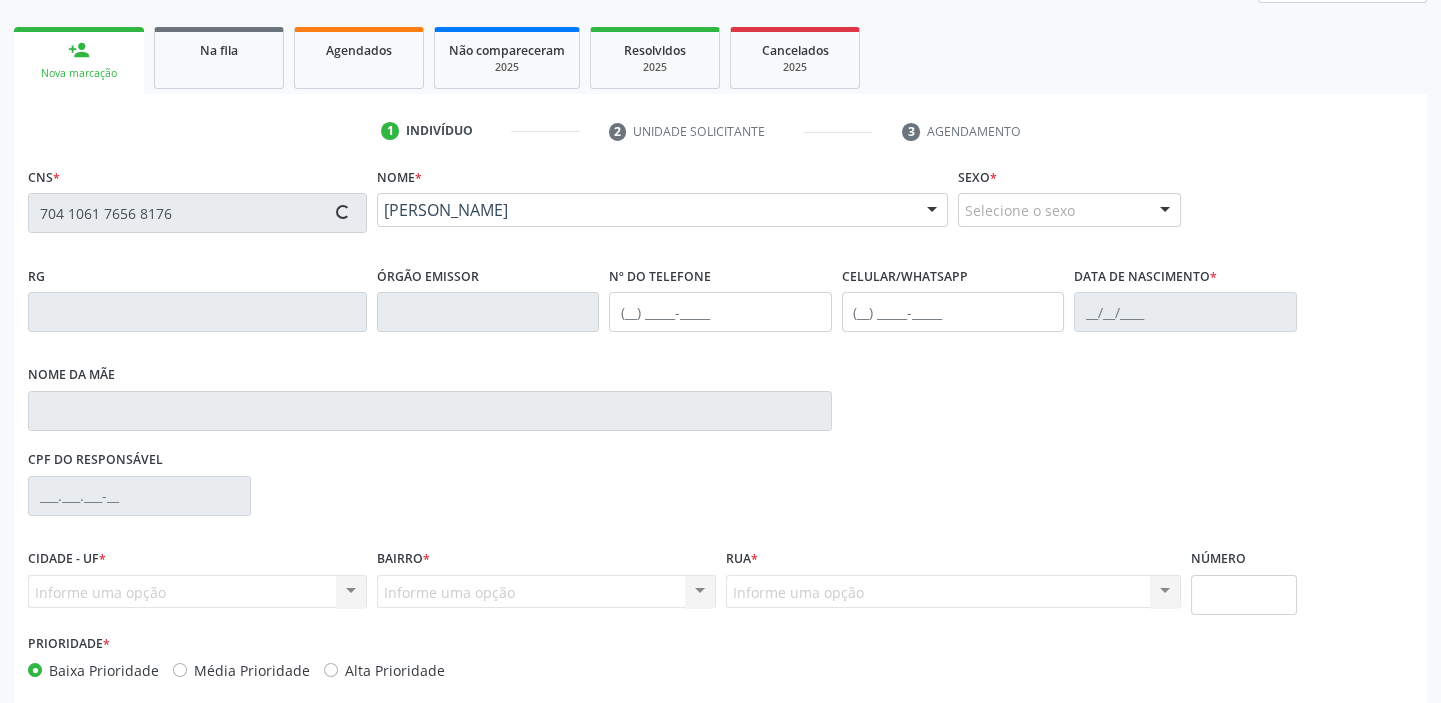 type on "(87) 98170-6058" 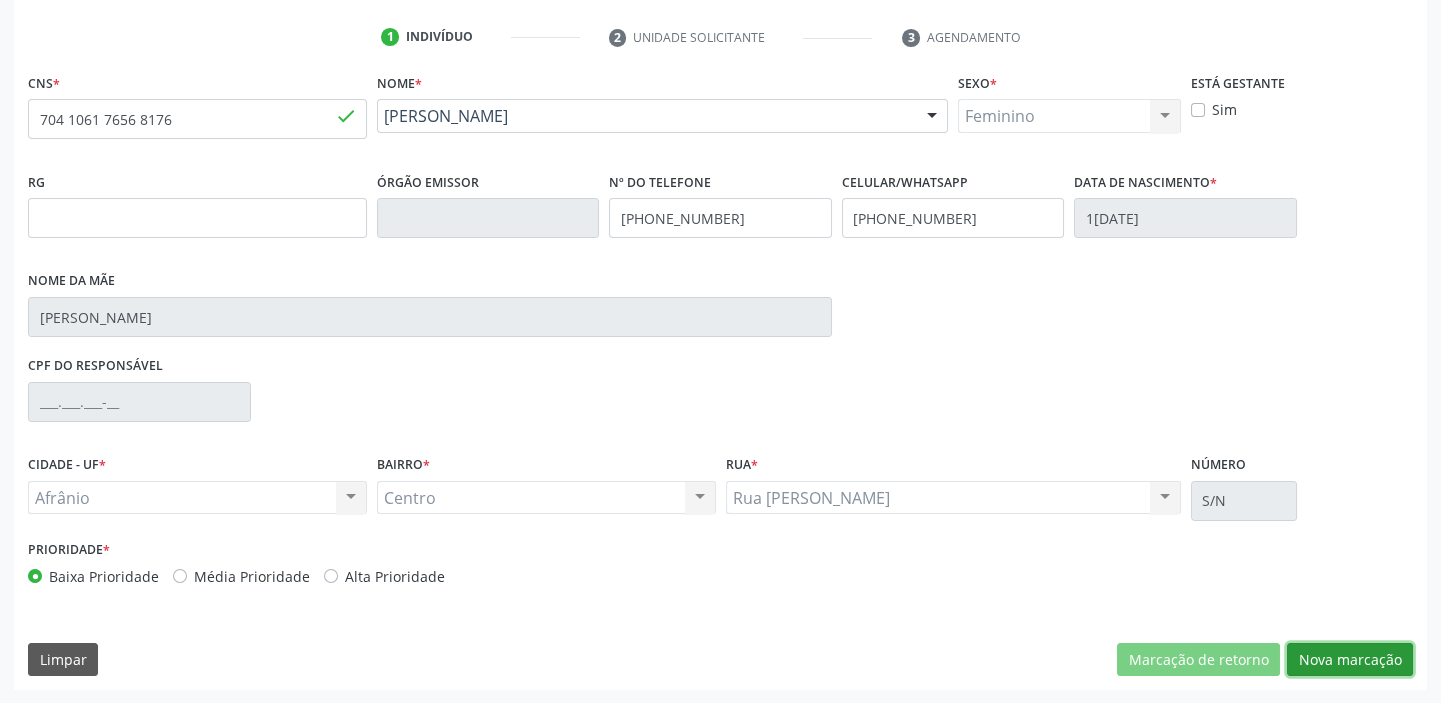 click on "Nova marcação" at bounding box center [1350, 660] 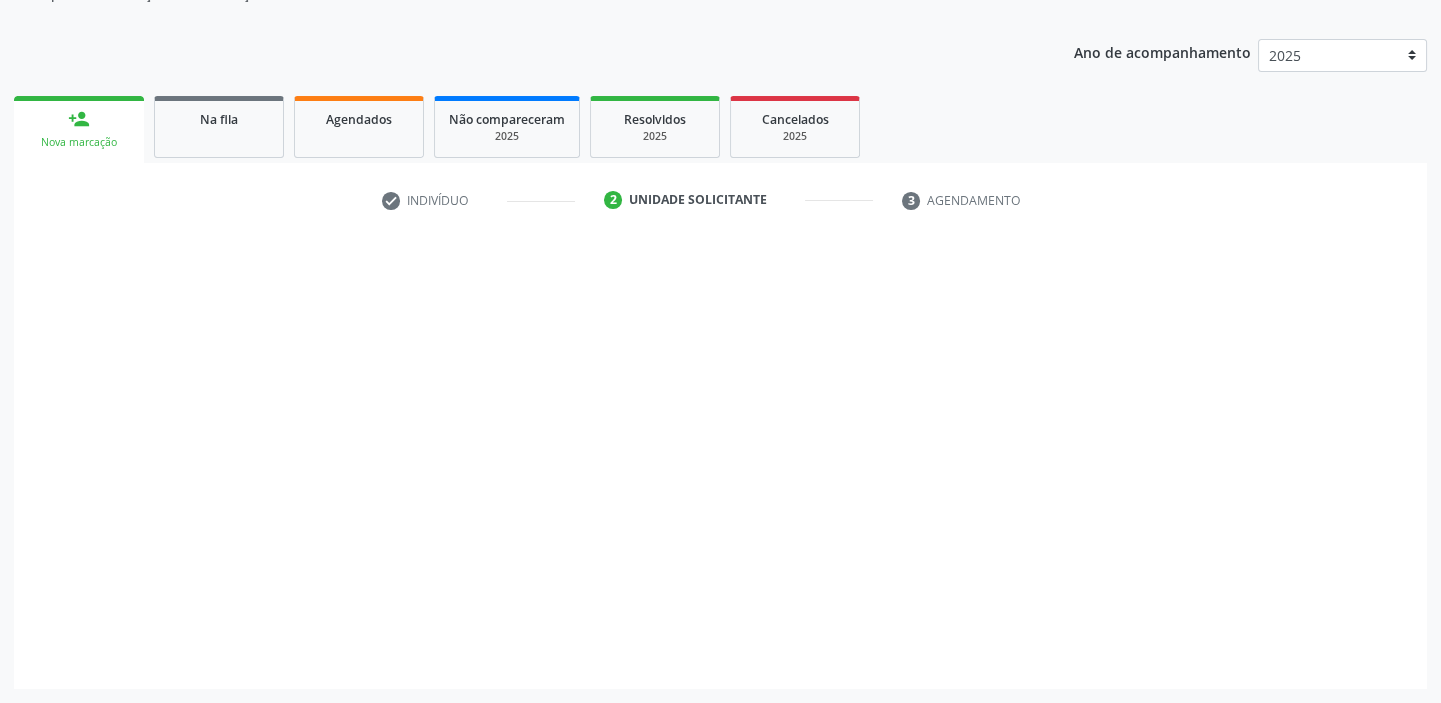 scroll, scrollTop: 201, scrollLeft: 0, axis: vertical 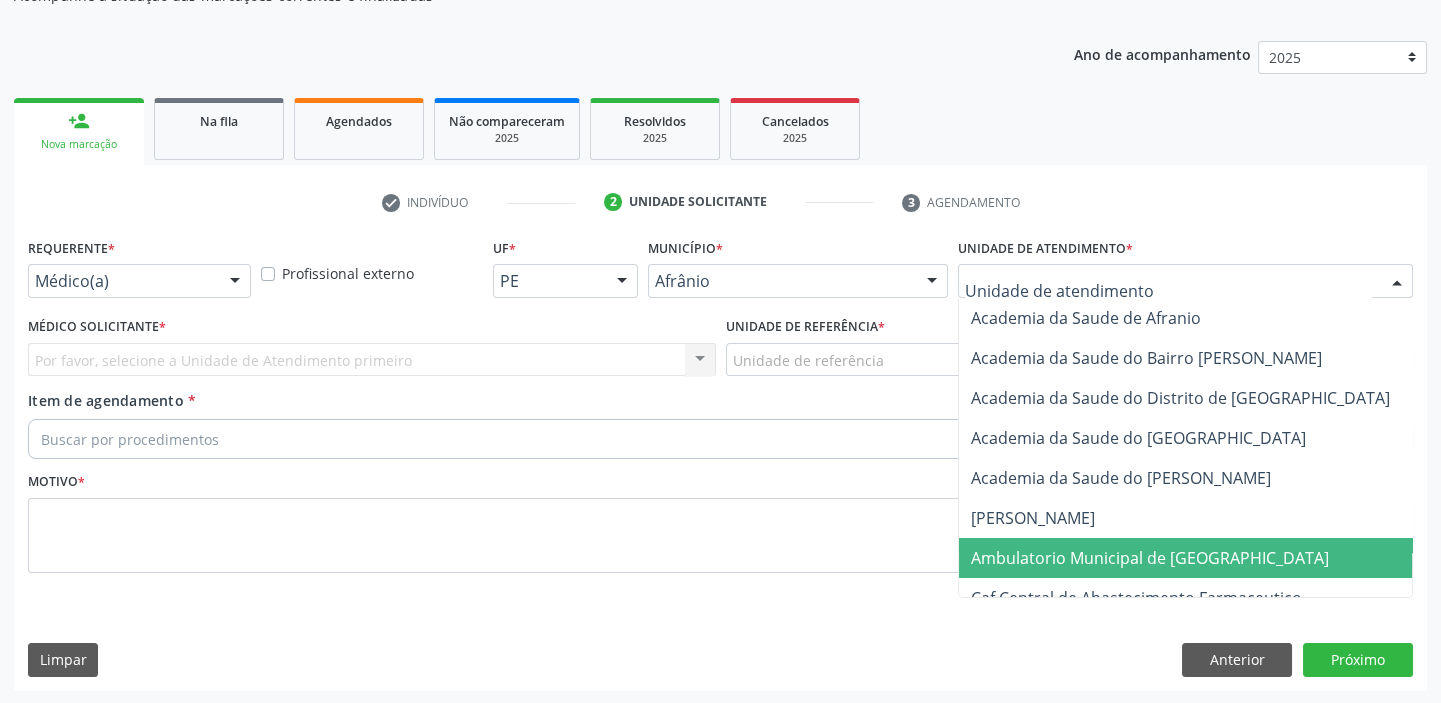 click on "Ambulatorio Municipal de [GEOGRAPHIC_DATA]" at bounding box center [1150, 558] 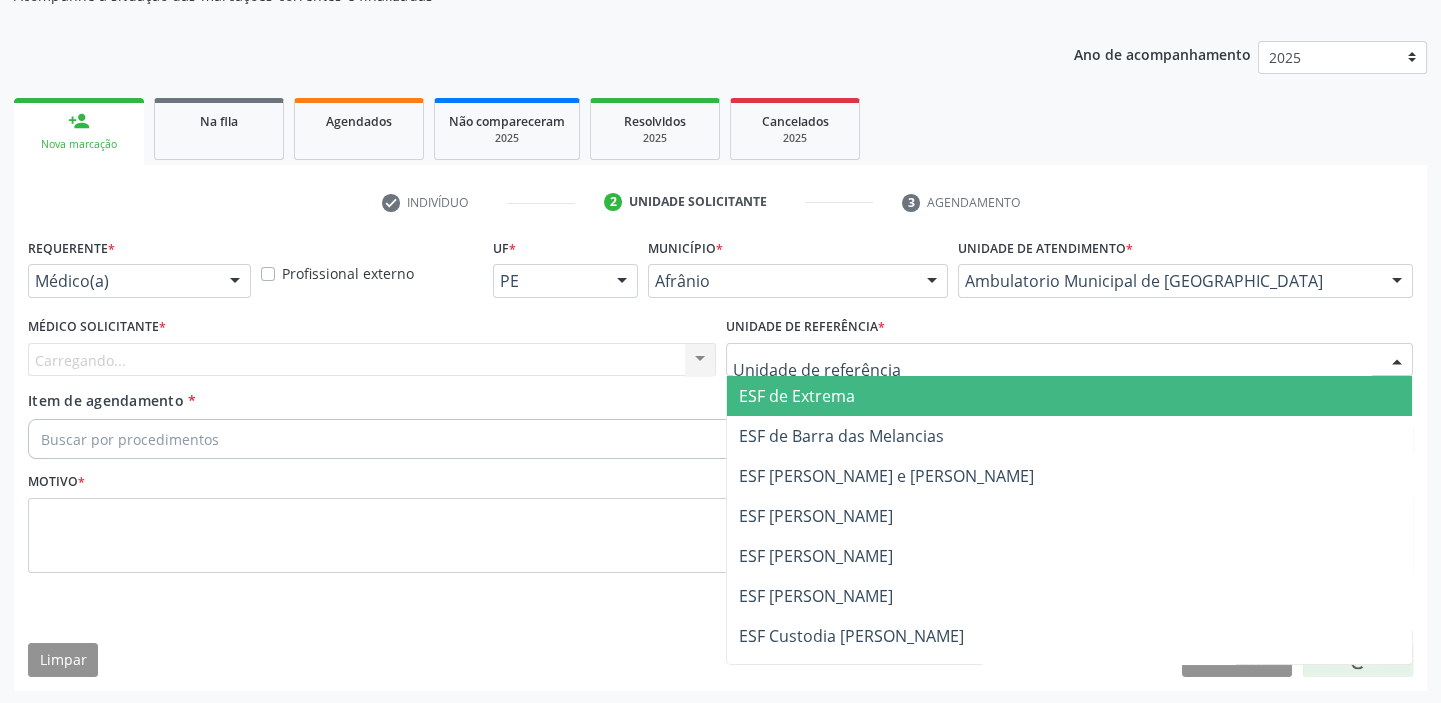 drag, startPoint x: 779, startPoint y: 352, endPoint x: 774, endPoint y: 477, distance: 125.09996 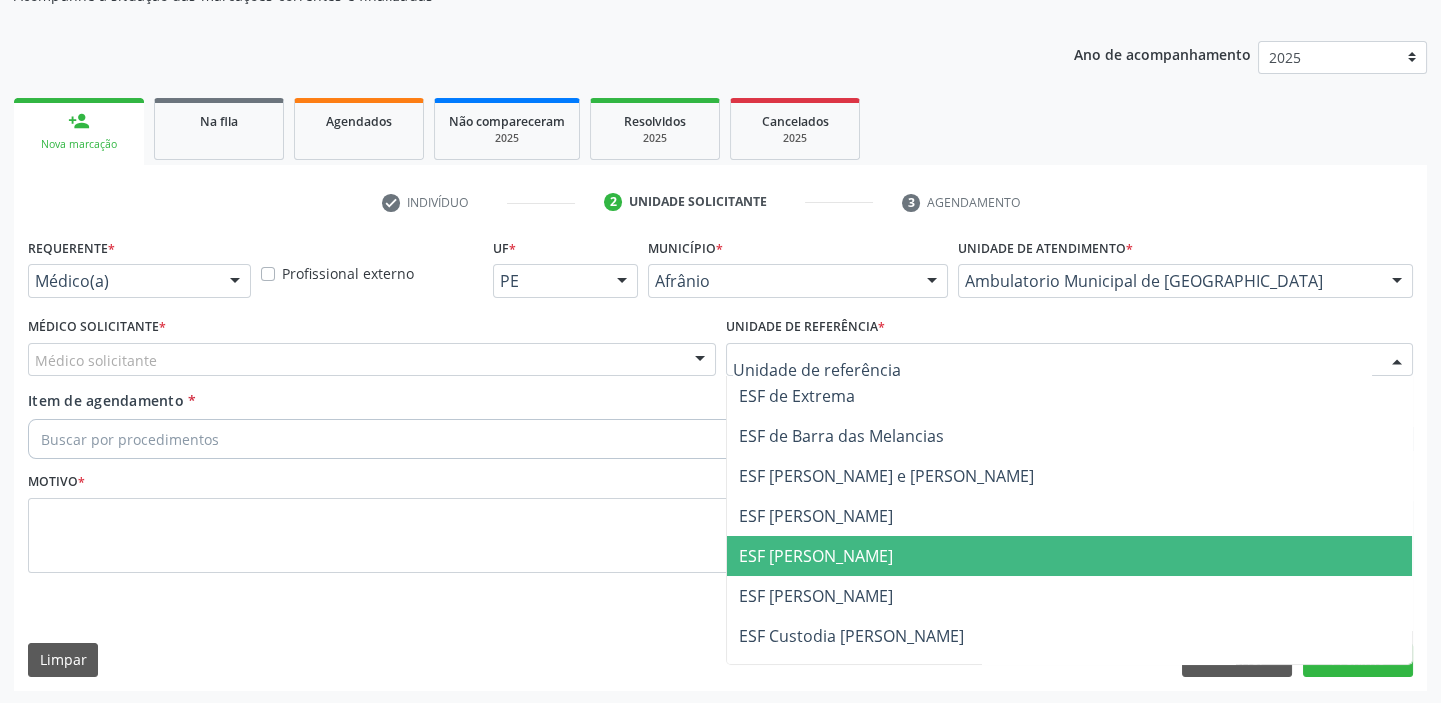click on "ESF [PERSON_NAME]" at bounding box center (816, 556) 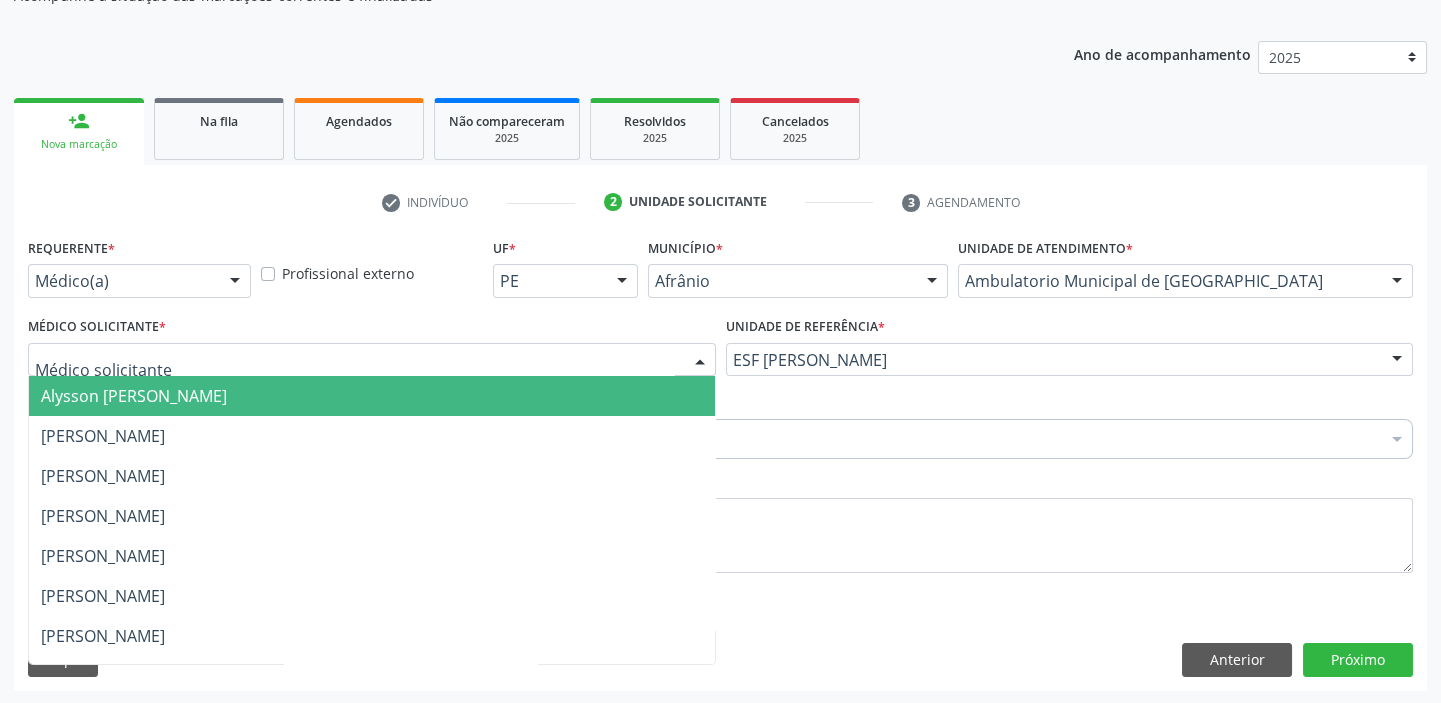 click on "Alysson [PERSON_NAME]" at bounding box center [134, 396] 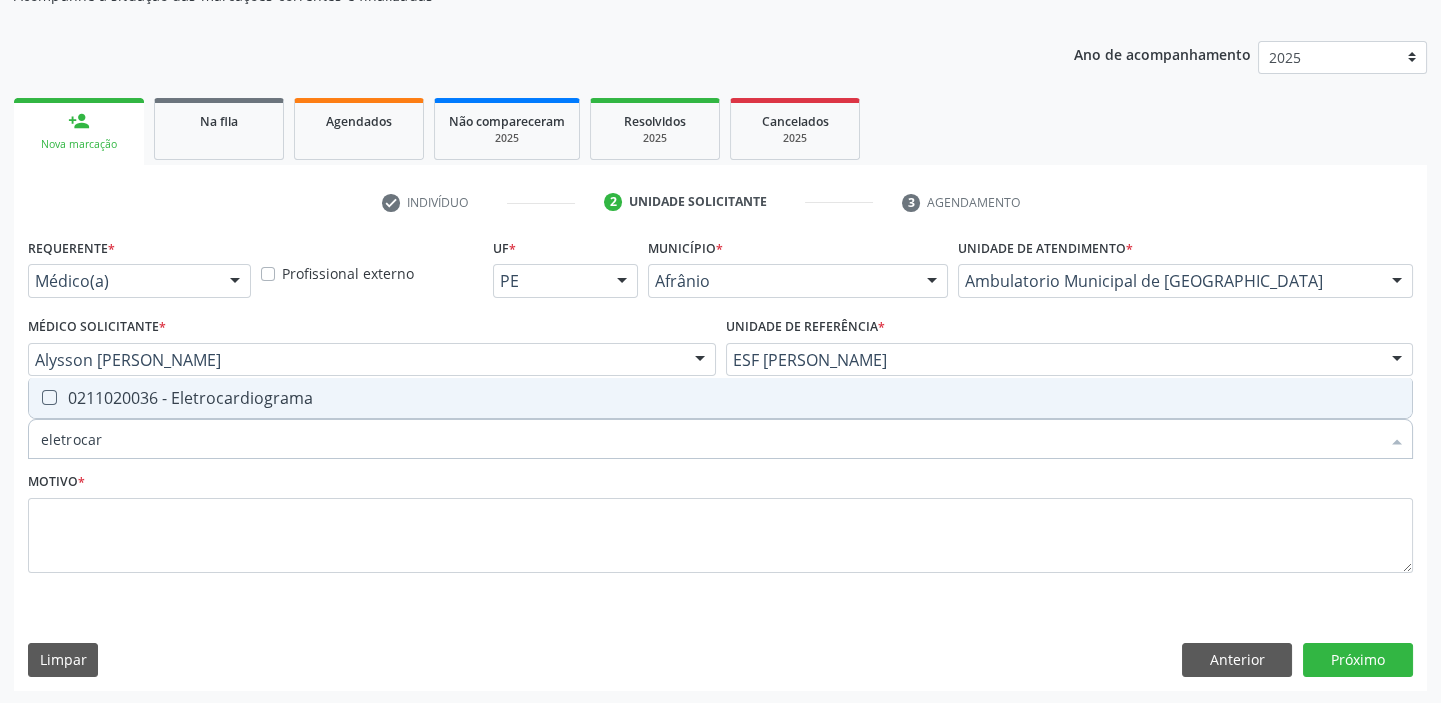 type on "eletrocard" 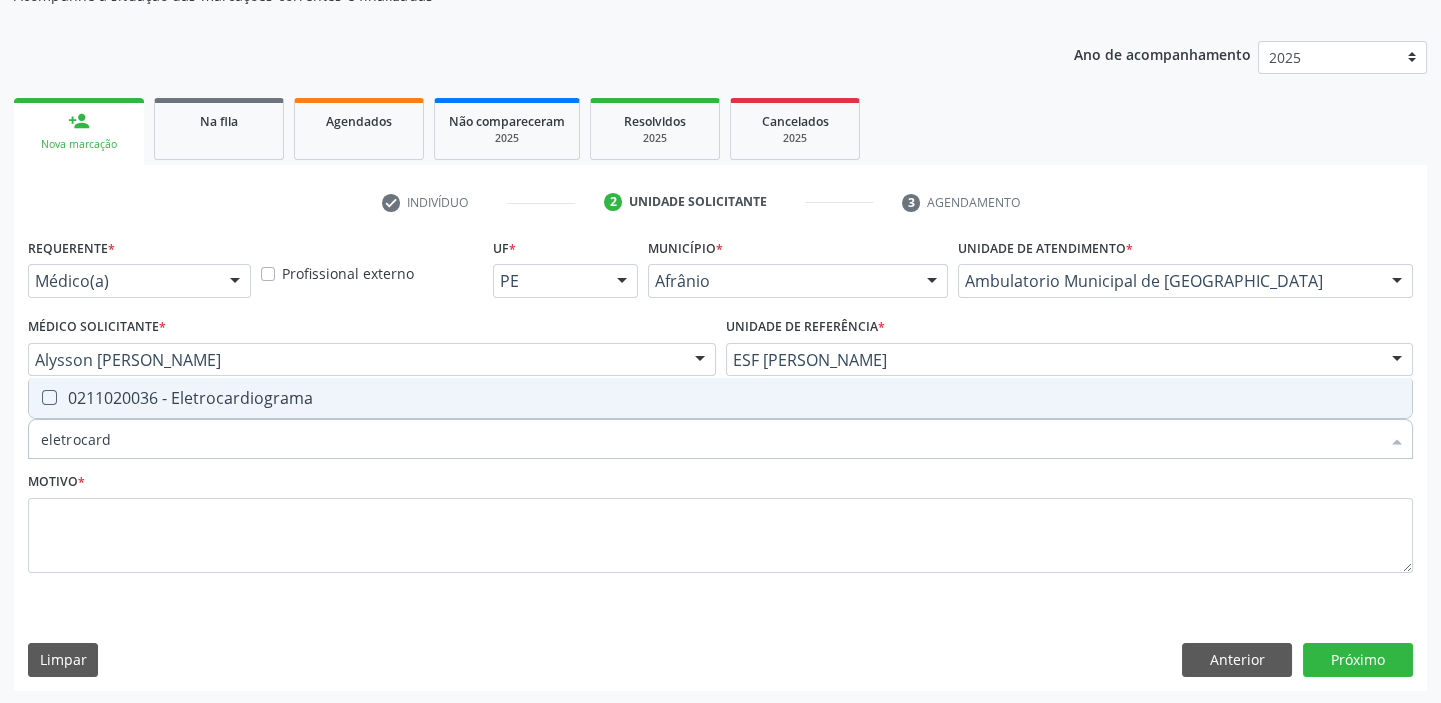 click on "0211020036 - Eletrocardiograma" at bounding box center [720, 398] 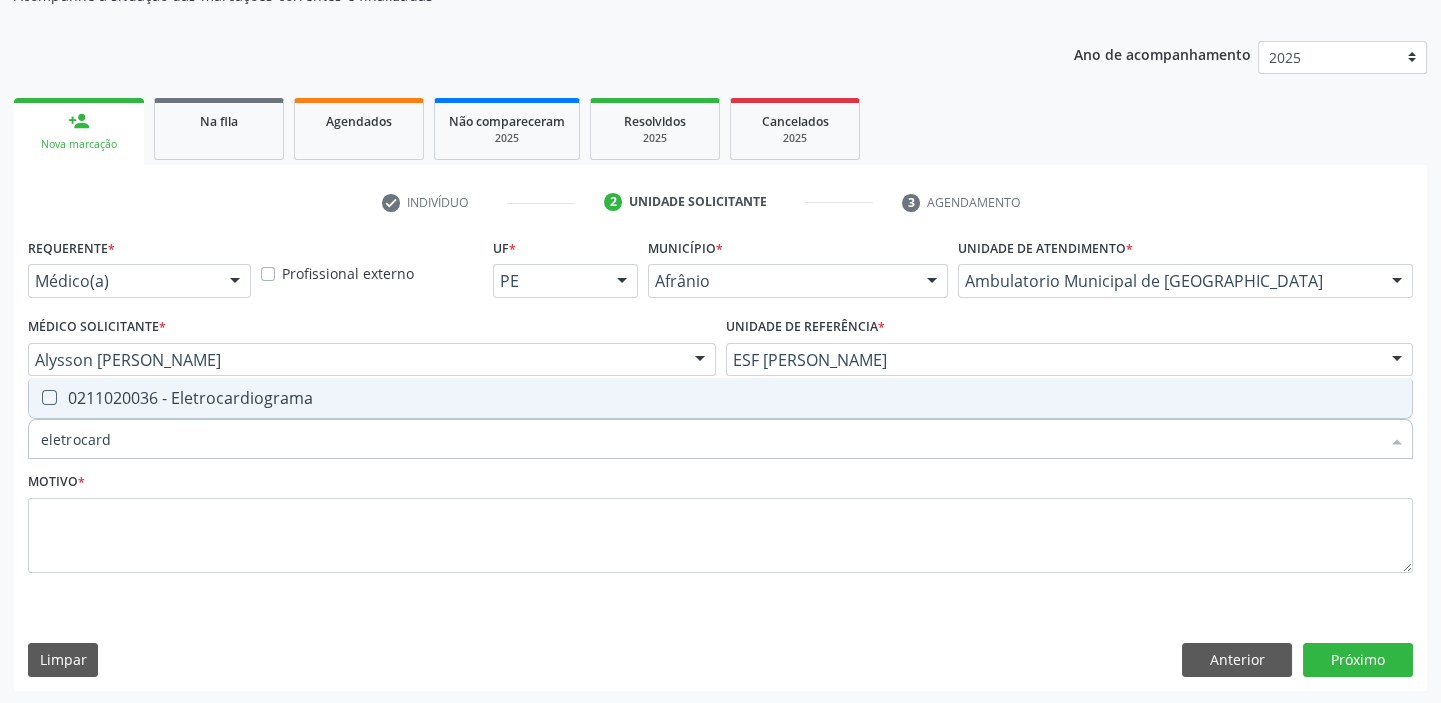checkbox on "true" 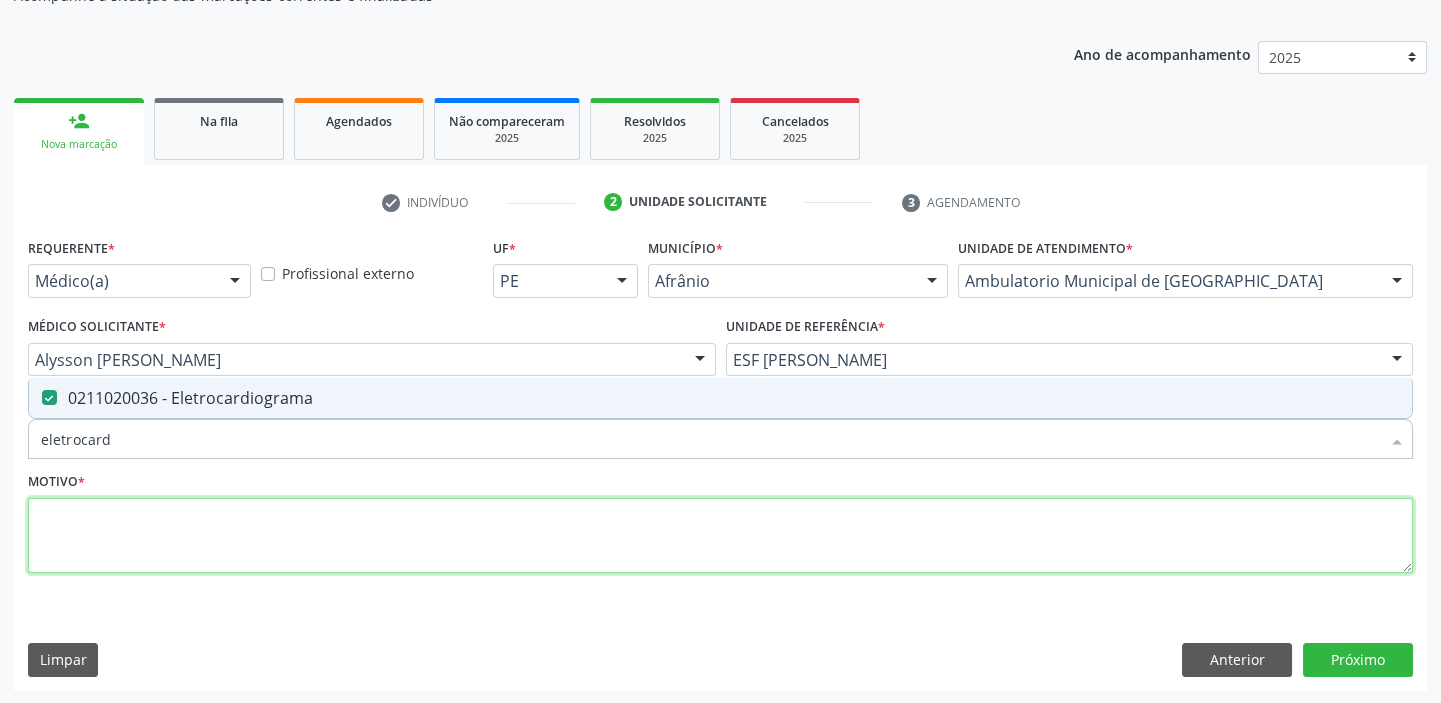 click at bounding box center (720, 536) 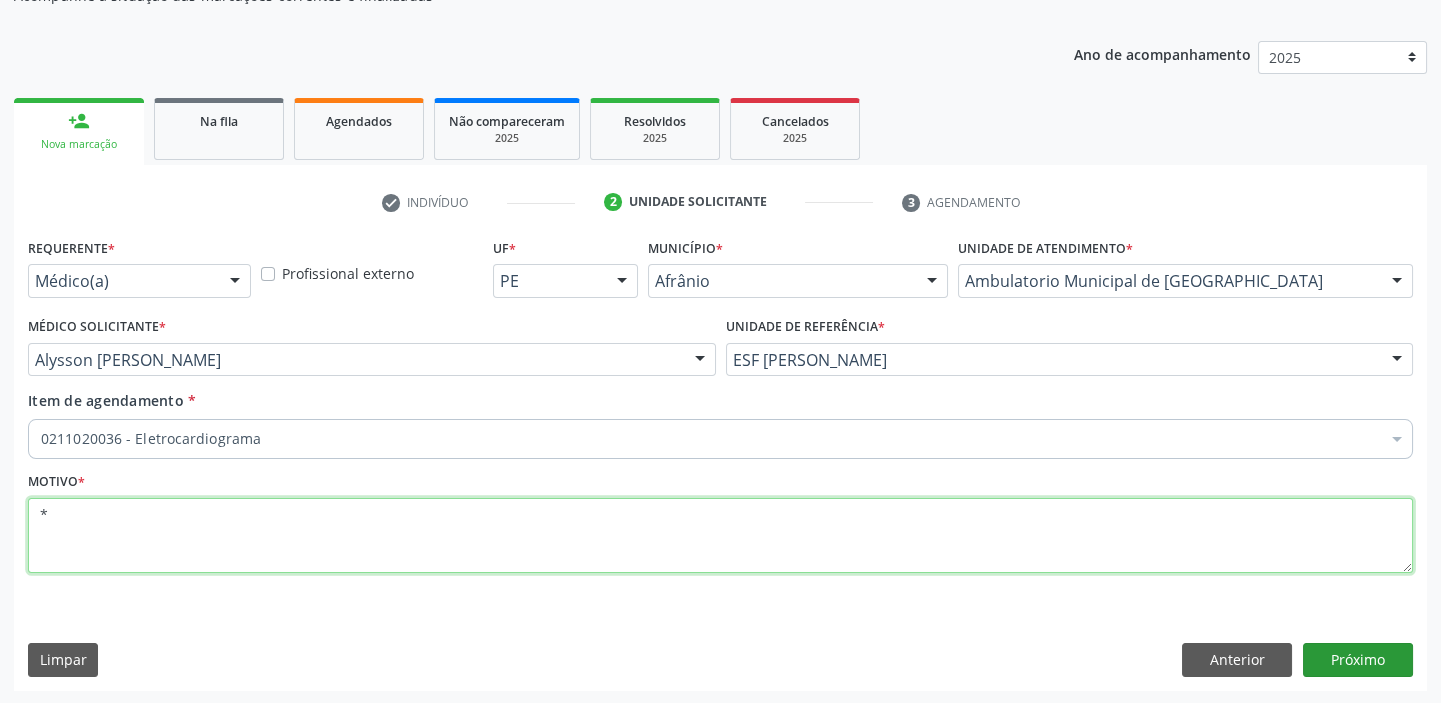 type on "*" 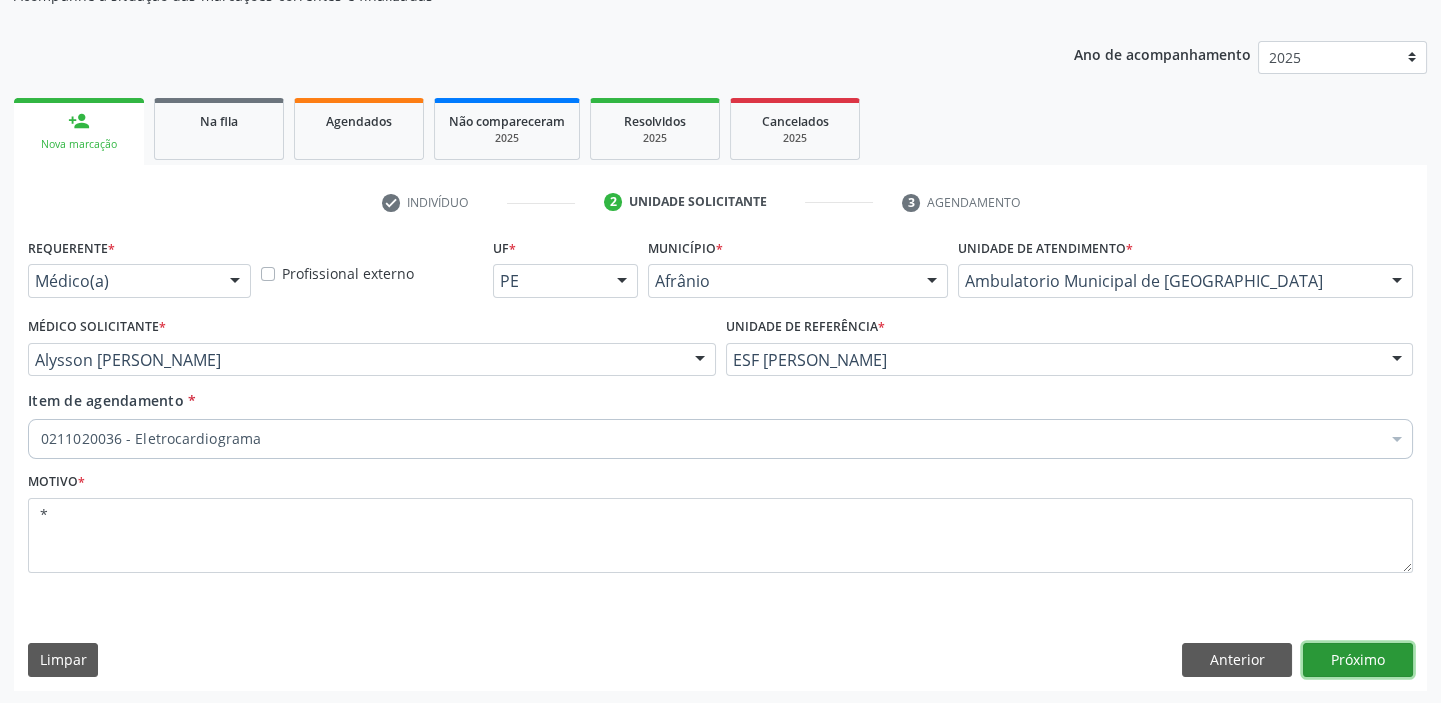 click on "Próximo" at bounding box center (1358, 660) 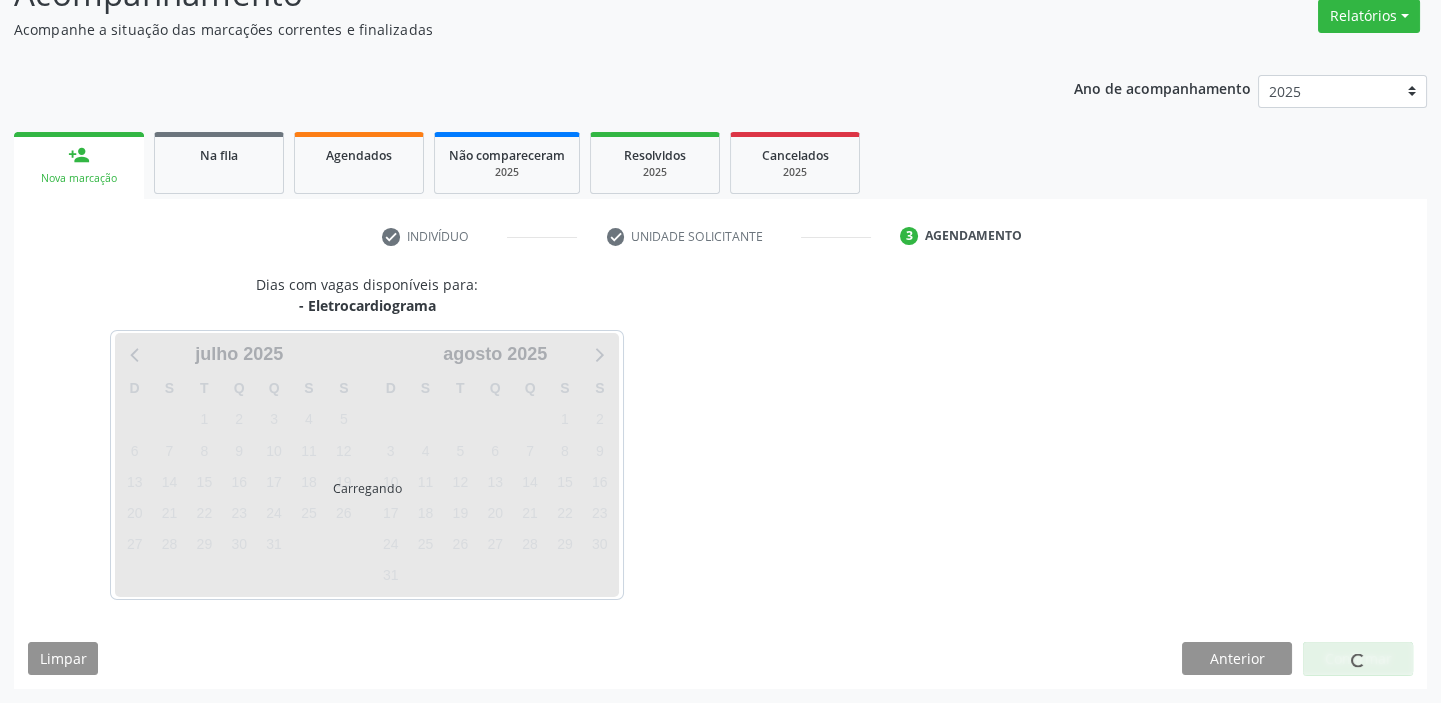 scroll, scrollTop: 166, scrollLeft: 0, axis: vertical 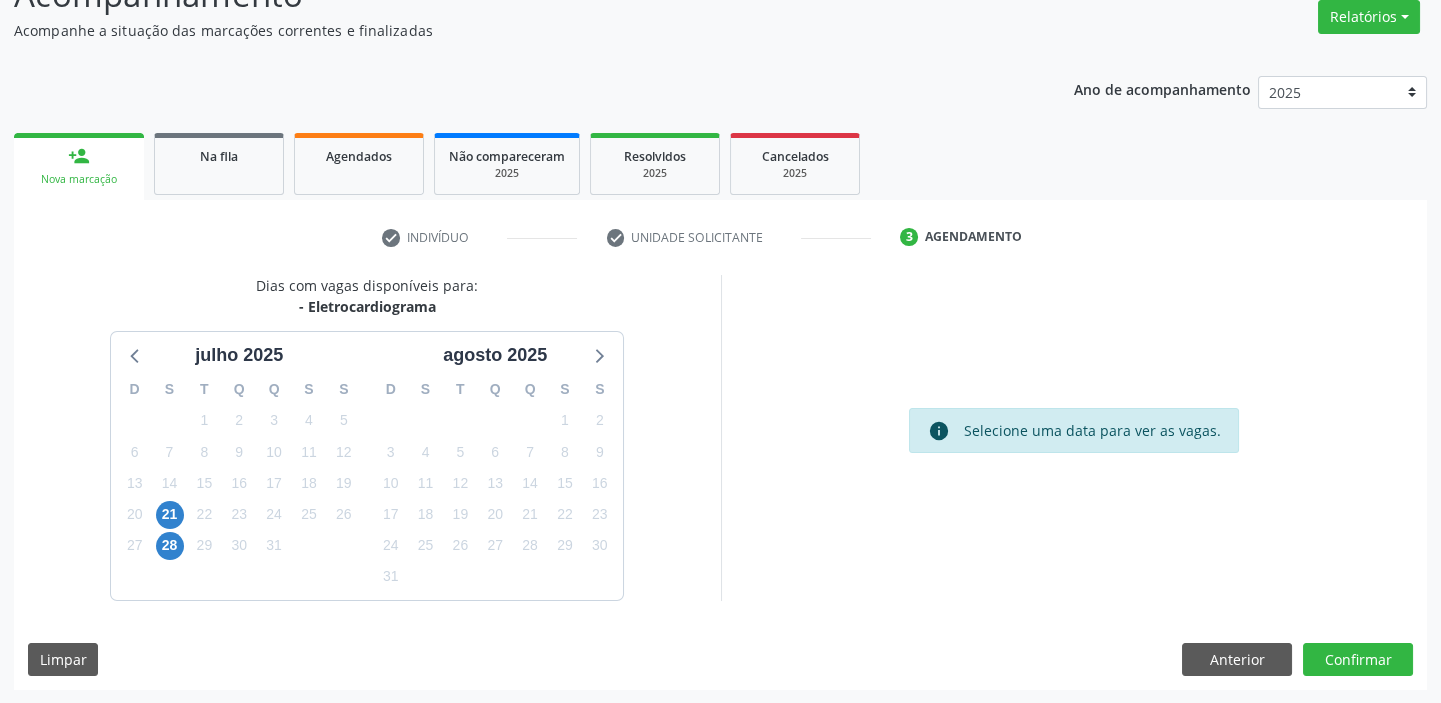 click on "21" at bounding box center [169, 514] 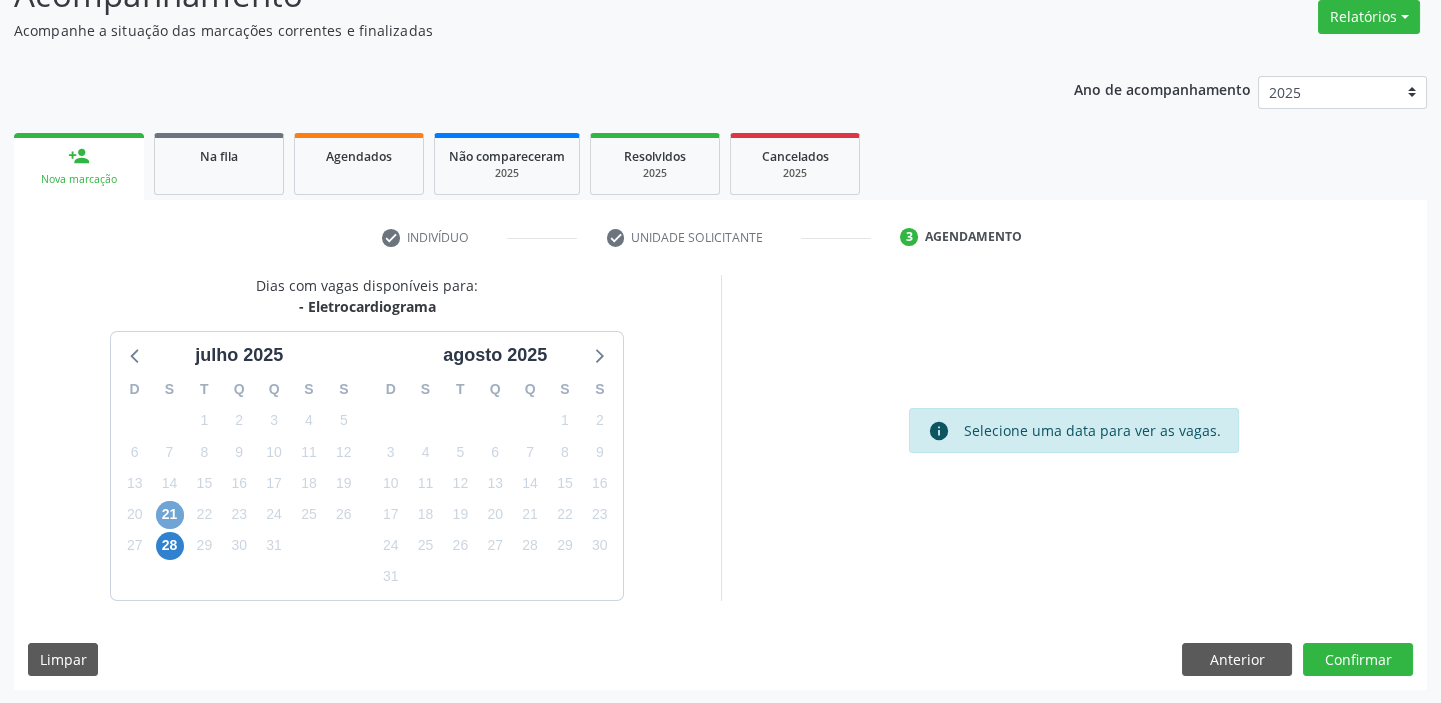 click on "21" at bounding box center (170, 515) 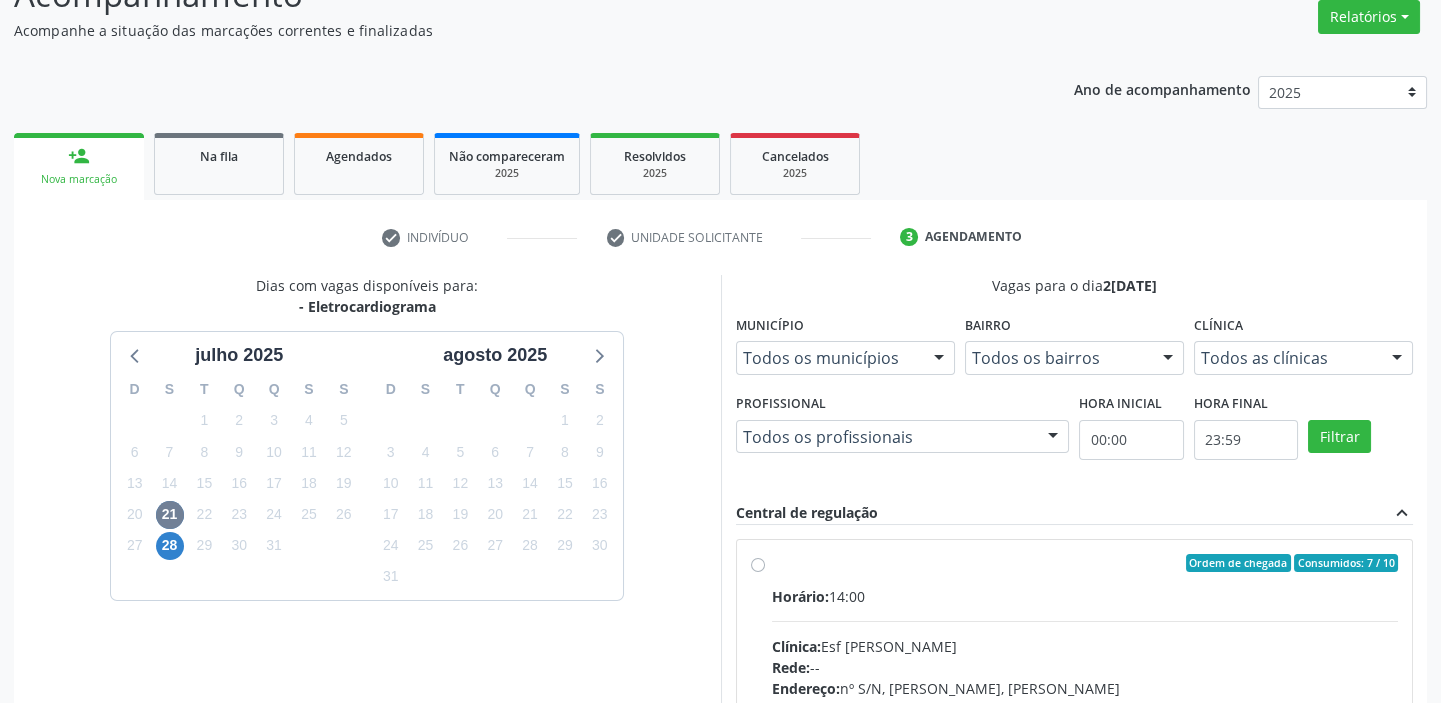 click on "Horário:   14:00" at bounding box center [1085, 596] 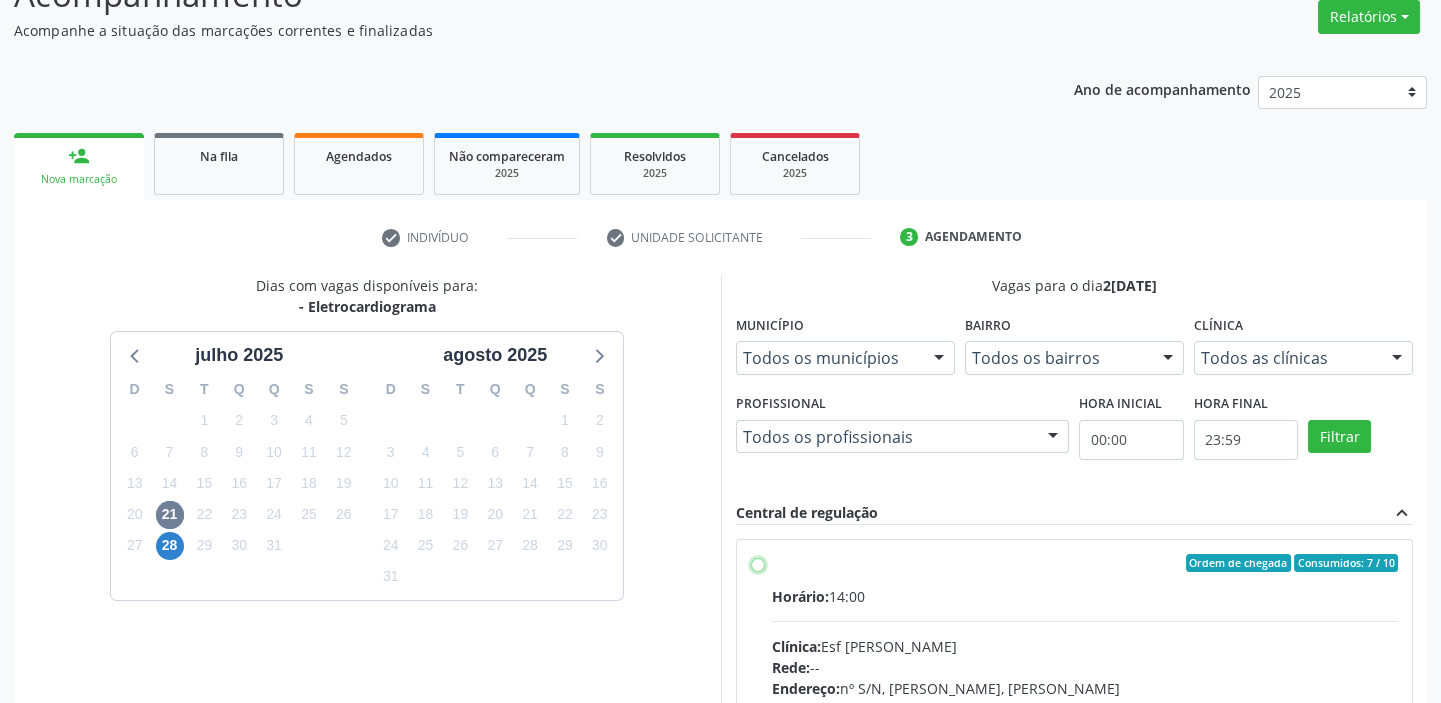 click on "Ordem de chegada
Consumidos: 7 / 10
Horário:   14:00
Clínica:  Esf Isabel Gomes
Rede:
--
Endereço:   nº S/N, Roberto Luiz, Afrânio - PE
Telefone:   (87) 38681421
Profissional:
--
Informações adicionais sobre o atendimento
Idade de atendimento:
Sem restrição
Gênero(s) atendido(s):
Sem restrição
Informações adicionais:
--" at bounding box center (758, 563) 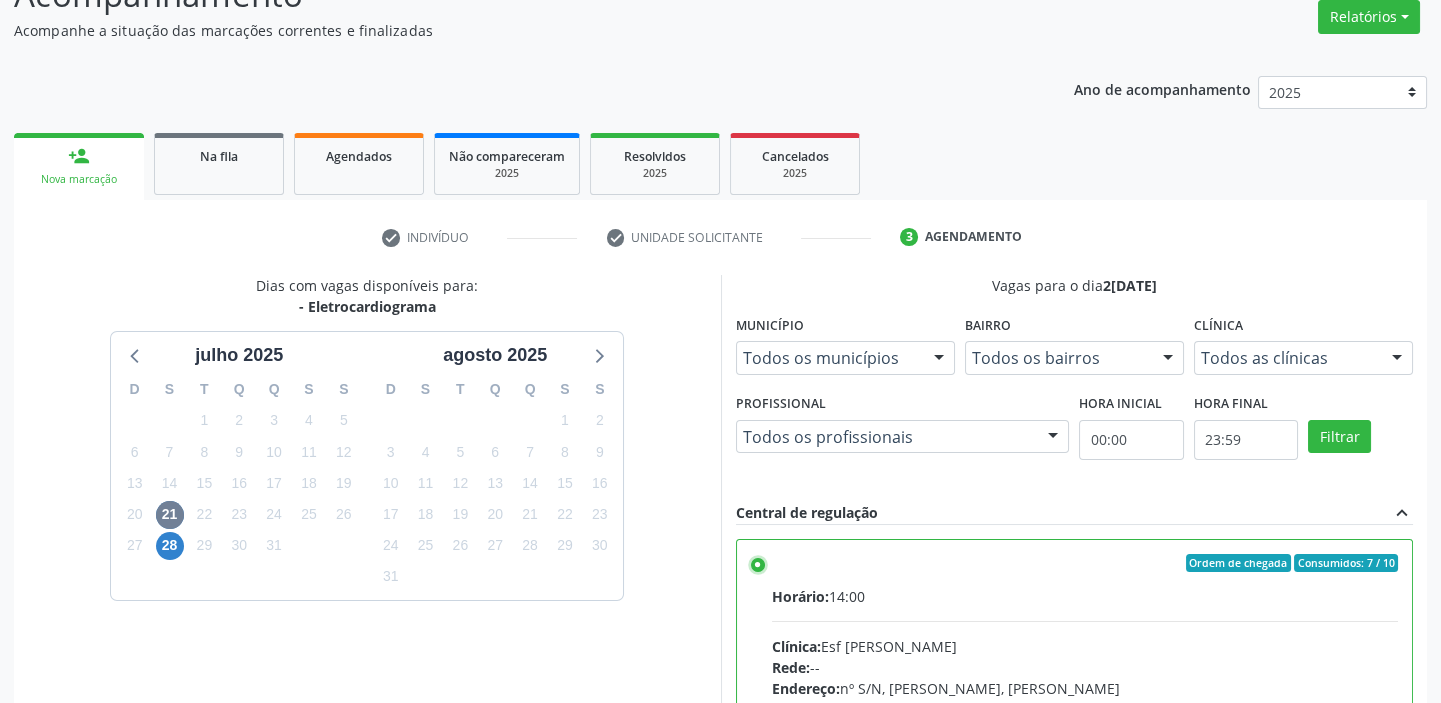 scroll, scrollTop: 99, scrollLeft: 0, axis: vertical 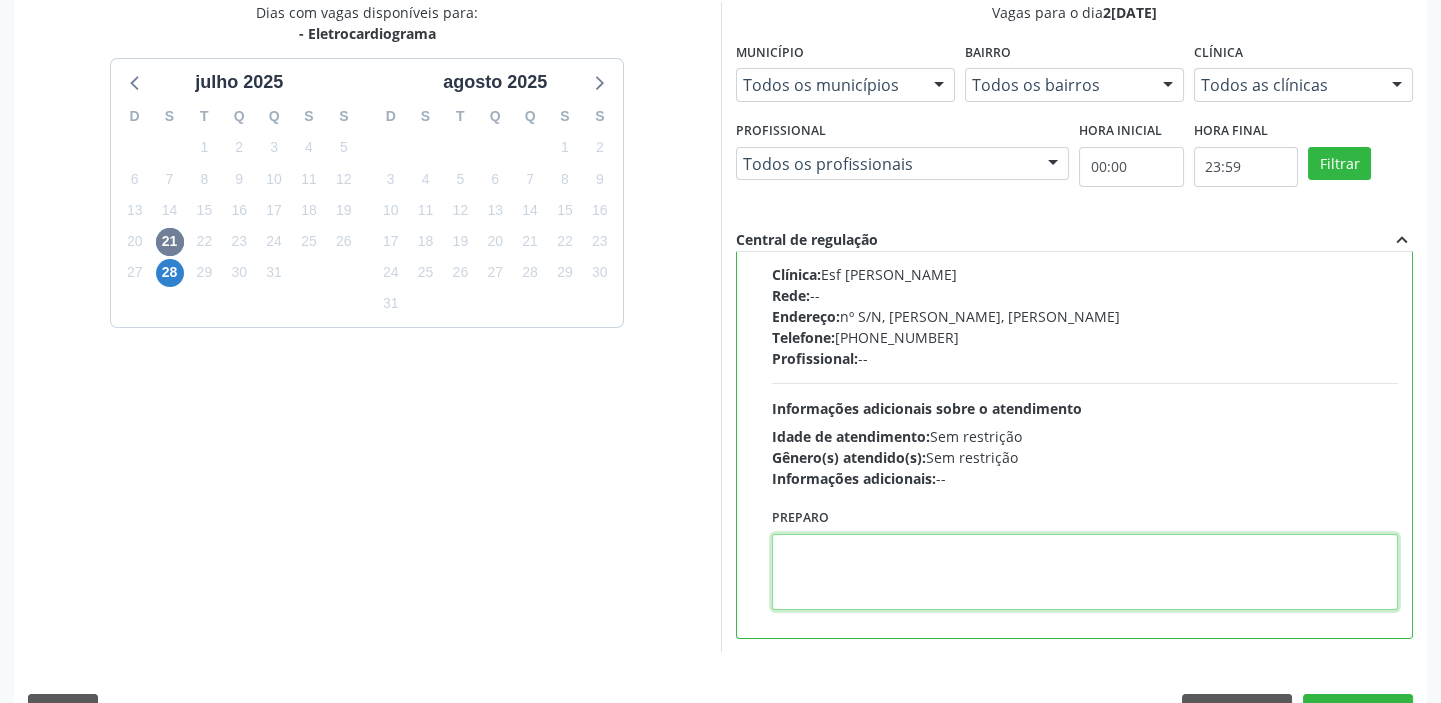 click at bounding box center [1085, 572] 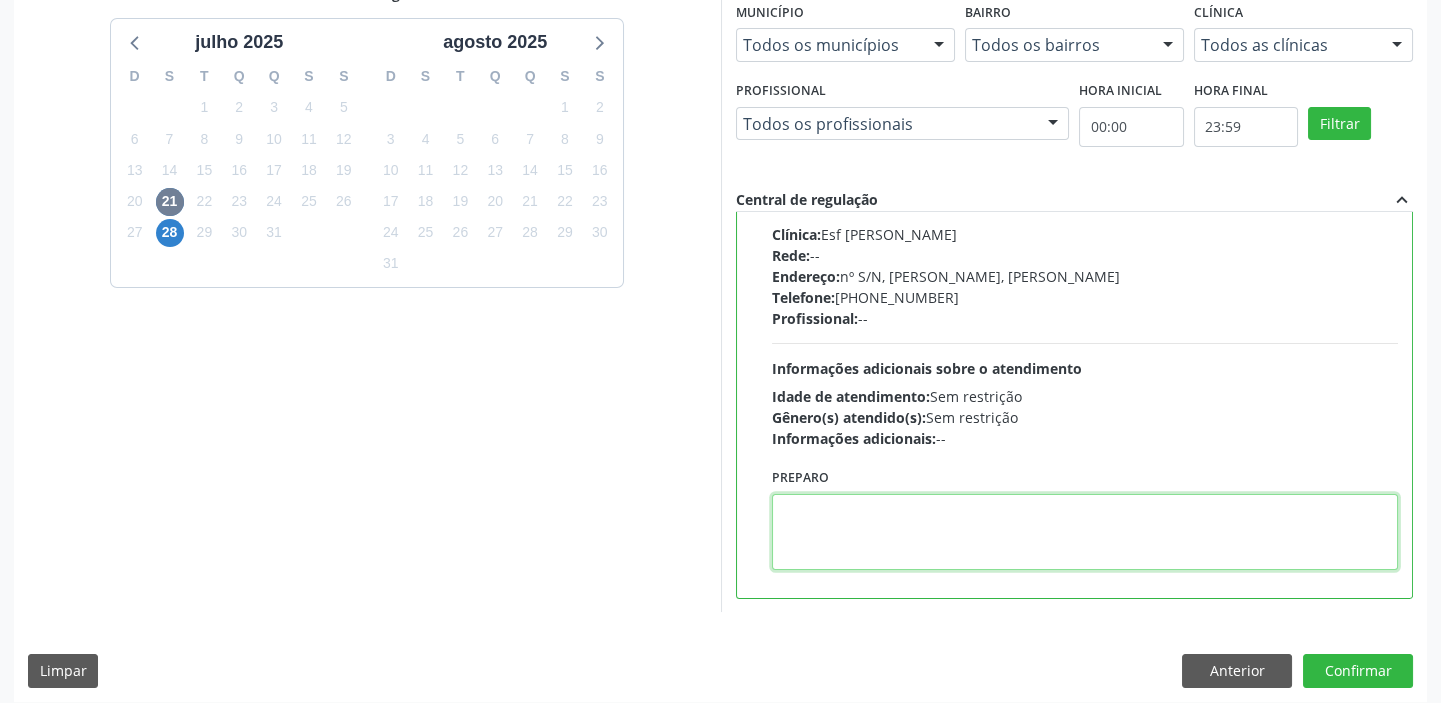 scroll, scrollTop: 490, scrollLeft: 0, axis: vertical 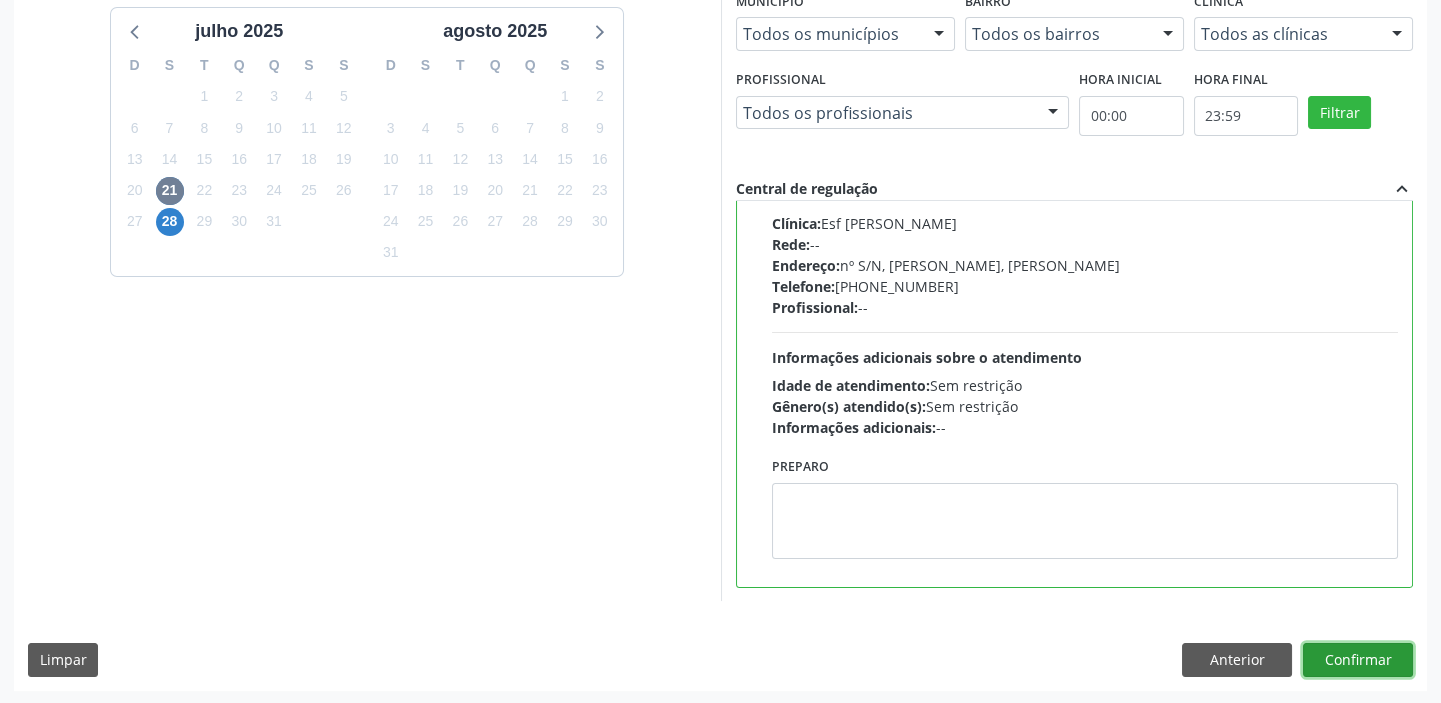 click on "Confirmar" at bounding box center [1358, 660] 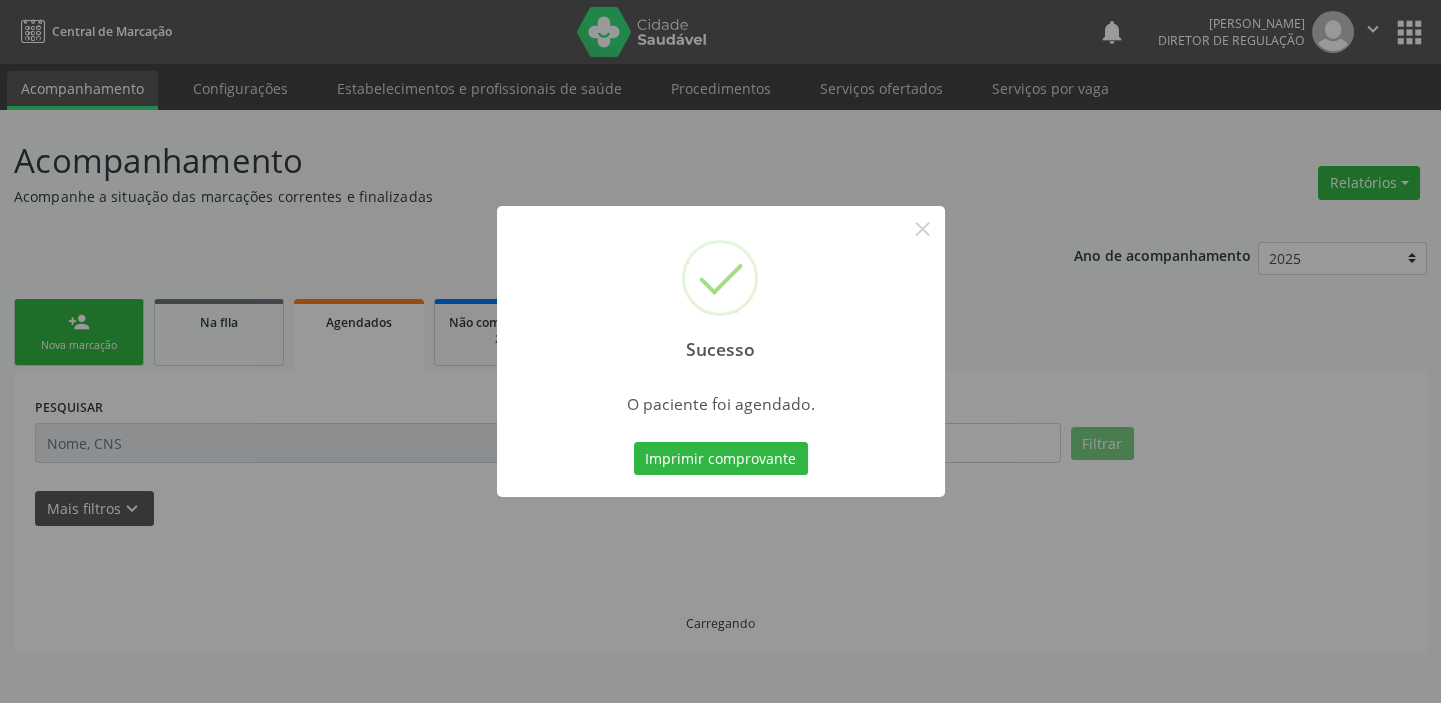 scroll, scrollTop: 0, scrollLeft: 0, axis: both 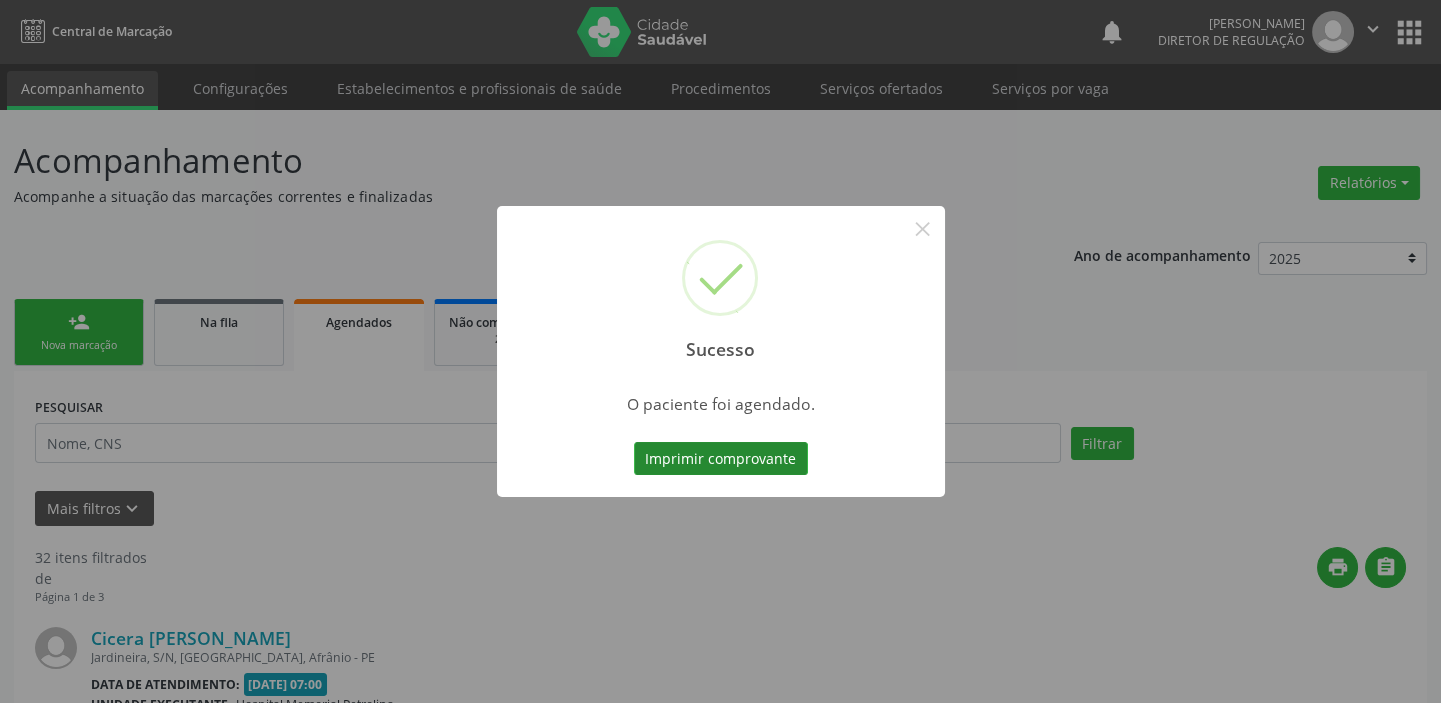 click on "Imprimir comprovante" at bounding box center [721, 459] 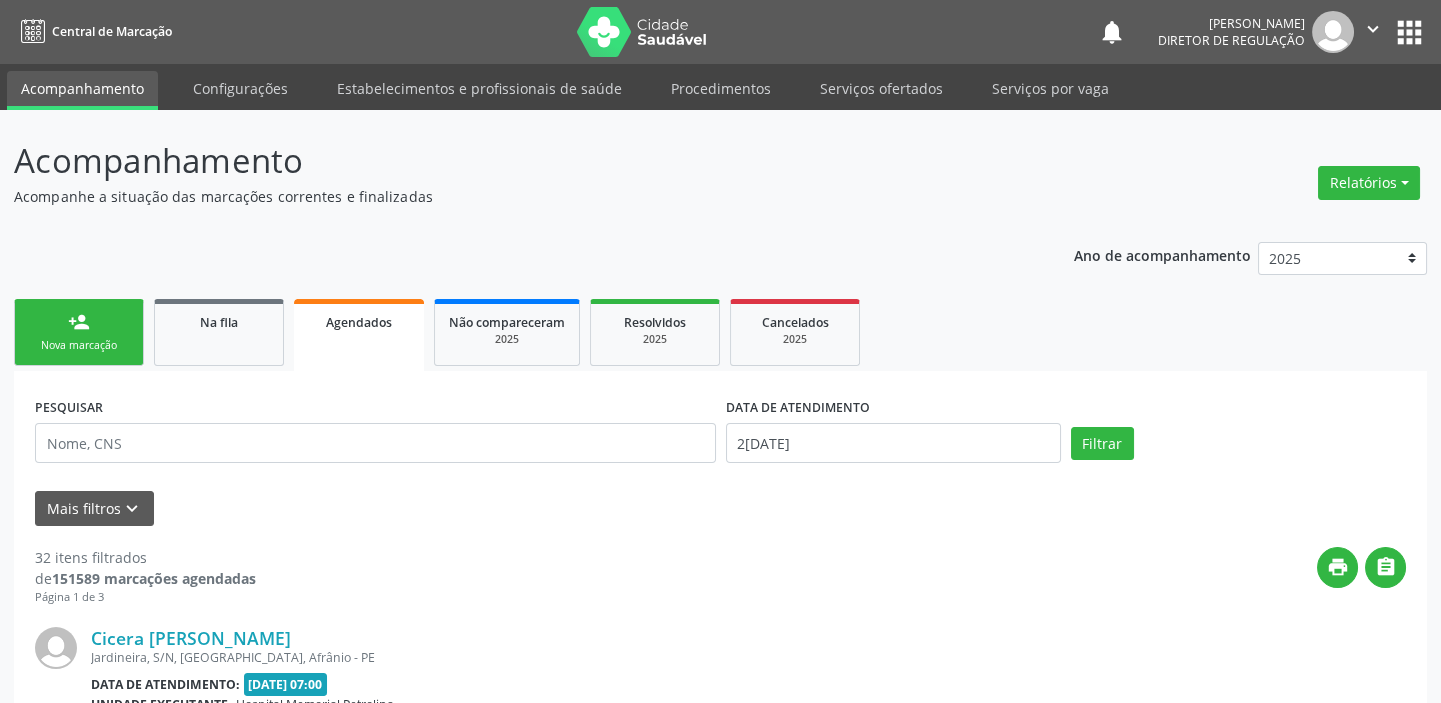 click on "person_add
Nova marcação" at bounding box center [79, 332] 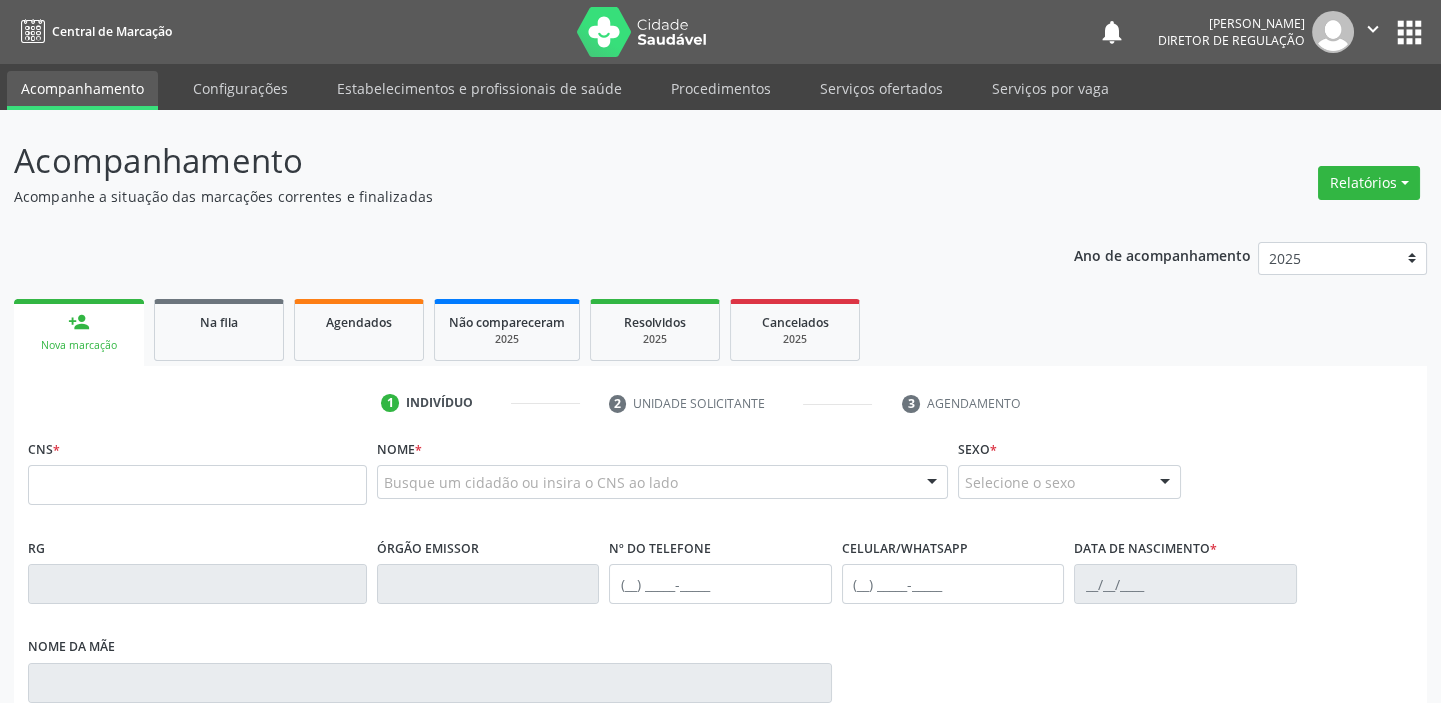 click on "person_add
Nova marcação" at bounding box center [79, 332] 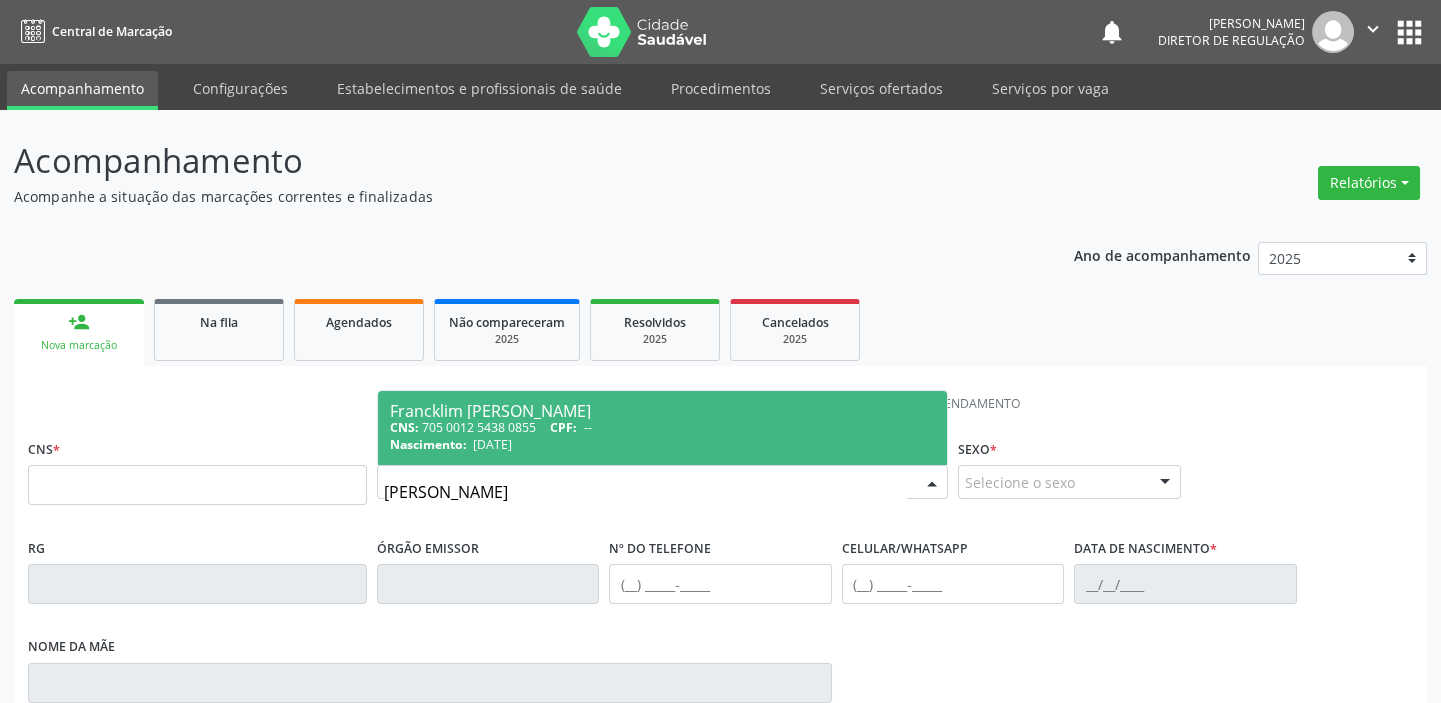 scroll, scrollTop: 0, scrollLeft: 0, axis: both 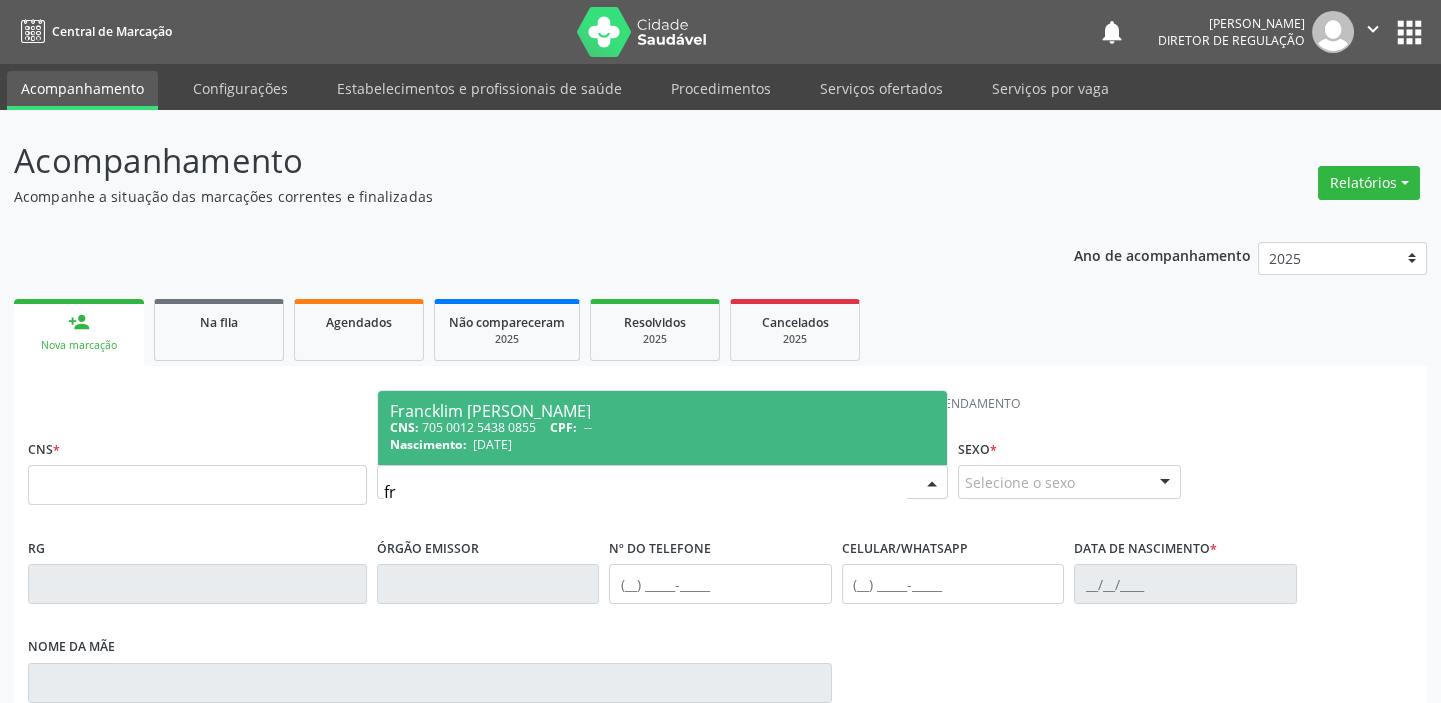 type on "f" 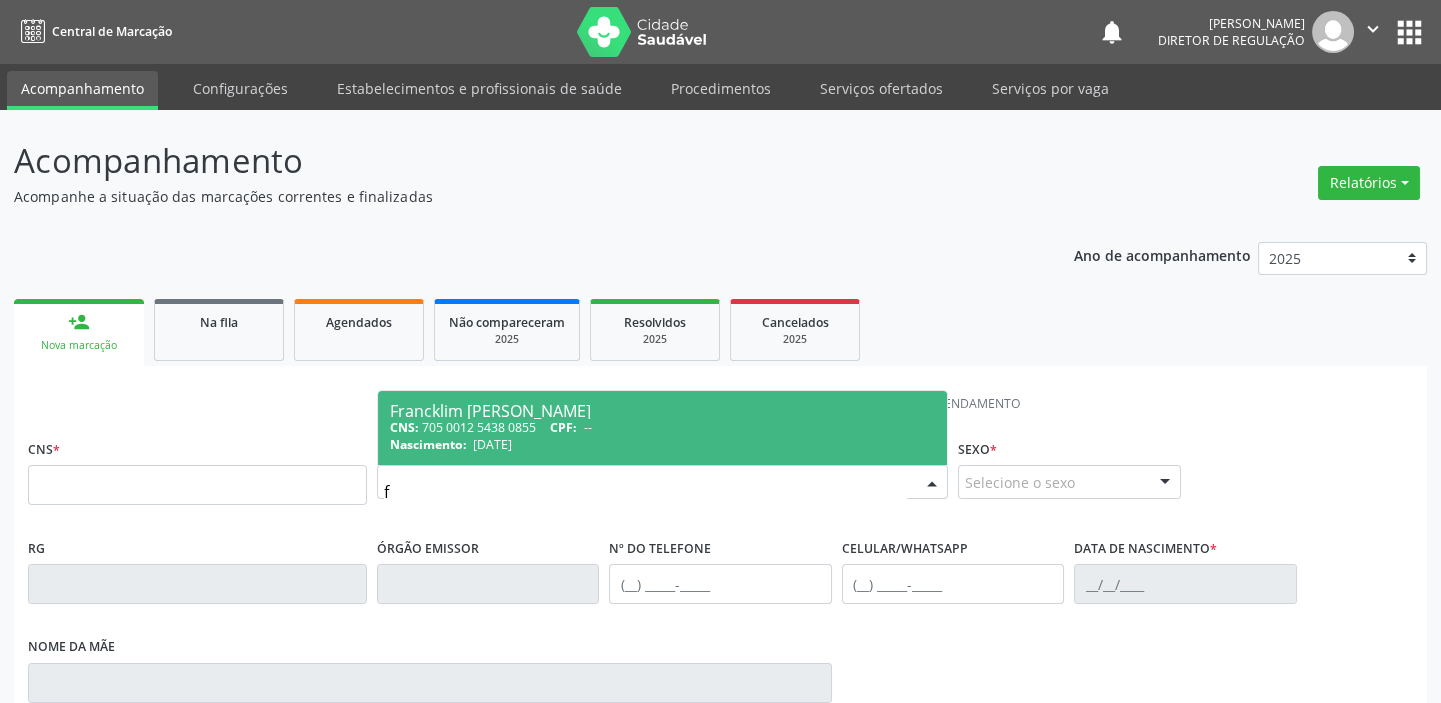 type 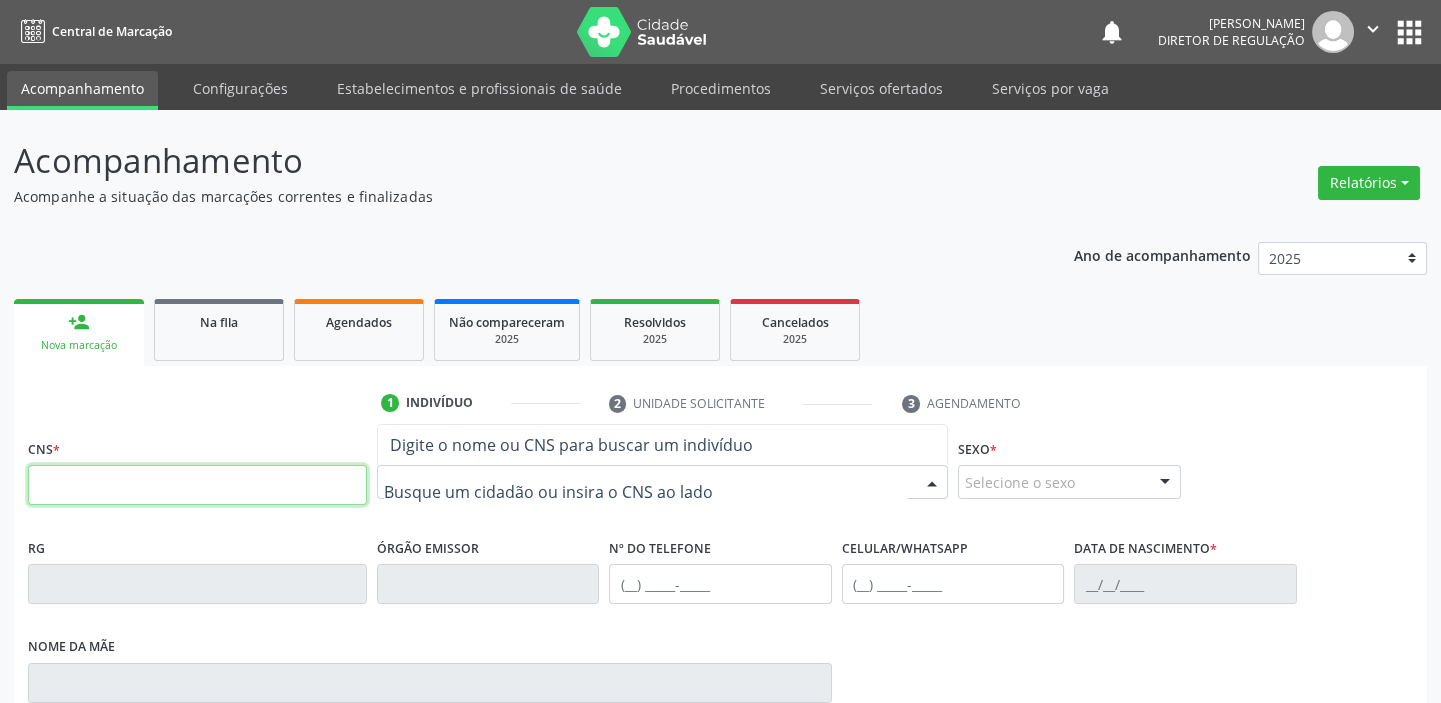 click at bounding box center [197, 485] 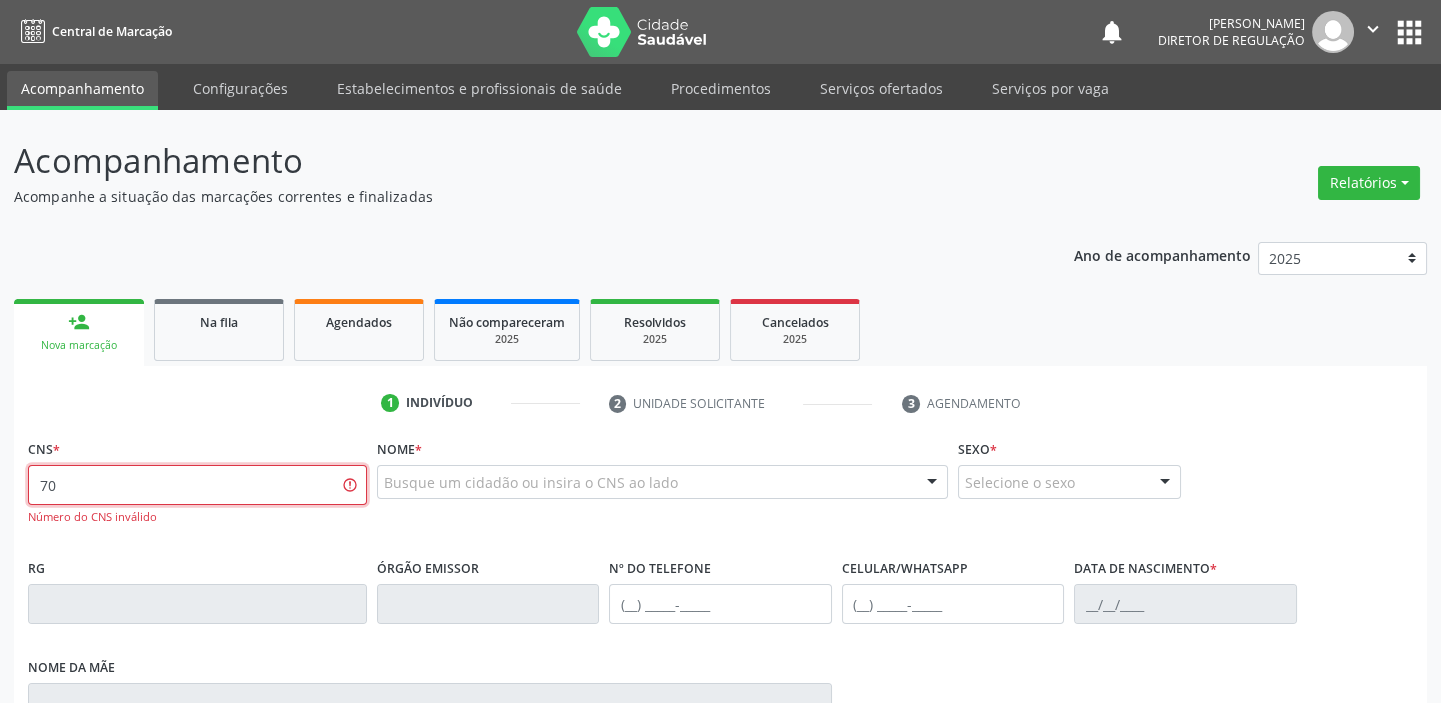 type on "7" 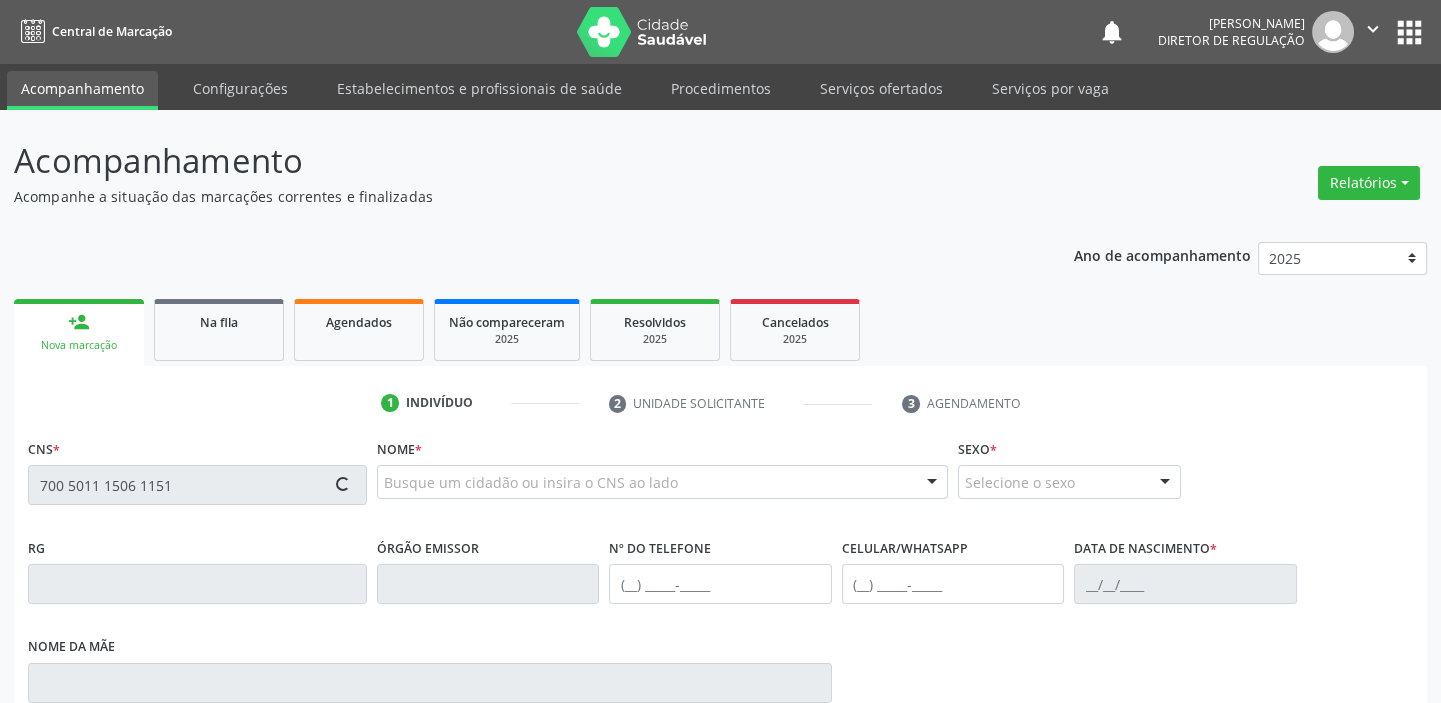 type on "700 5011 1506 1151" 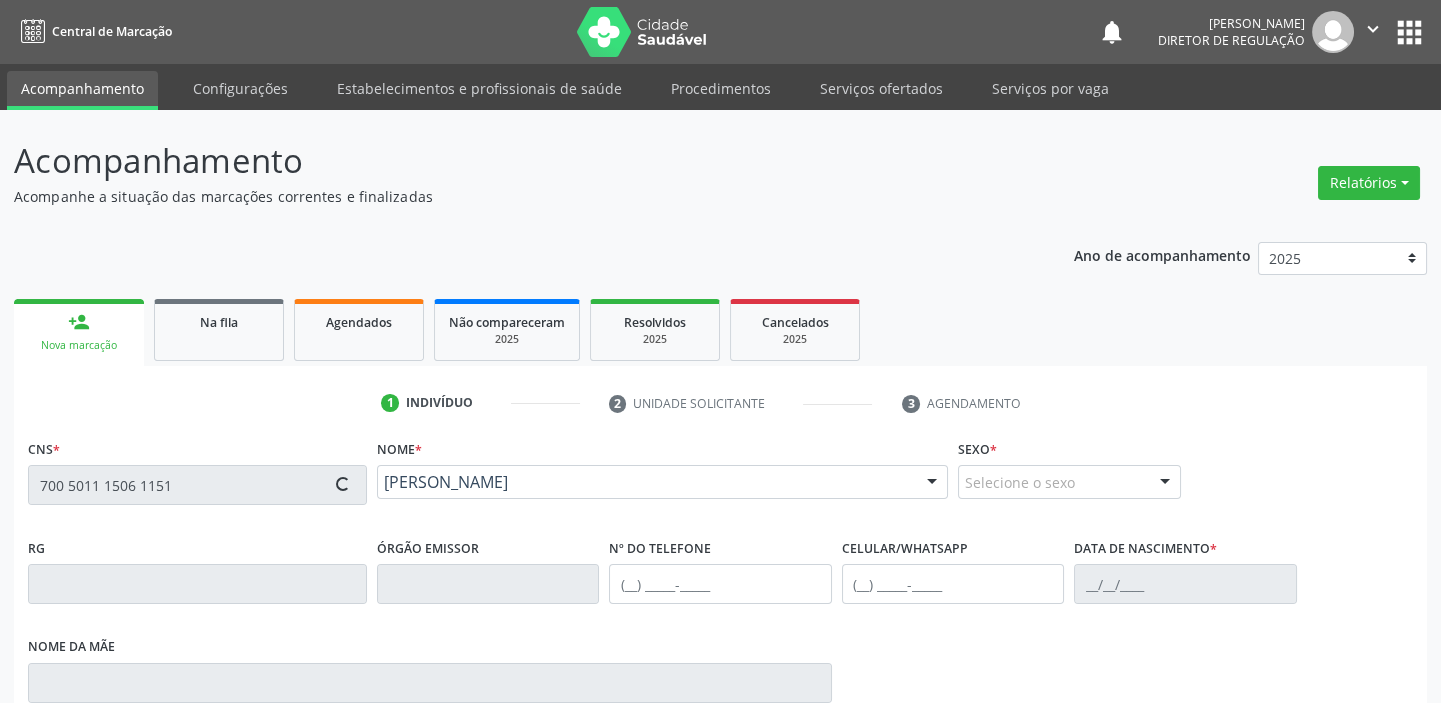 type on "(87) 98822-0807" 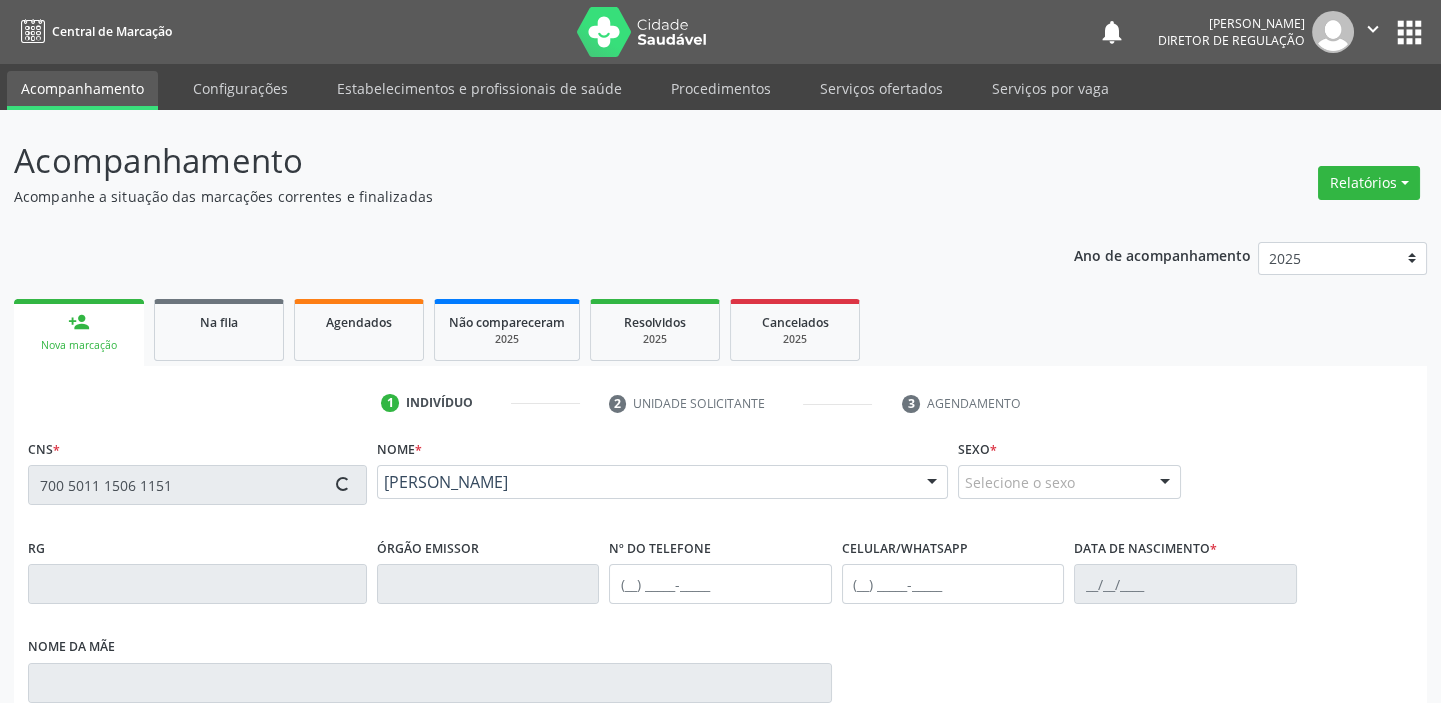 type on "(87) 98822-0807" 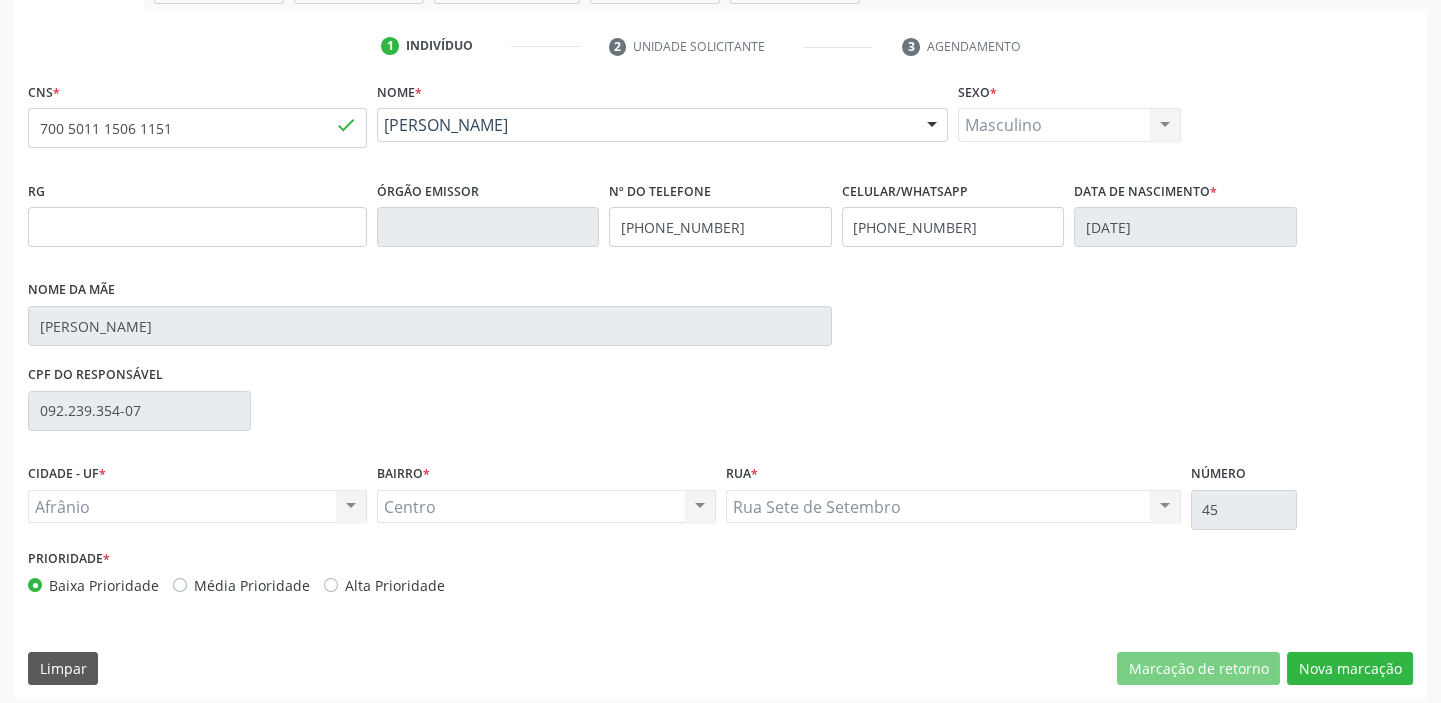 scroll, scrollTop: 366, scrollLeft: 0, axis: vertical 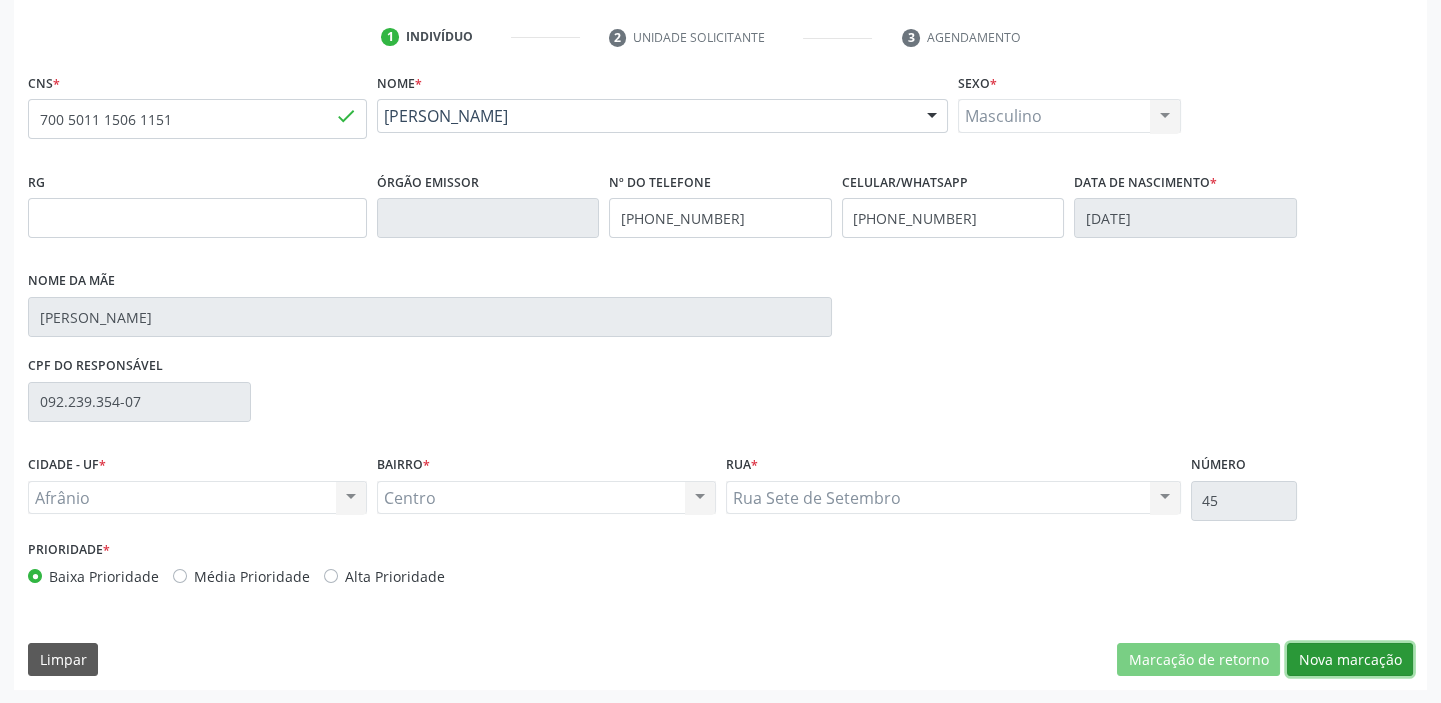 click on "Nova marcação" at bounding box center [1350, 660] 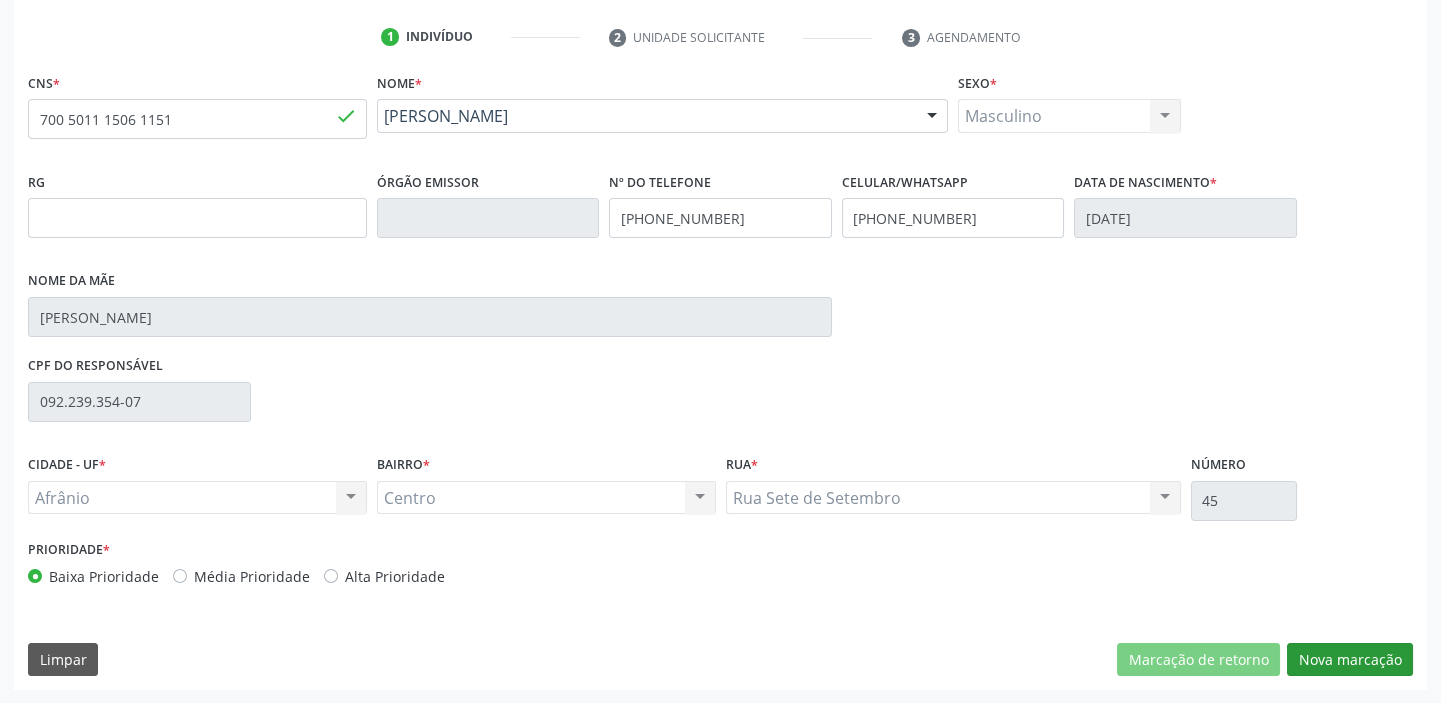 scroll, scrollTop: 201, scrollLeft: 0, axis: vertical 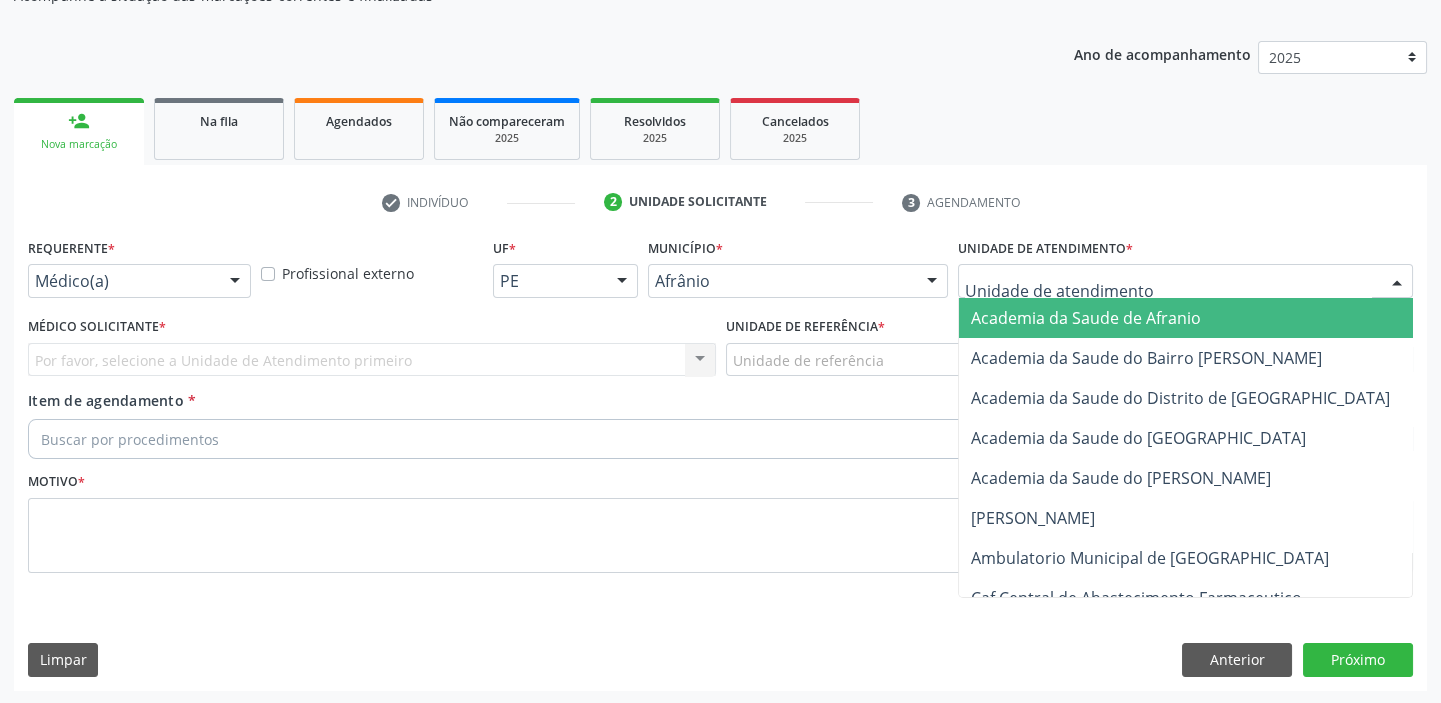 drag, startPoint x: 1024, startPoint y: 284, endPoint x: 1014, endPoint y: 383, distance: 99.50377 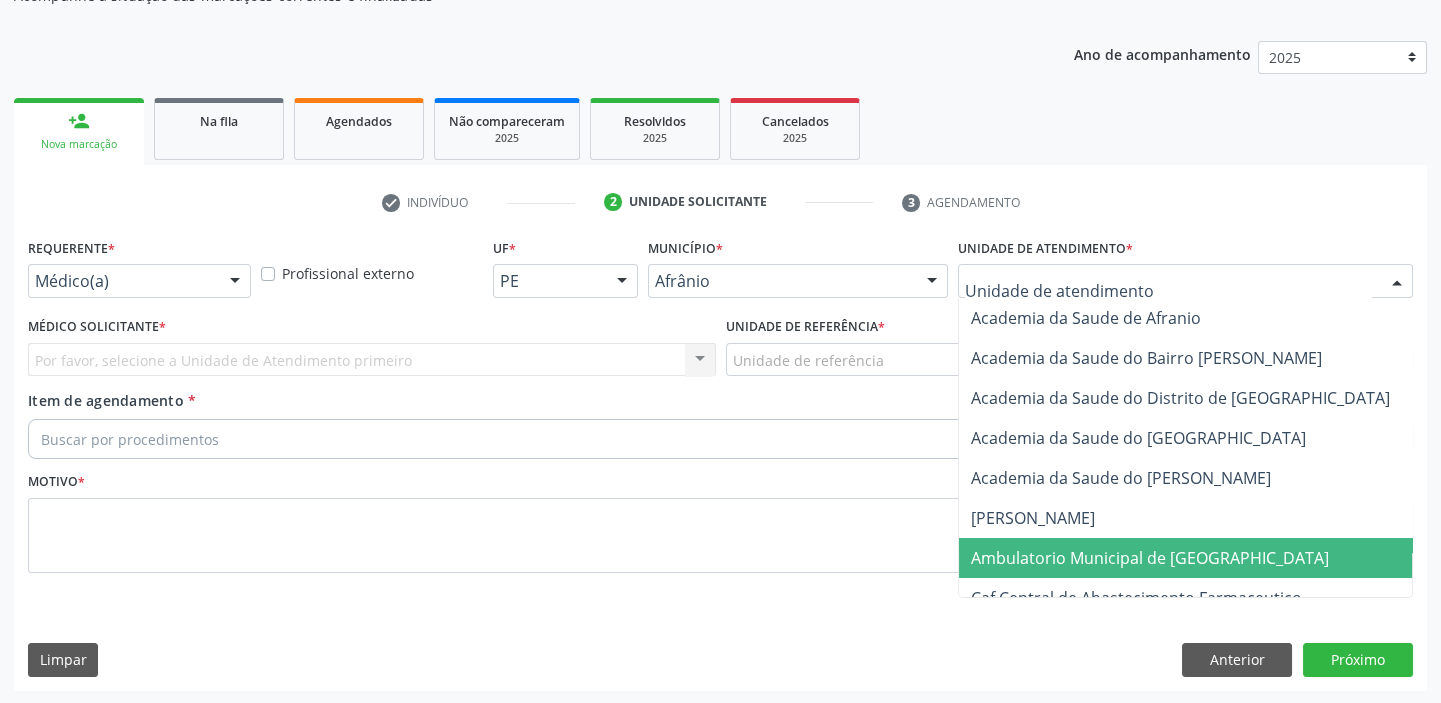 click on "Ambulatorio Municipal de [GEOGRAPHIC_DATA]" at bounding box center (1150, 558) 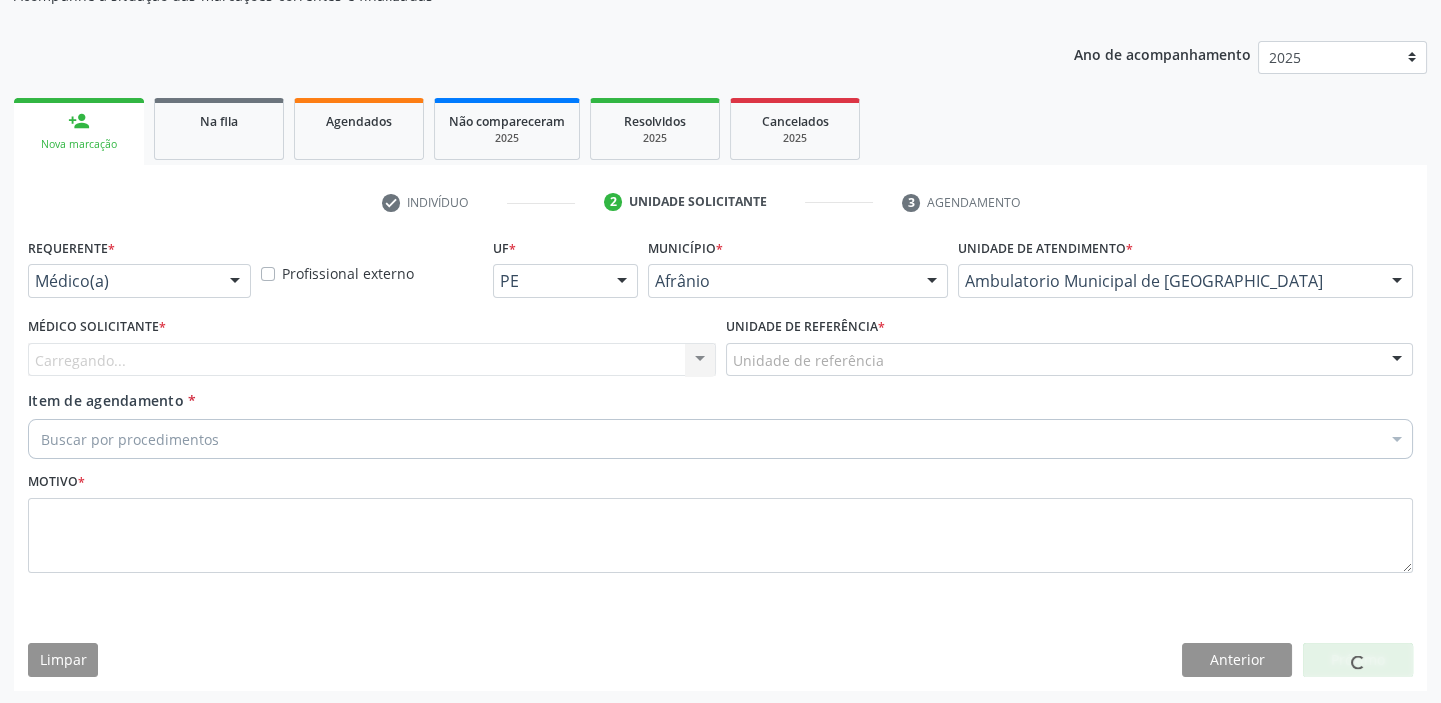 drag, startPoint x: 784, startPoint y: 368, endPoint x: 773, endPoint y: 413, distance: 46.32494 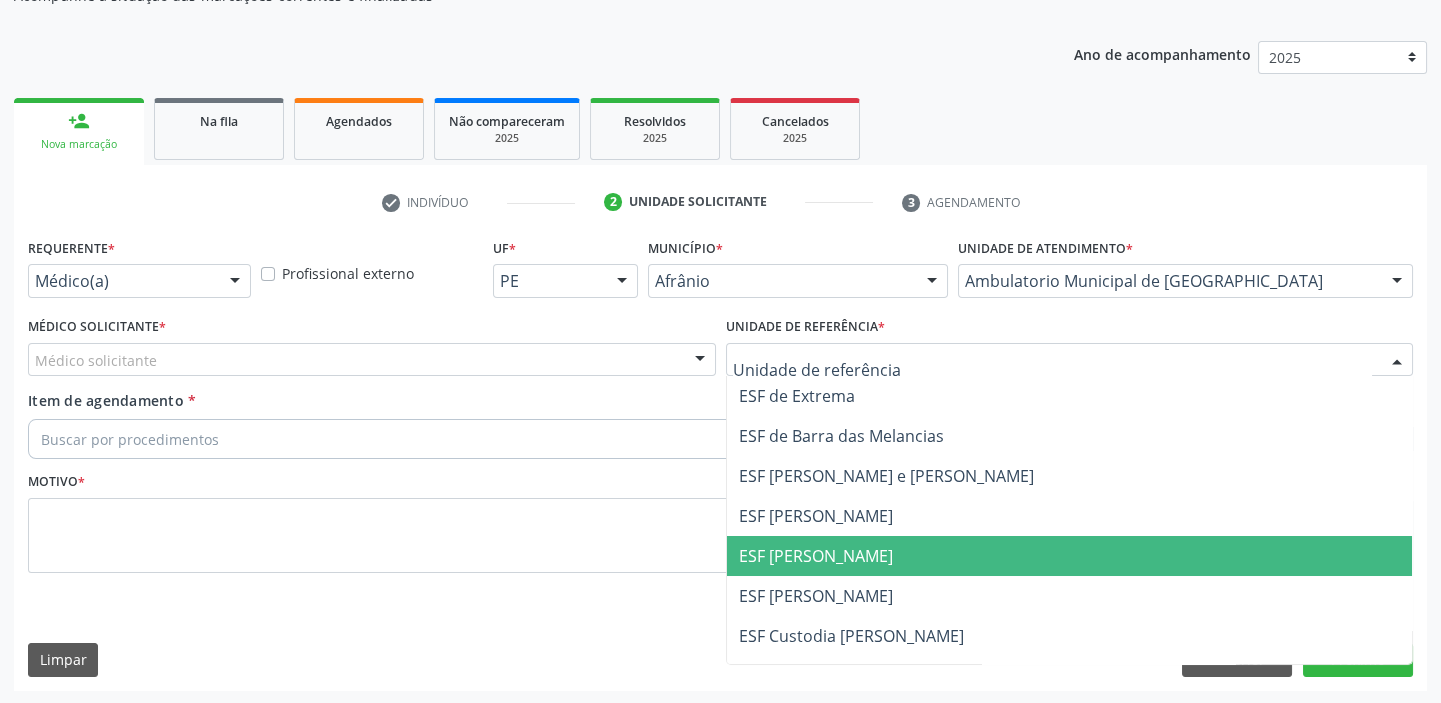 click on "ESF [PERSON_NAME]" at bounding box center [1070, 556] 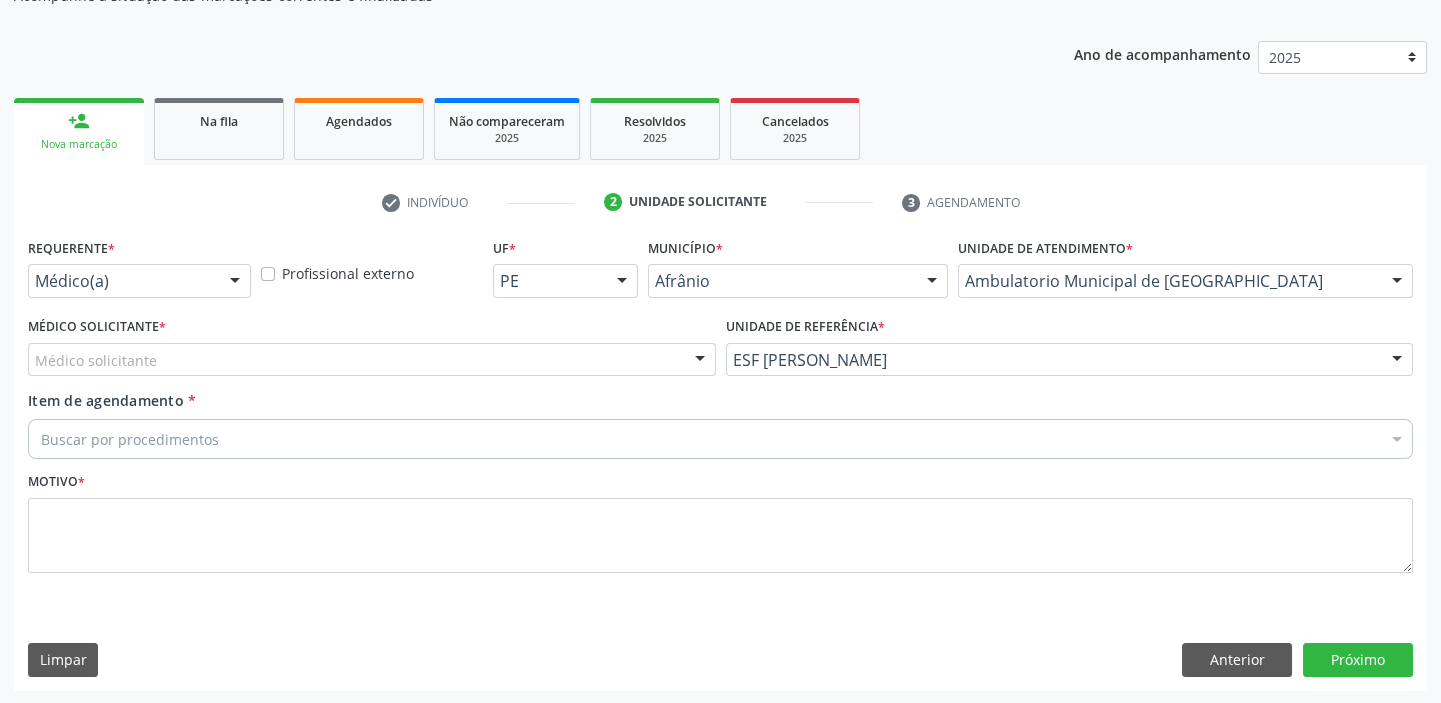 drag, startPoint x: 136, startPoint y: 354, endPoint x: 136, endPoint y: 376, distance: 22 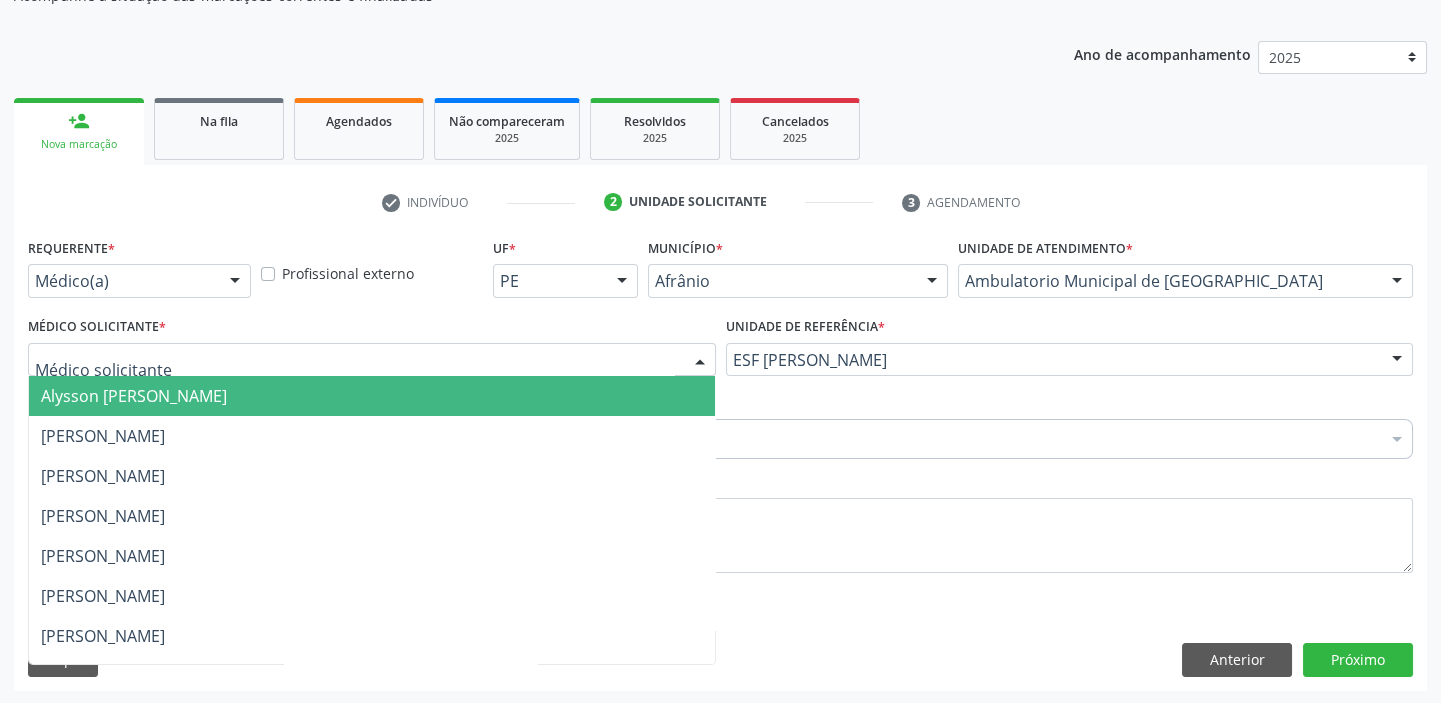 click on "Alysson [PERSON_NAME]" at bounding box center [134, 396] 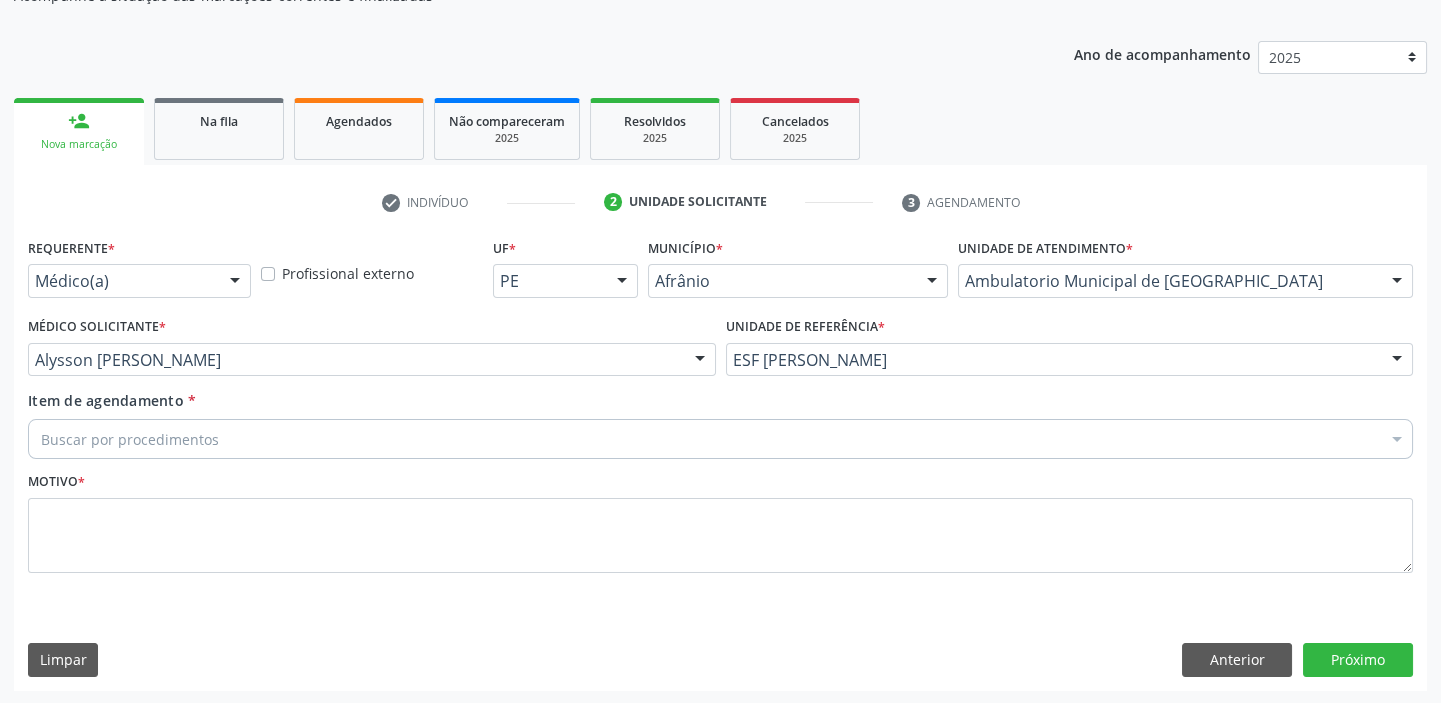 click on "Buscar por procedimentos" at bounding box center [720, 439] 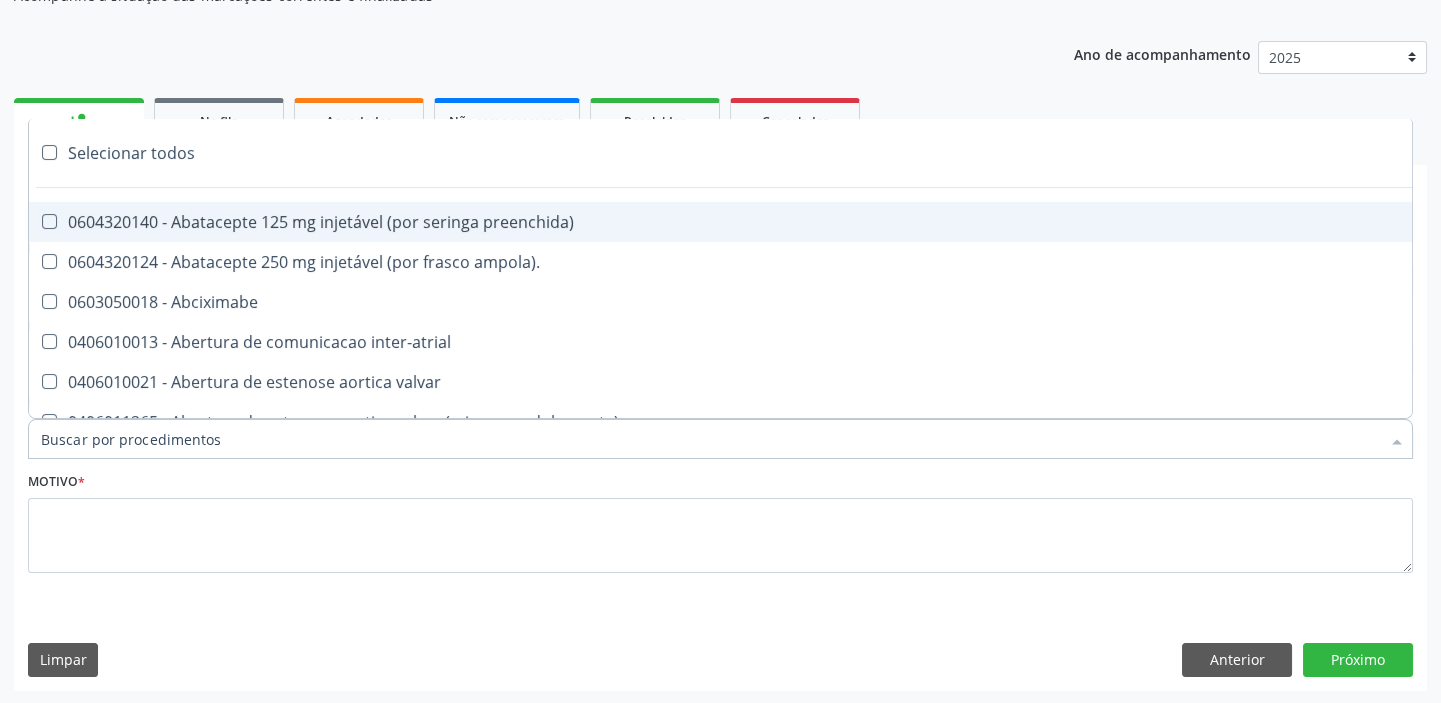 click on "Item de agendamento
*" at bounding box center (710, 439) 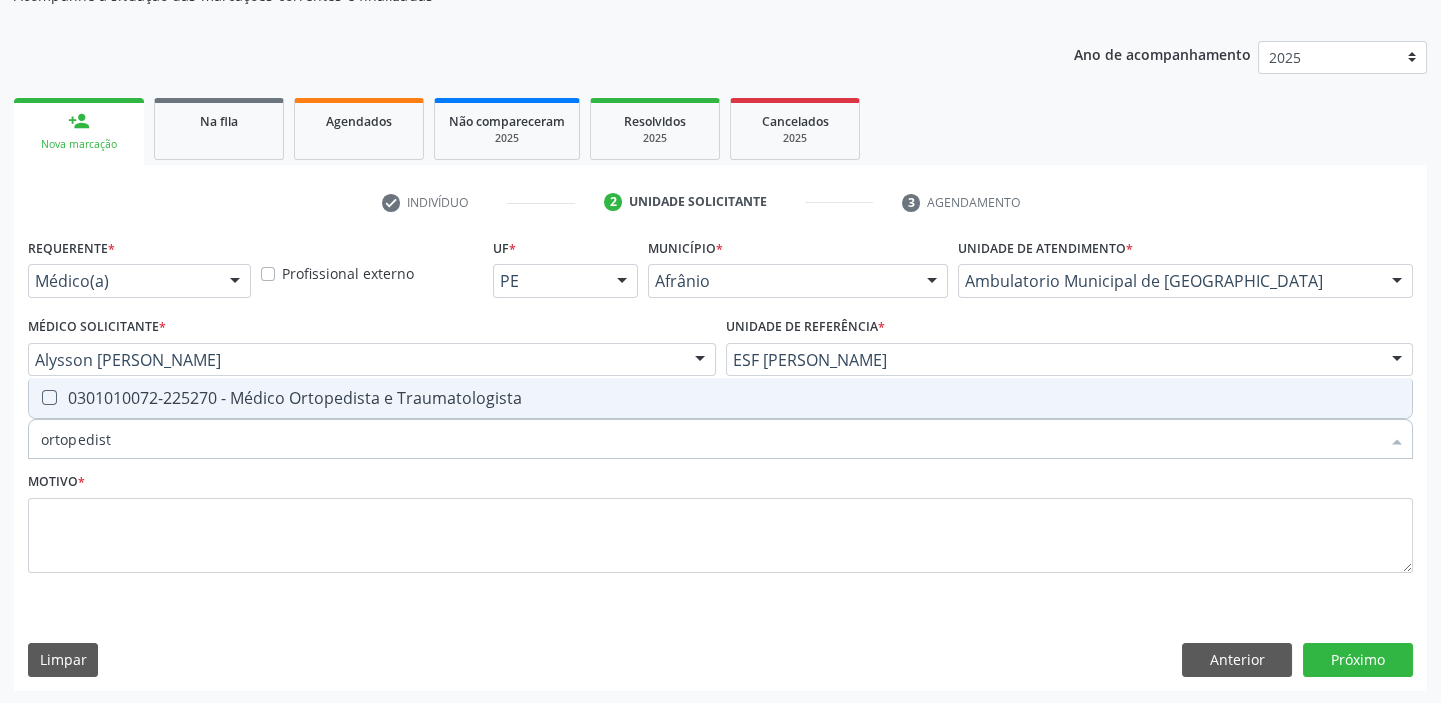 type on "ortopedista" 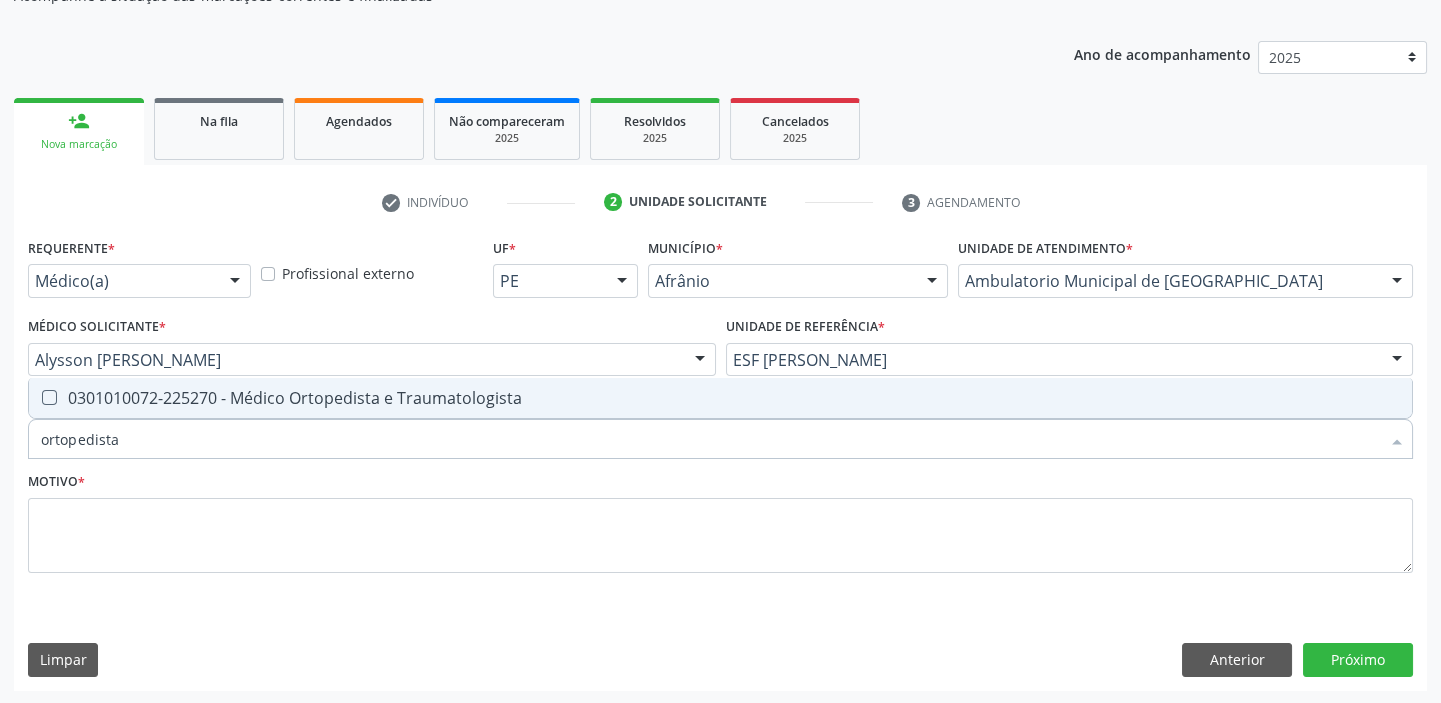 drag, startPoint x: 116, startPoint y: 399, endPoint x: 116, endPoint y: 470, distance: 71 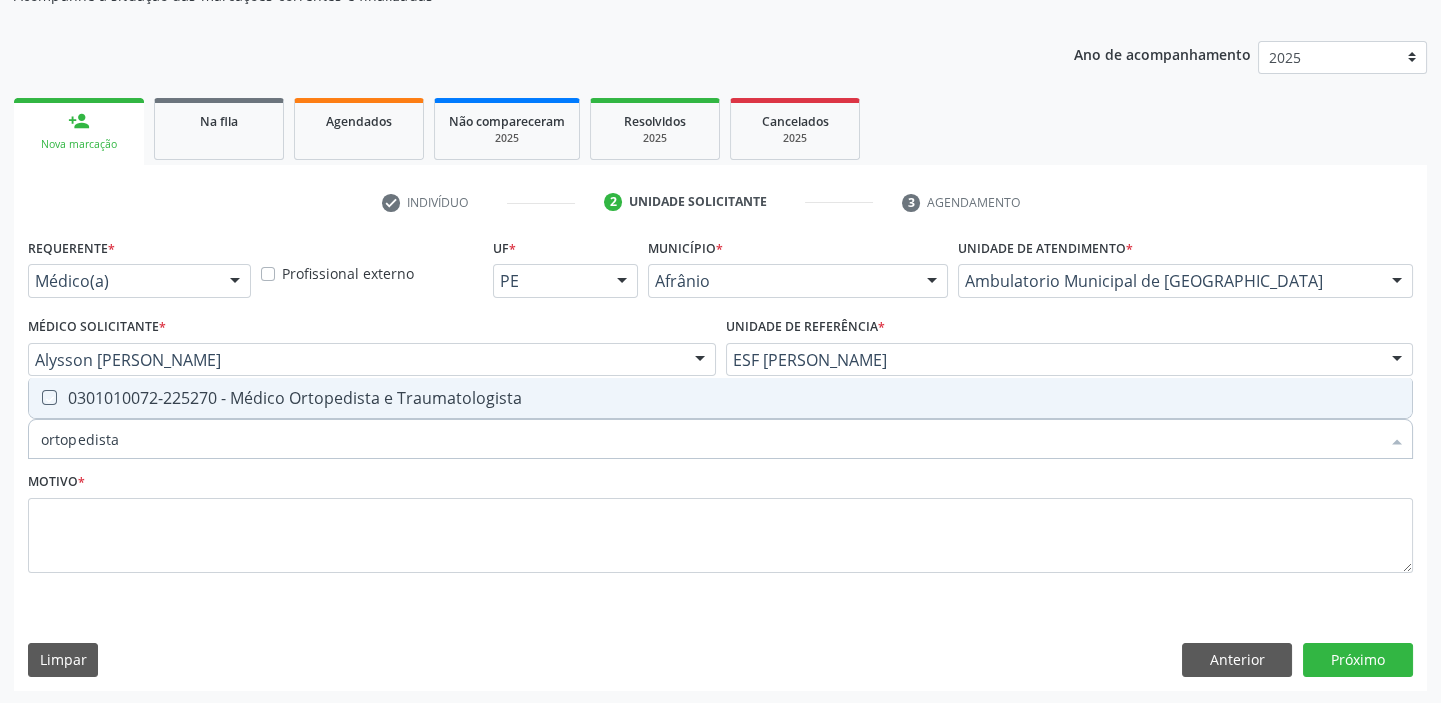checkbox on "true" 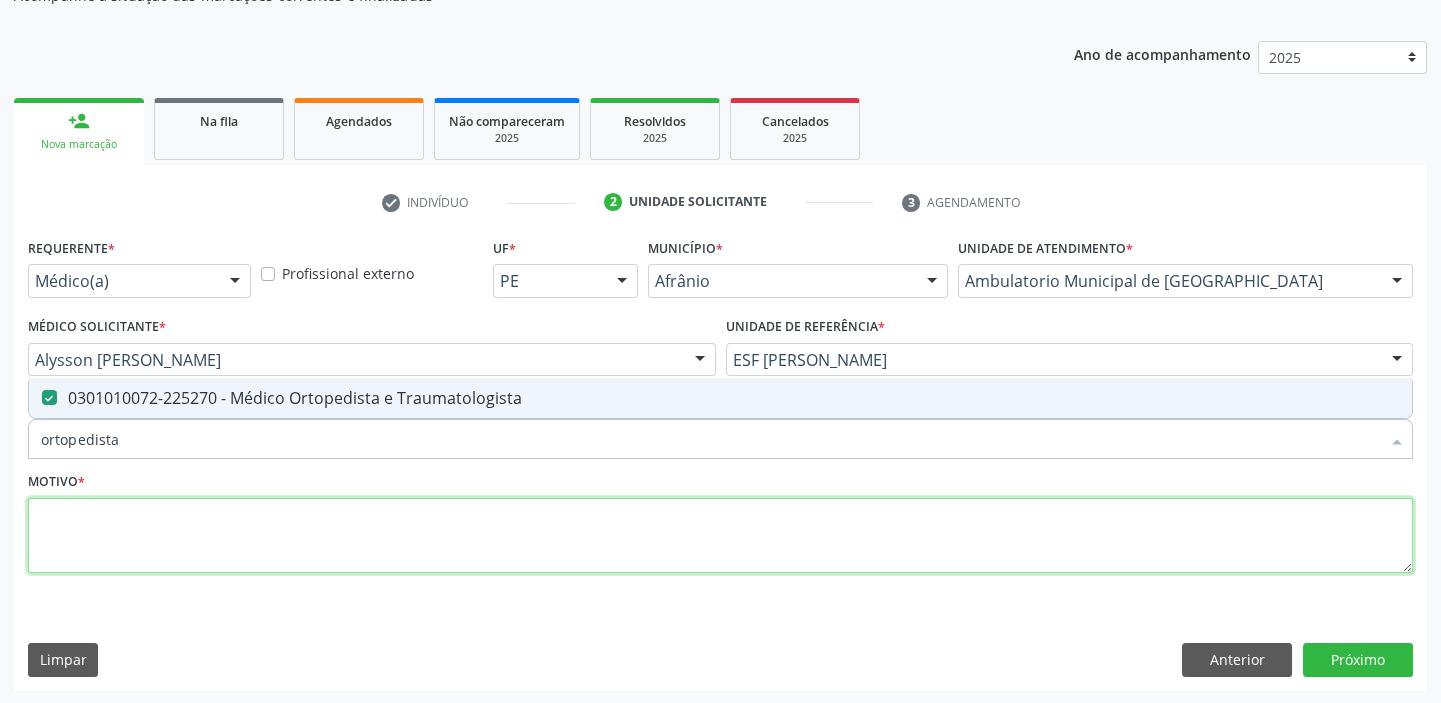 click at bounding box center [720, 536] 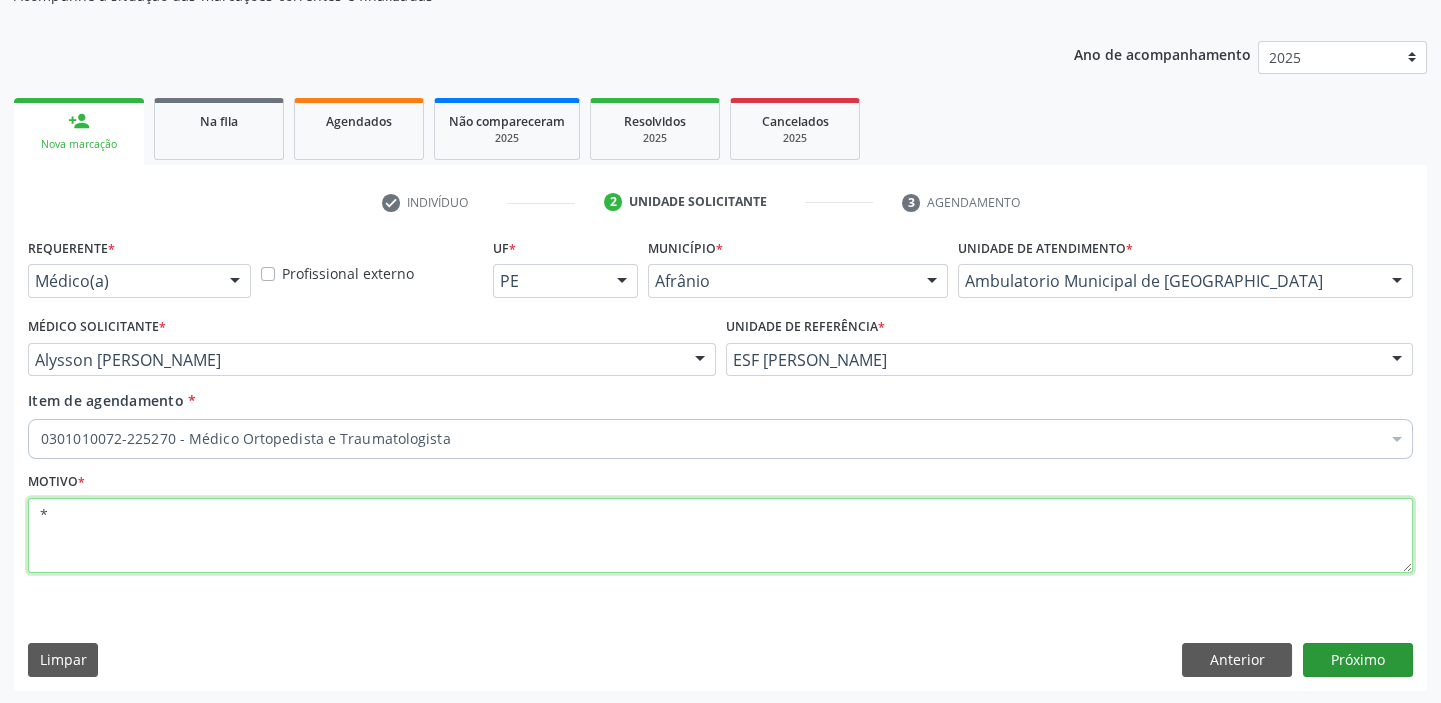 type on "*" 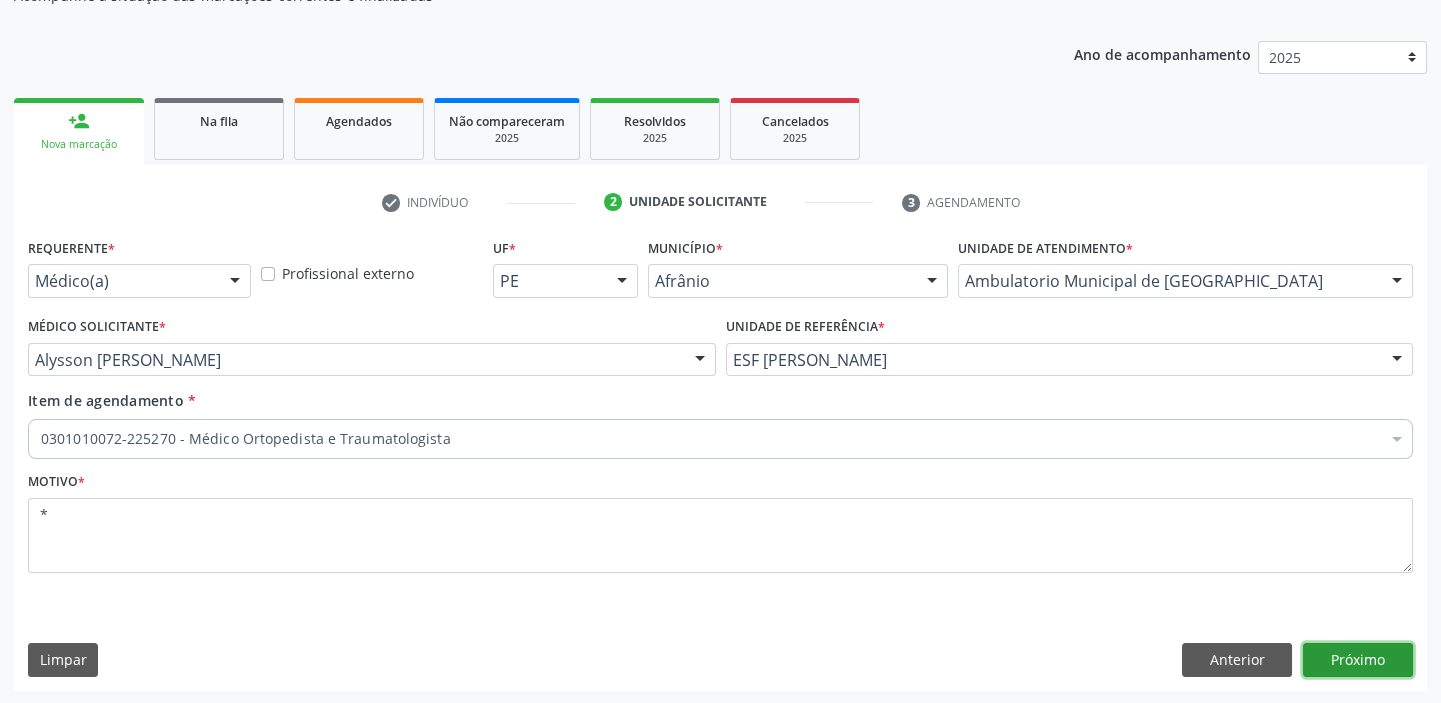 click on "Próximo" at bounding box center [1358, 660] 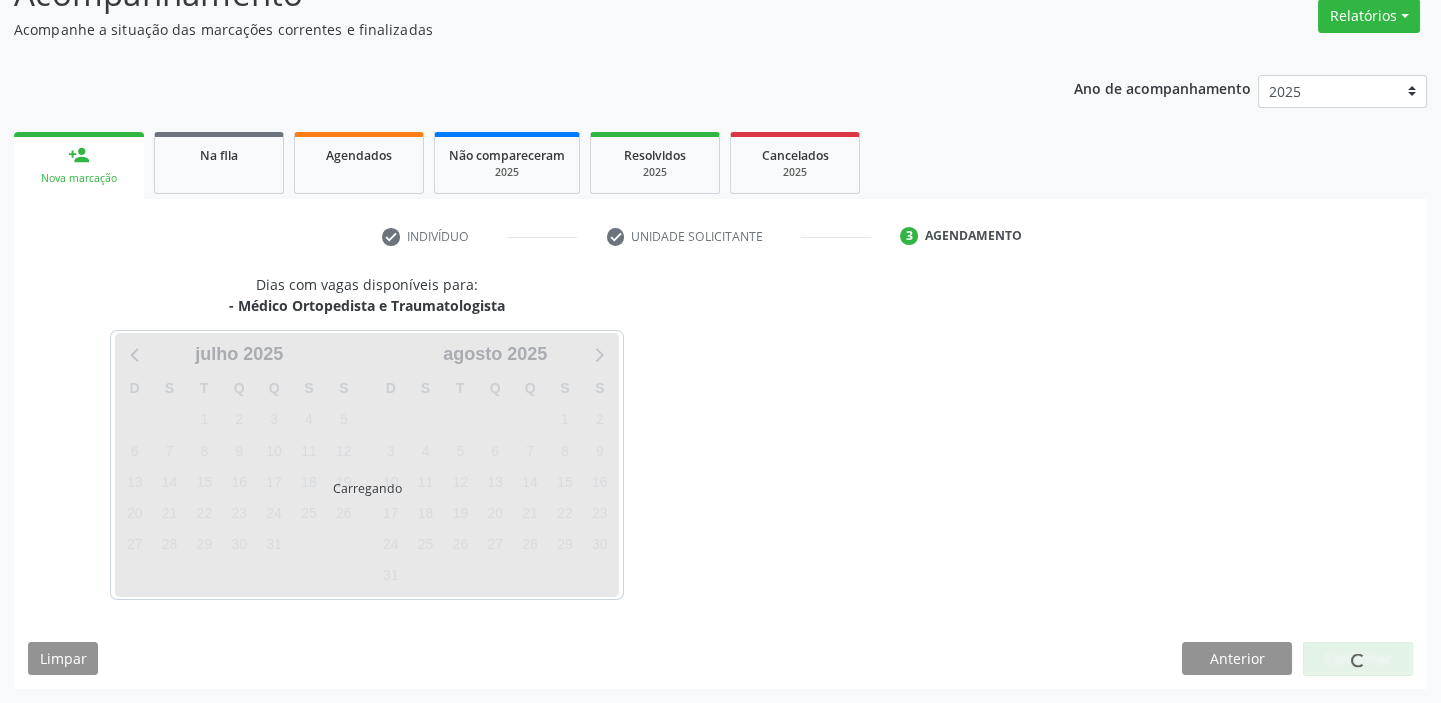 scroll, scrollTop: 166, scrollLeft: 0, axis: vertical 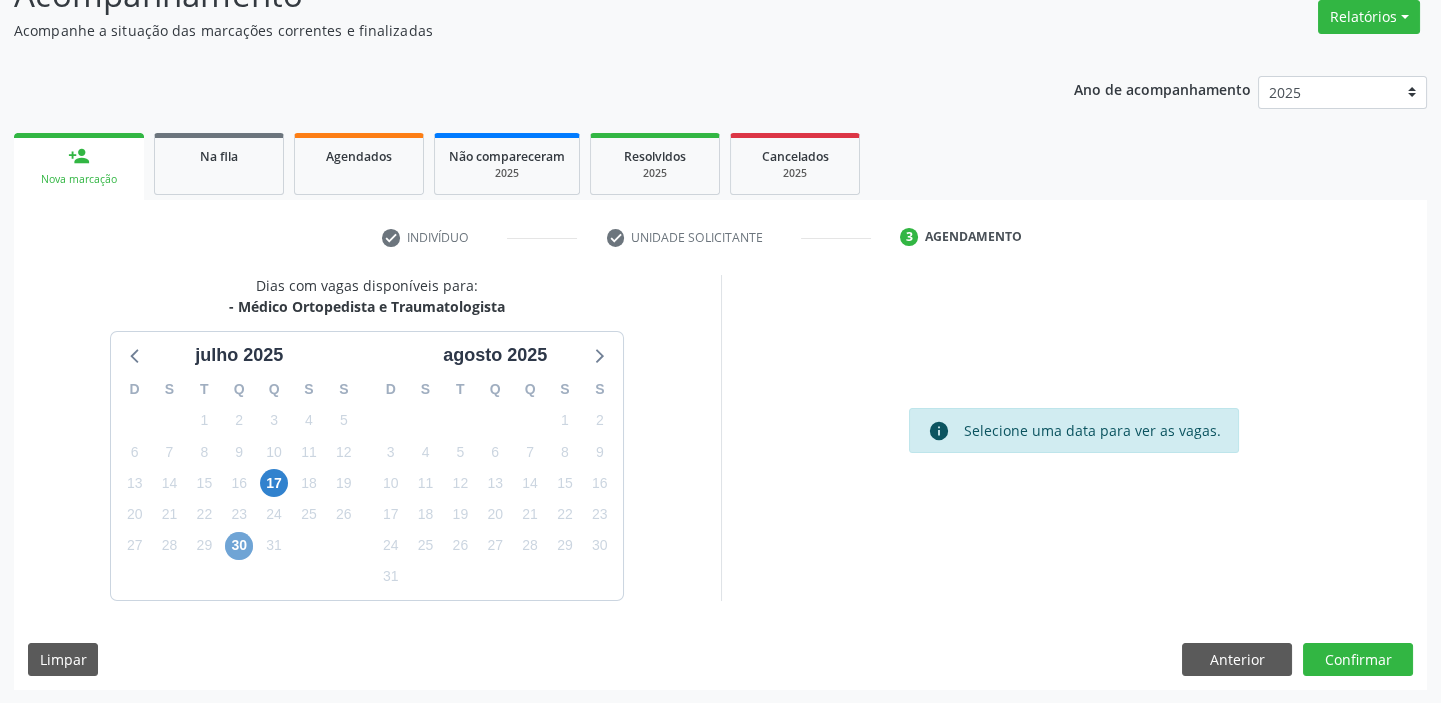 click on "30" at bounding box center [239, 546] 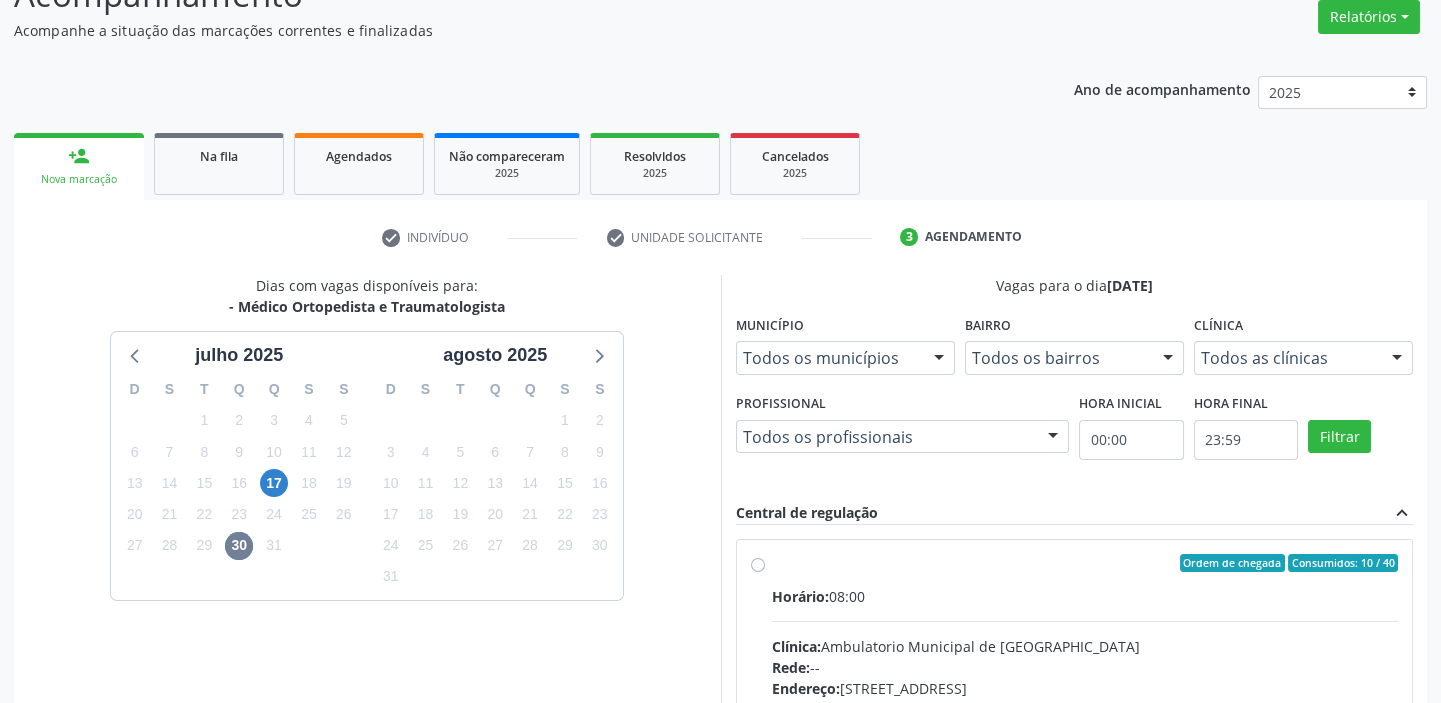 click on "Ordem de chegada
Consumidos: 10 / 40
Horário:   08:00
Clínica:  Ambulatorio Municipal de Saude
Rede:
--
Endereço:   A, nº 78, Centro, Afrânio - PE
Telefone:   --
Profissional:
--
Informações adicionais sobre o atendimento
Idade de atendimento:
Sem restrição
Gênero(s) atendido(s):
Sem restrição
Informações adicionais:
--" at bounding box center (1085, 707) 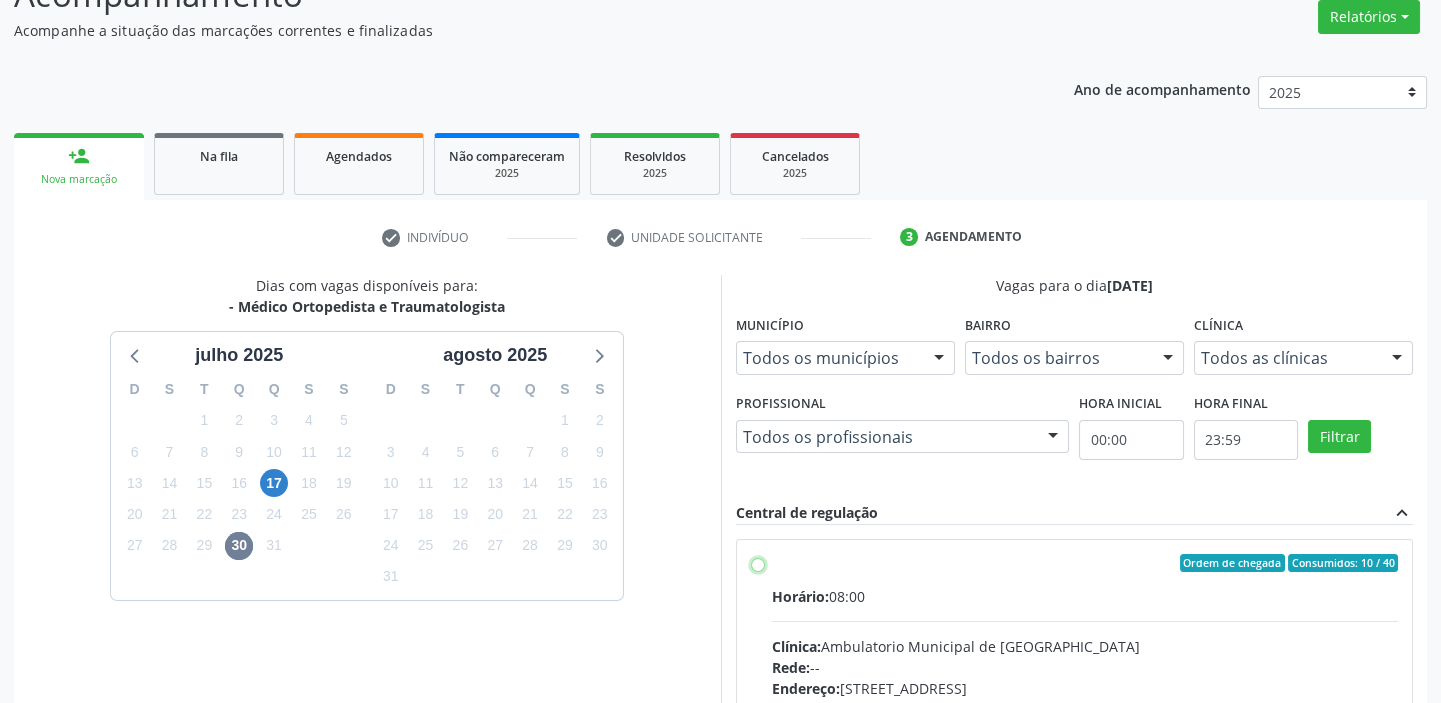 click on "Ordem de chegada
Consumidos: 10 / 40
Horário:   08:00
Clínica:  Ambulatorio Municipal de Saude
Rede:
--
Endereço:   A, nº 78, Centro, Afrânio - PE
Telefone:   --
Profissional:
--
Informações adicionais sobre o atendimento
Idade de atendimento:
Sem restrição
Gênero(s) atendido(s):
Sem restrição
Informações adicionais:
--" at bounding box center [758, 563] 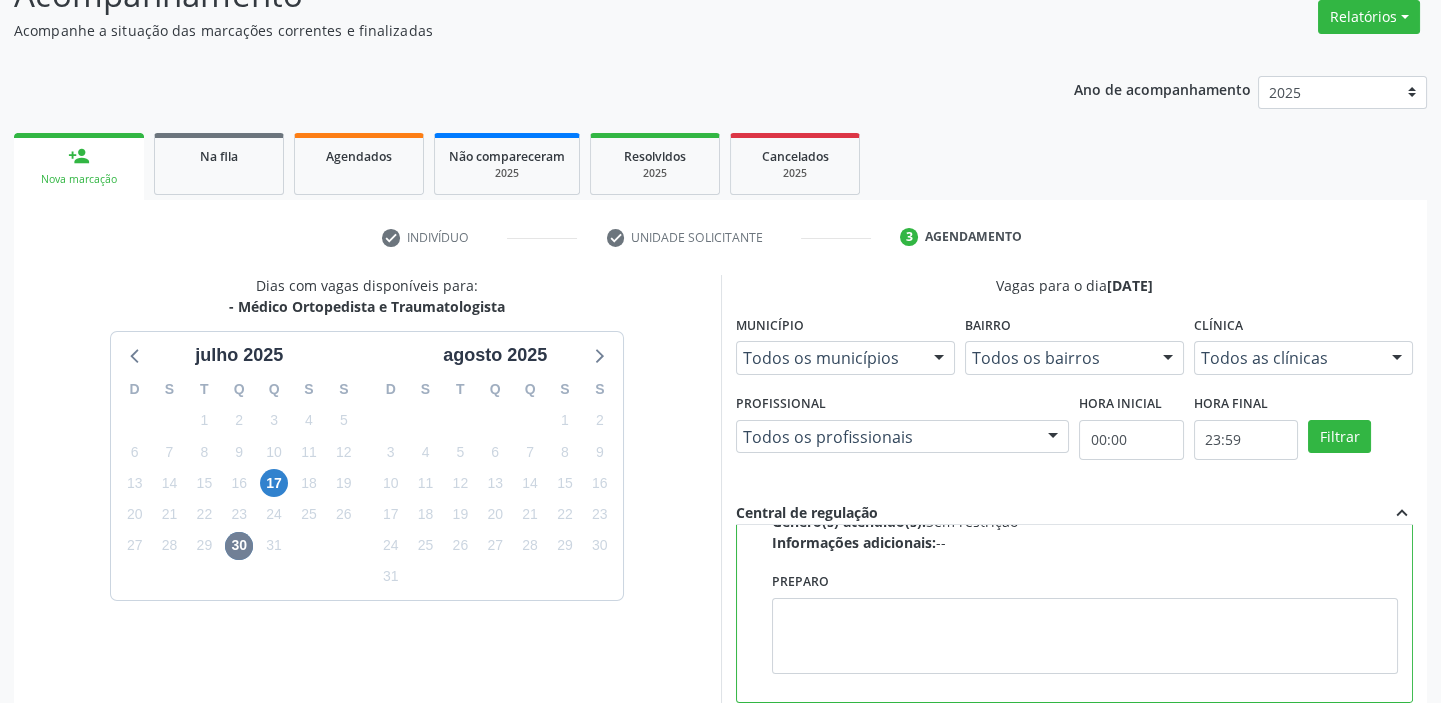 scroll, scrollTop: 449, scrollLeft: 0, axis: vertical 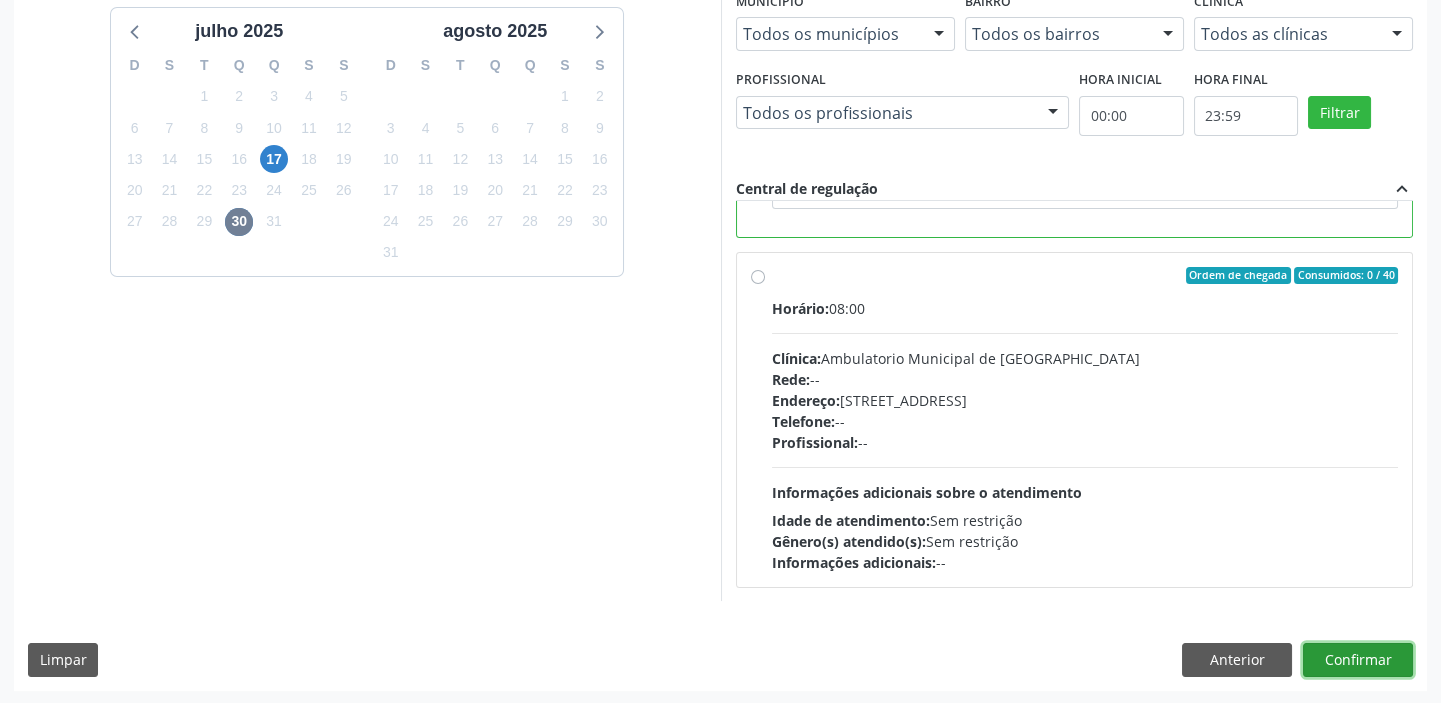 click on "Confirmar" at bounding box center [1358, 660] 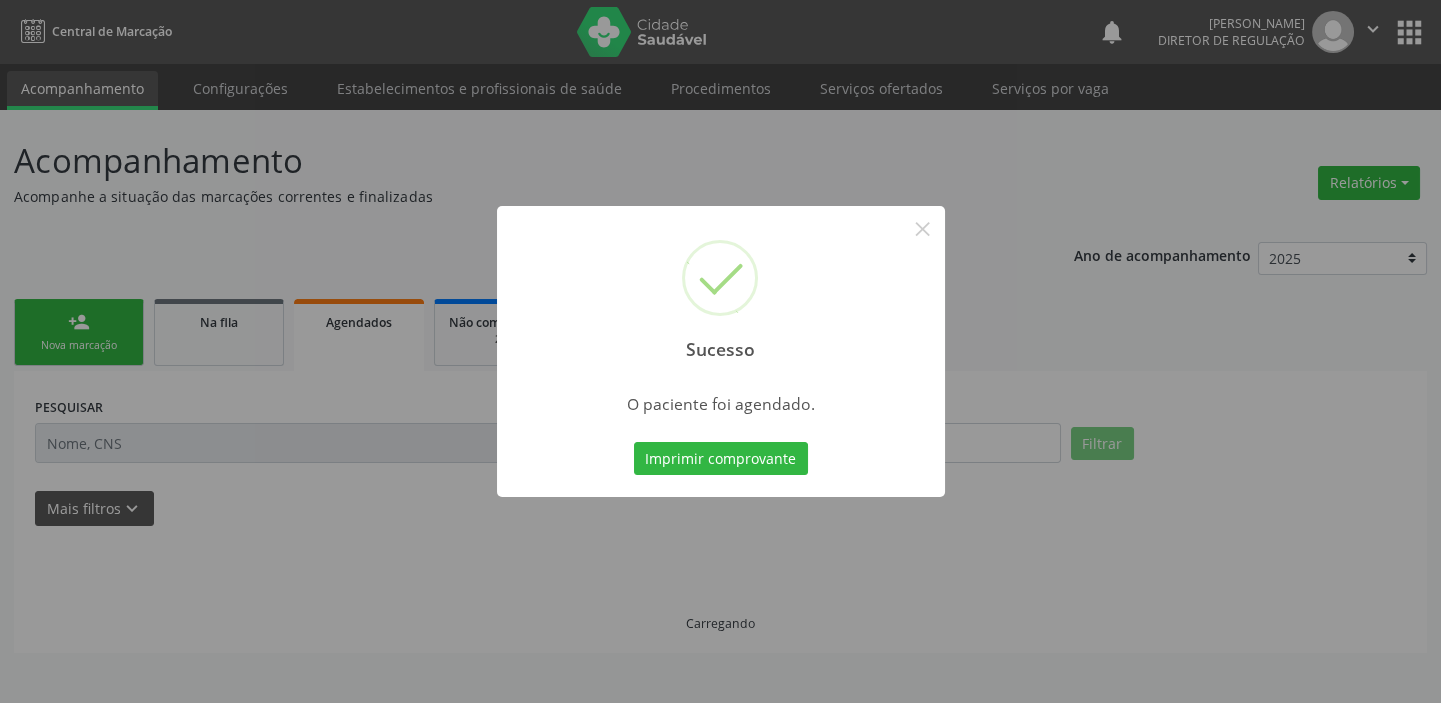 scroll, scrollTop: 0, scrollLeft: 0, axis: both 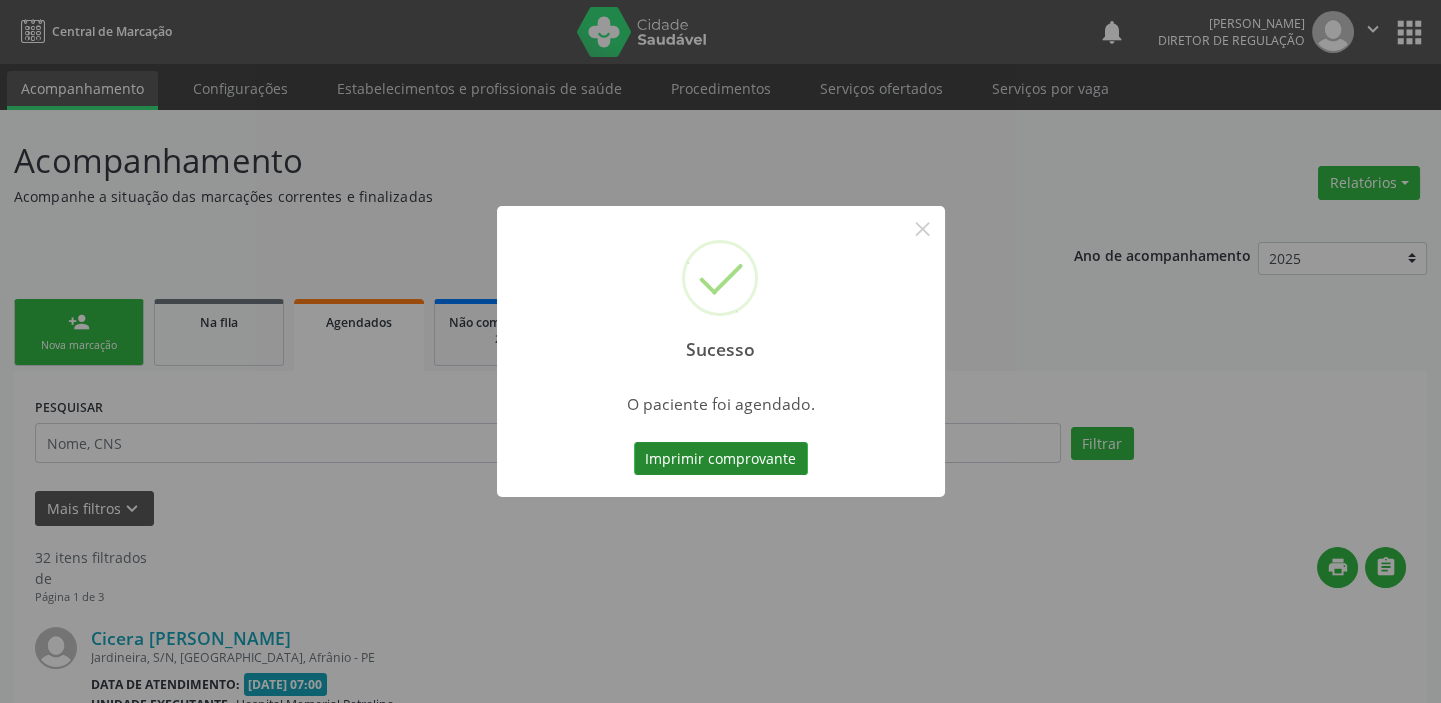 click on "Imprimir comprovante" at bounding box center (721, 459) 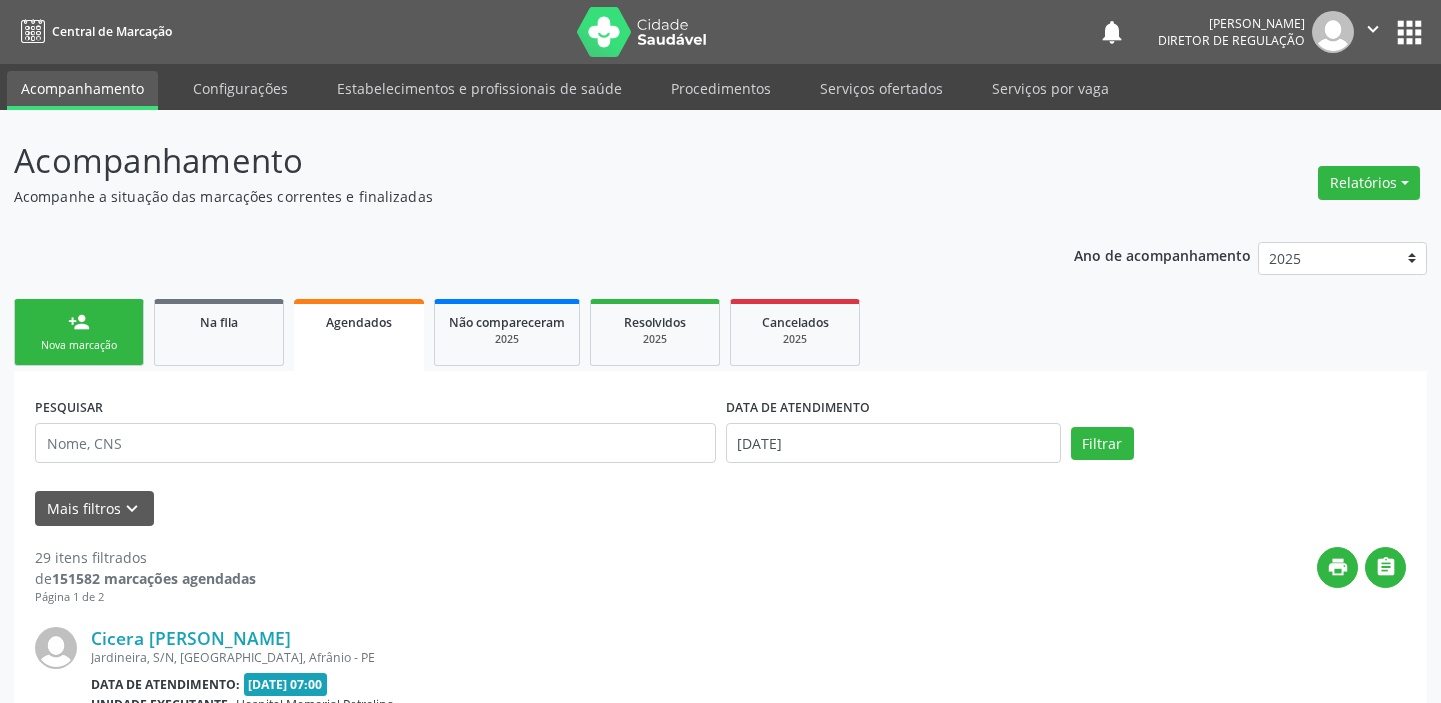 scroll, scrollTop: 0, scrollLeft: 0, axis: both 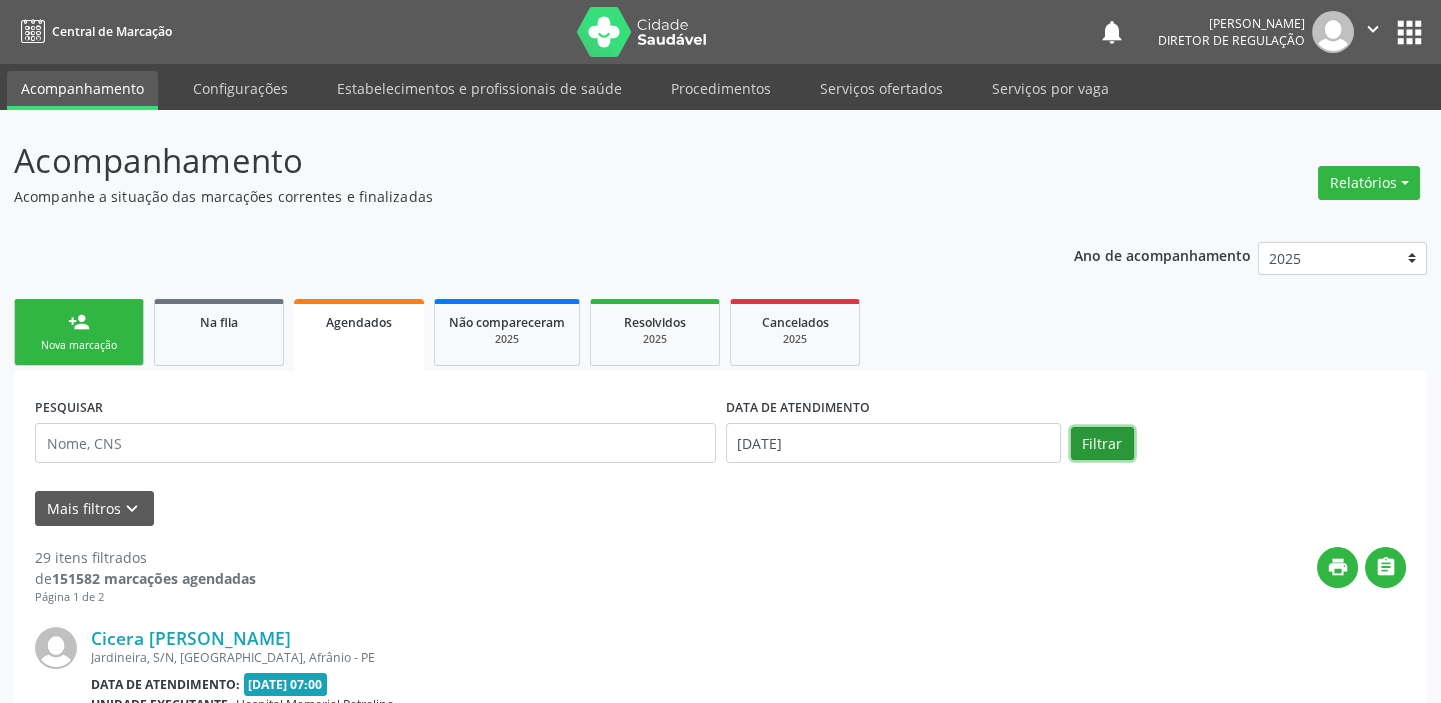 click on "Filtrar" at bounding box center [1102, 444] 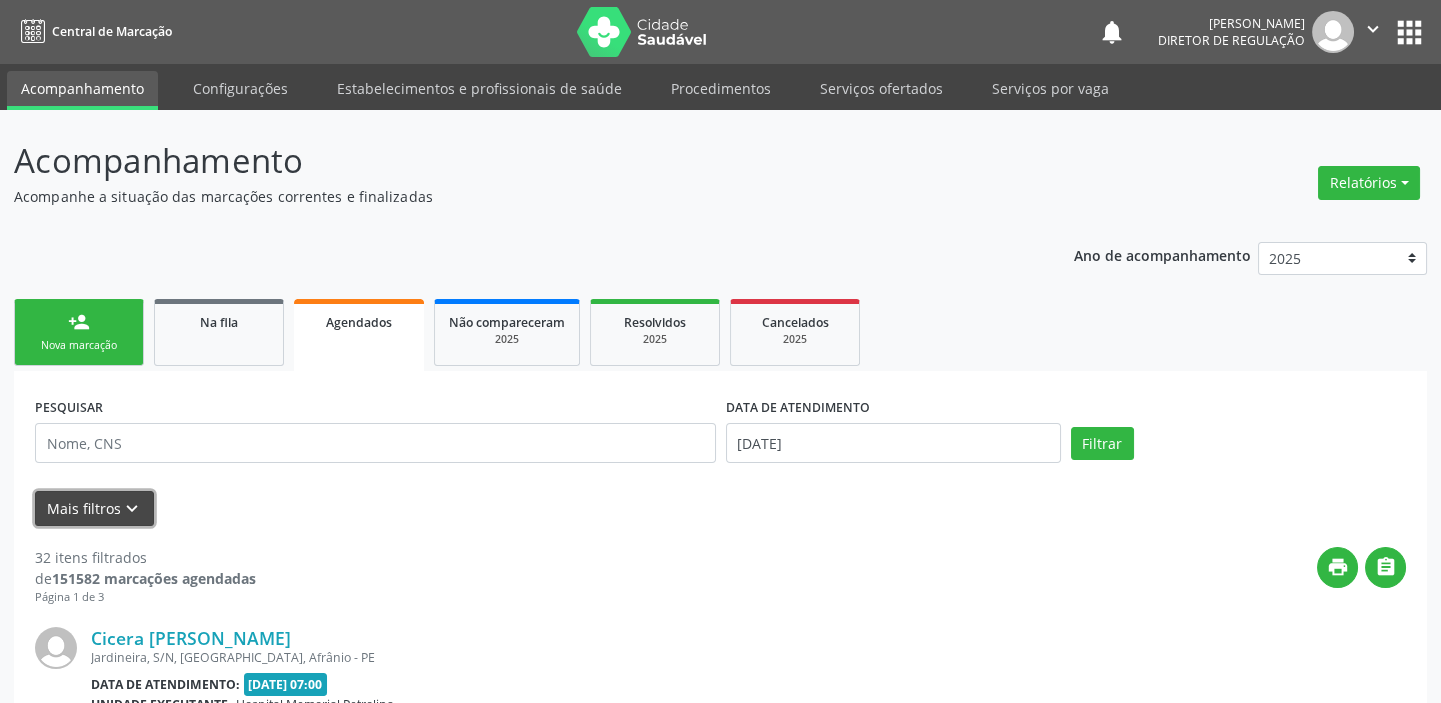 click on "Mais filtros
keyboard_arrow_down" at bounding box center [94, 508] 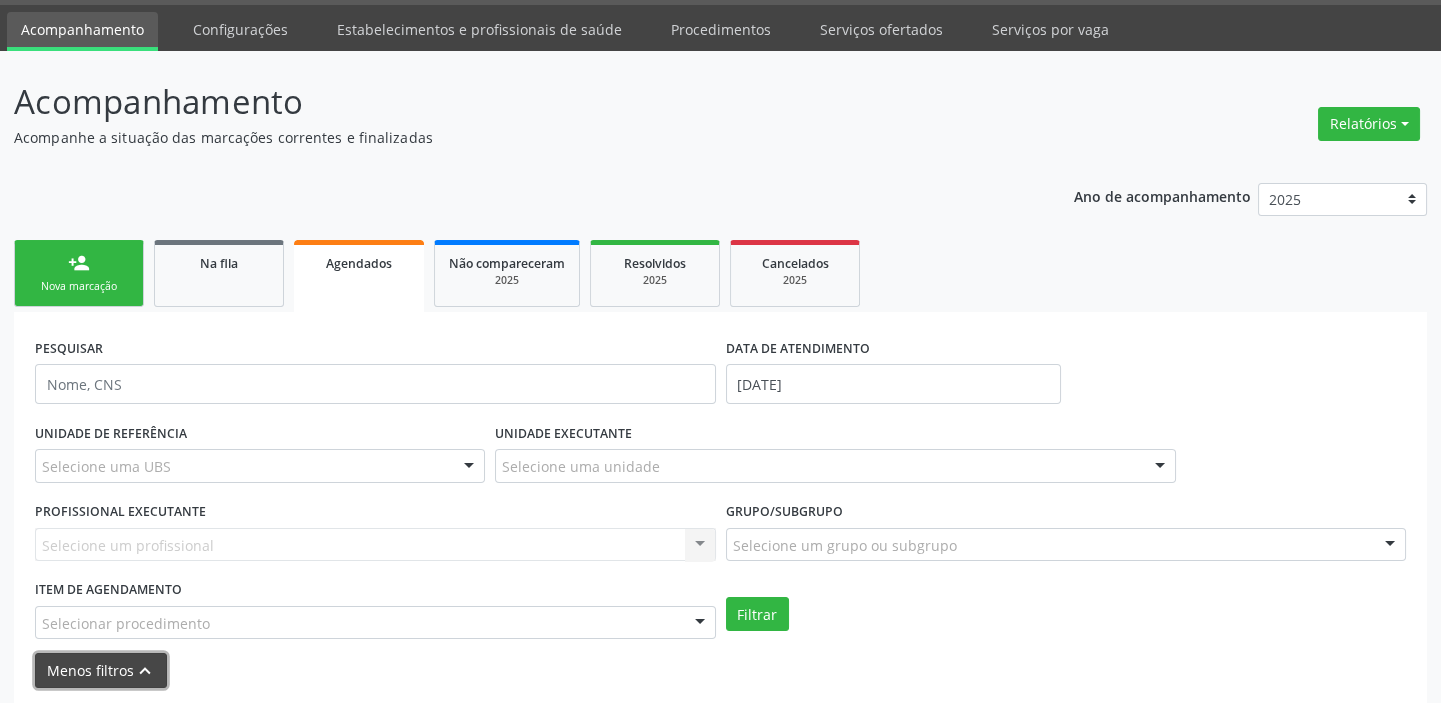 scroll, scrollTop: 90, scrollLeft: 0, axis: vertical 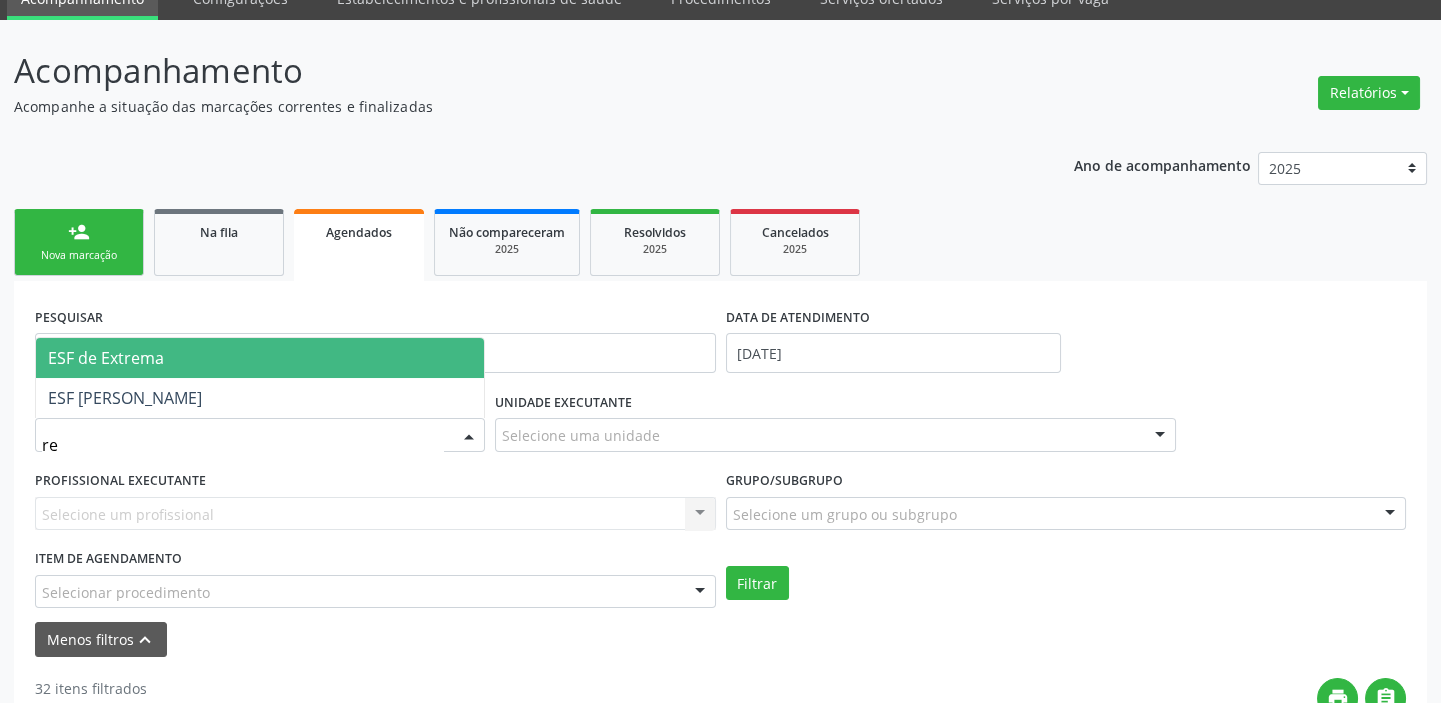 type on "r" 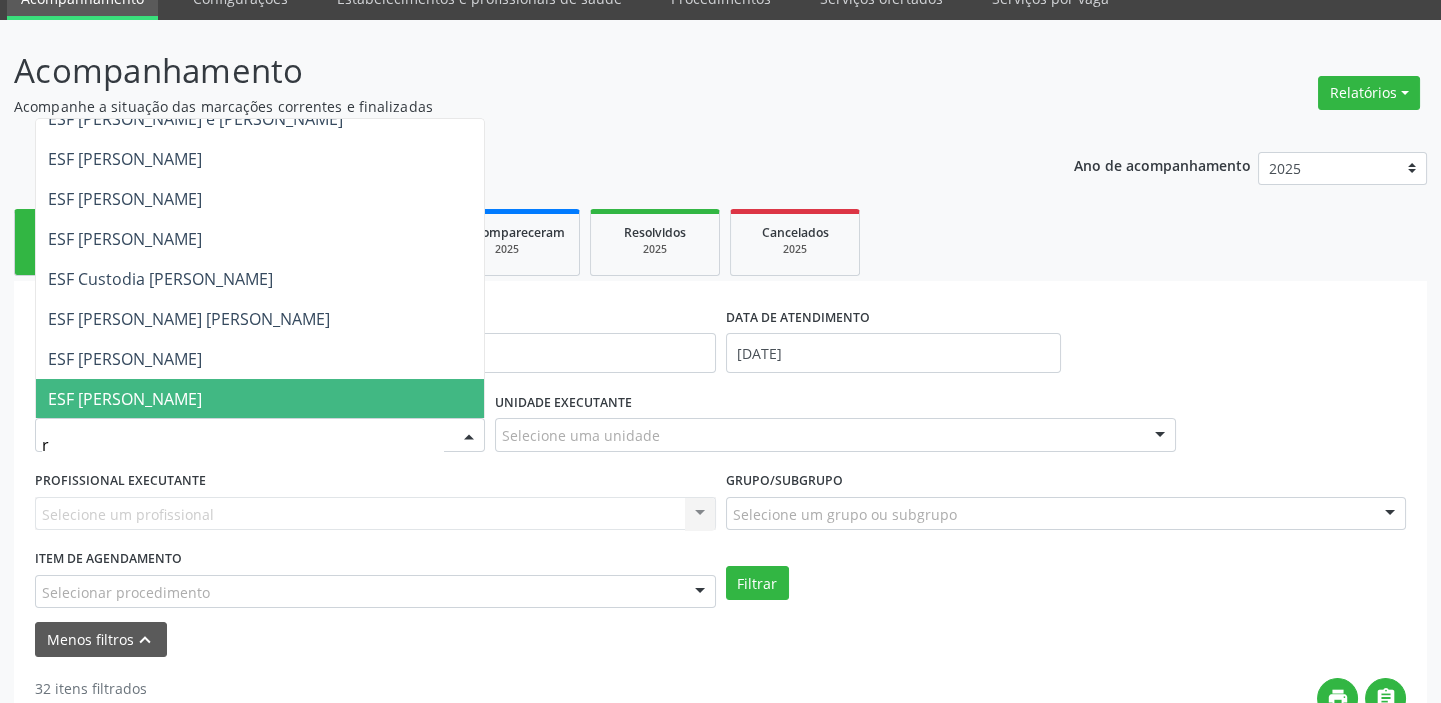 scroll, scrollTop: 20, scrollLeft: 0, axis: vertical 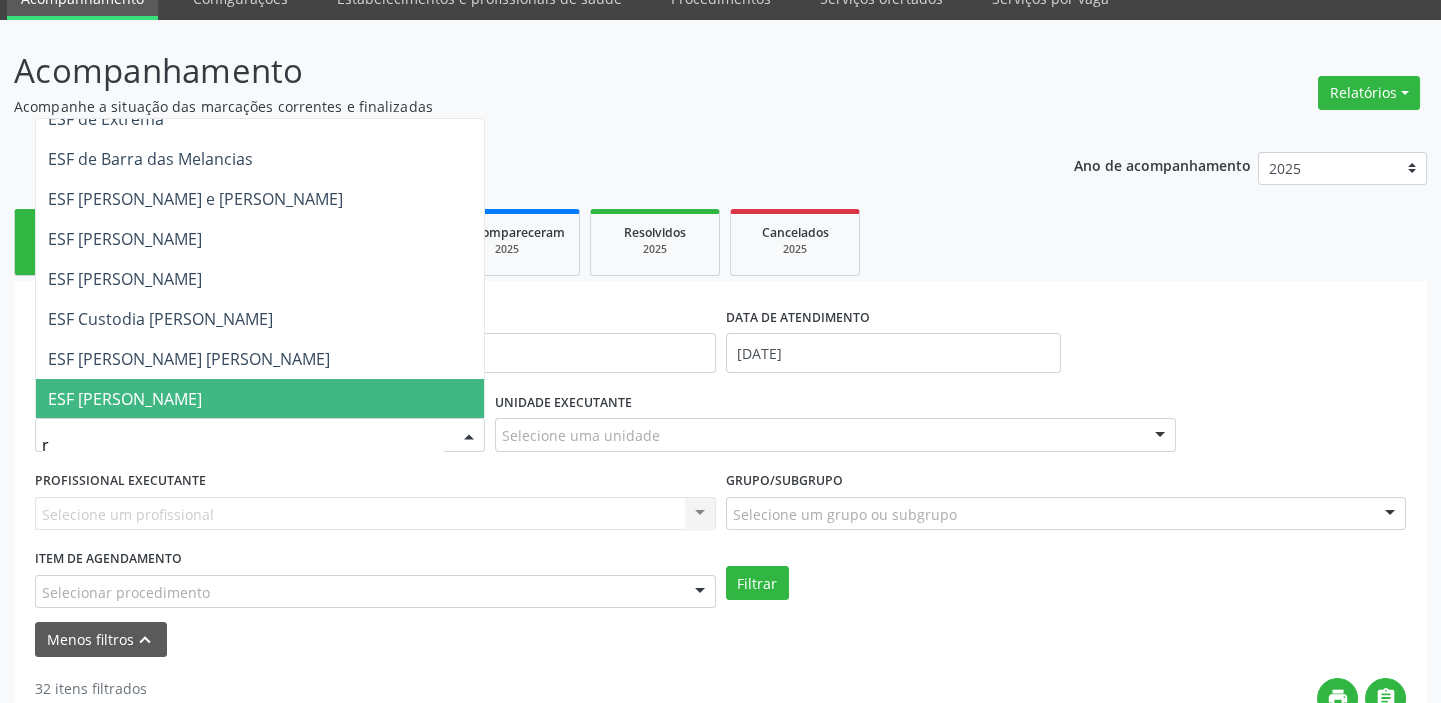 type on "re" 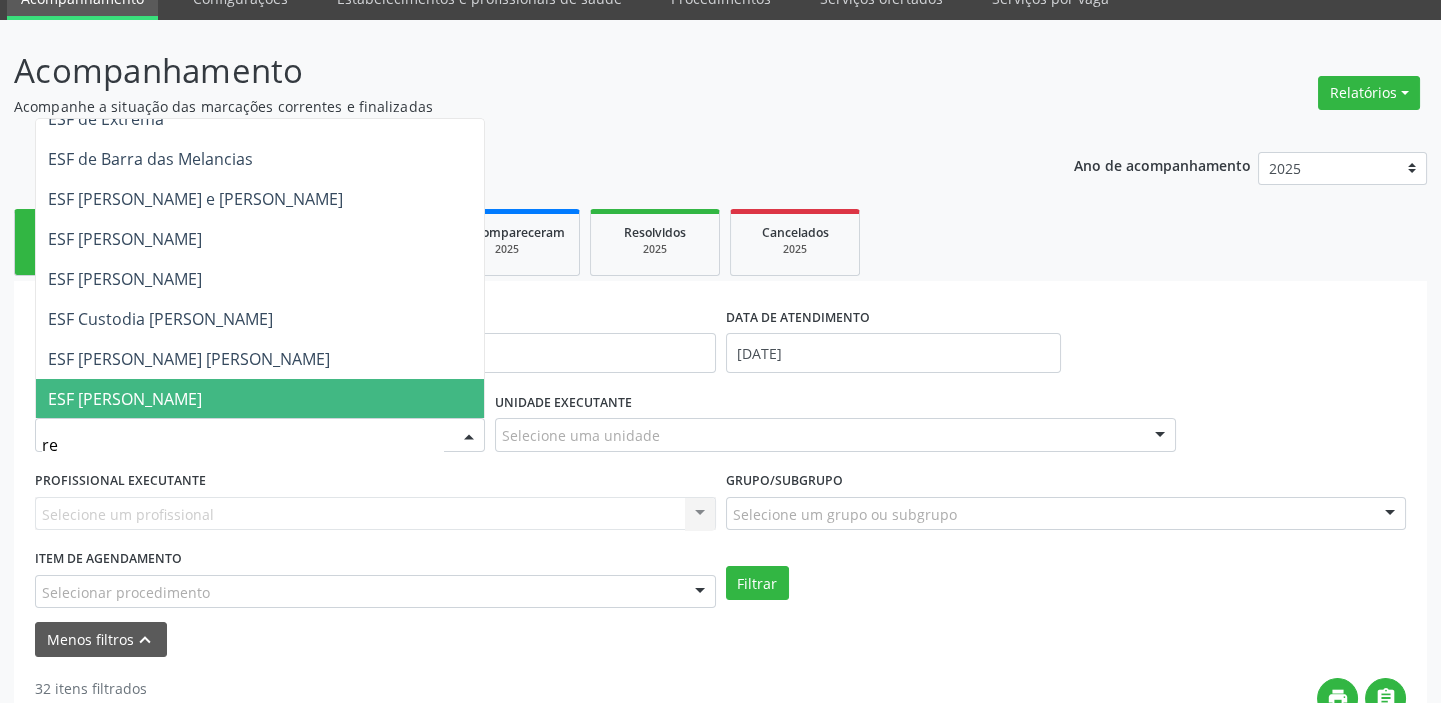 scroll, scrollTop: 0, scrollLeft: 0, axis: both 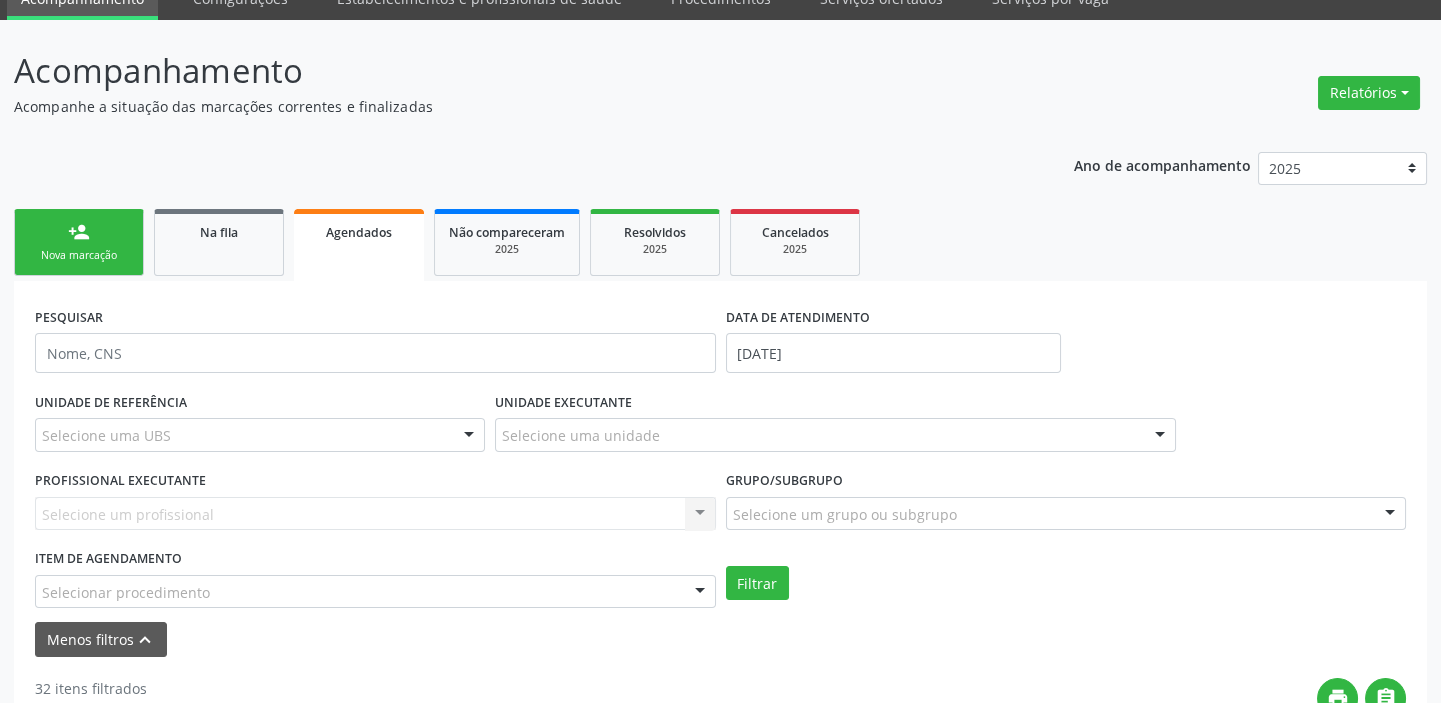 click on "Selecione um profissional
Nenhum resultado encontrado para: "   "
Não há nenhuma opção para ser exibida." at bounding box center (375, 514) 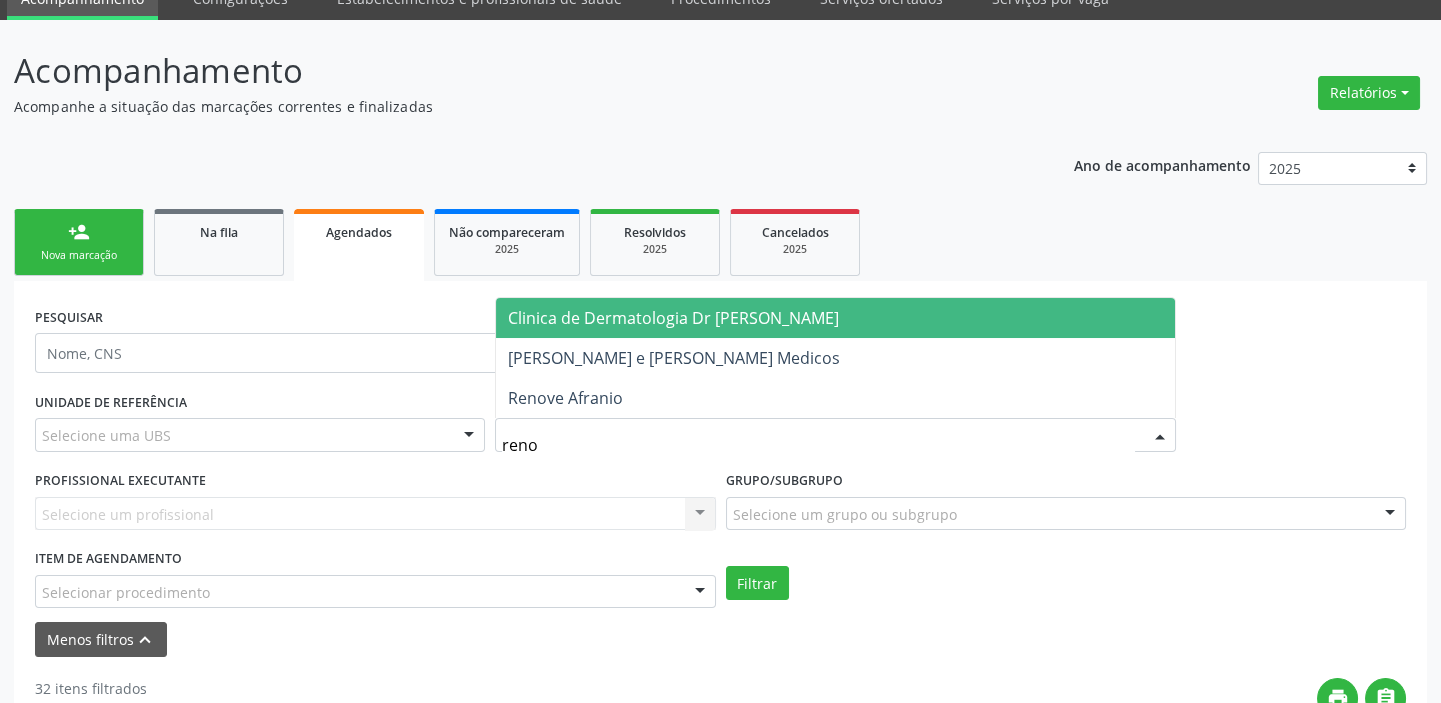 type on "renov" 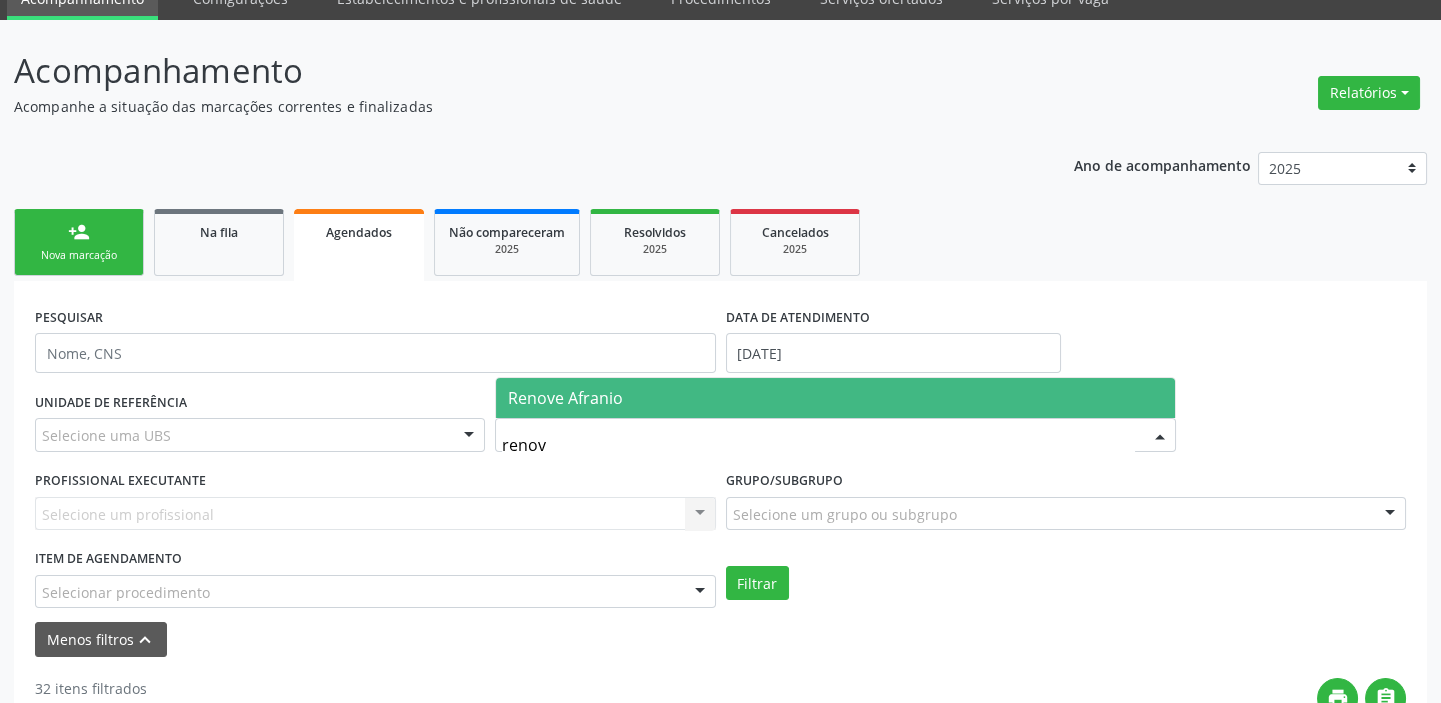 click on "Renove Afranio" at bounding box center (565, 398) 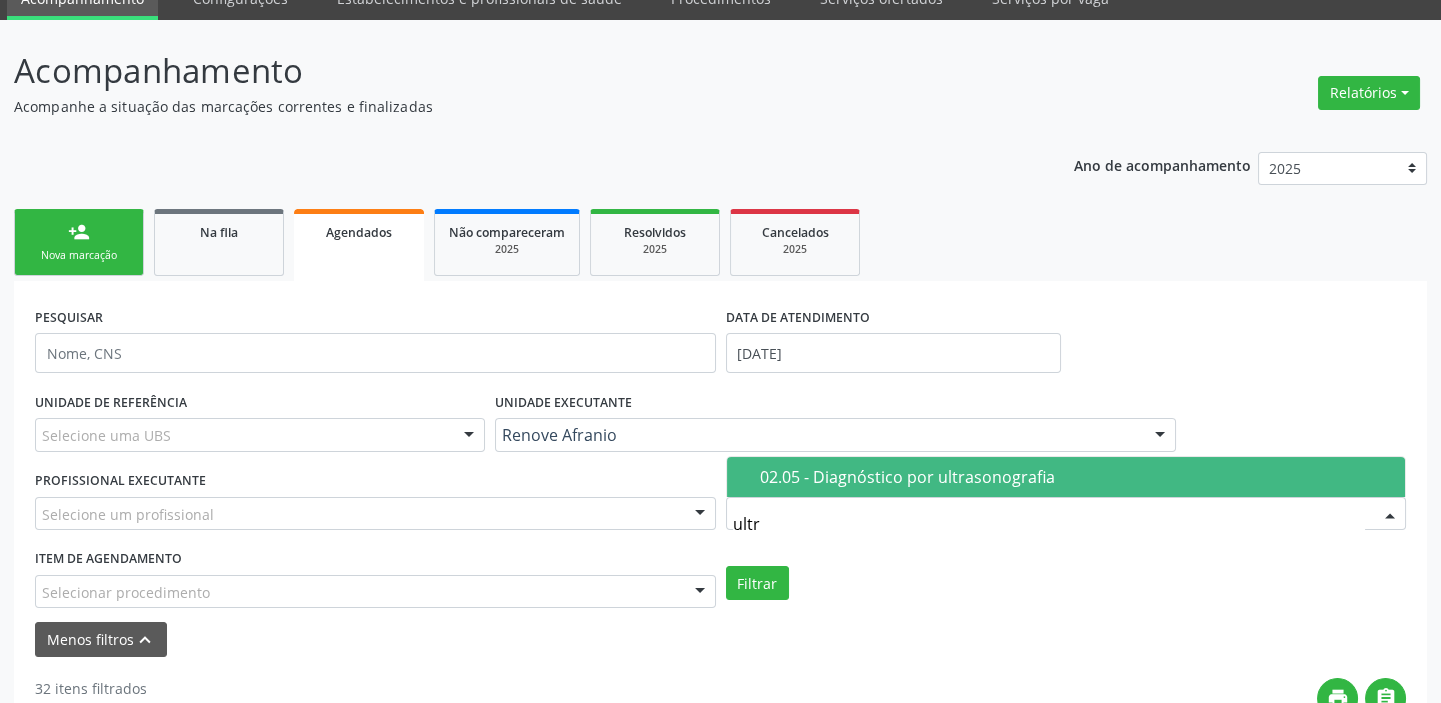 type on "ultra" 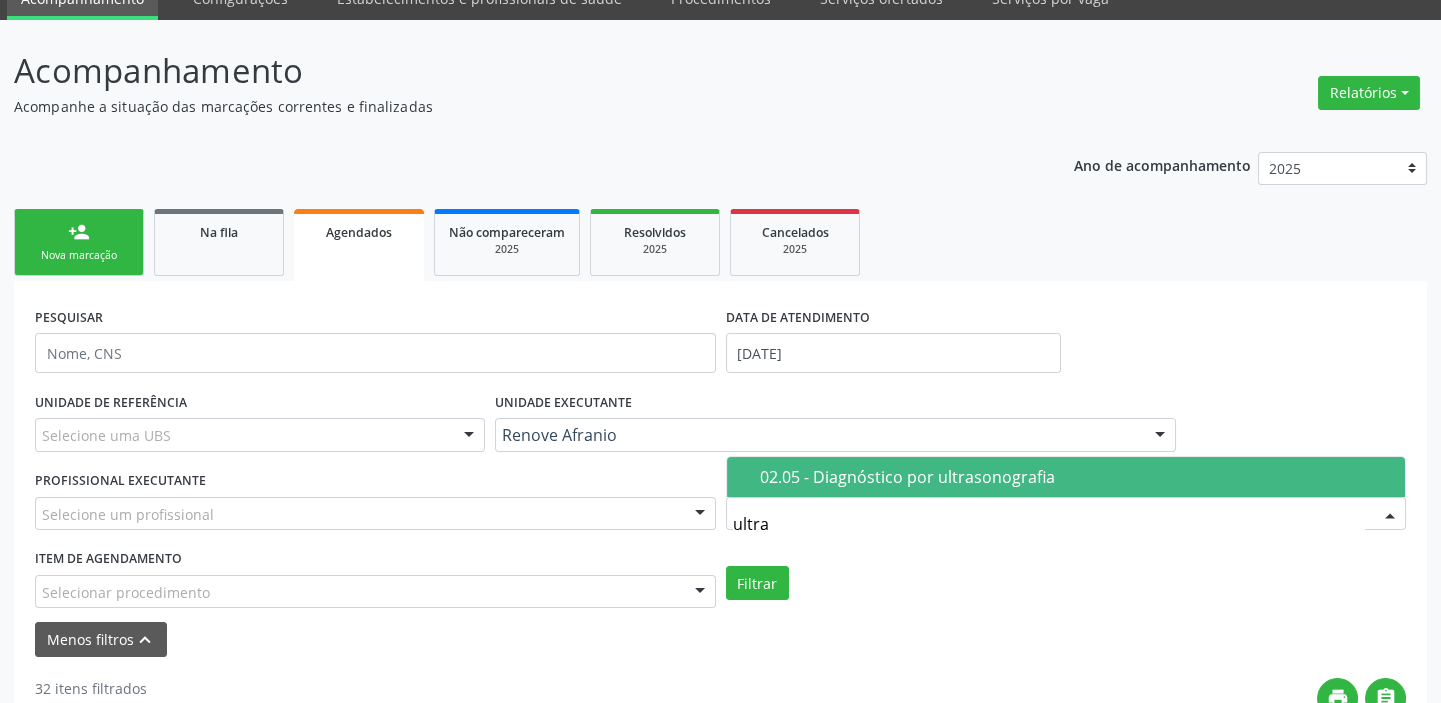 click on "02.05 - Diagnóstico por ultrasonografia" at bounding box center (1077, 477) 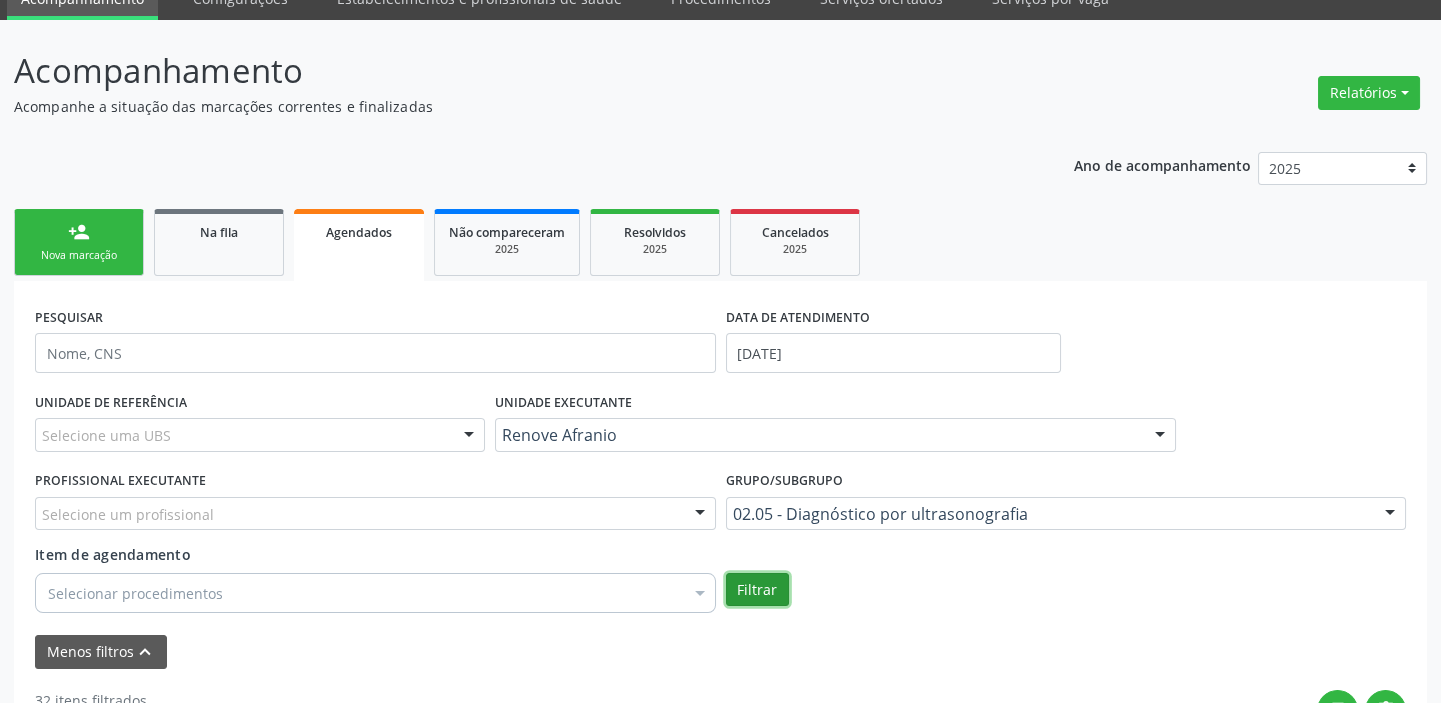 click on "Filtrar" at bounding box center [757, 590] 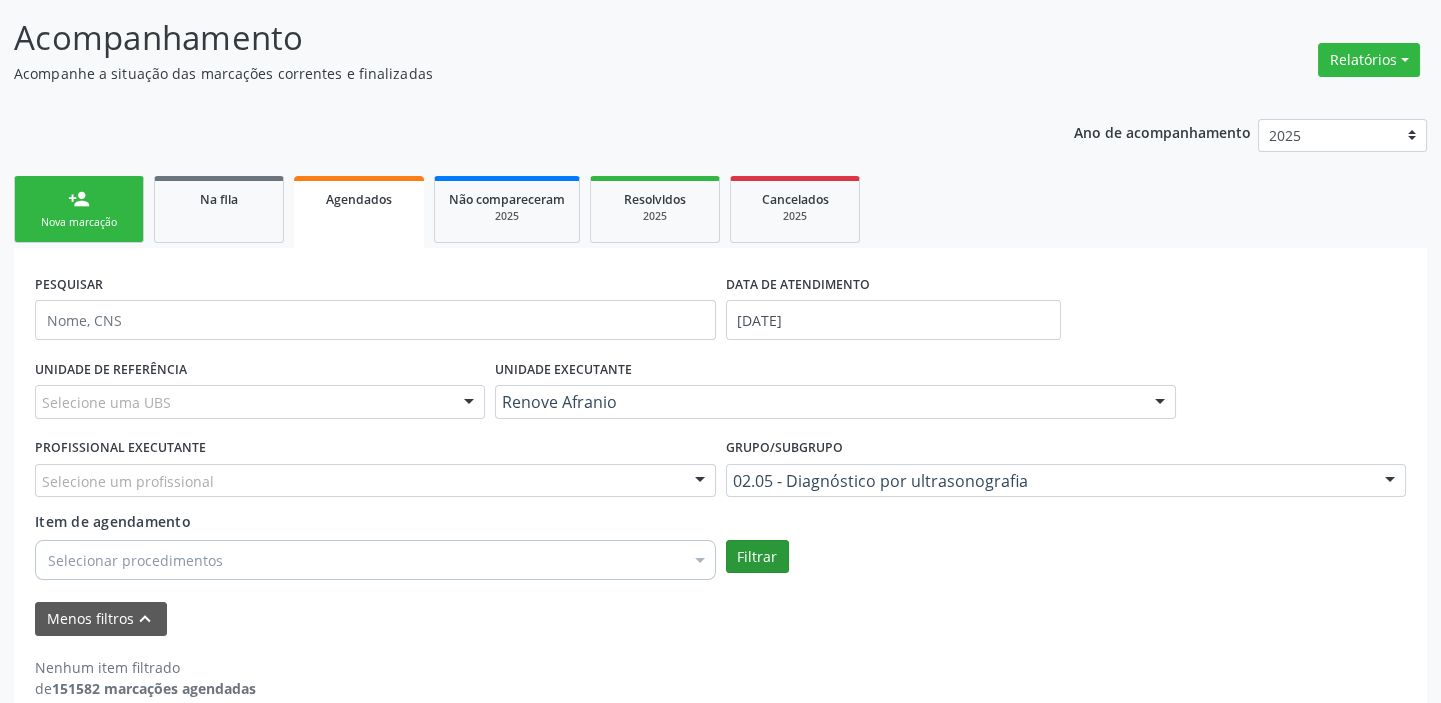scroll, scrollTop: 153, scrollLeft: 0, axis: vertical 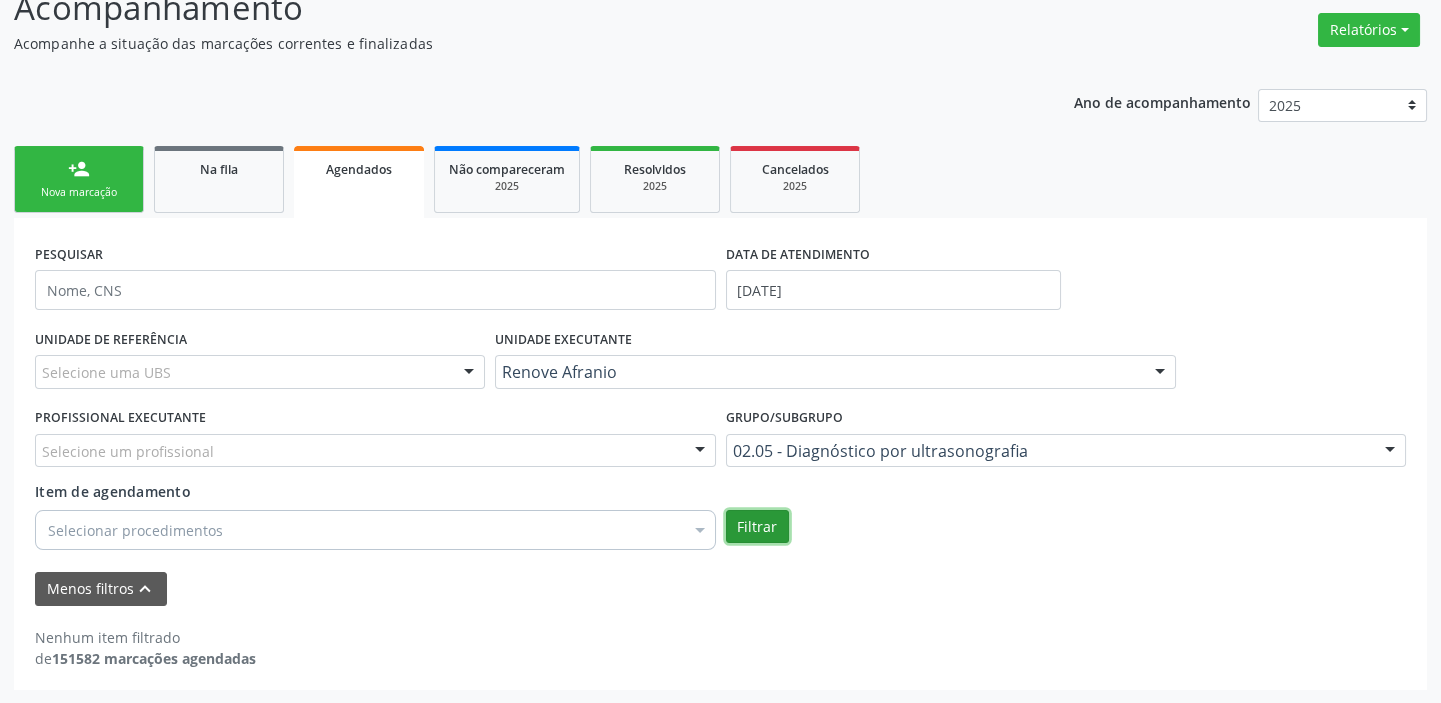 click on "Filtrar" at bounding box center (757, 527) 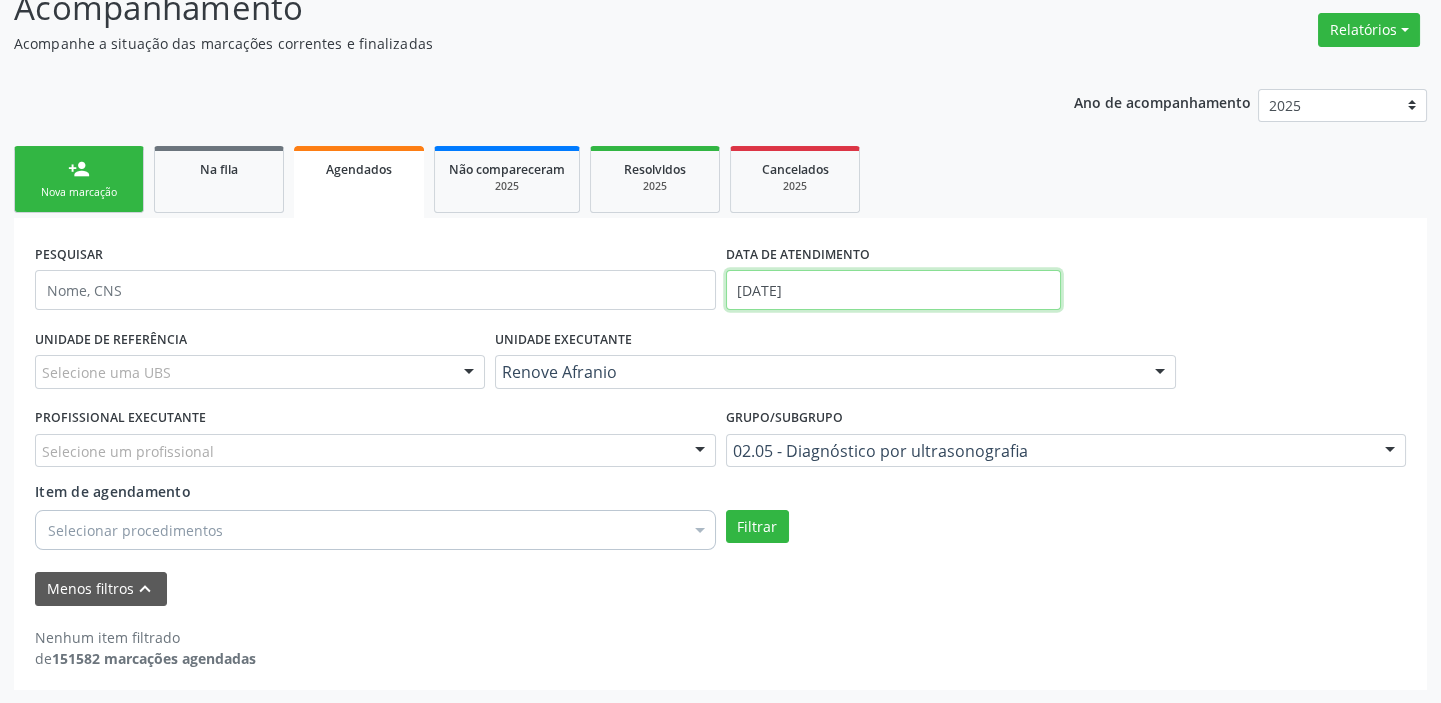 click on "[DATE]" at bounding box center (893, 290) 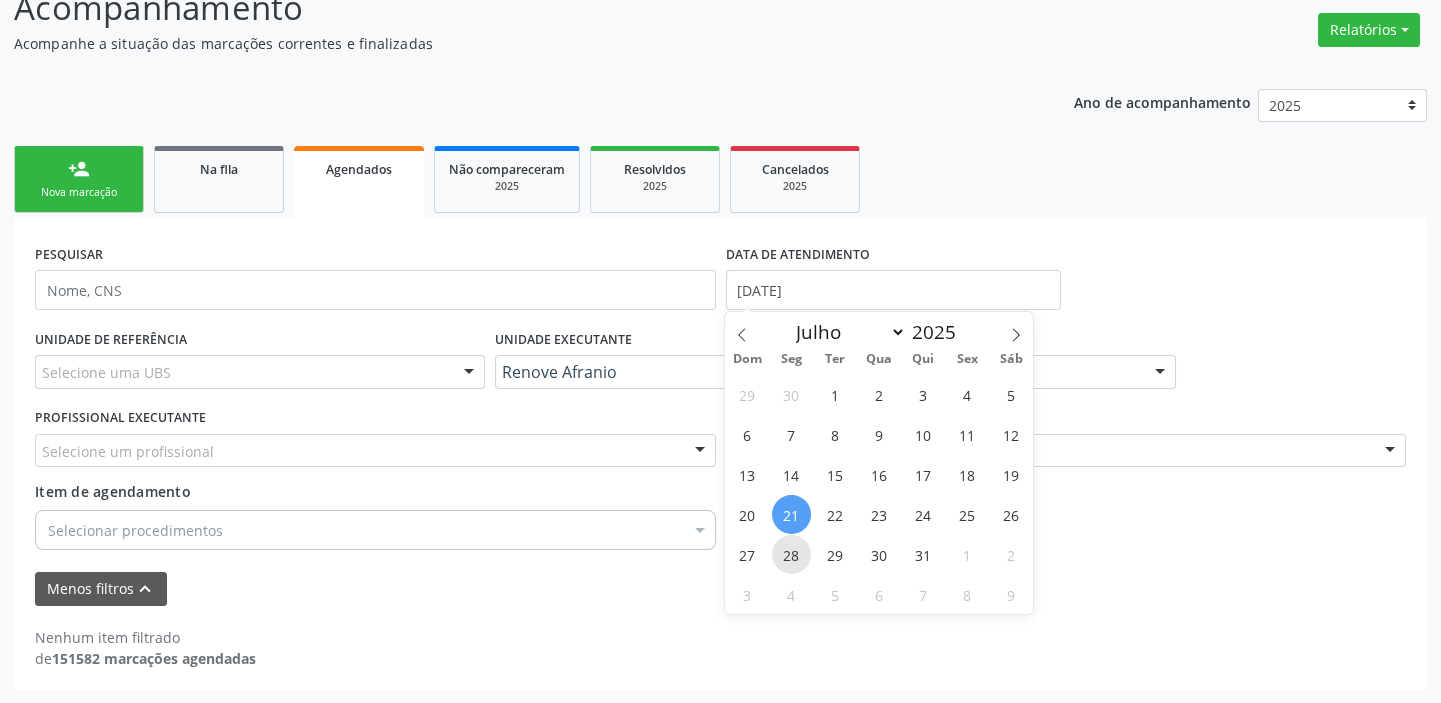 click on "28" at bounding box center (791, 554) 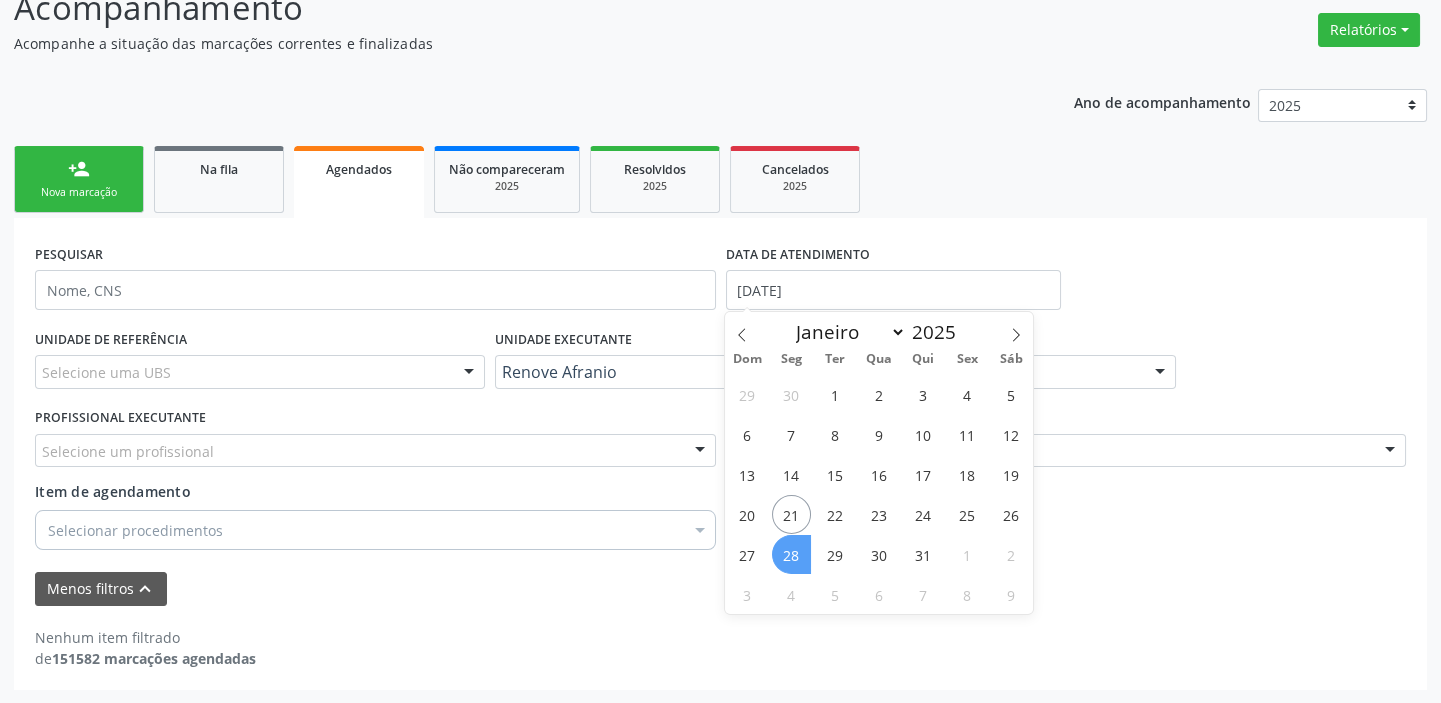 click on "28" at bounding box center [791, 554] 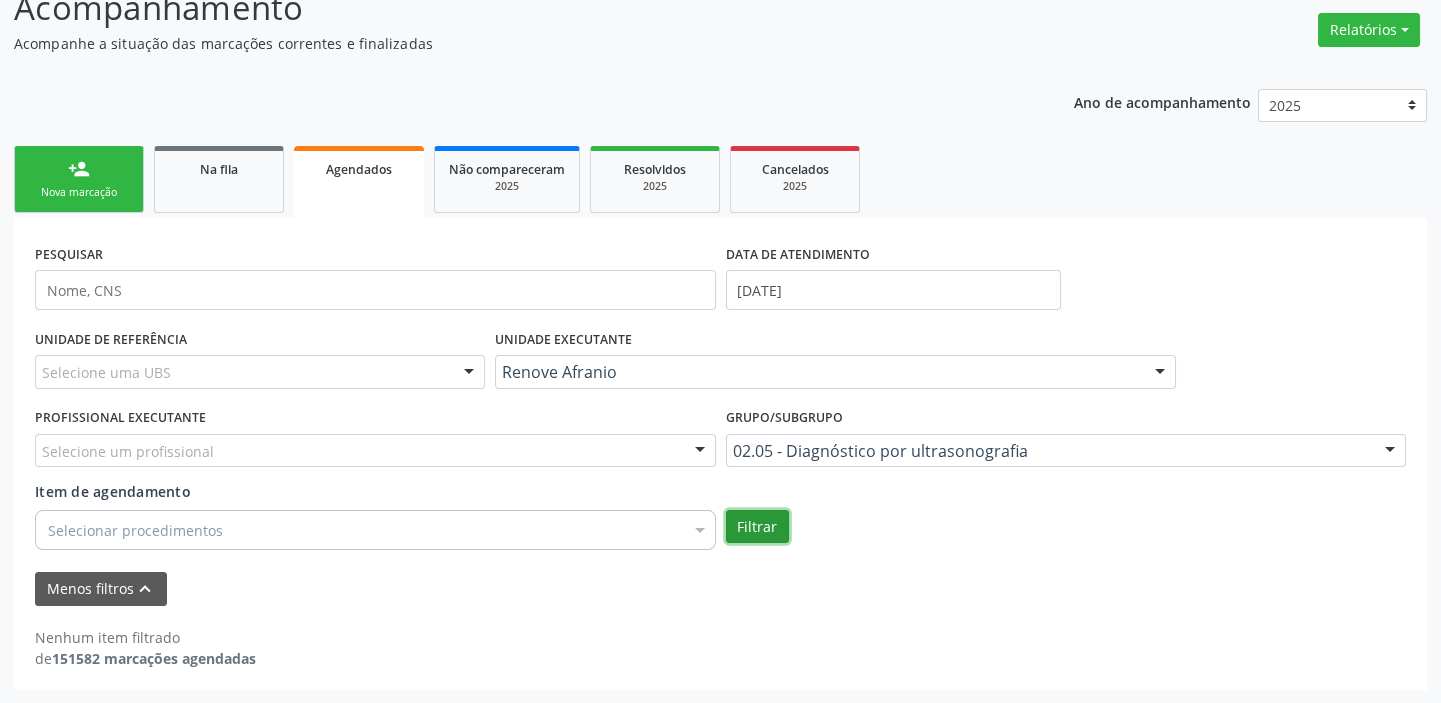 click on "Filtrar" at bounding box center (757, 527) 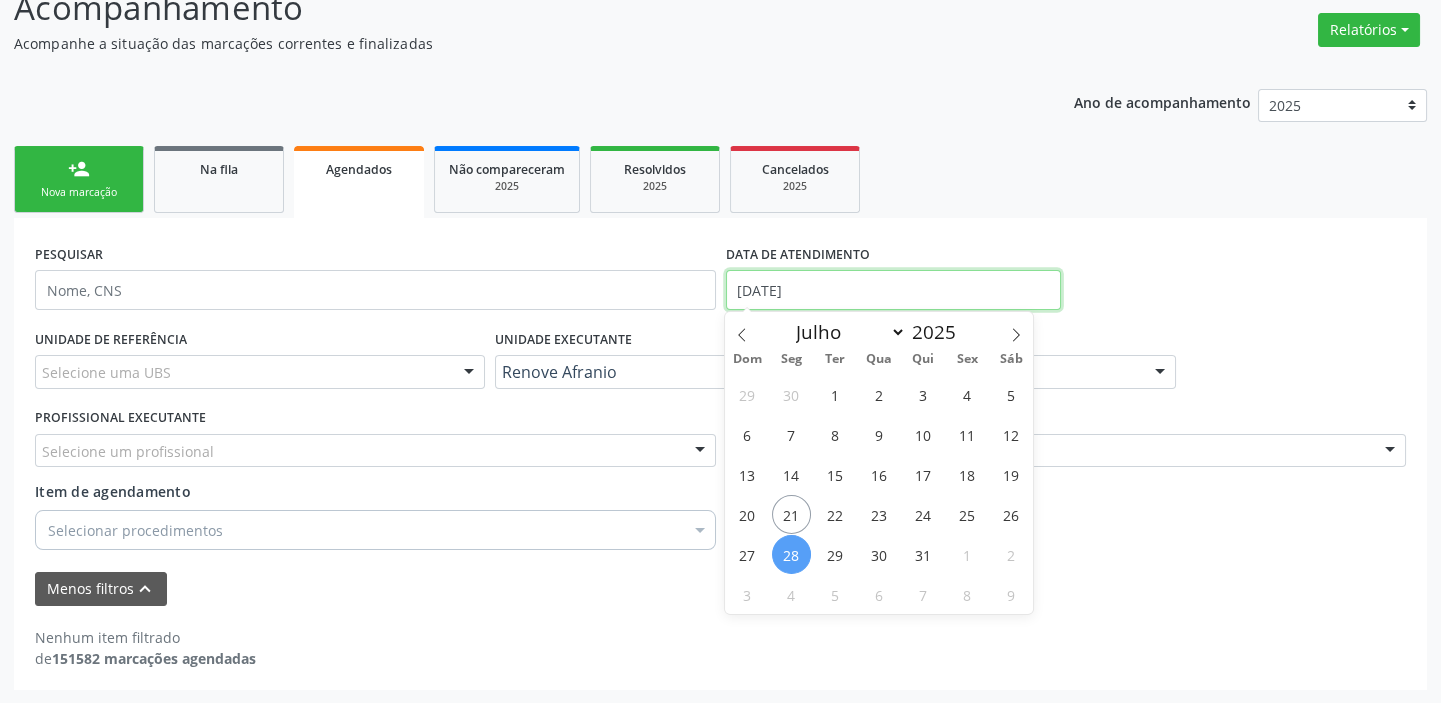 click on "28/07/2025" at bounding box center (893, 290) 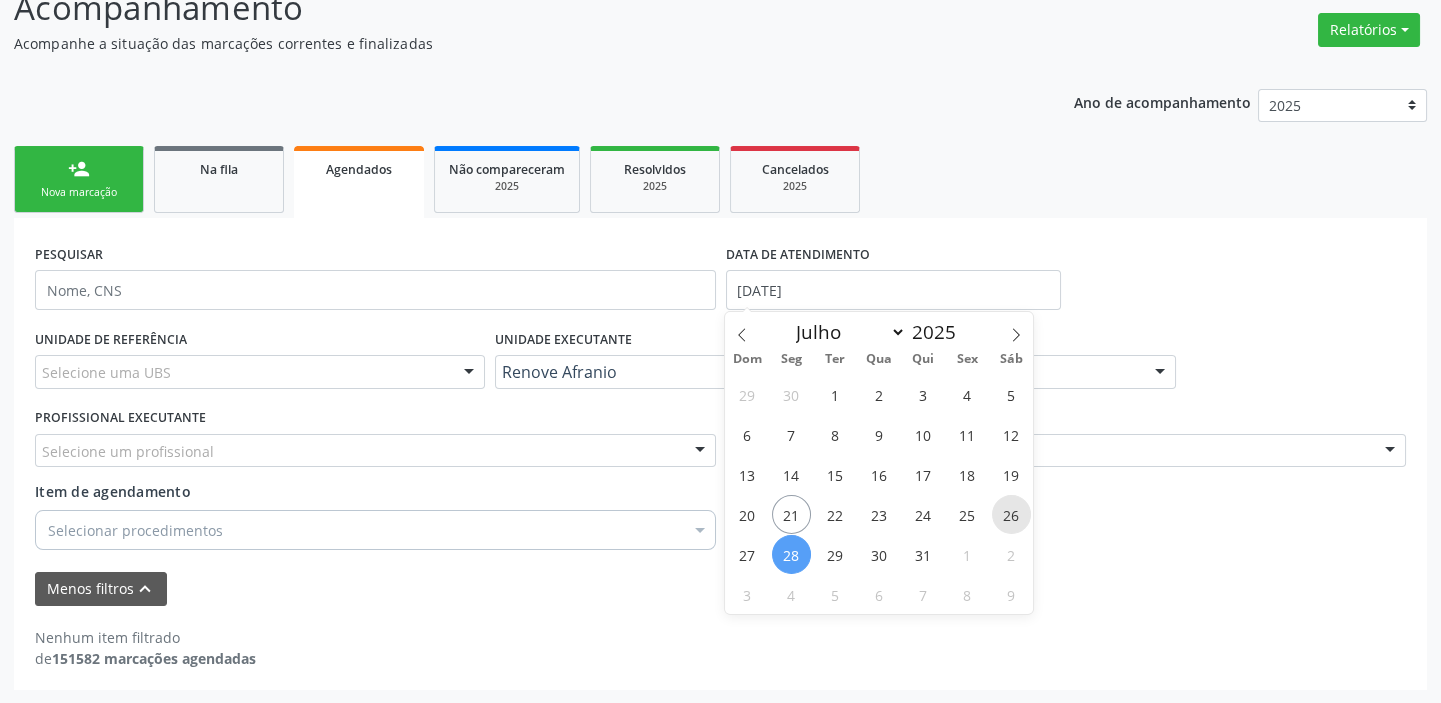 click on "26" at bounding box center (1011, 514) 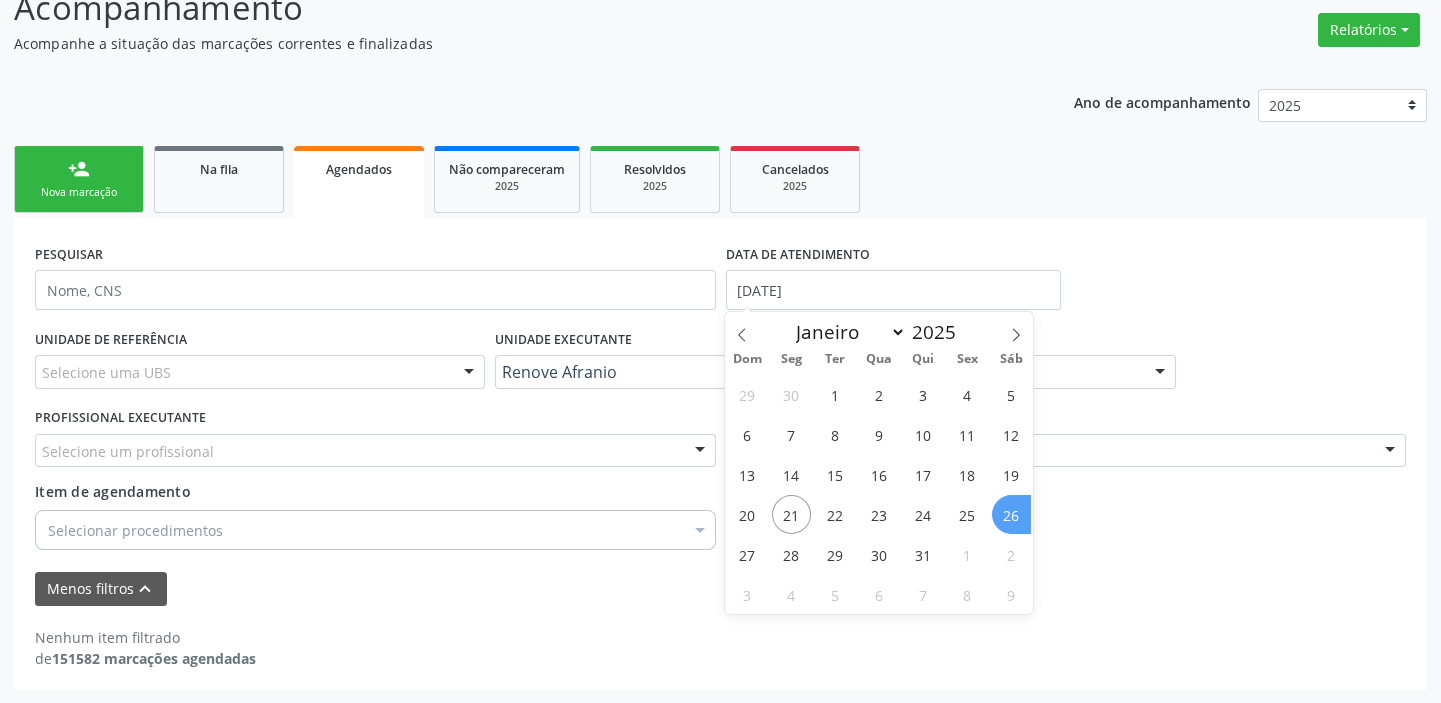 click on "26" at bounding box center (1011, 514) 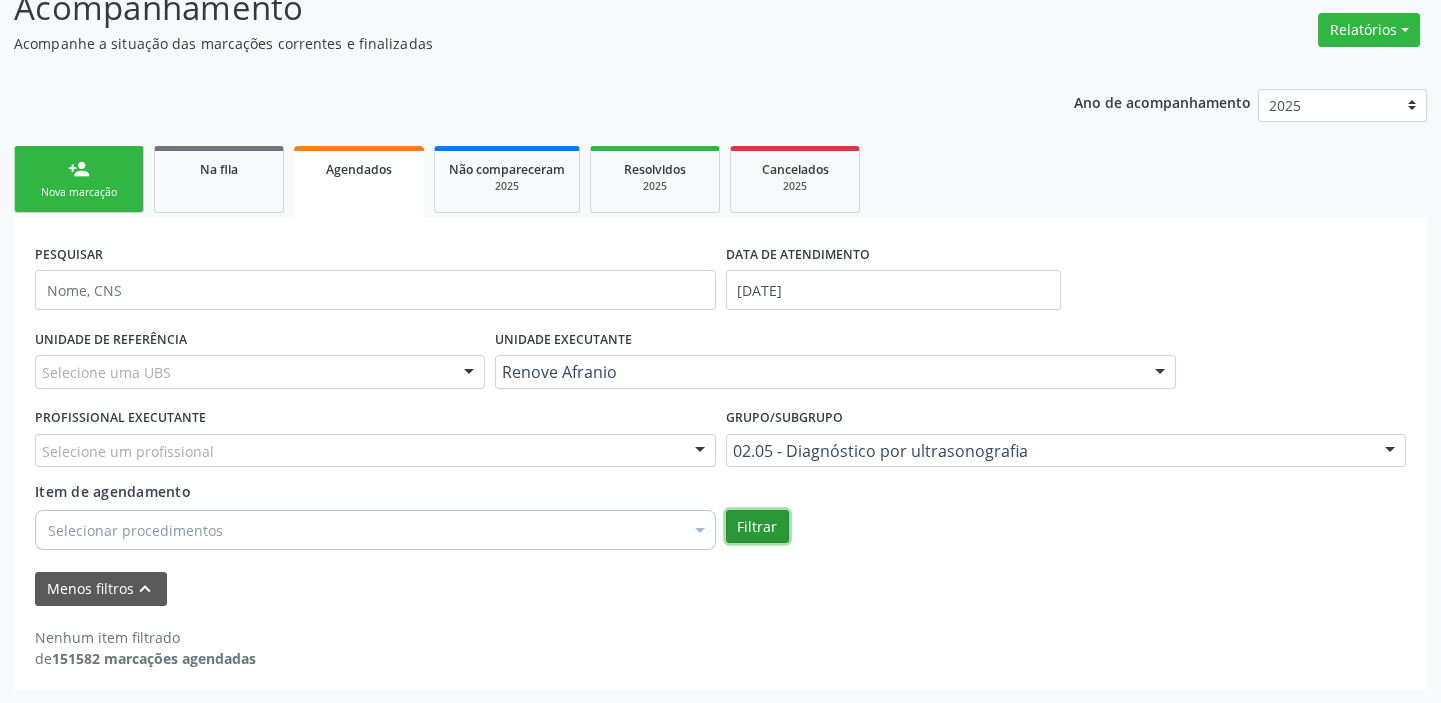 click on "Filtrar" at bounding box center (757, 527) 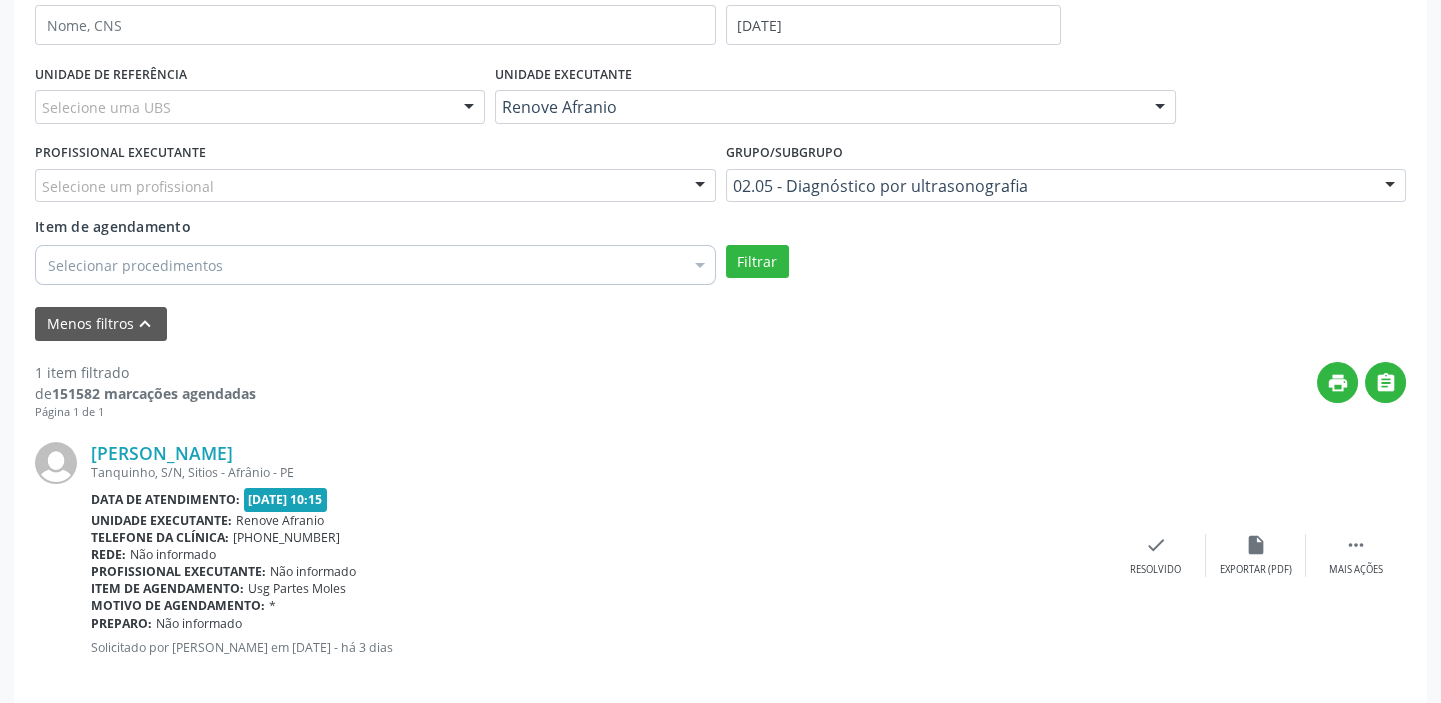 scroll, scrollTop: 440, scrollLeft: 0, axis: vertical 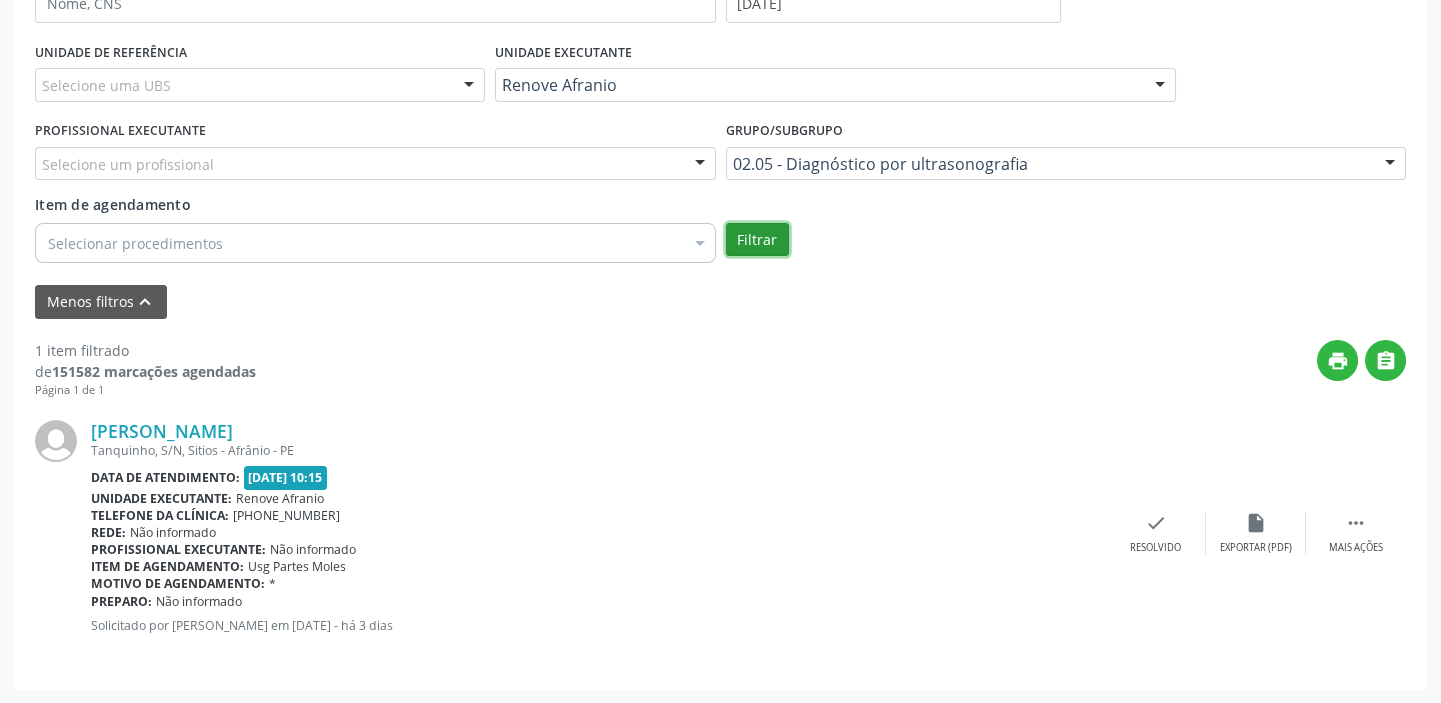 click on "Filtrar" at bounding box center [757, 240] 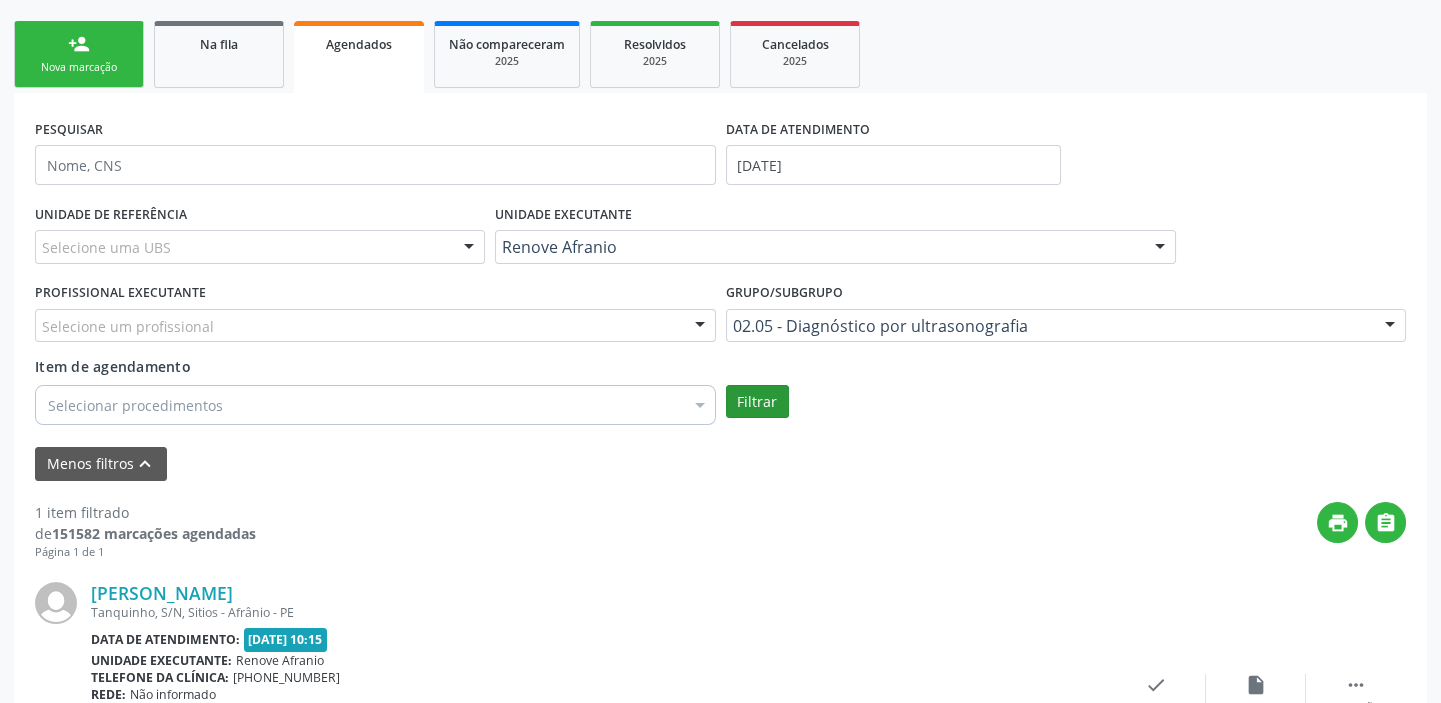 scroll, scrollTop: 258, scrollLeft: 0, axis: vertical 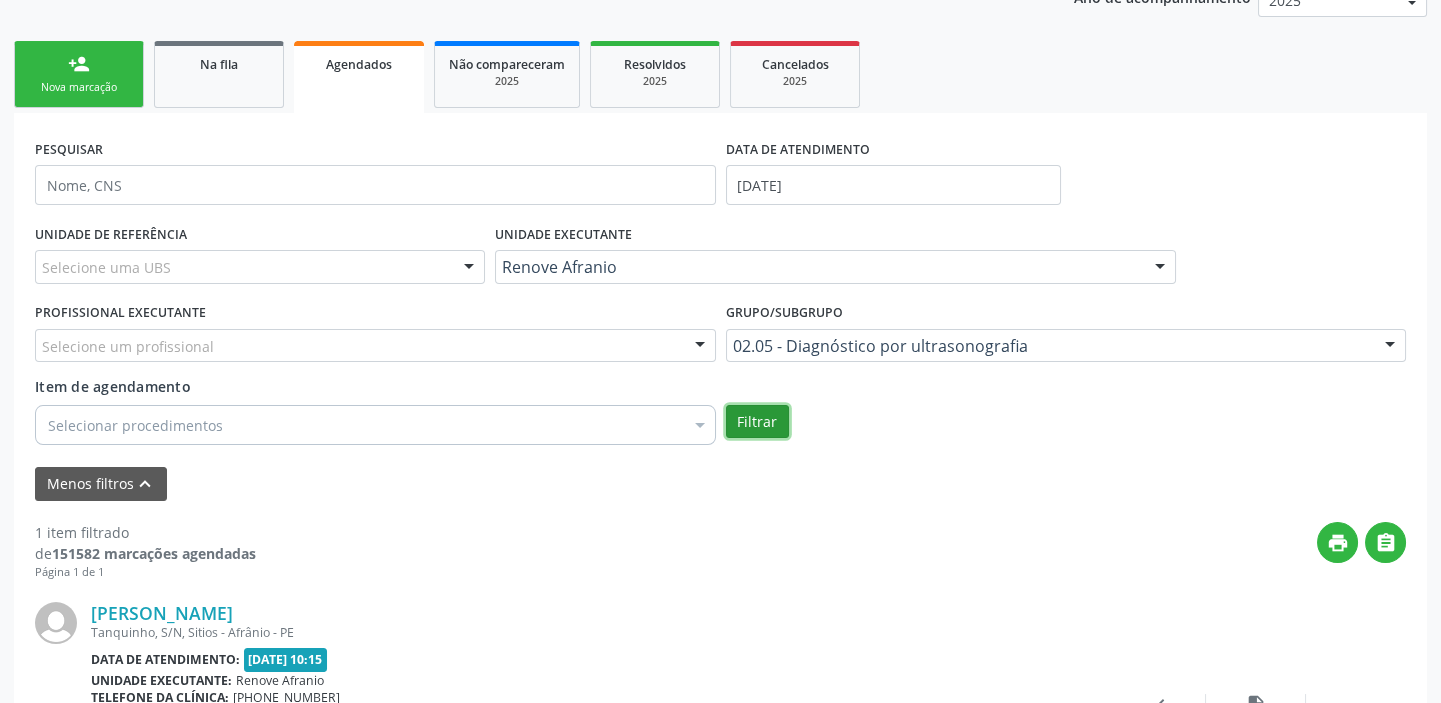 click on "Filtrar" at bounding box center (757, 422) 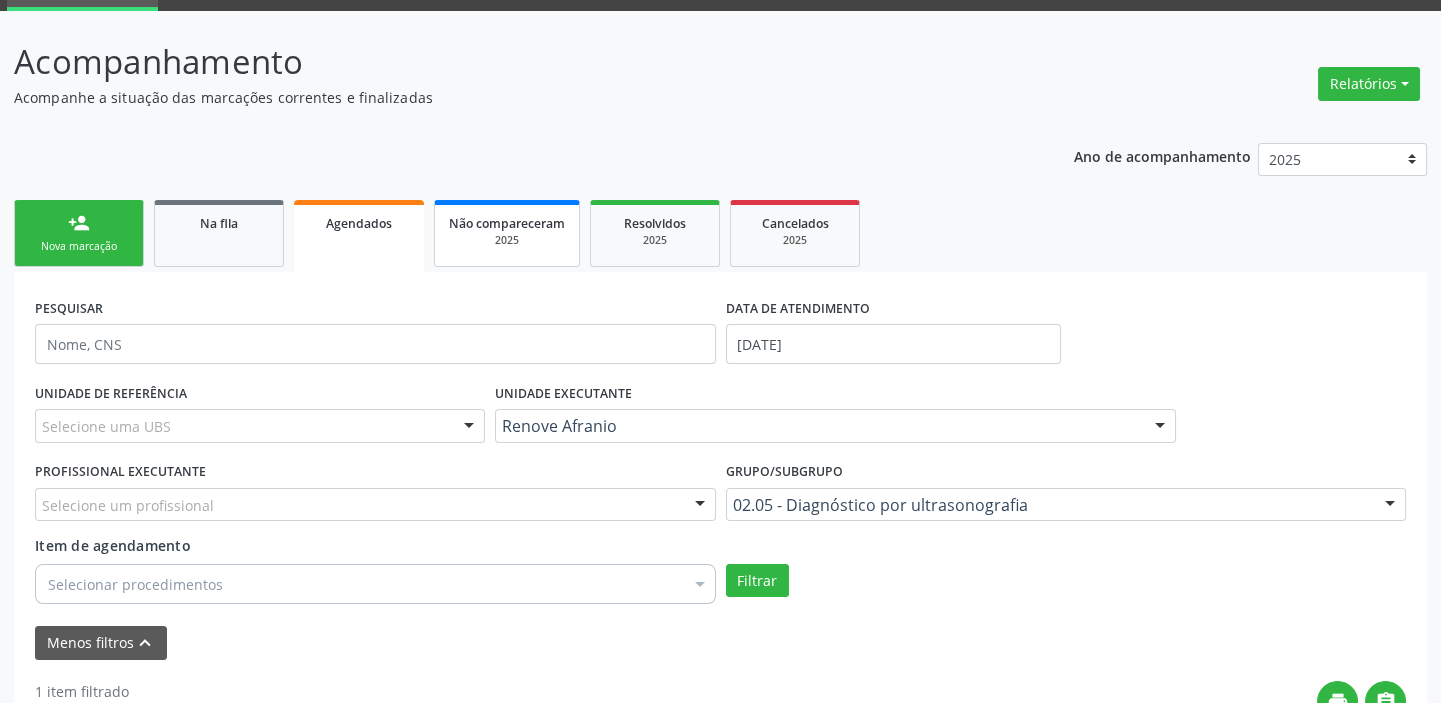 scroll, scrollTop: 76, scrollLeft: 0, axis: vertical 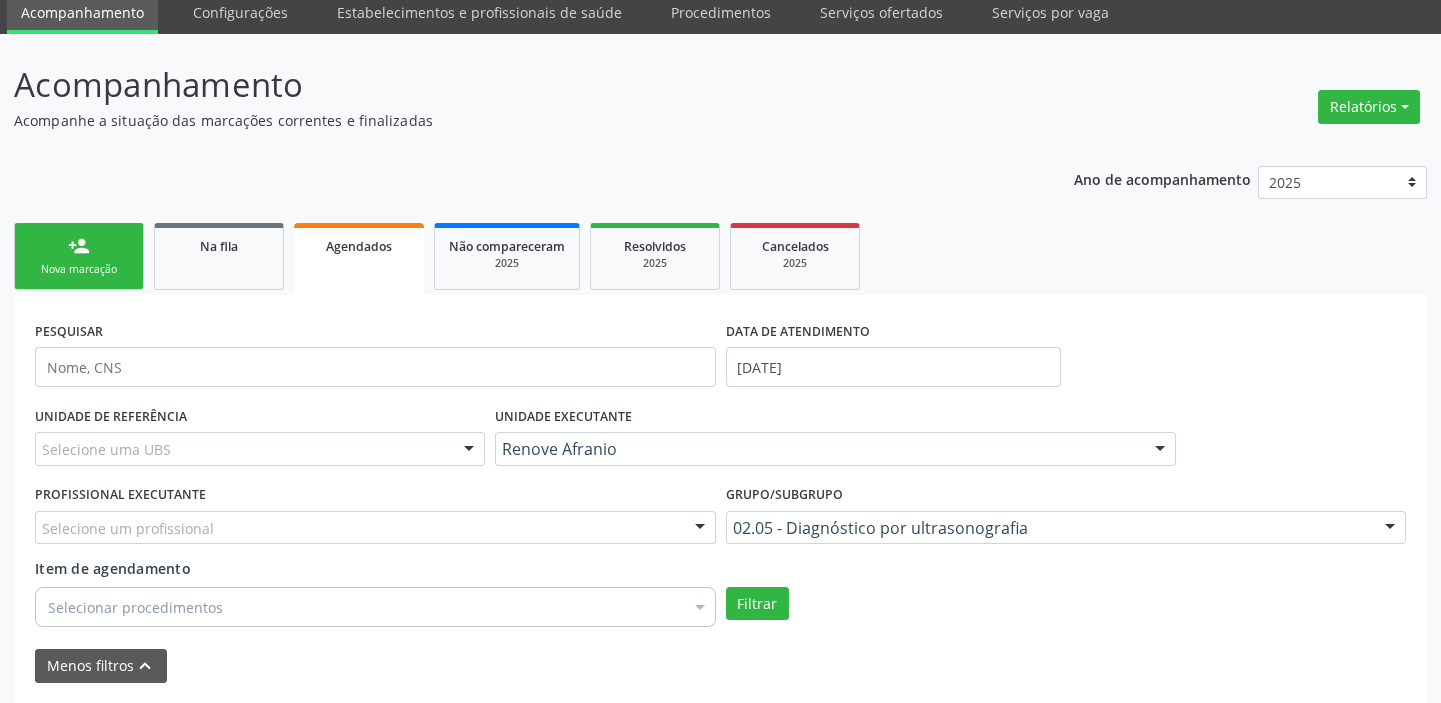 click on "Agendados" at bounding box center [359, 246] 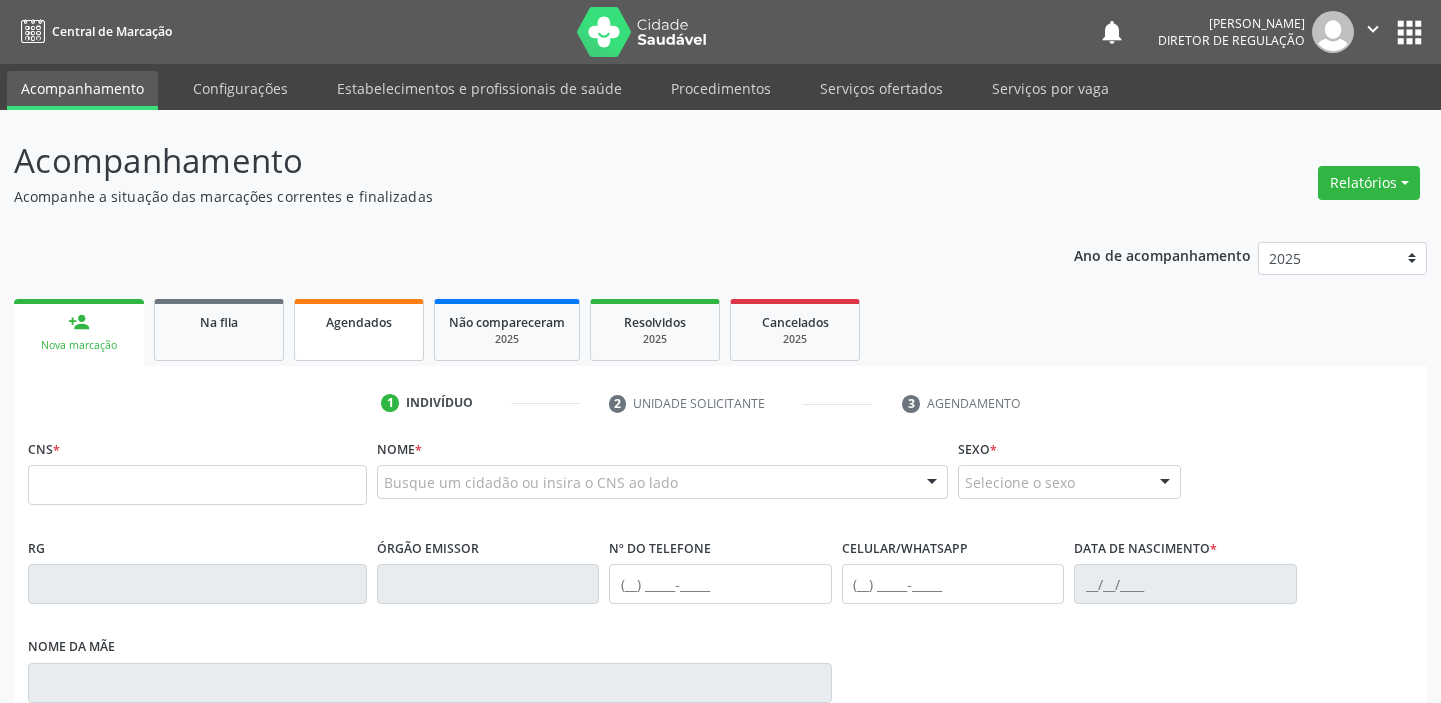 scroll, scrollTop: 68, scrollLeft: 0, axis: vertical 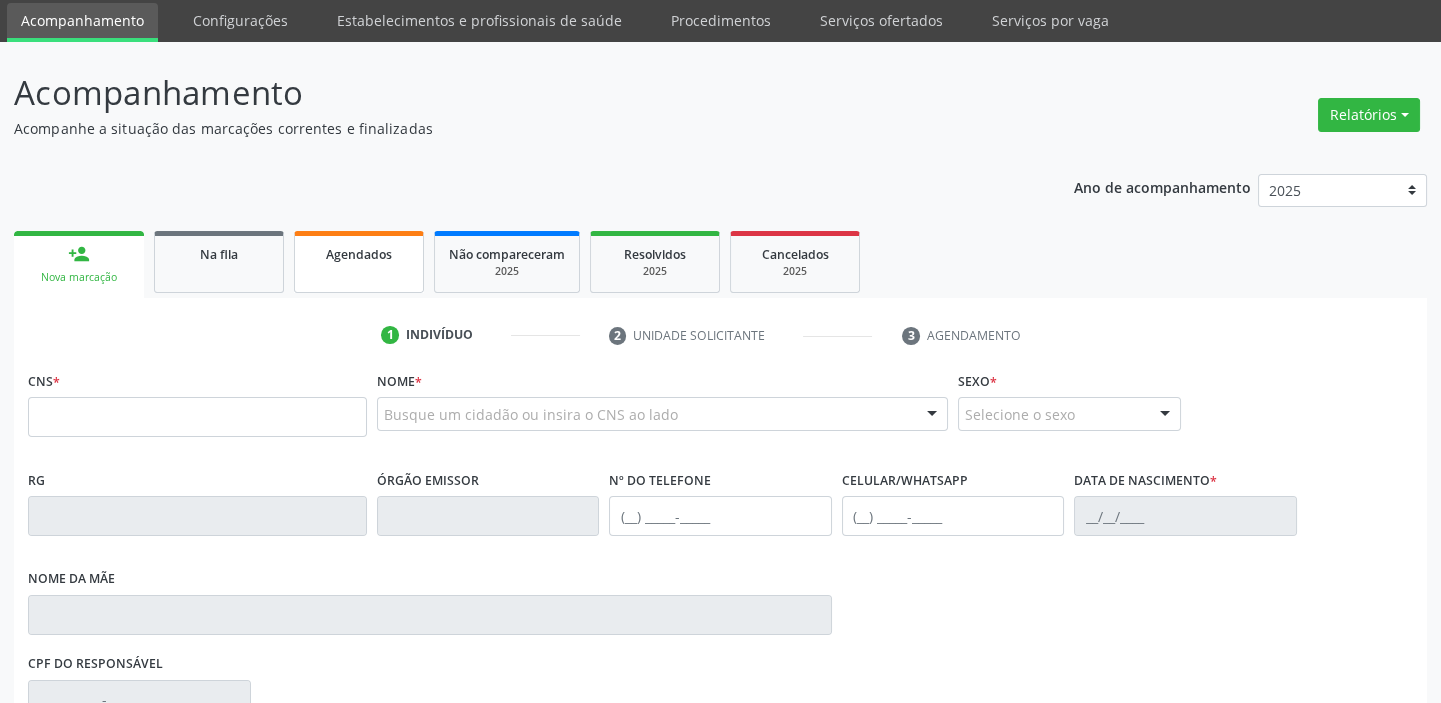 click on "Agendados" at bounding box center [359, 262] 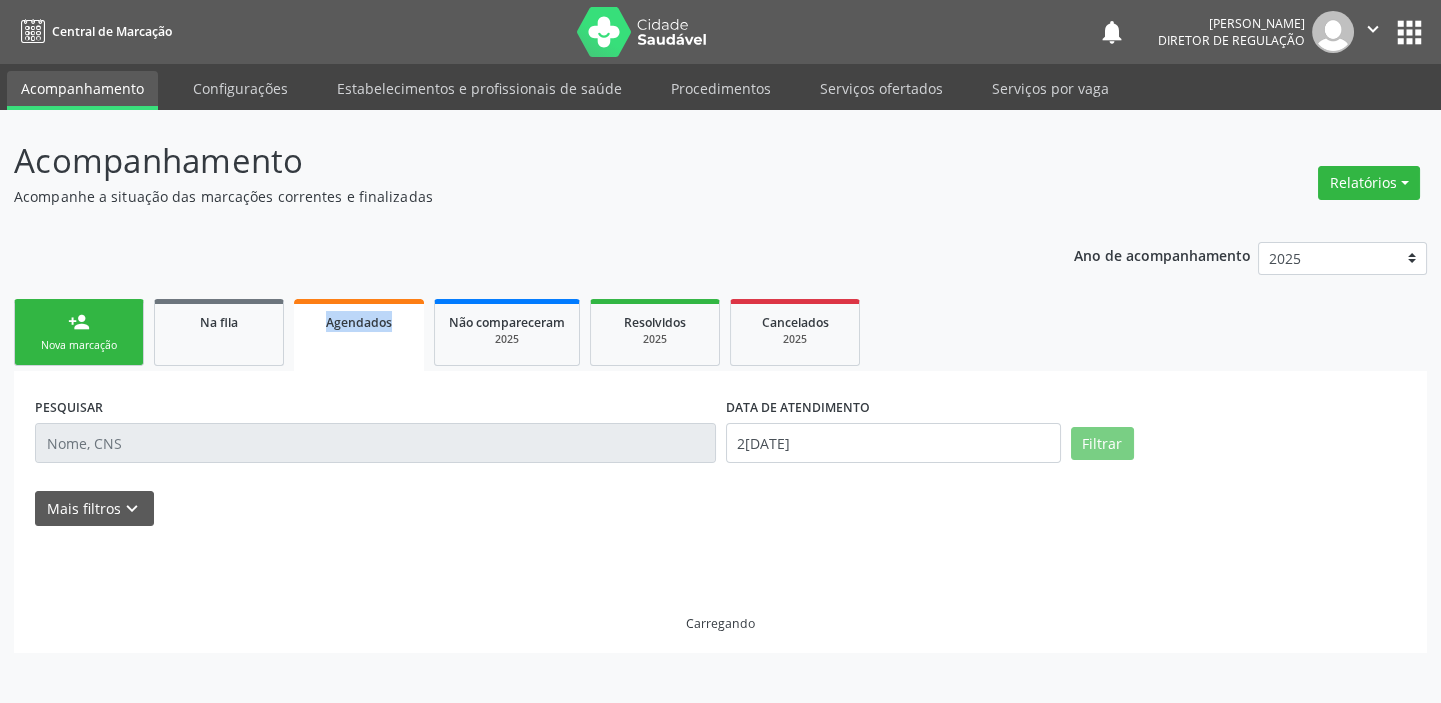 scroll, scrollTop: 0, scrollLeft: 0, axis: both 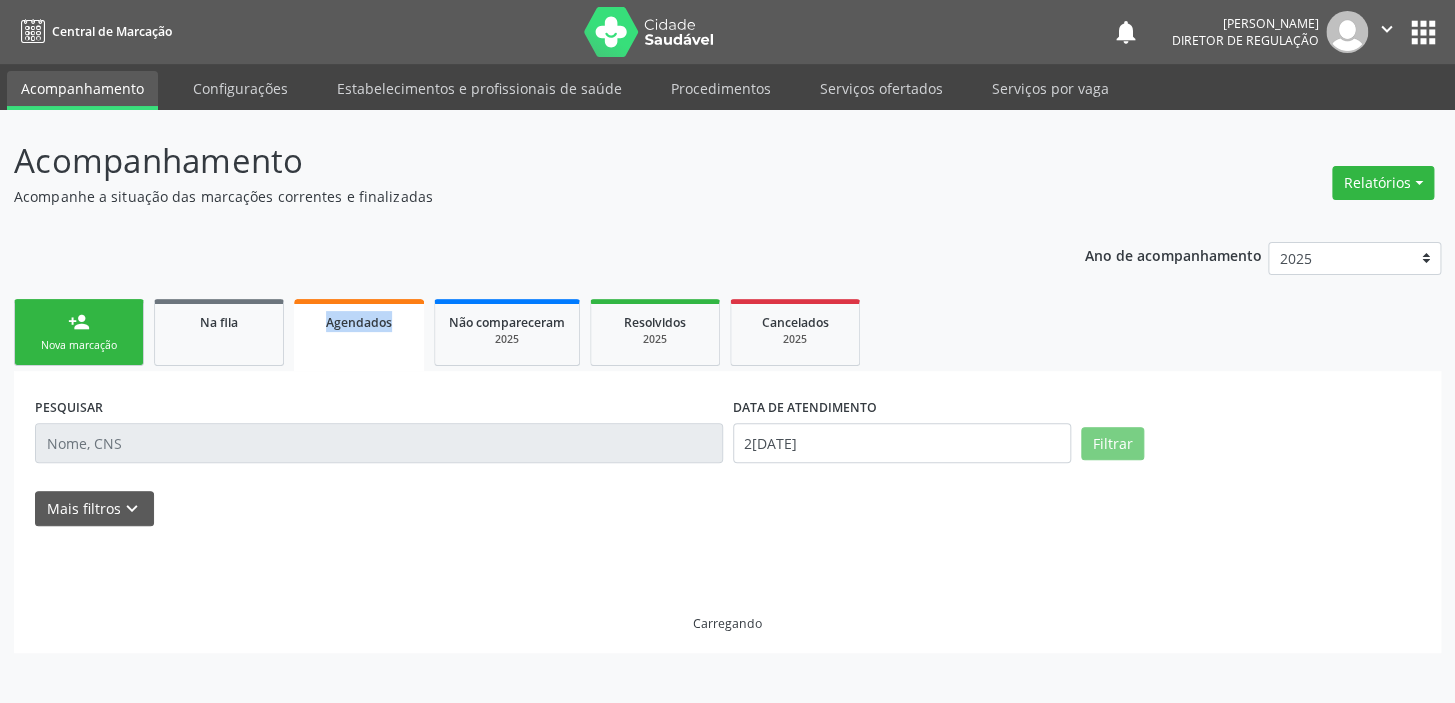 click on "Ano de acompanhamento
2025 2024 2023 2022 2021 2020 2019 2018
person_add
Nova marcação
Na fila   Agendados   Não compareceram
2025
Resolvidos
2025
Cancelados
2025
PESQUISAR
DATA DE ATENDIMENTO
[DATE]
Filtrar
UNIDADE DE REFERÊNCIA
[GEOGRAPHIC_DATA]...
Nenhum resultado encontrado para: "   "
Não há nenhuma opção para ser exibida.
UNIDADE EXECUTANTE
[GEOGRAPHIC_DATA]...
Nenhum resultado encontrado para: "   "
Não há nenhuma opção para ser exibida.
PROFISSIONAL EXECUTANTE
Selecione um profissional
Nenhum resultado encontrado para: "   "
Não há nenhuma opção para ser exibida.
Grupo/Subgrupo
"" at bounding box center [727, 440] 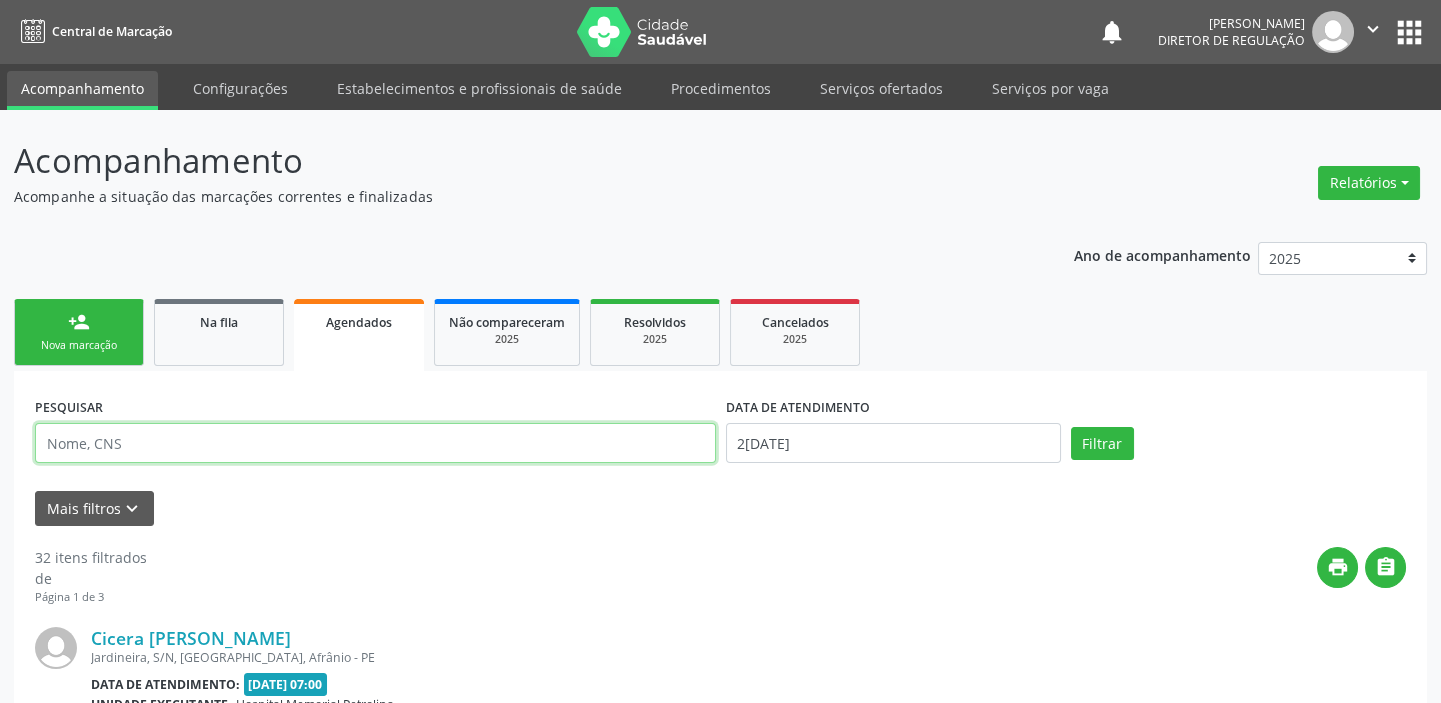 click at bounding box center (375, 443) 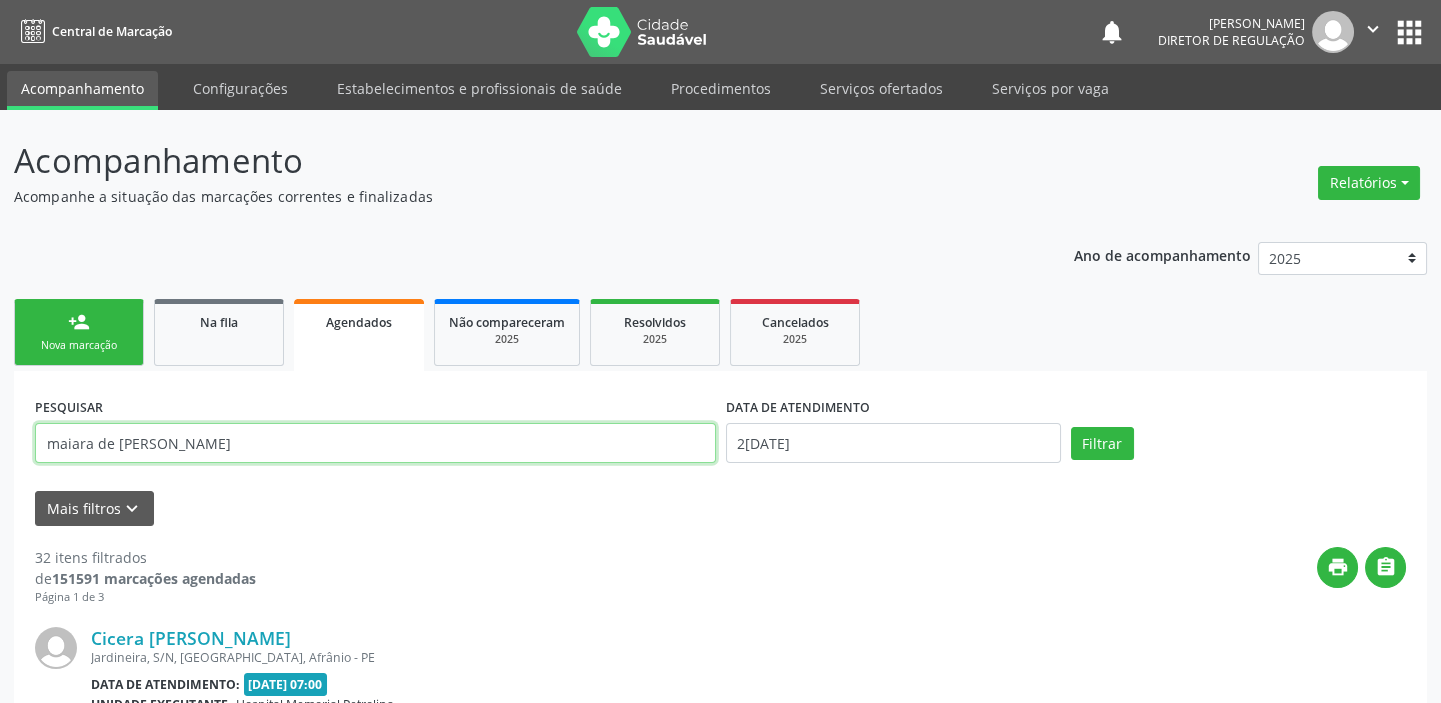 type on "maiara de jesus nunes" 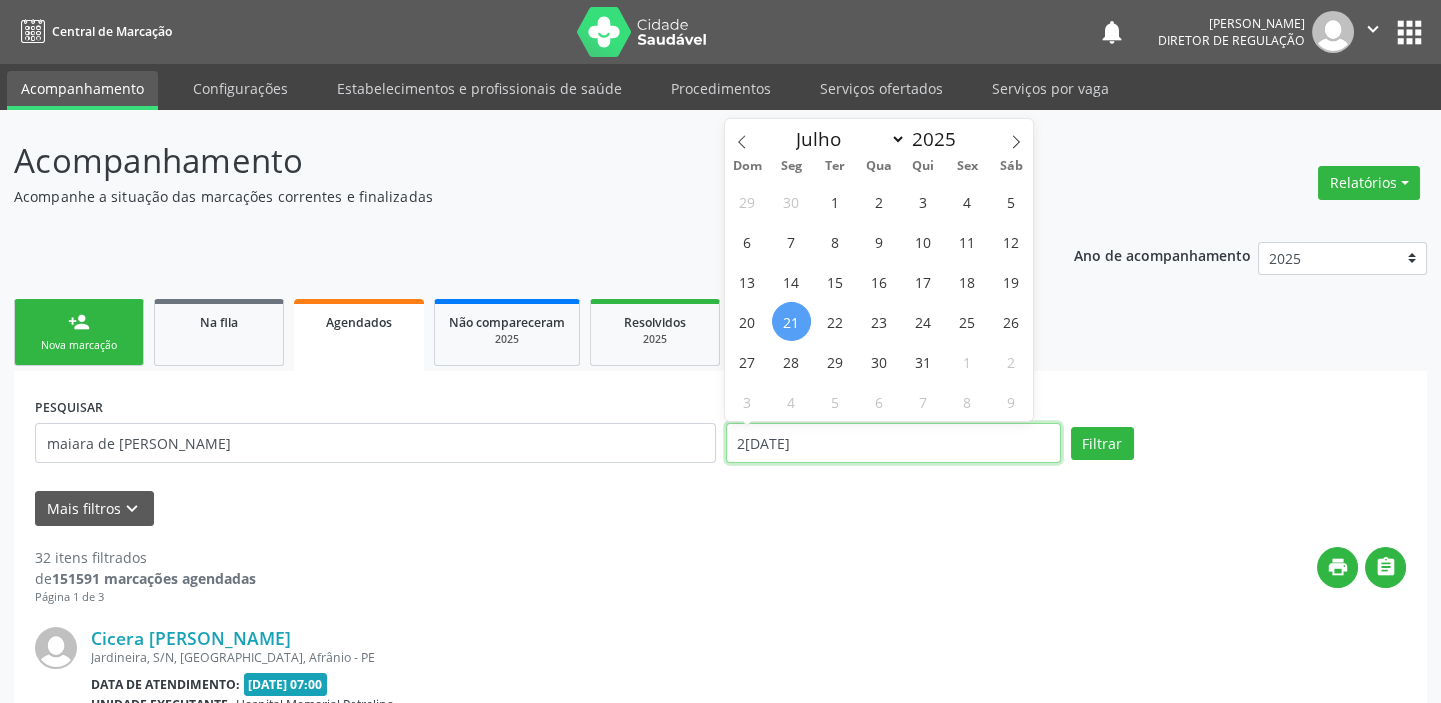 click on "21/07/2025" at bounding box center [893, 443] 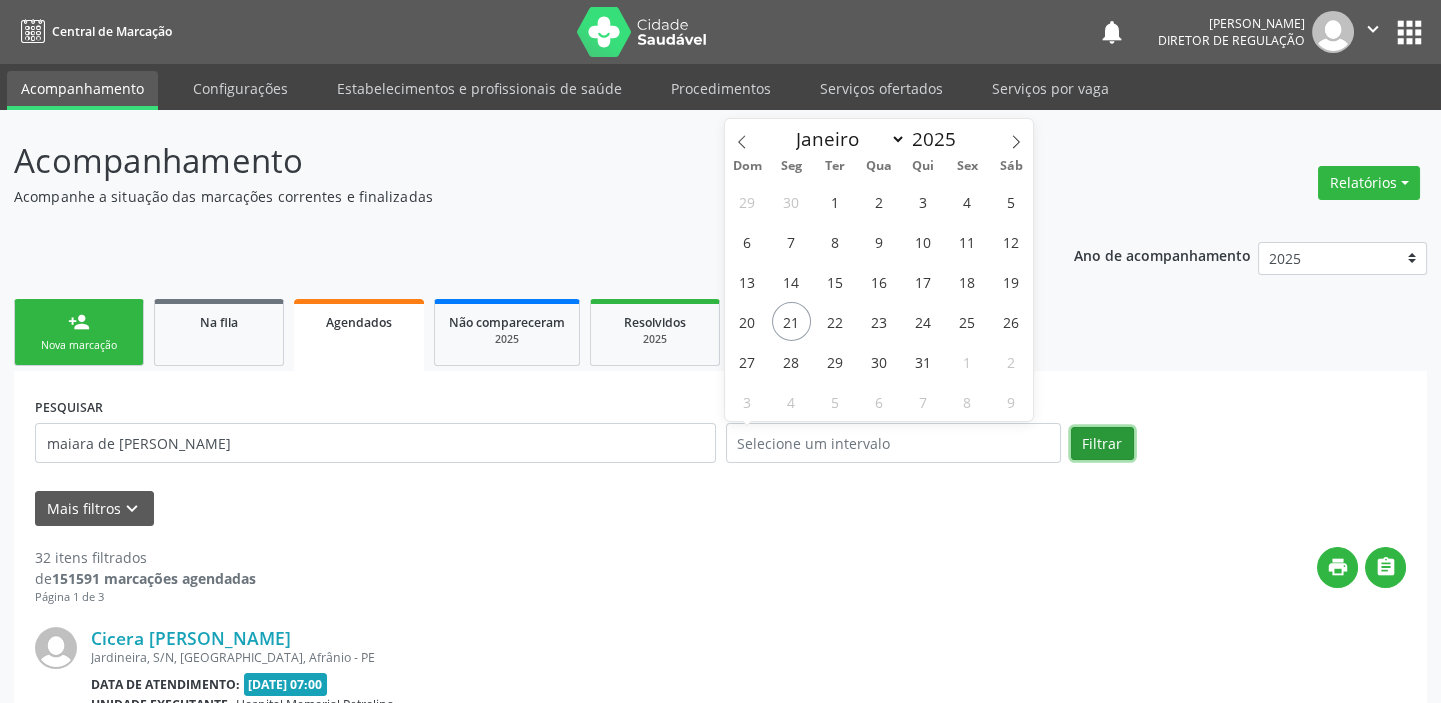 click on "Filtrar" at bounding box center (1102, 444) 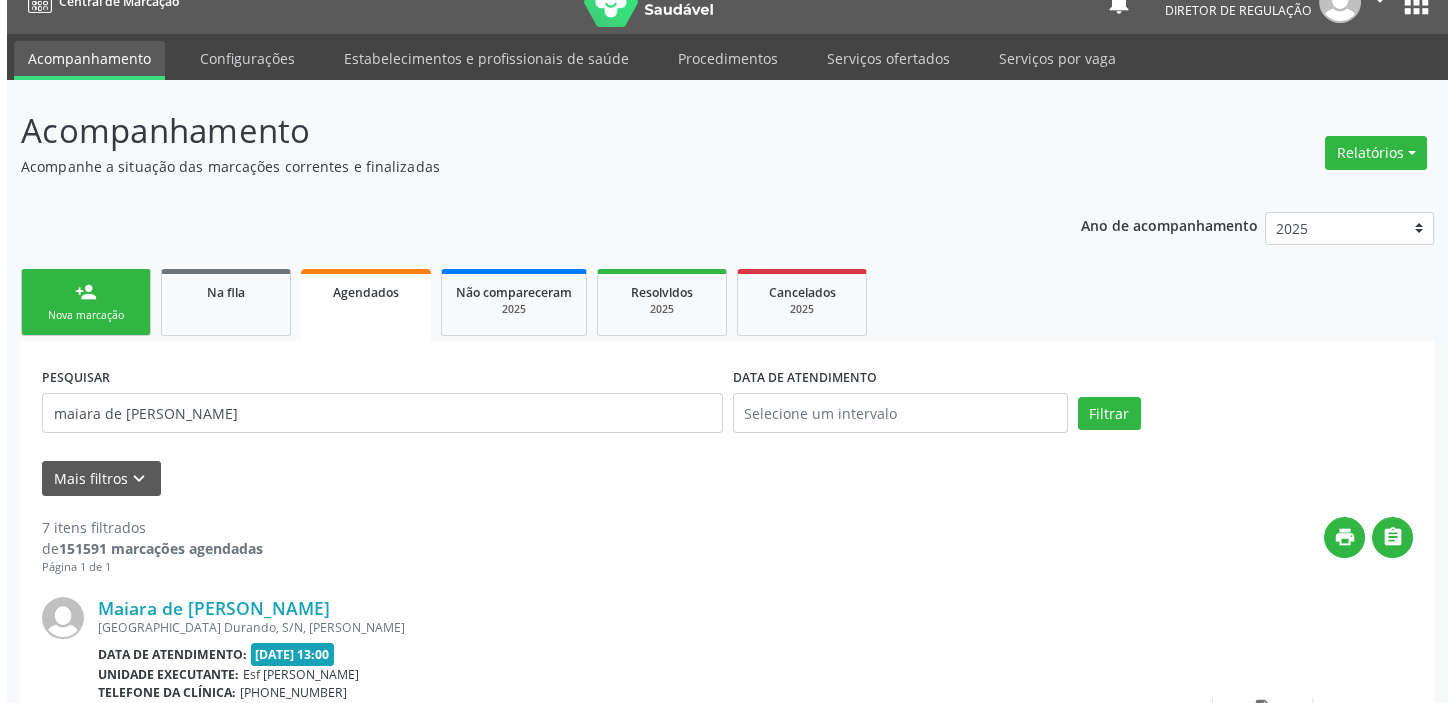 scroll, scrollTop: 0, scrollLeft: 0, axis: both 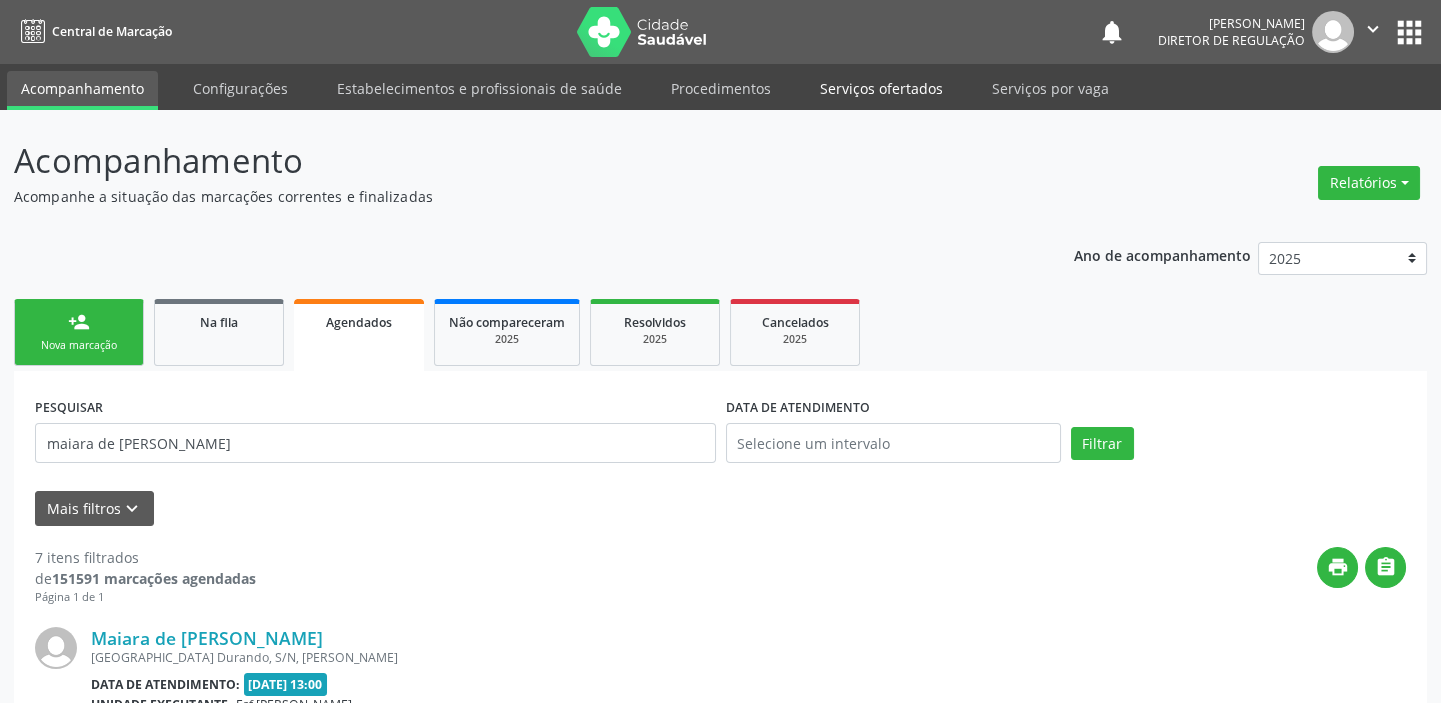 click on "Serviços ofertados" at bounding box center (881, 88) 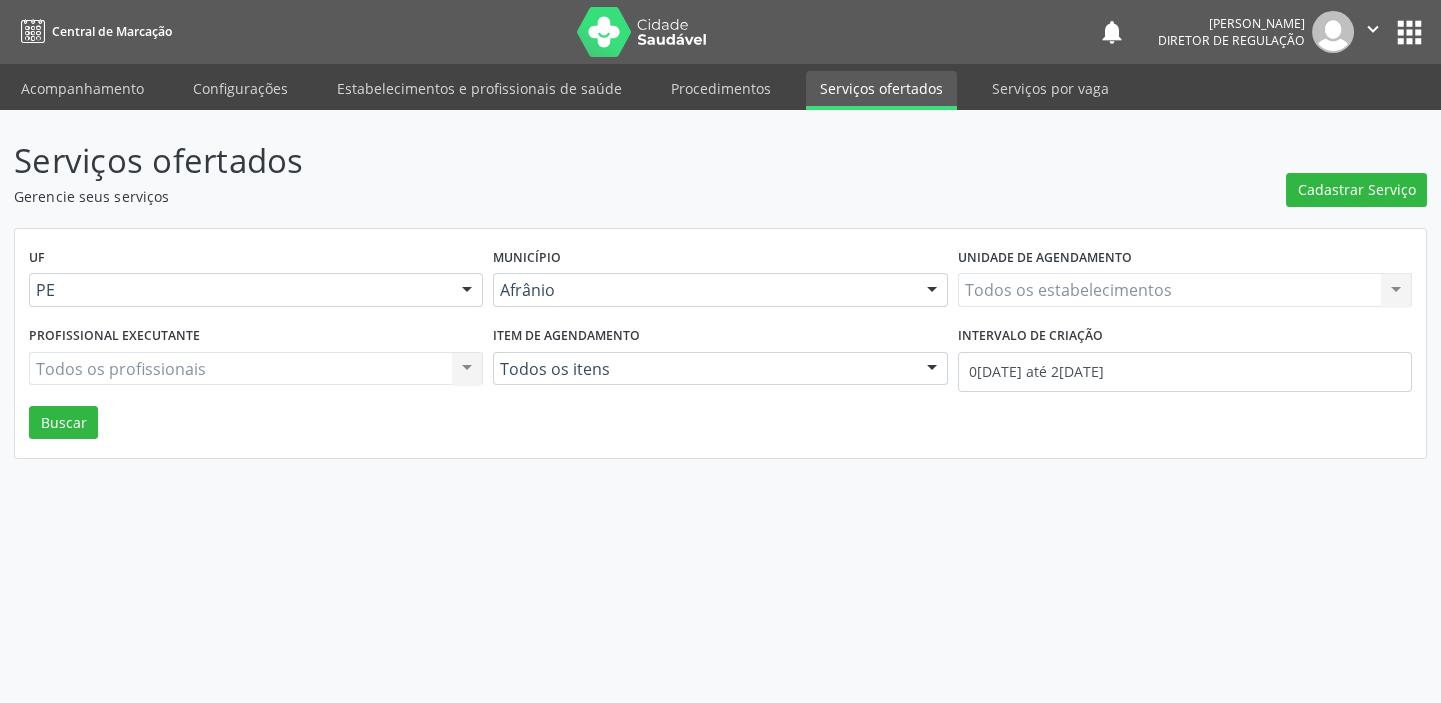 click on "Serviços ofertados" at bounding box center [881, 90] 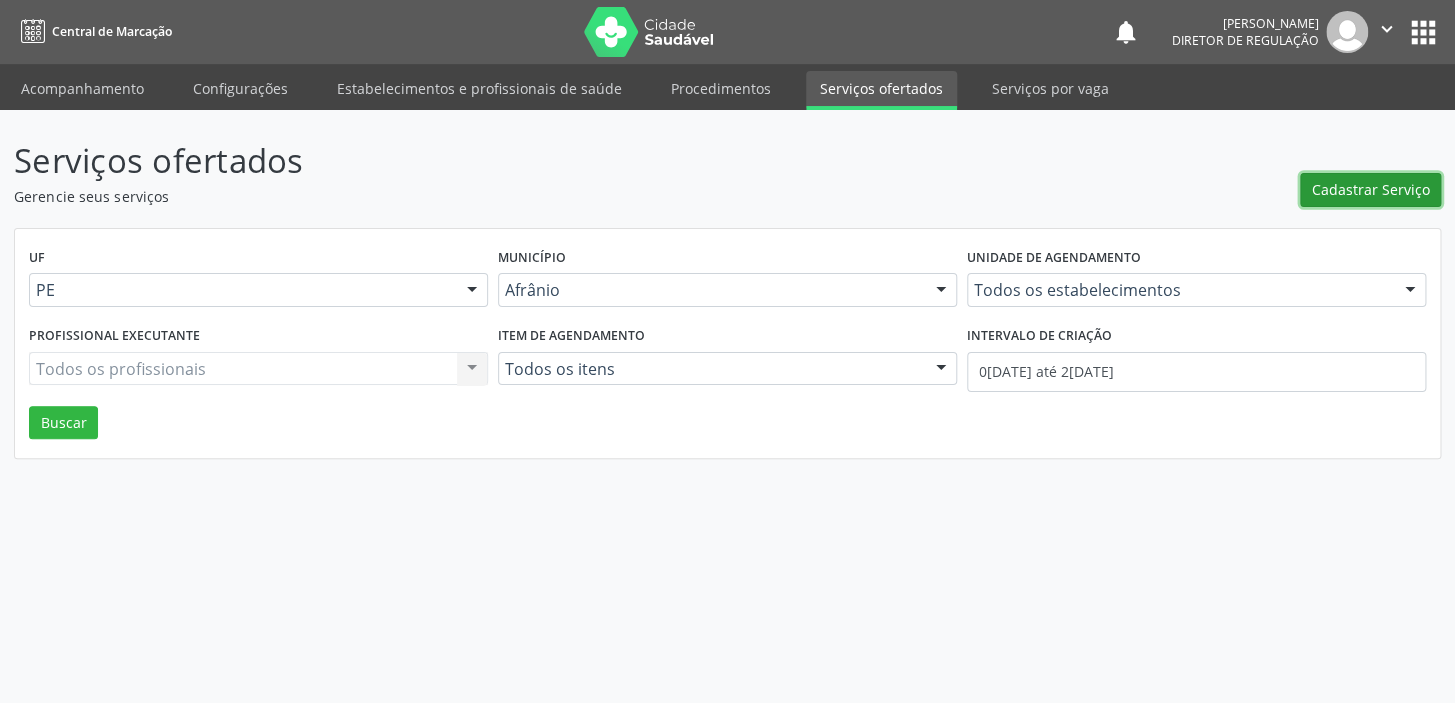 click on "Cadastrar Serviço" at bounding box center [1371, 189] 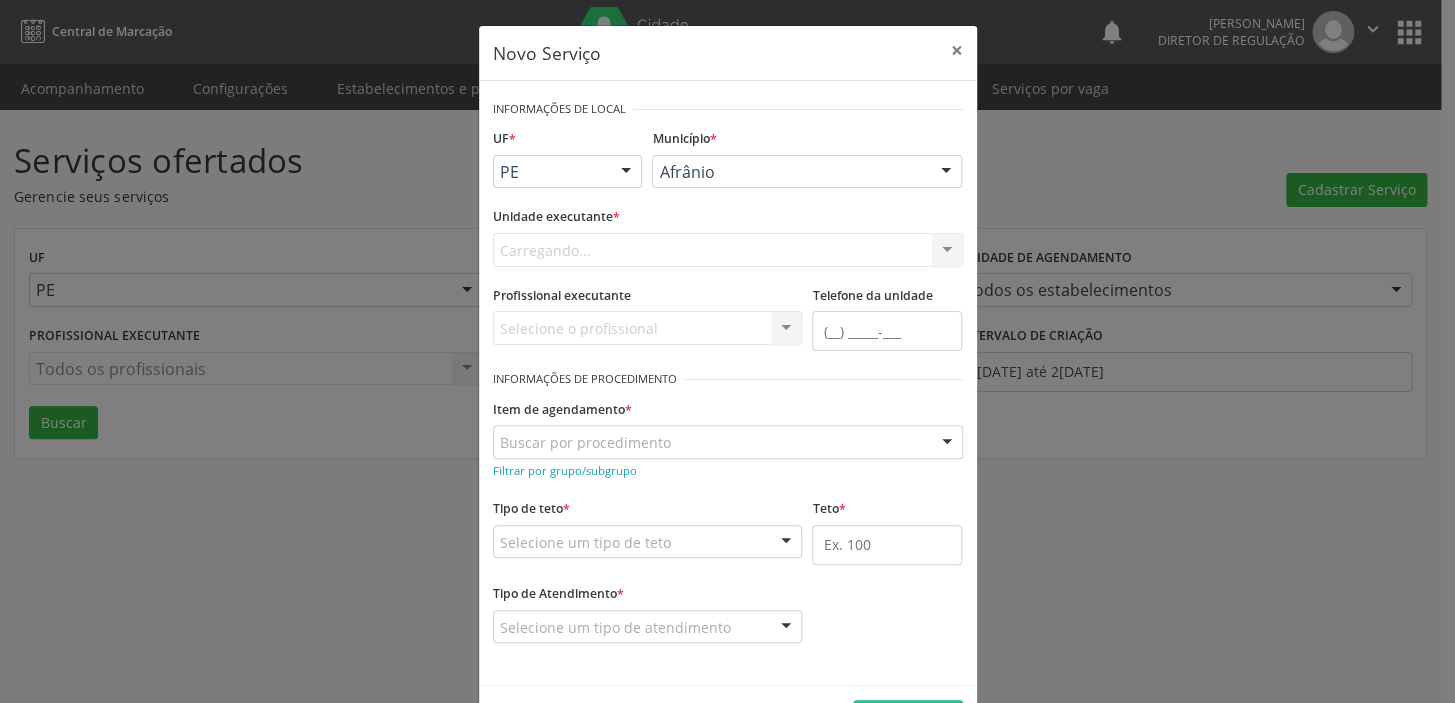 scroll, scrollTop: 0, scrollLeft: 0, axis: both 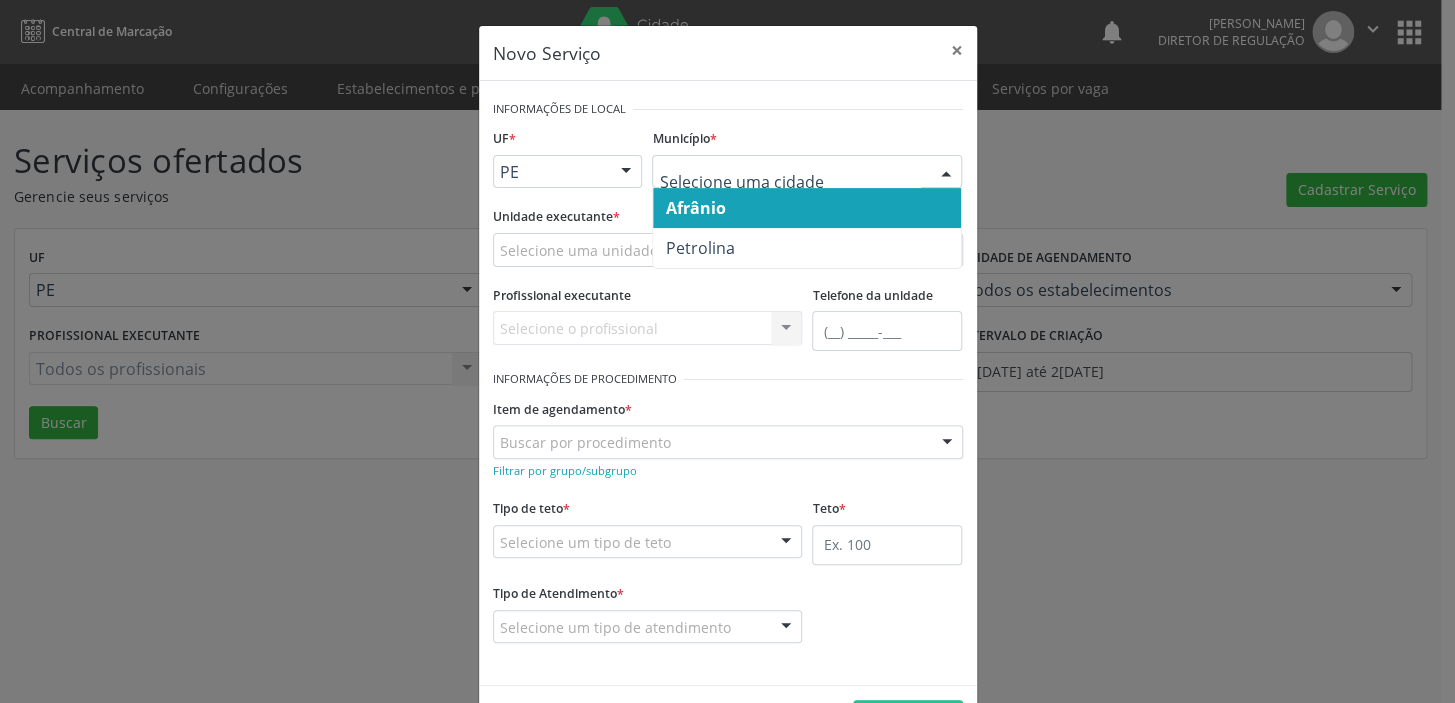 drag, startPoint x: 704, startPoint y: 219, endPoint x: 639, endPoint y: 235, distance: 66.94027 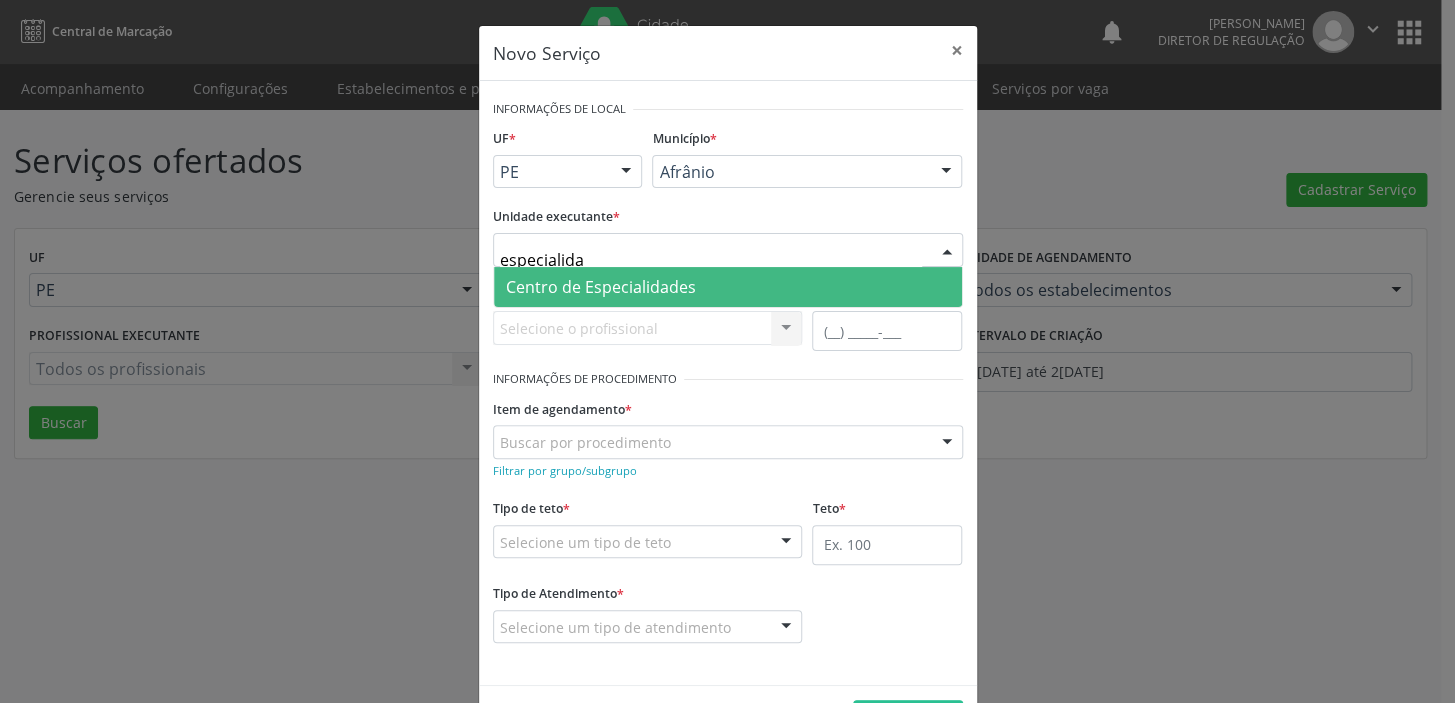 type on "especialidad" 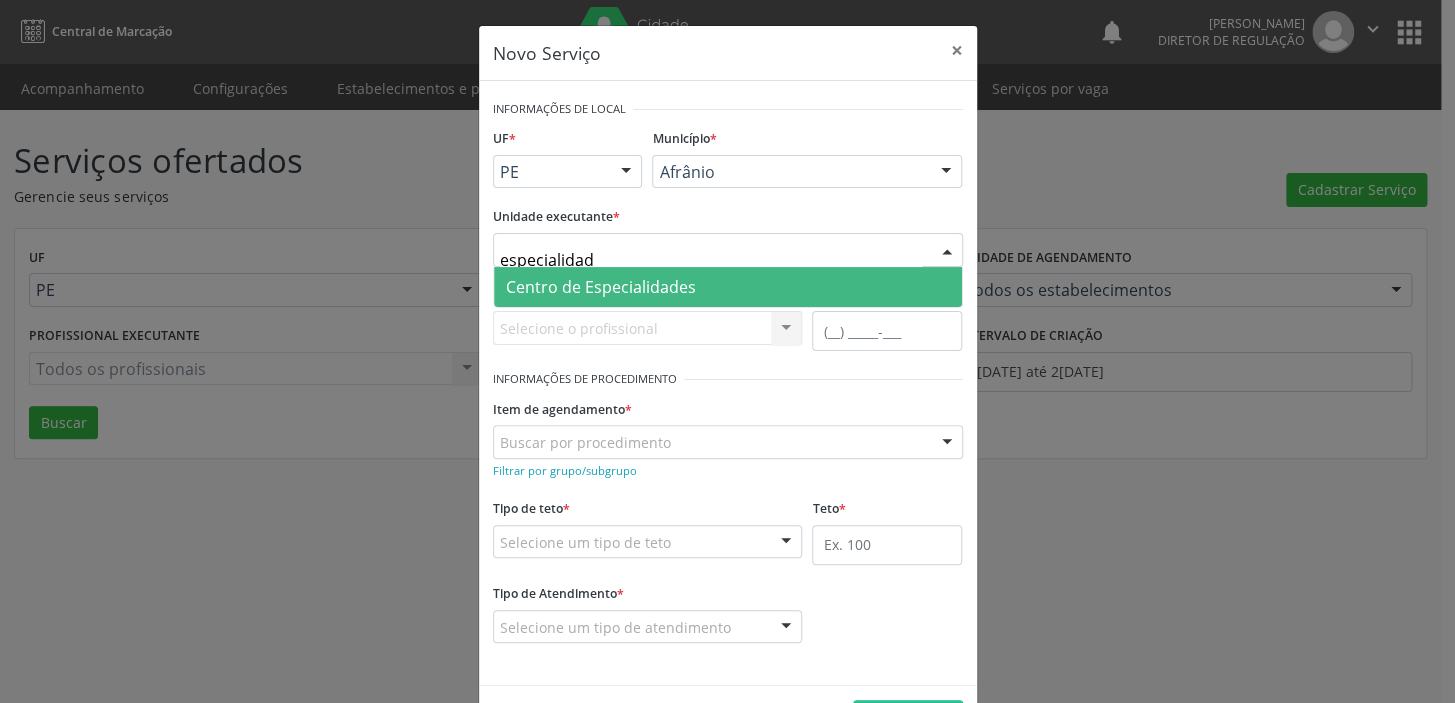 click on "Centro de Especialidades" at bounding box center [601, 287] 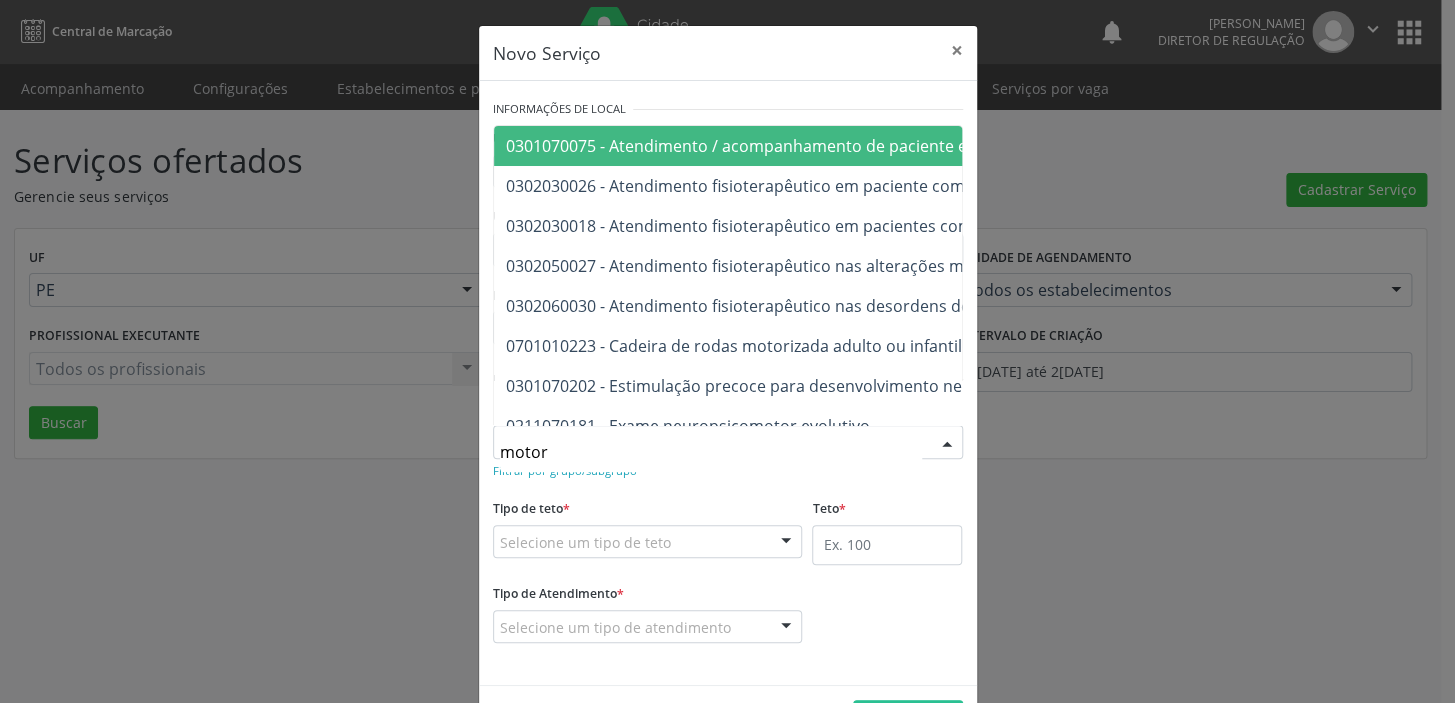 type on "motora" 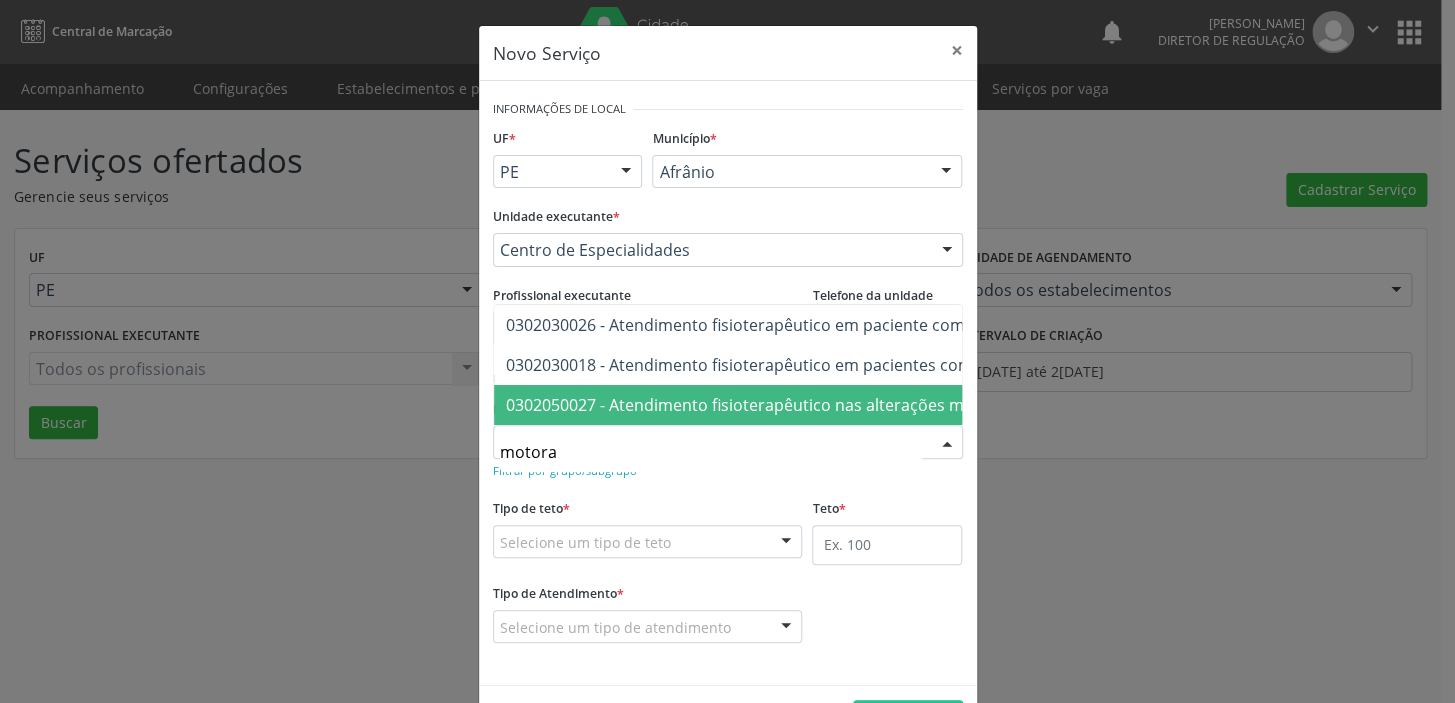click on "0302050027 - Atendimento fisioterapêutico nas alterações motoras" at bounding box center (760, 405) 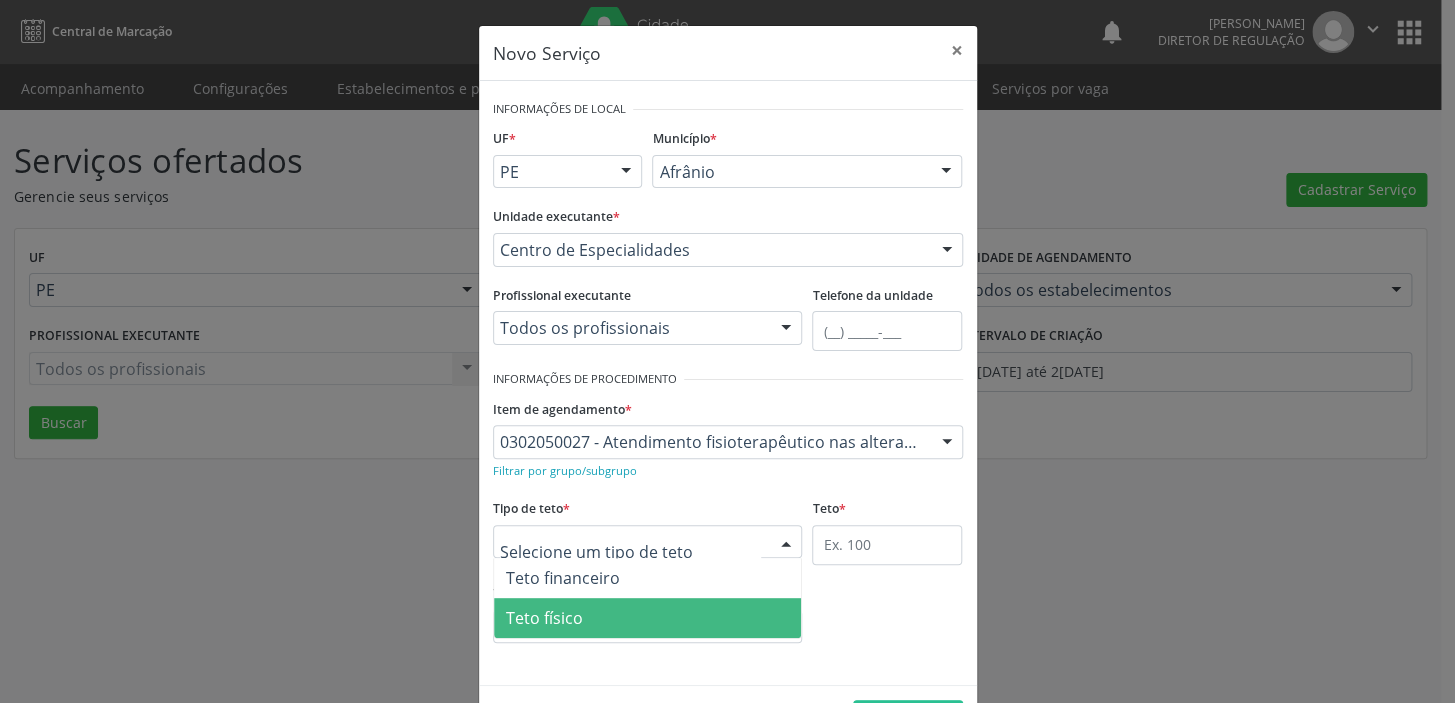 drag, startPoint x: 561, startPoint y: 610, endPoint x: 672, endPoint y: 581, distance: 114.72576 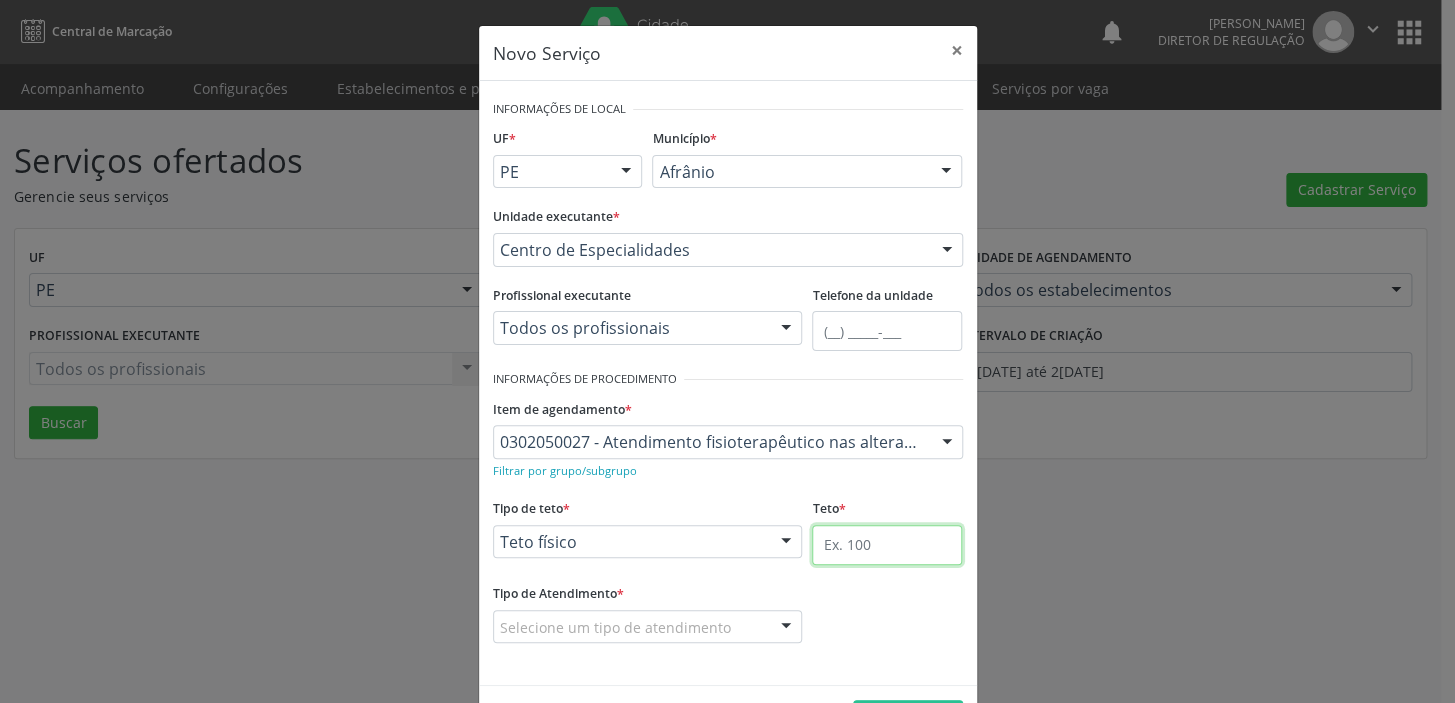 click at bounding box center (887, 545) 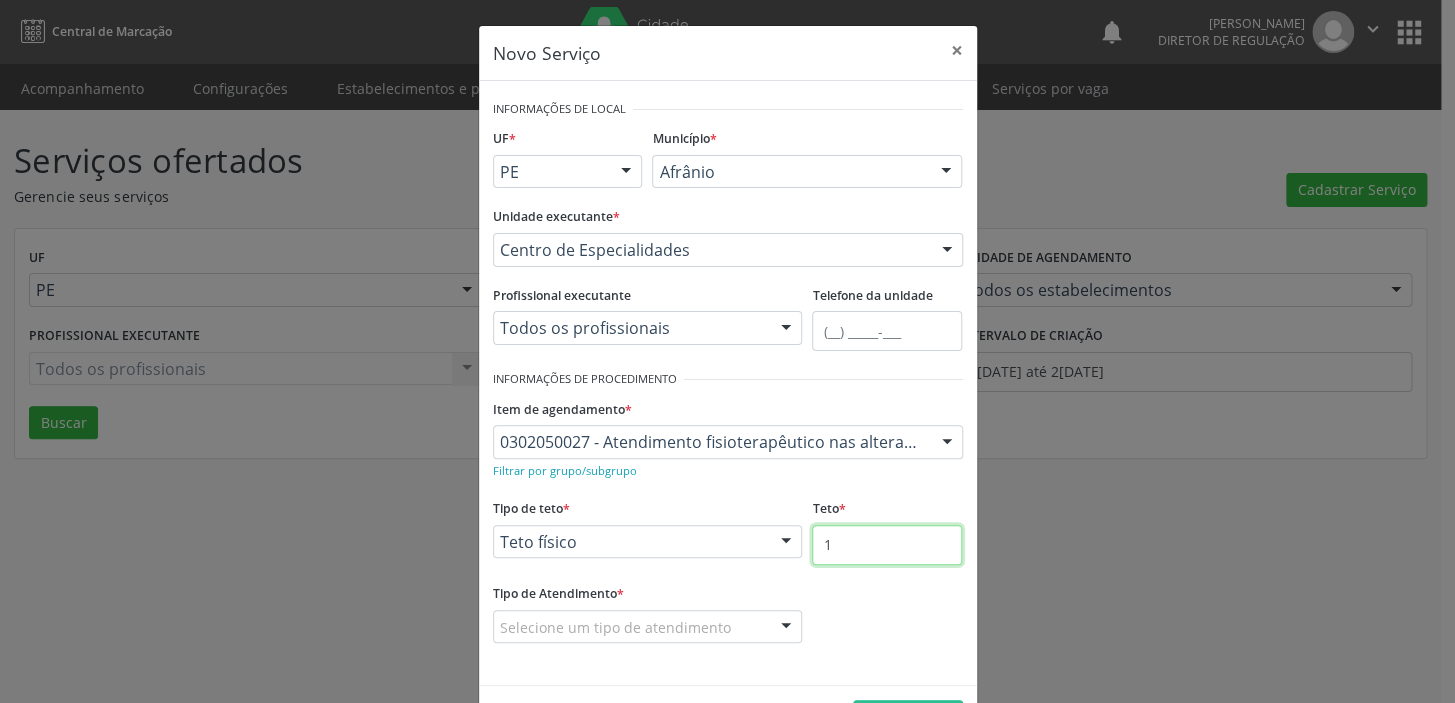 type on "1" 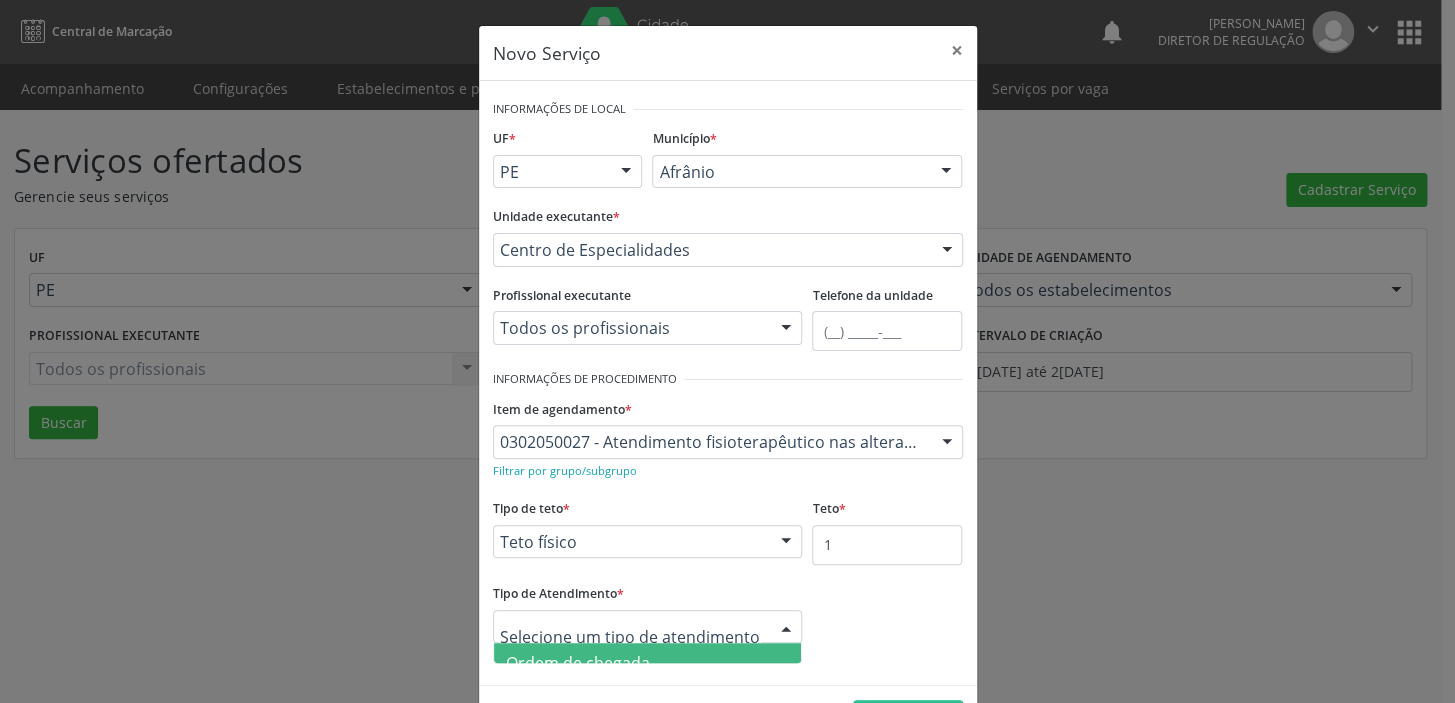 click on "Ordem de chegada" at bounding box center [578, 663] 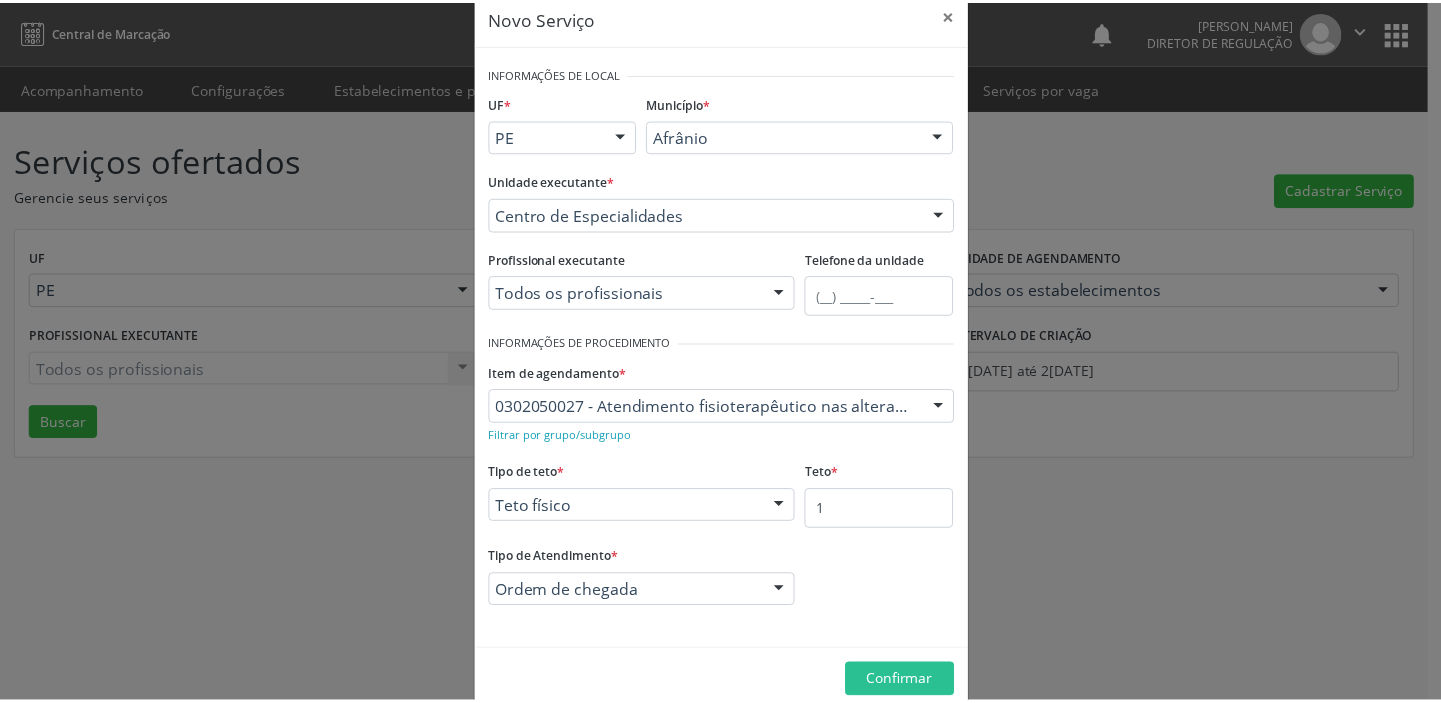 scroll, scrollTop: 69, scrollLeft: 0, axis: vertical 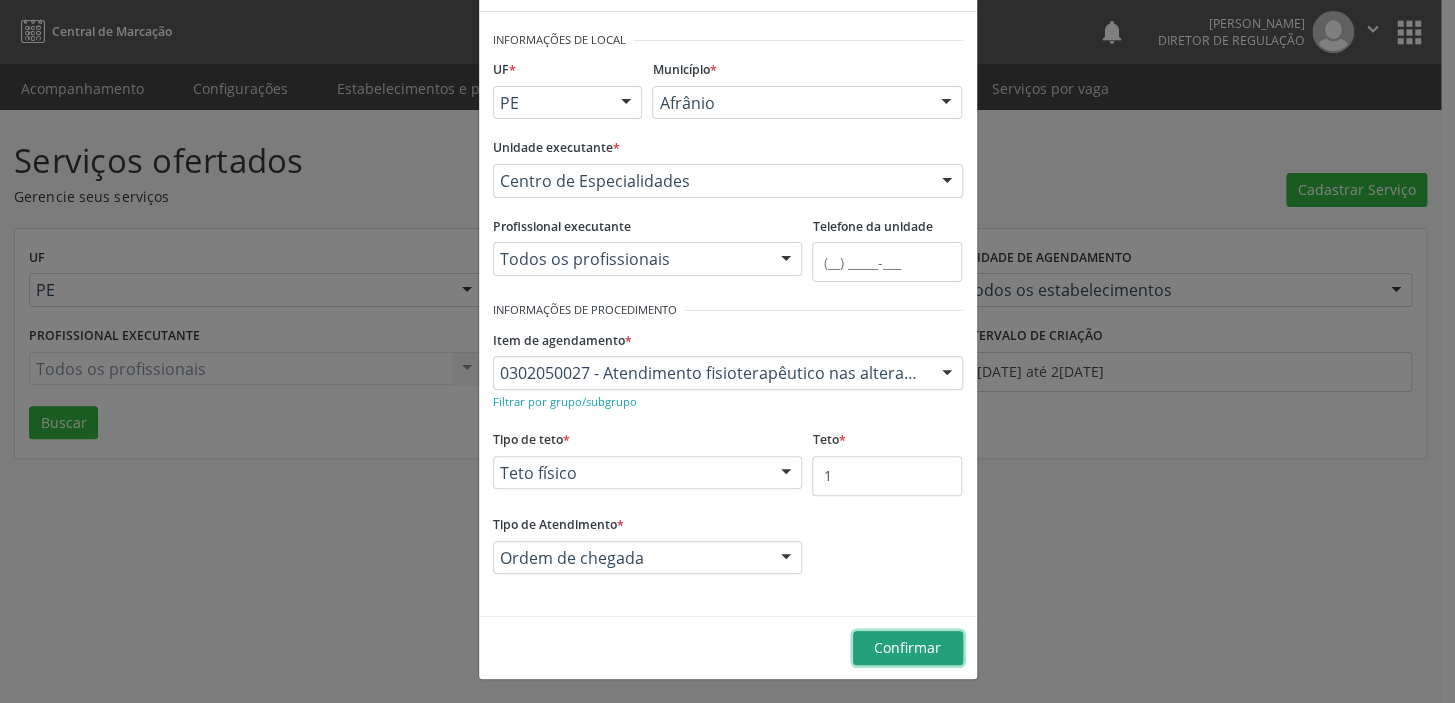 click on "Confirmar" at bounding box center (907, 647) 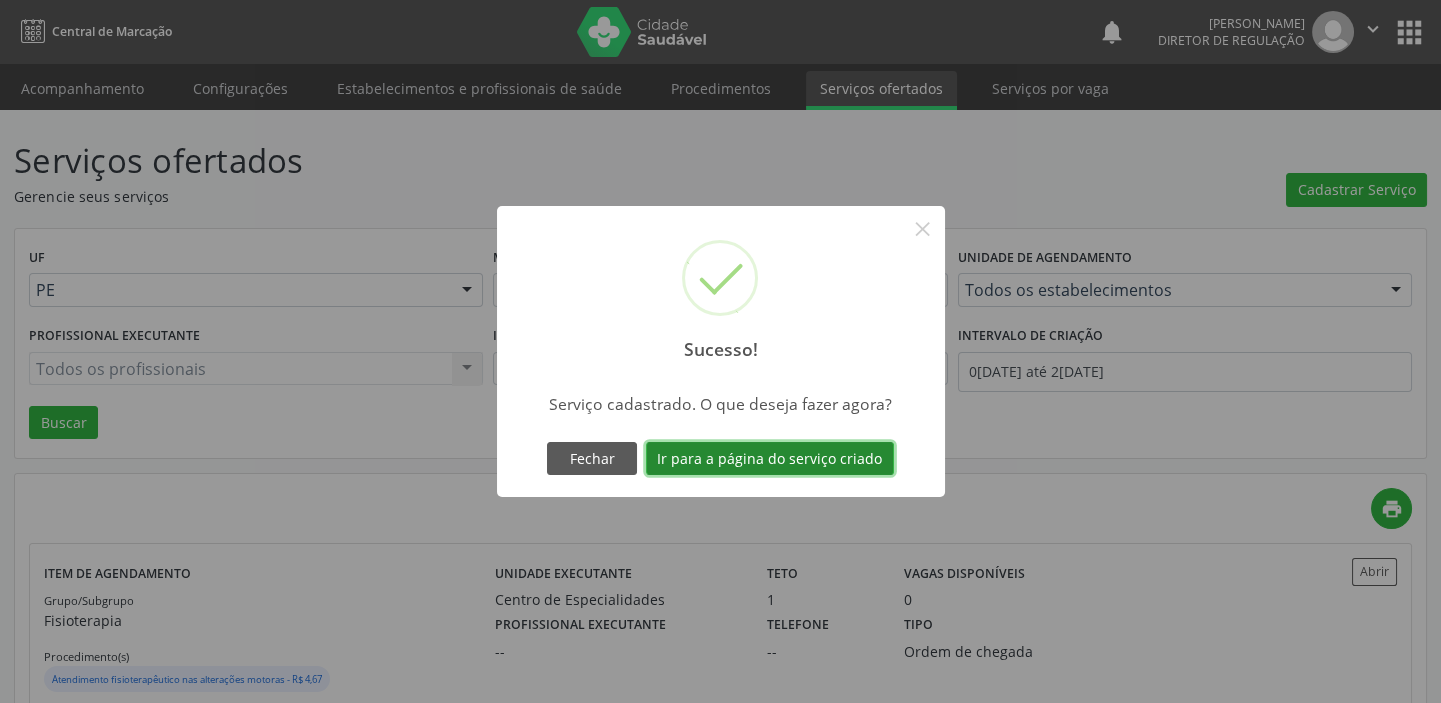 click on "Ir para a página do serviço criado" at bounding box center [770, 459] 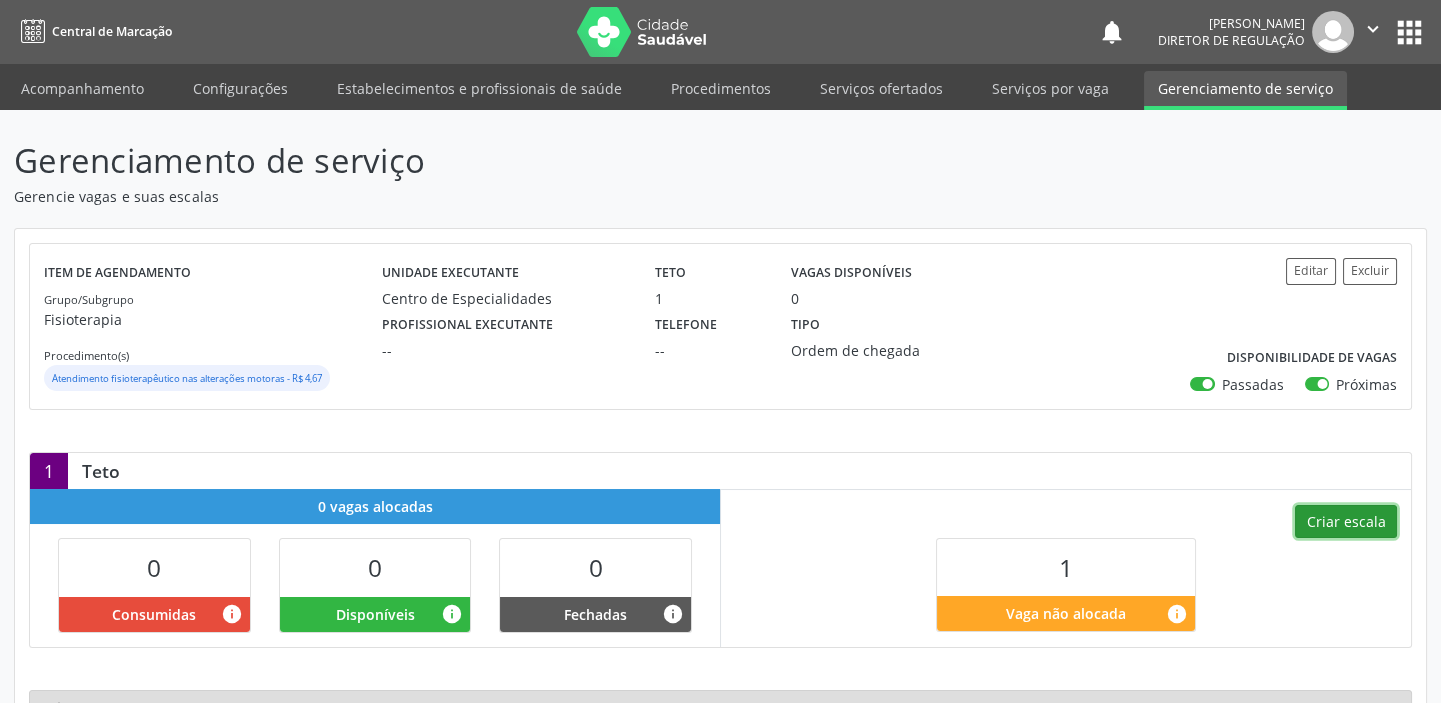 click on "Criar escala" at bounding box center (1346, 522) 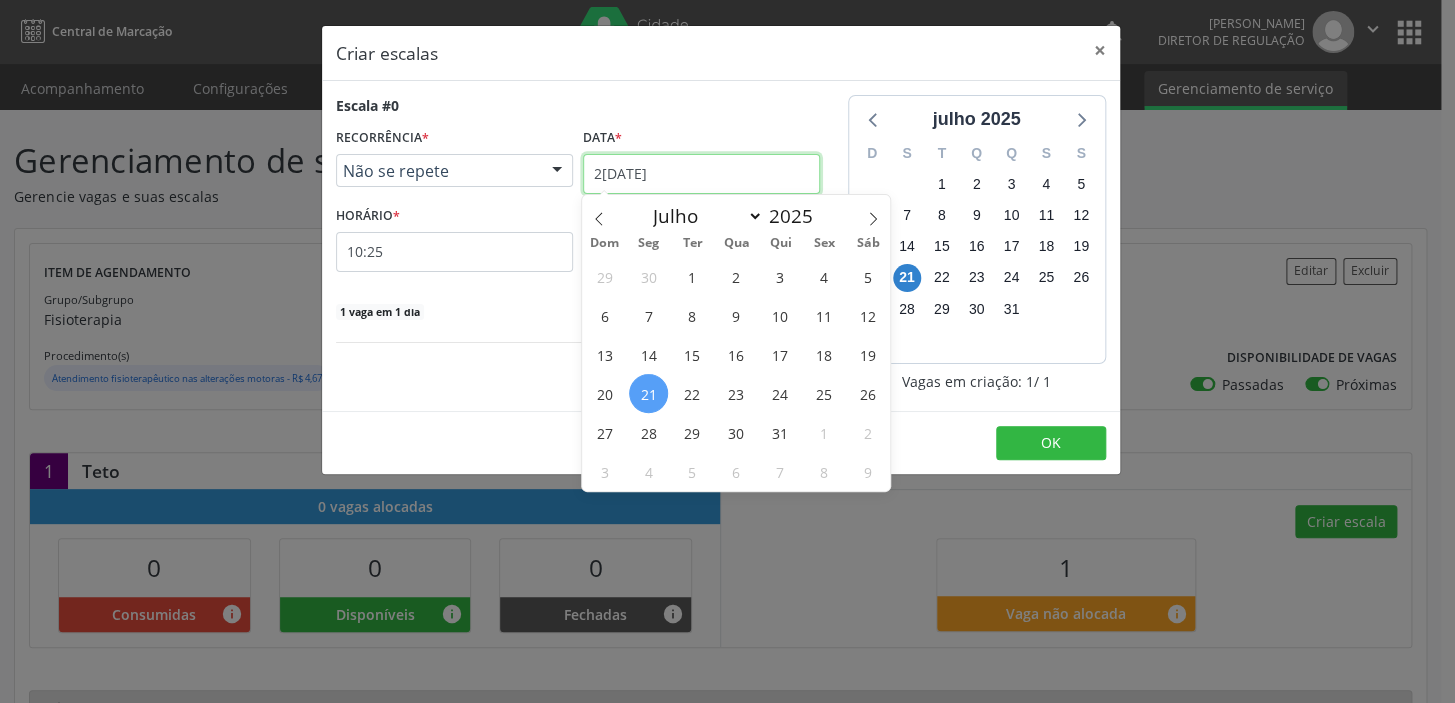 click on "[DATE]" at bounding box center [701, 174] 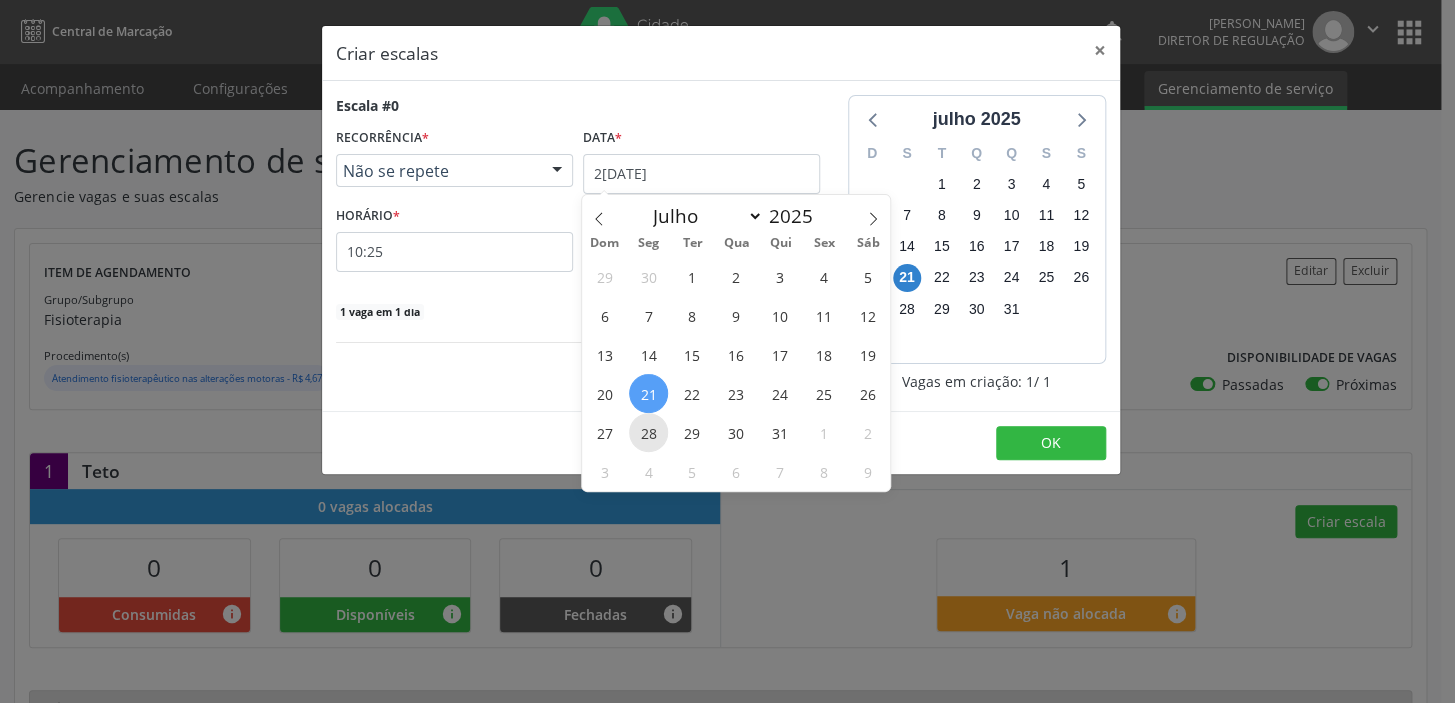 click on "28" at bounding box center (648, 432) 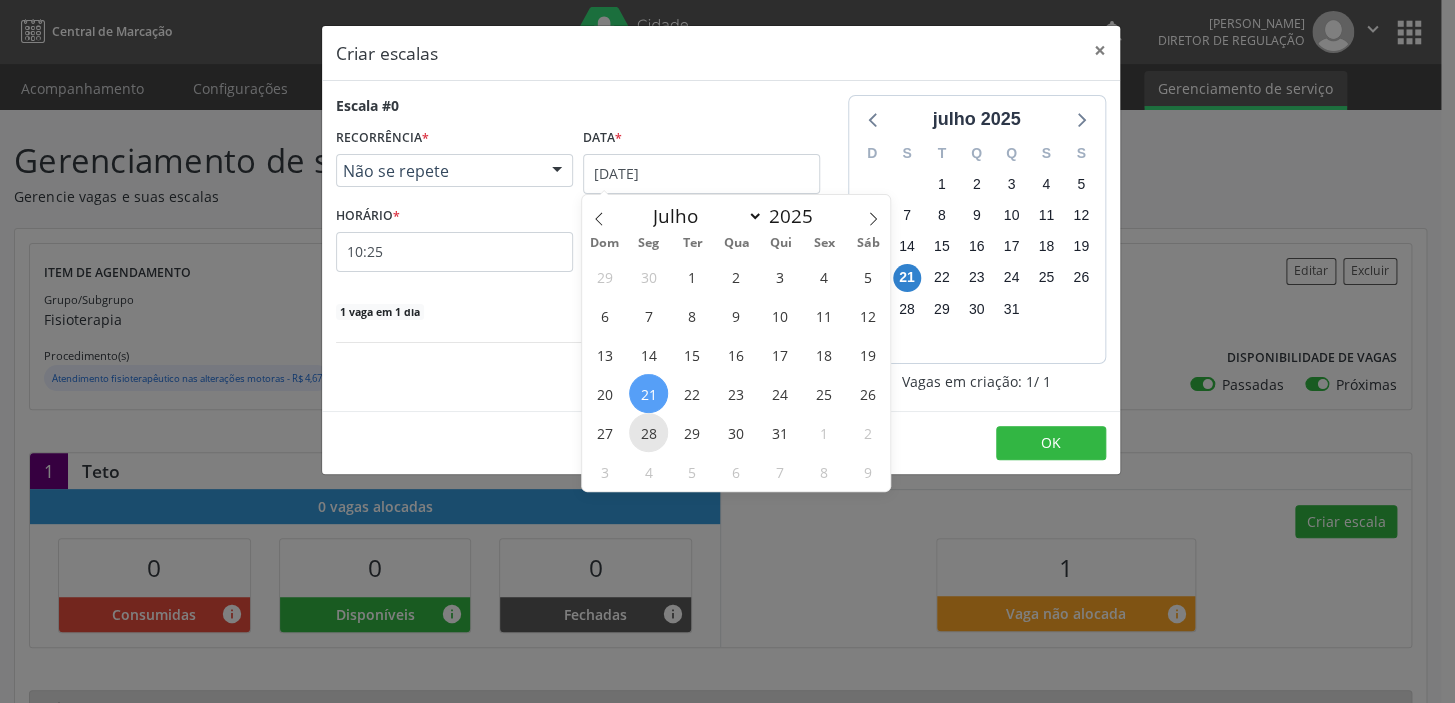 select on "6" 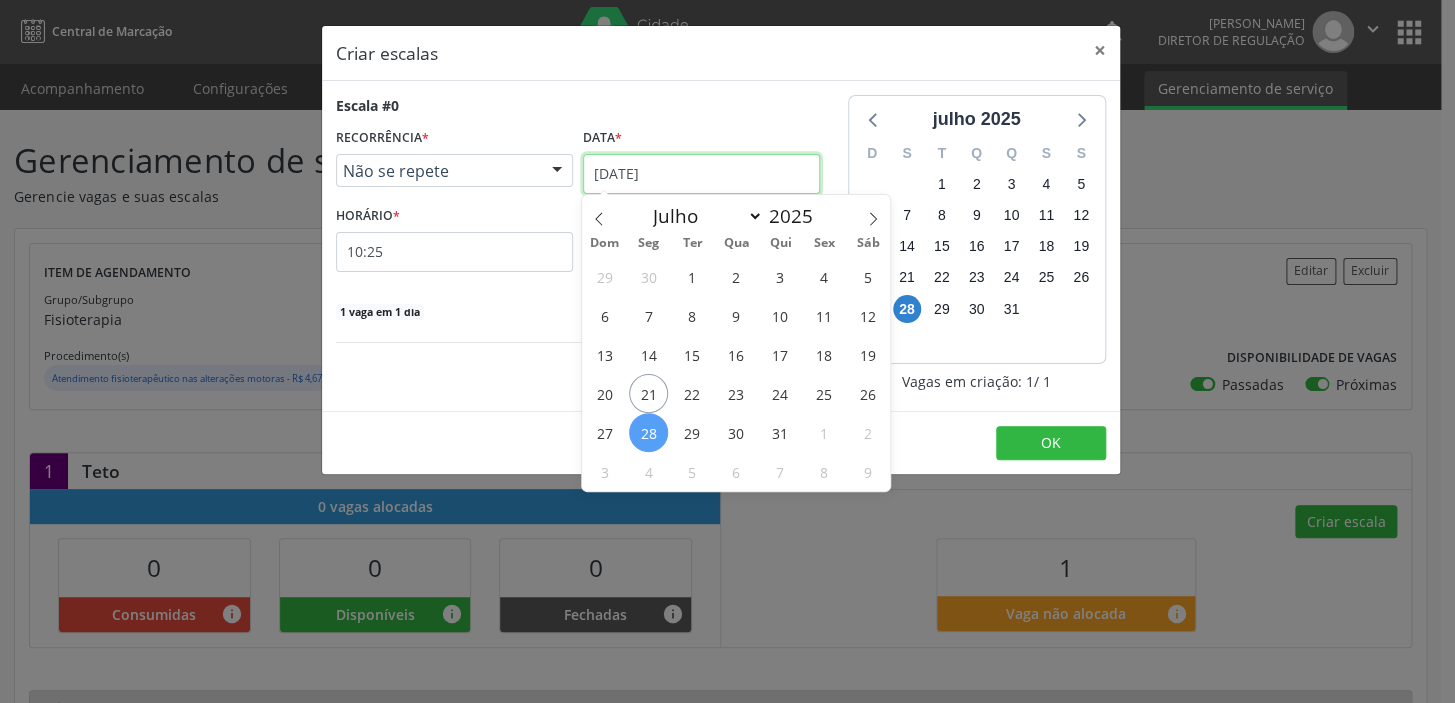 click on "28/07/2025" at bounding box center [701, 174] 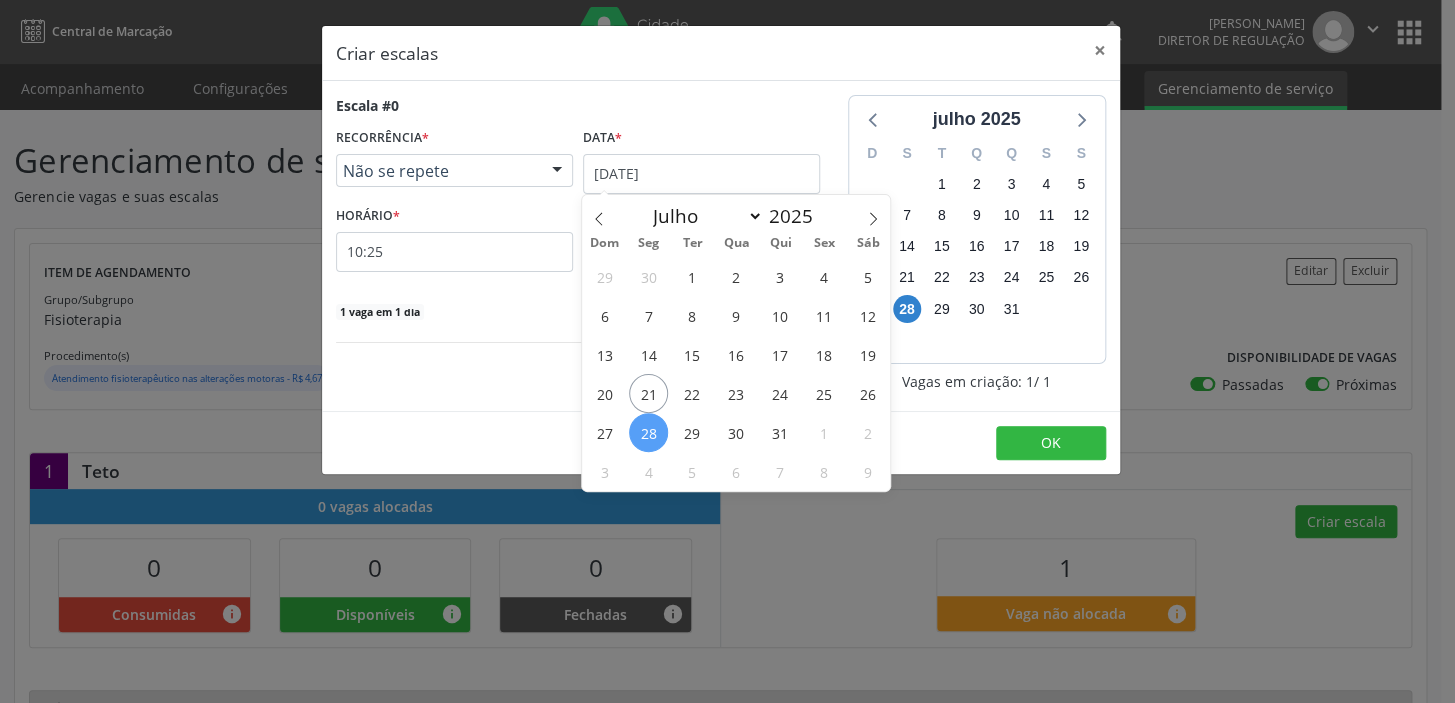 click on "28" at bounding box center [648, 432] 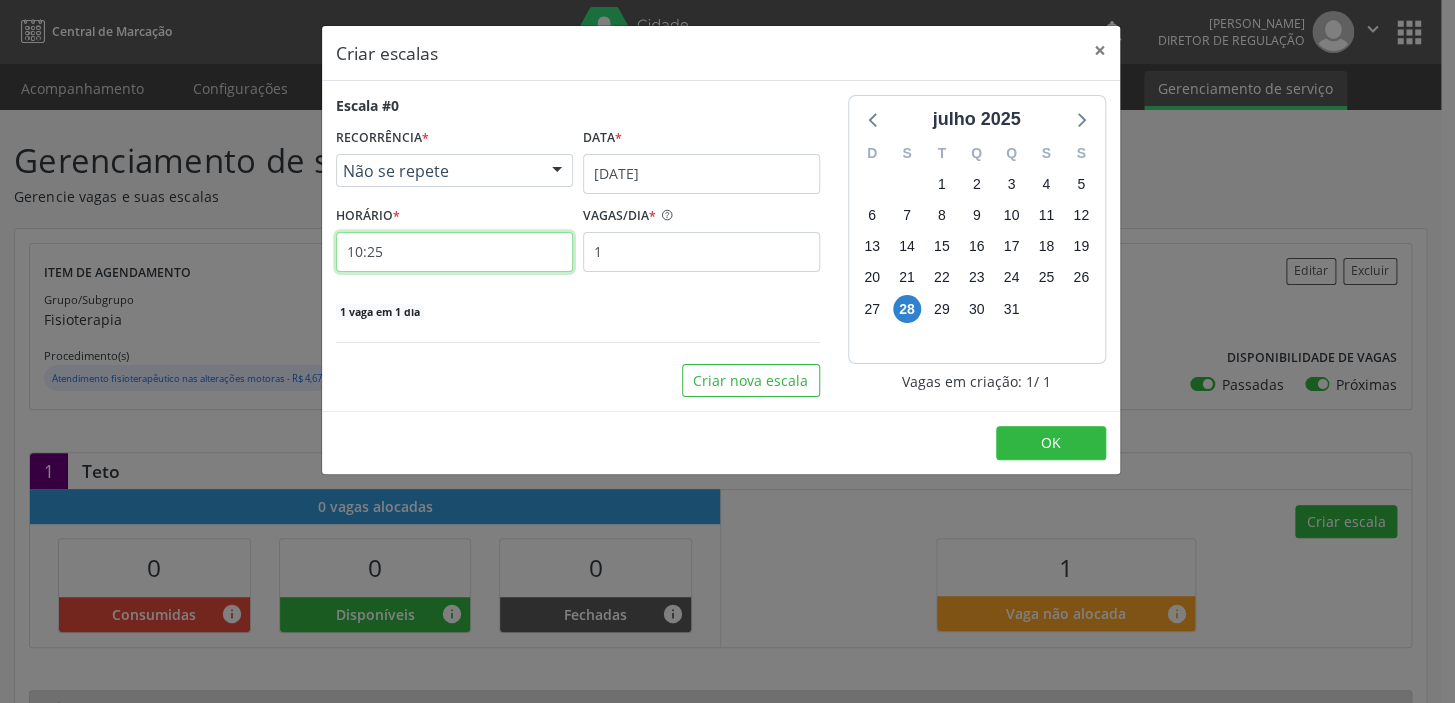 click on "10:25" at bounding box center [454, 252] 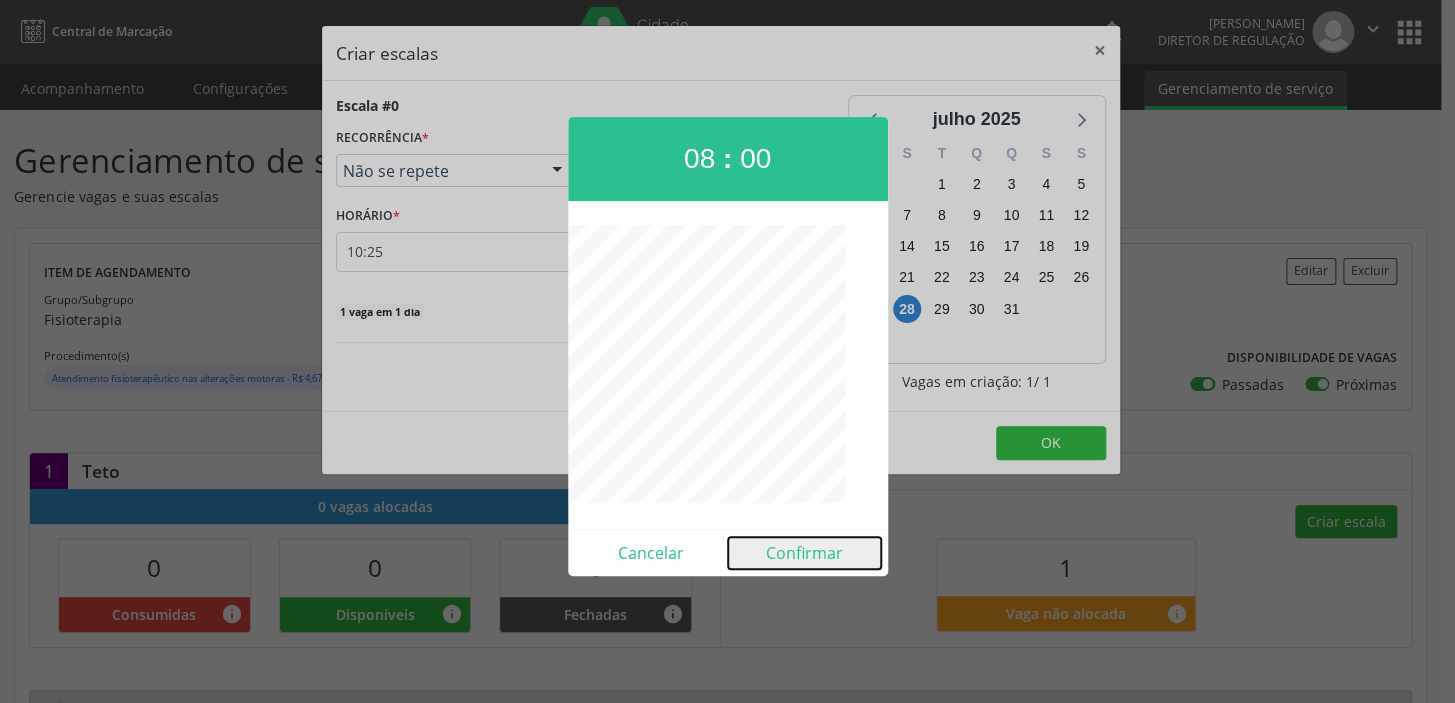 click on "Confirmar" at bounding box center (804, 553) 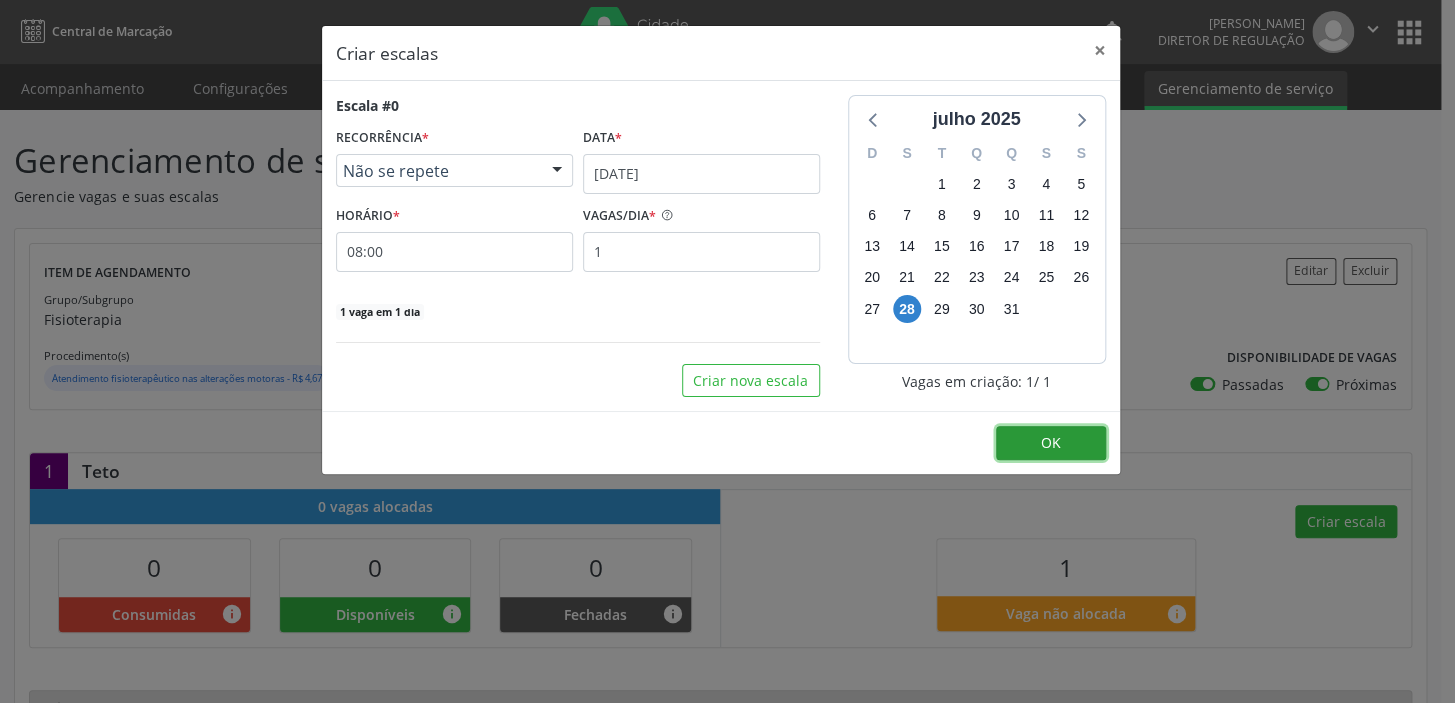click on "OK" at bounding box center [1051, 443] 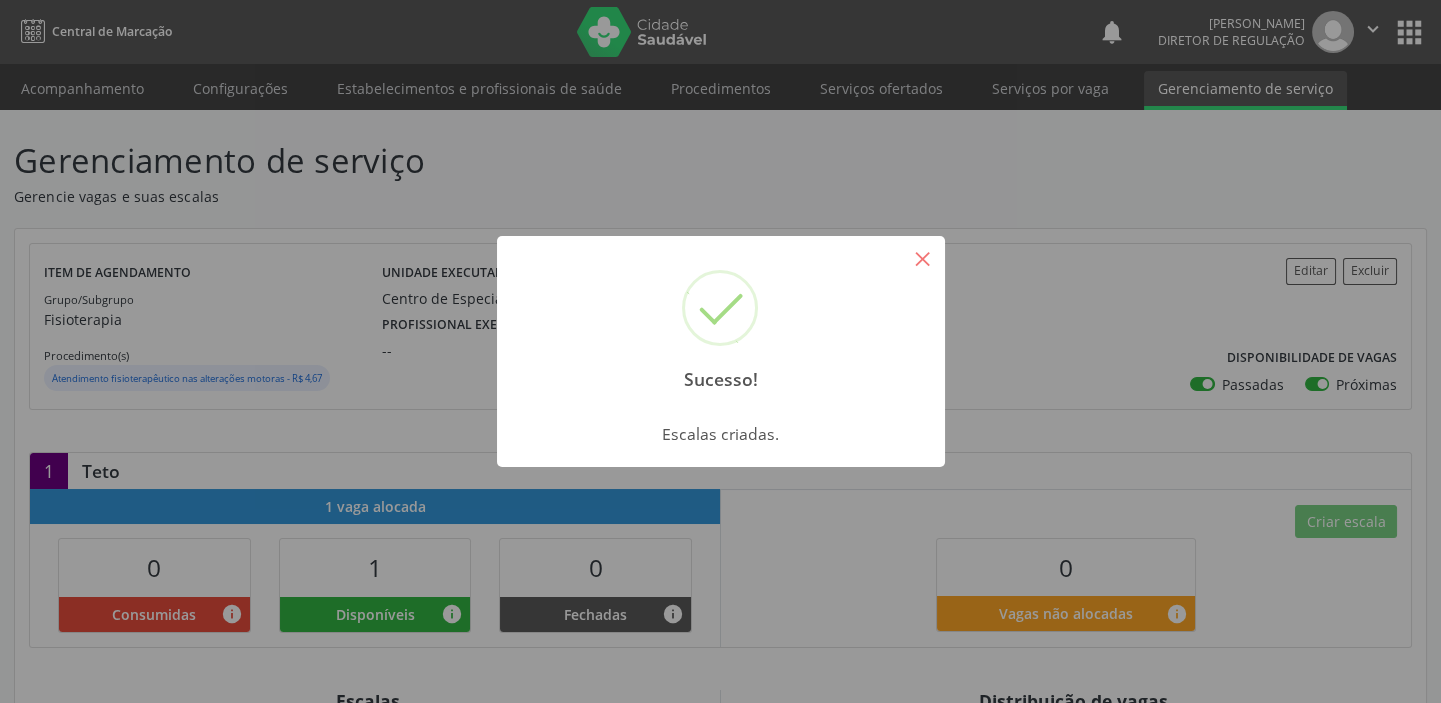 click on "×" at bounding box center [923, 258] 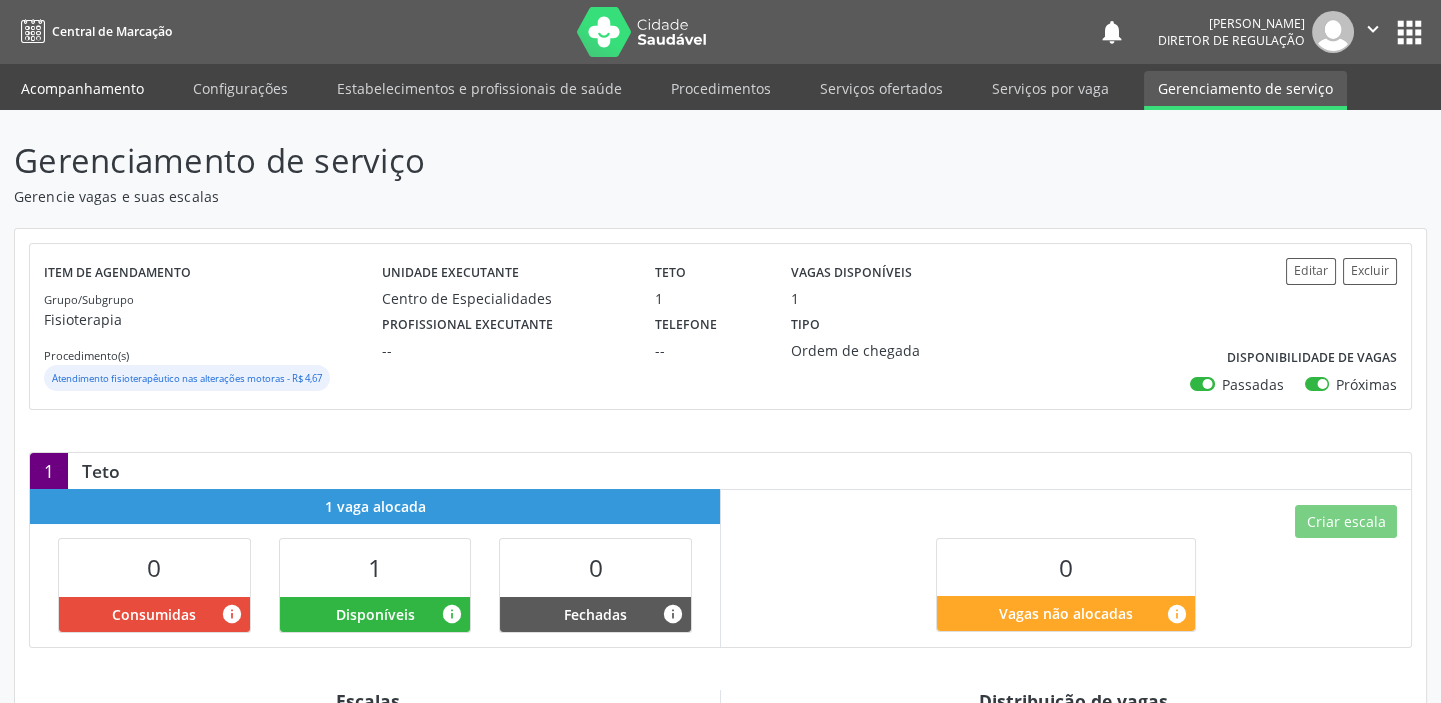 click on "Acompanhamento" at bounding box center [82, 88] 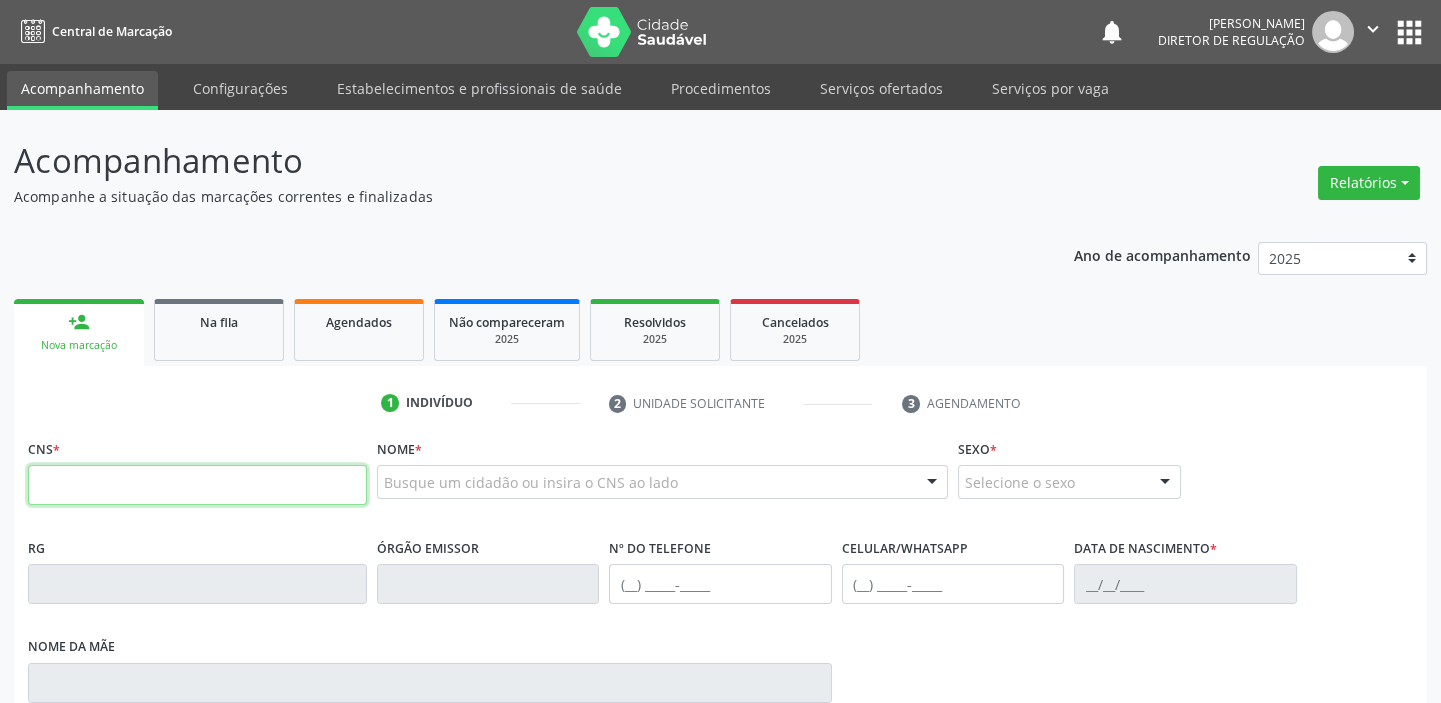 click at bounding box center [197, 485] 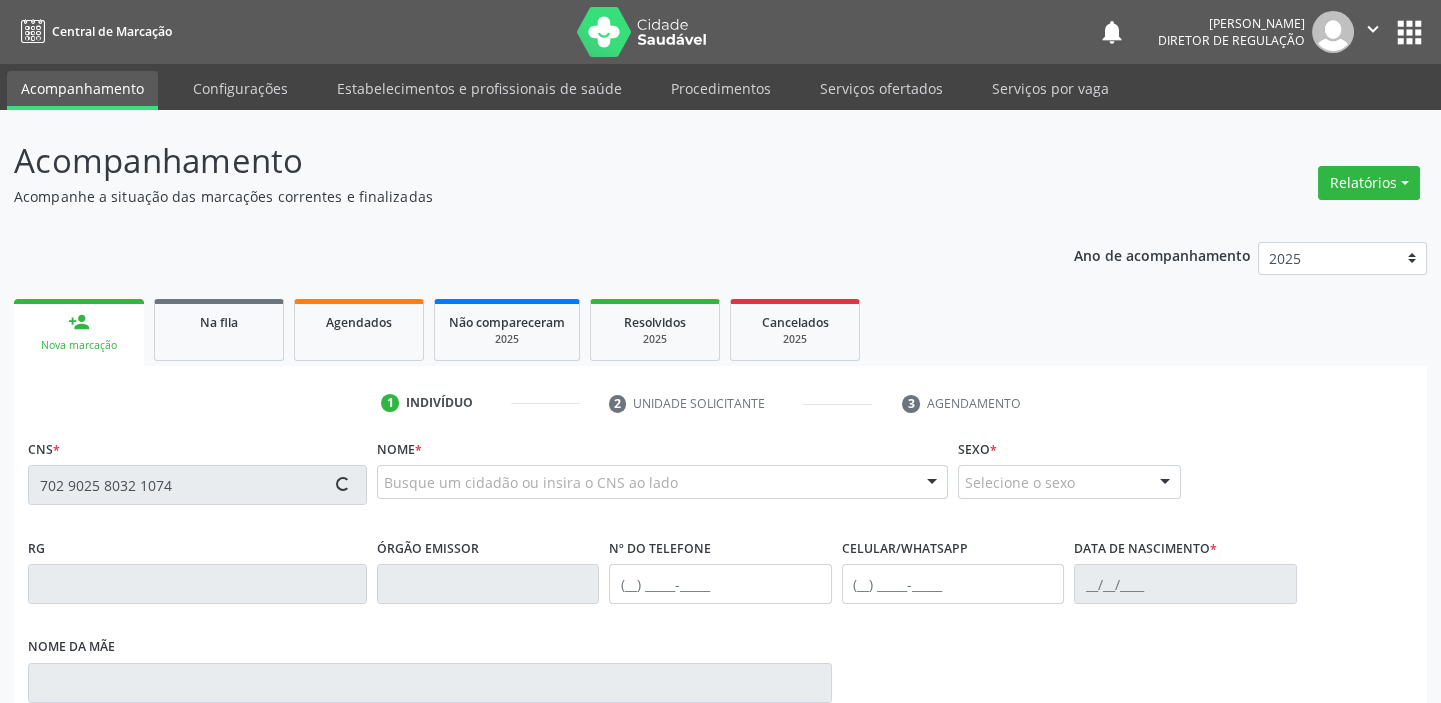 type on "702 9025 8032 1074" 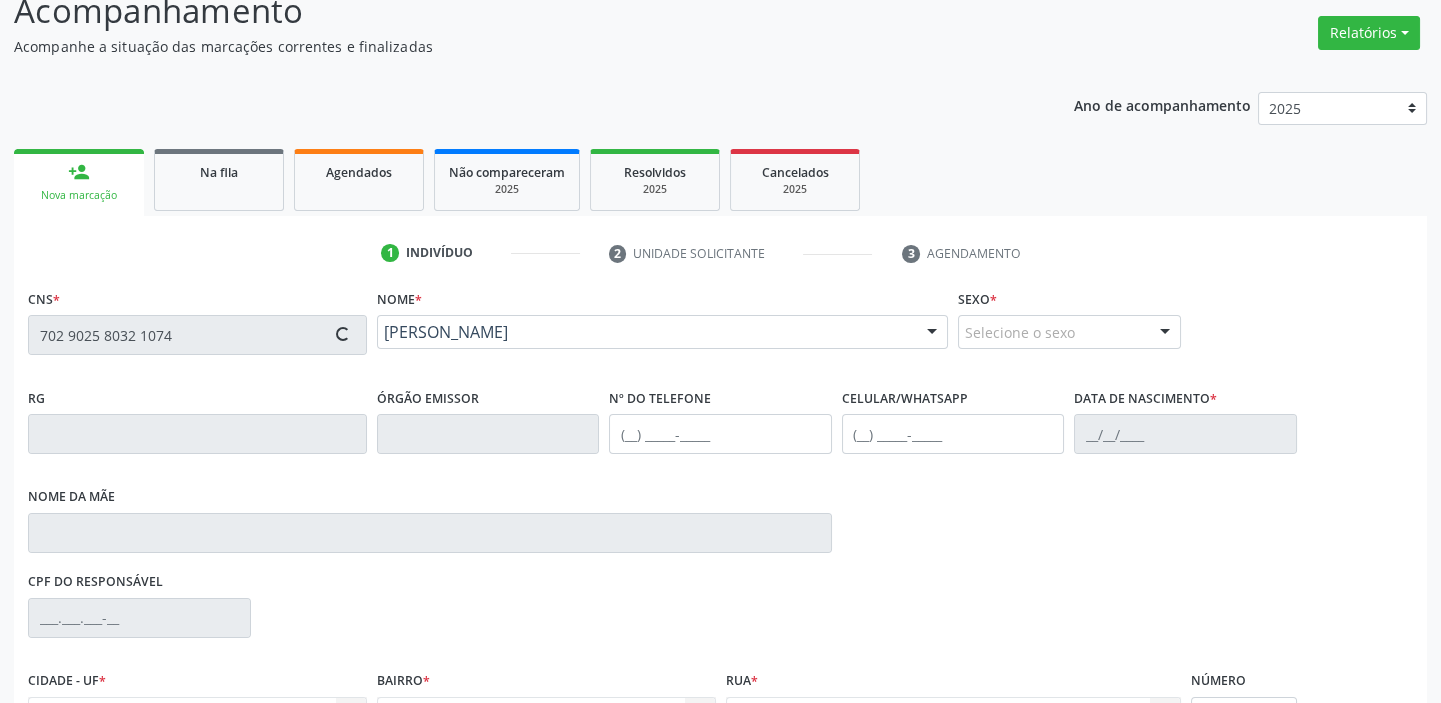scroll, scrollTop: 366, scrollLeft: 0, axis: vertical 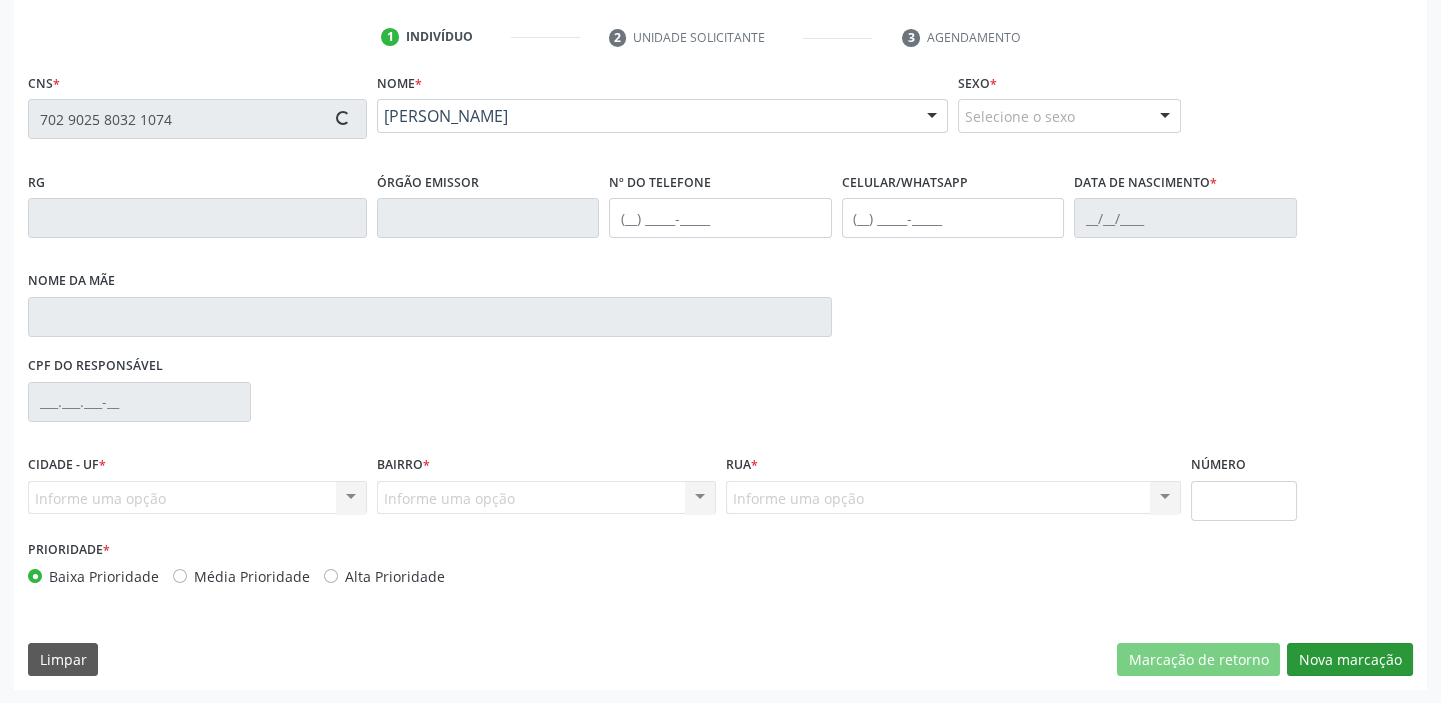 type on "(87) 98843-5412" 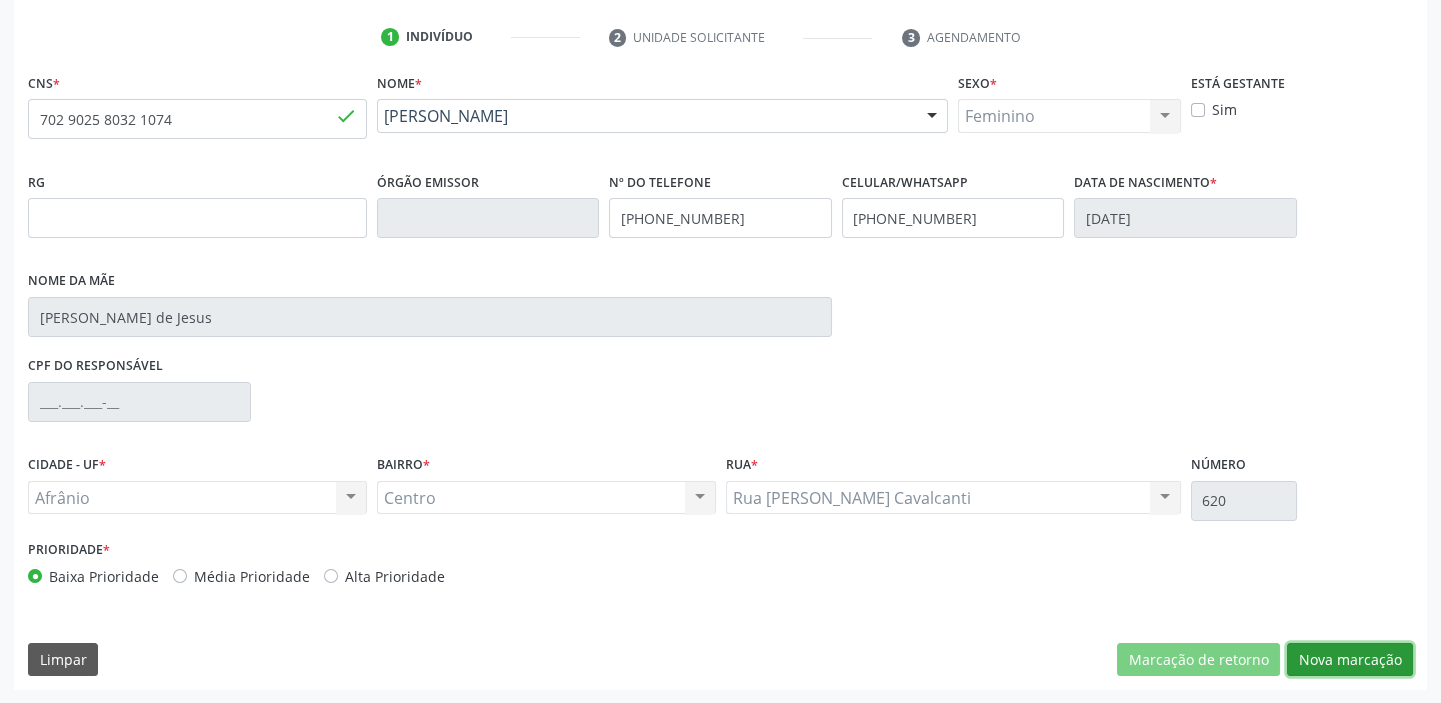 click on "Nova marcação" at bounding box center [1350, 660] 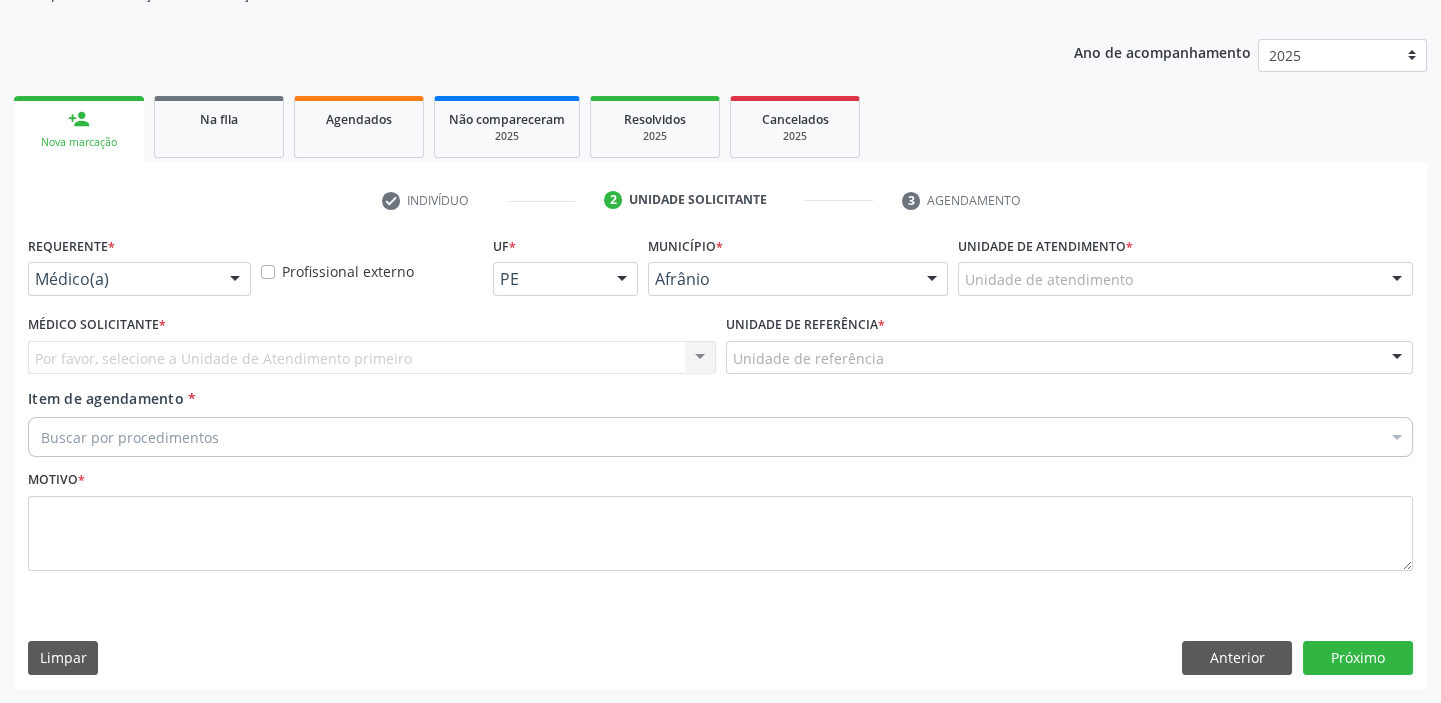scroll, scrollTop: 201, scrollLeft: 0, axis: vertical 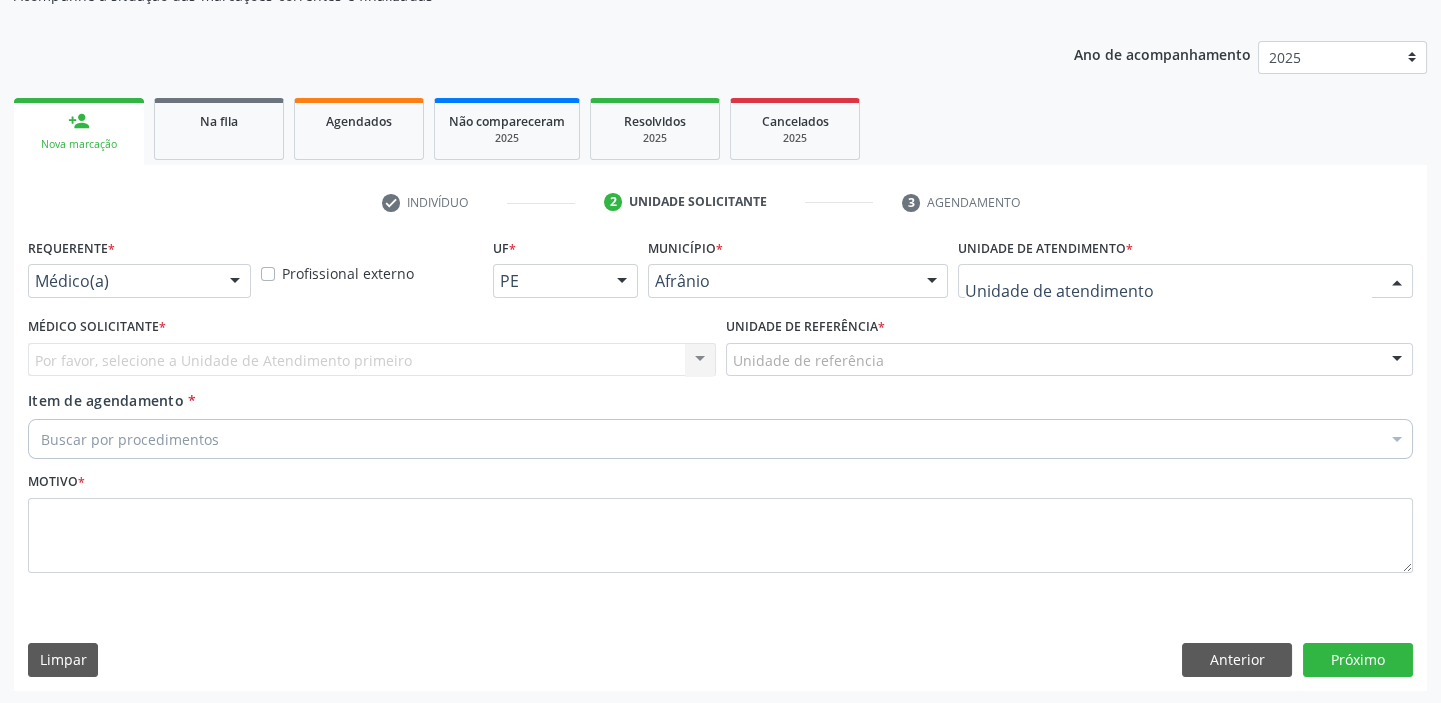 drag, startPoint x: 984, startPoint y: 281, endPoint x: 1029, endPoint y: 416, distance: 142.30249 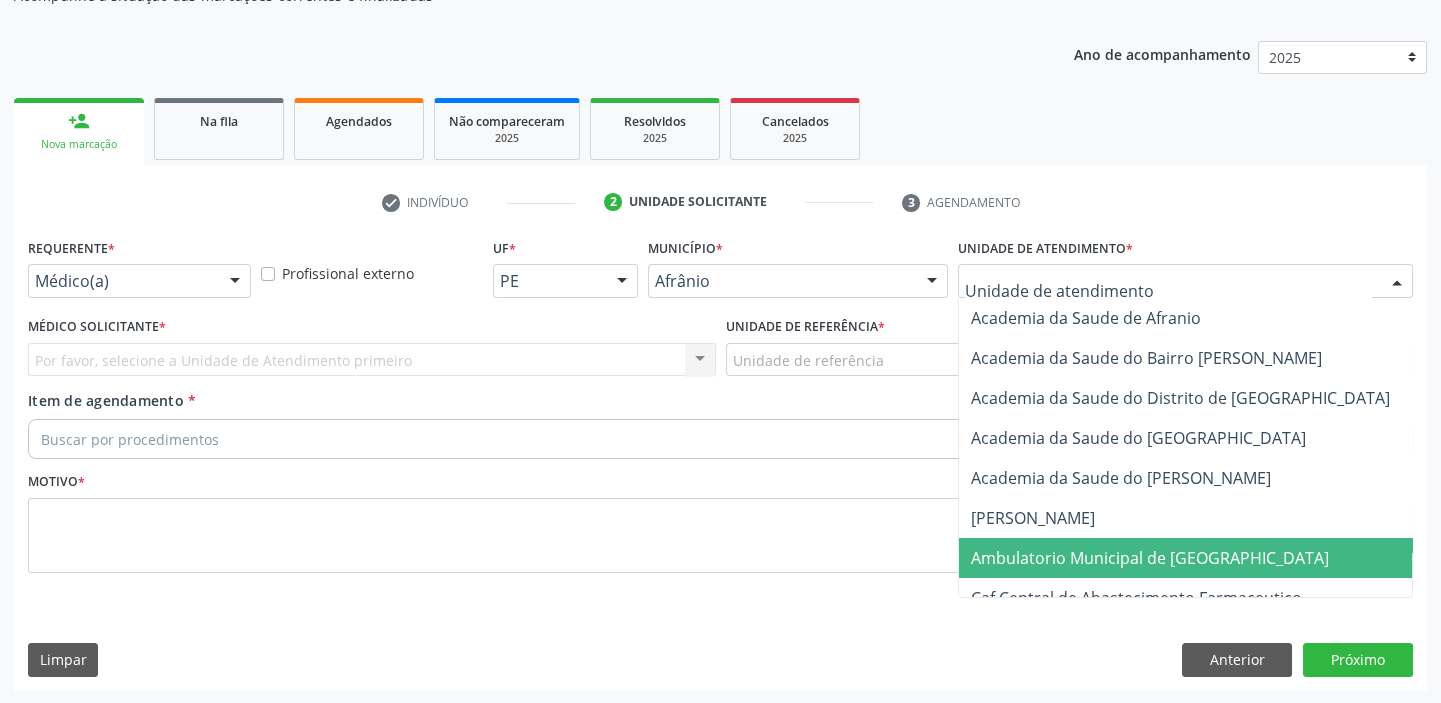 click on "Ambulatorio Municipal de [GEOGRAPHIC_DATA]" at bounding box center (1150, 558) 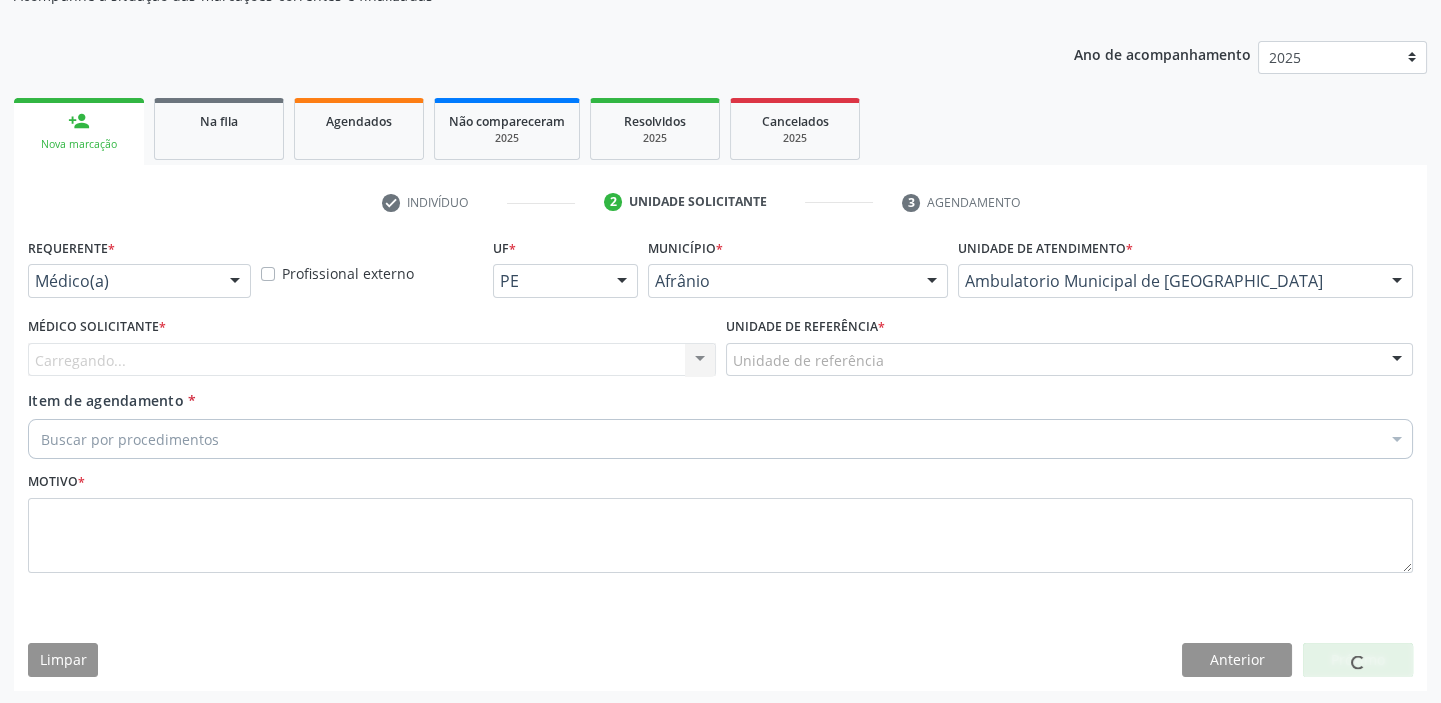 drag, startPoint x: 757, startPoint y: 353, endPoint x: 756, endPoint y: 377, distance: 24.020824 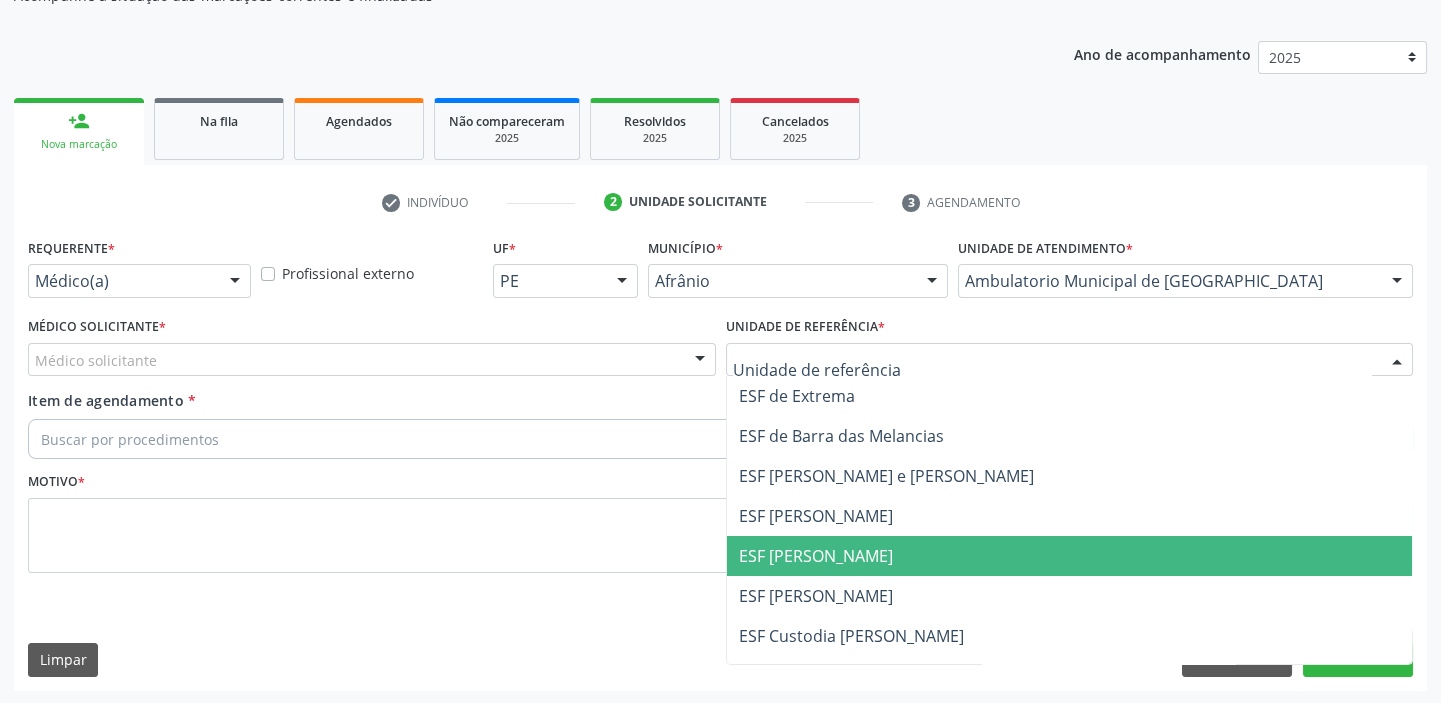 drag, startPoint x: 775, startPoint y: 554, endPoint x: 661, endPoint y: 520, distance: 118.96218 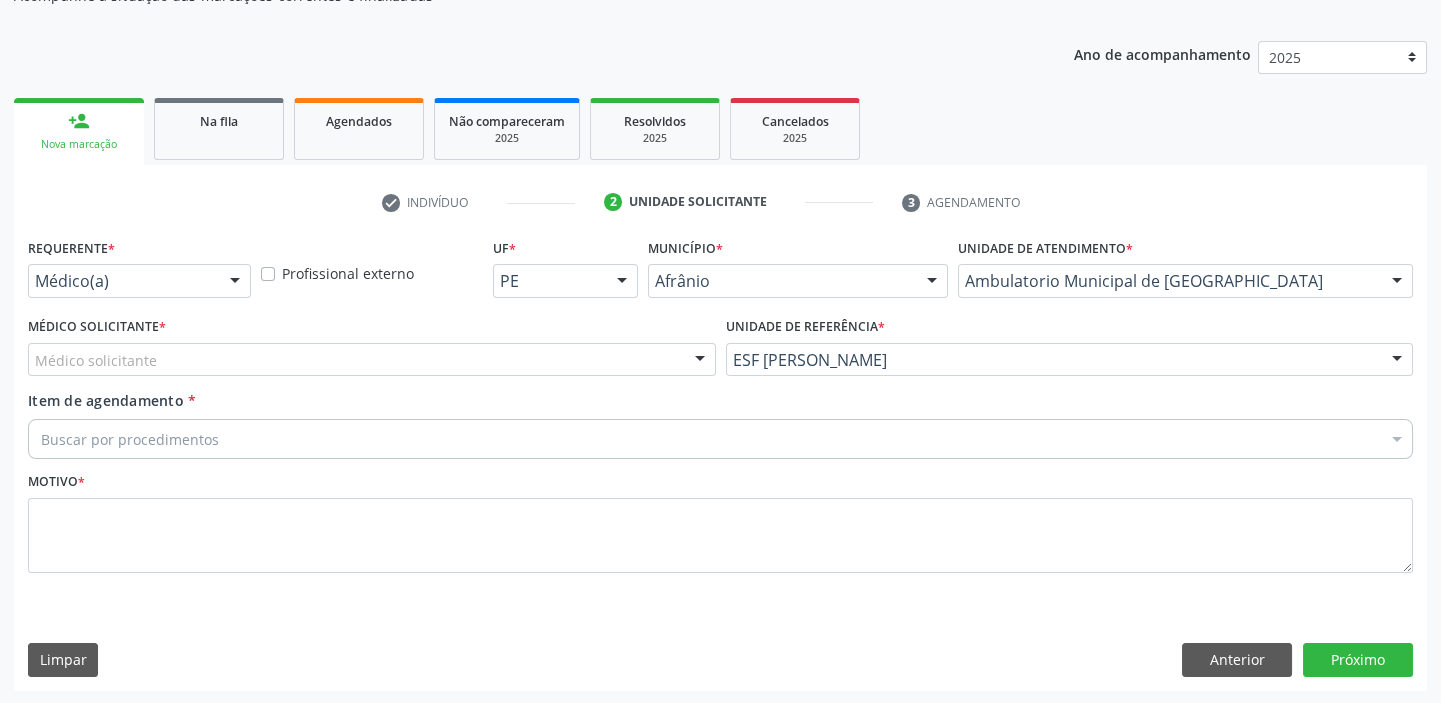 drag, startPoint x: 112, startPoint y: 364, endPoint x: 109, endPoint y: 378, distance: 14.3178215 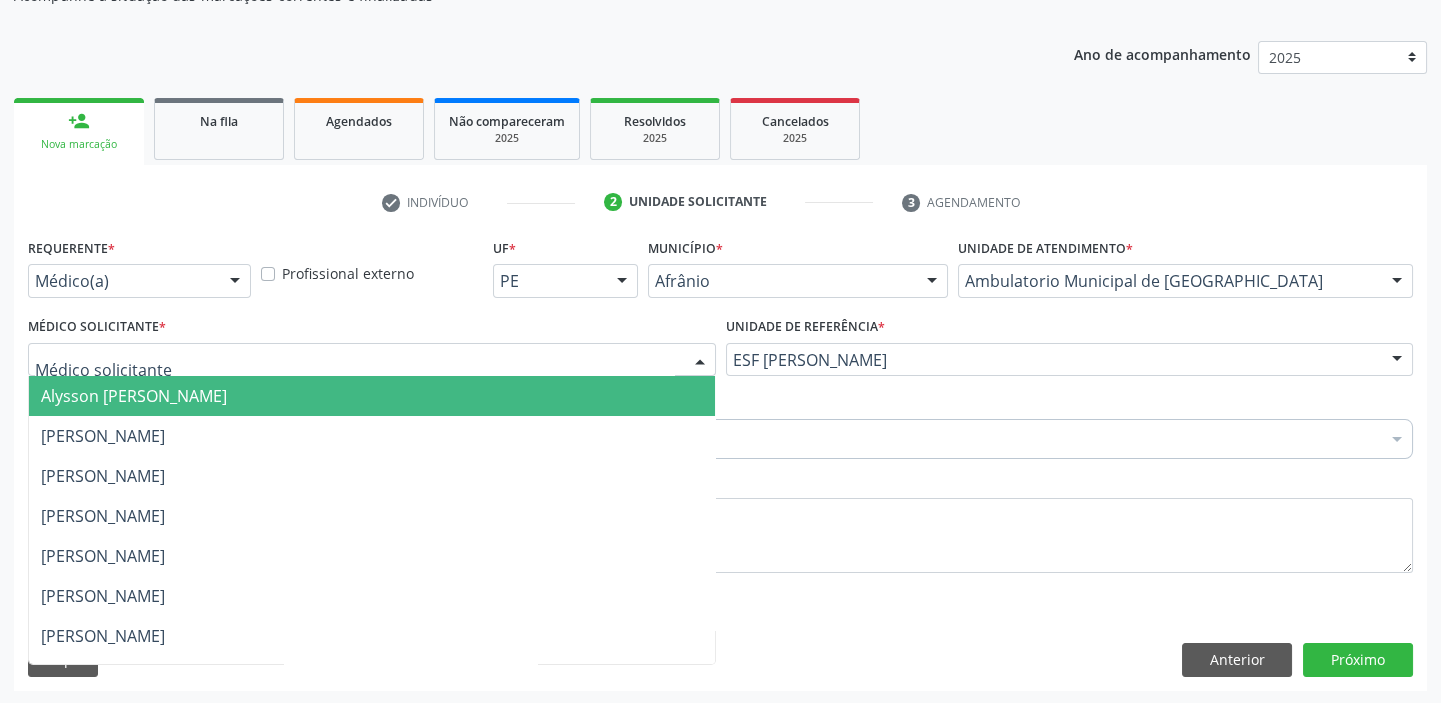 drag, startPoint x: 109, startPoint y: 410, endPoint x: 95, endPoint y: 441, distance: 34.0147 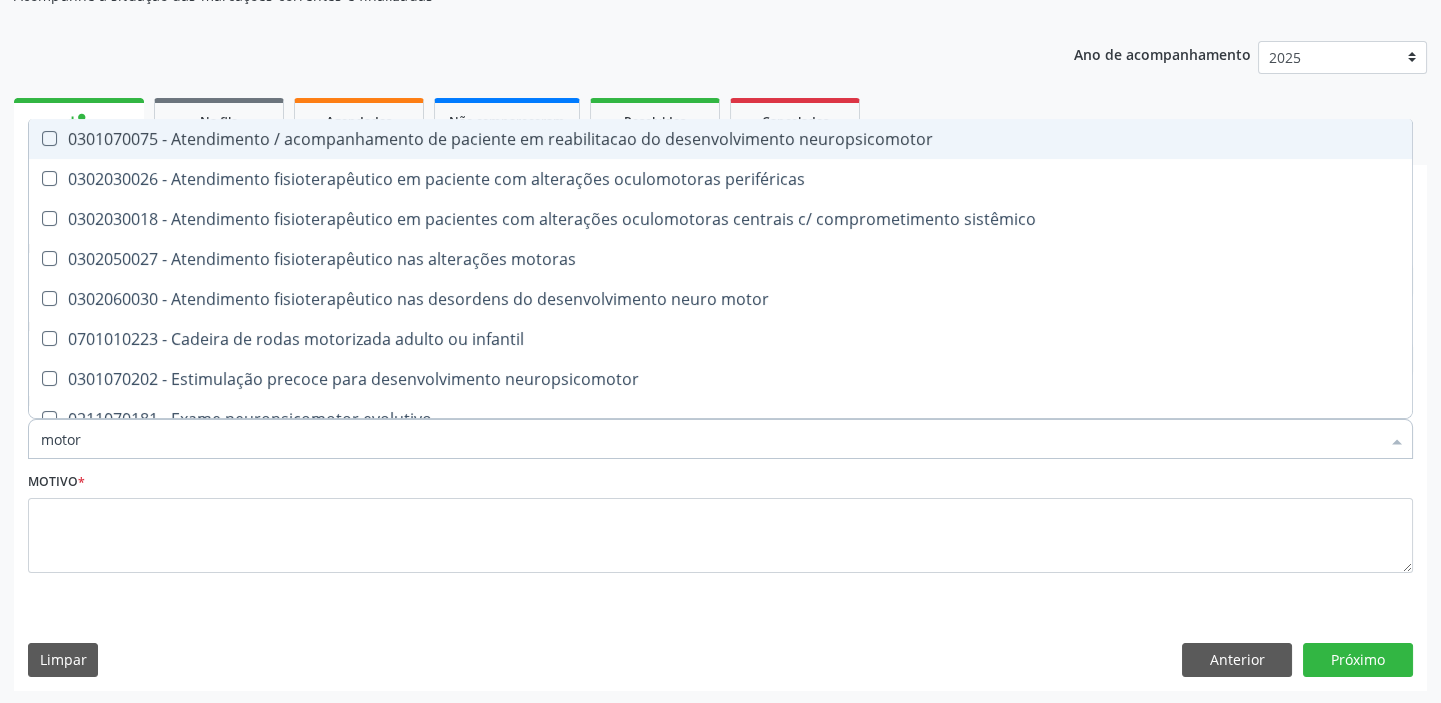 type on "motora" 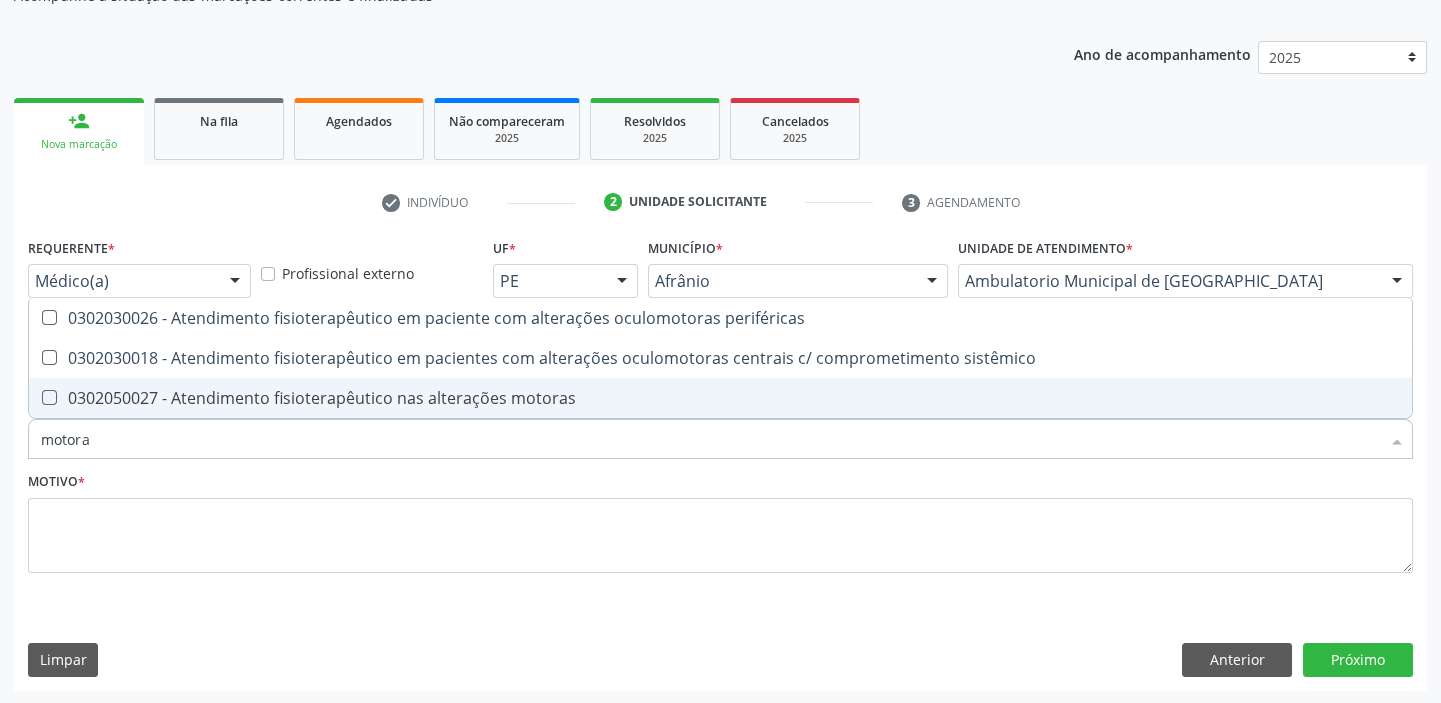 click on "0302050027 - Atendimento fisioterapêutico nas alterações motoras" at bounding box center [720, 398] 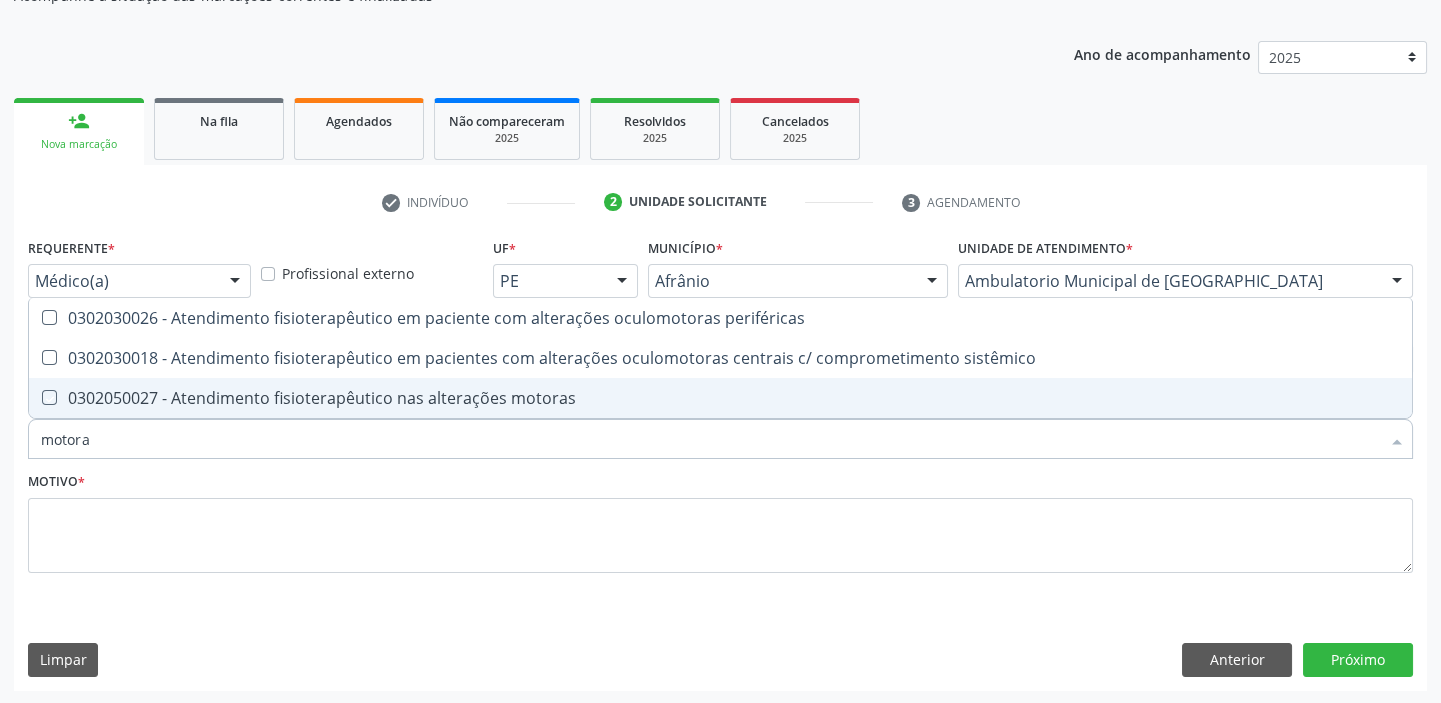 checkbox on "true" 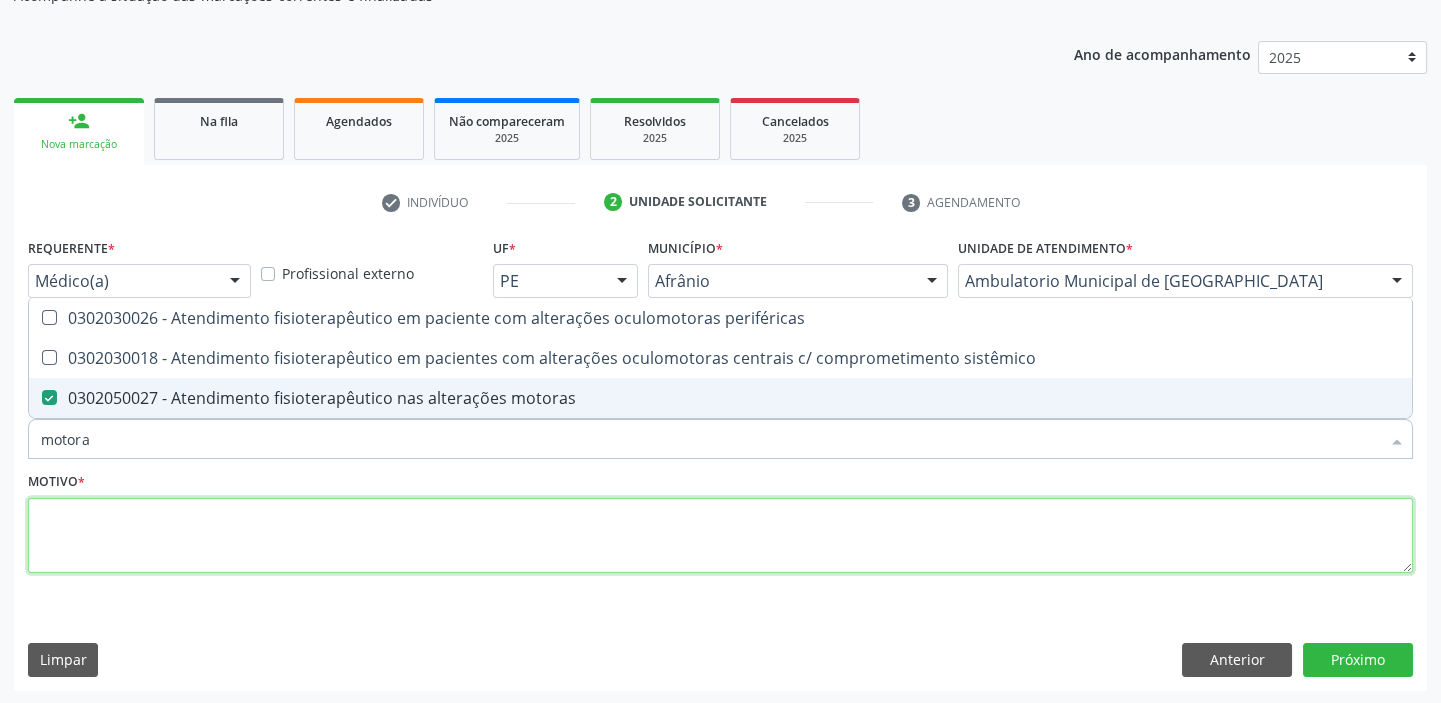 click at bounding box center [720, 536] 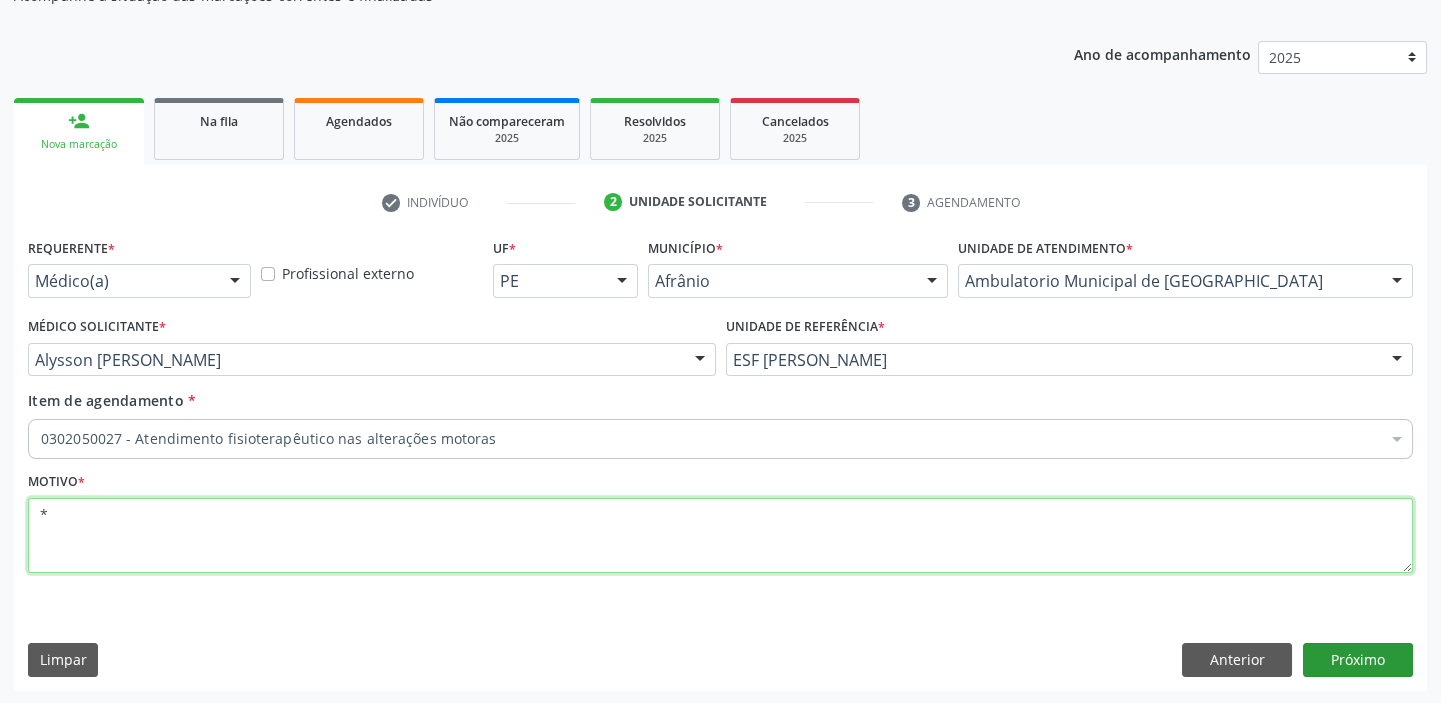 type on "*" 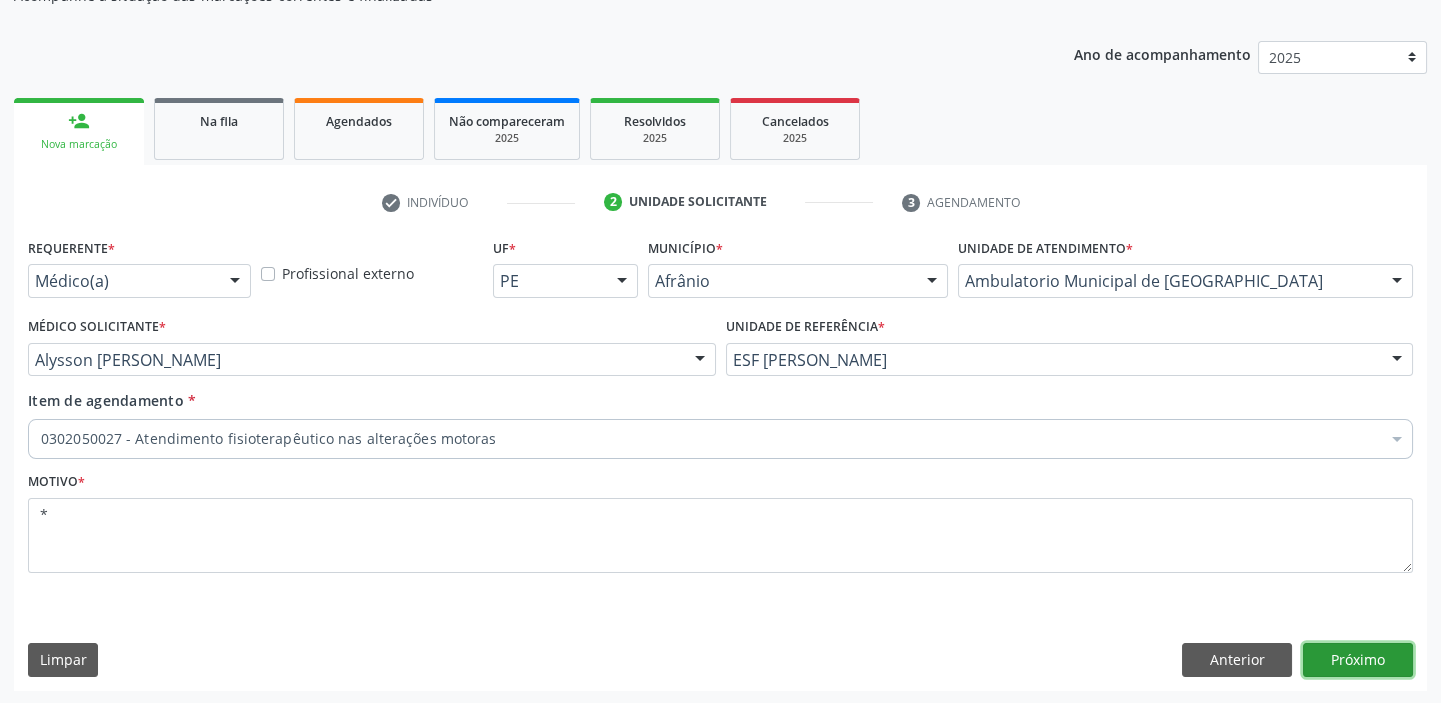 click on "Próximo" at bounding box center (1358, 660) 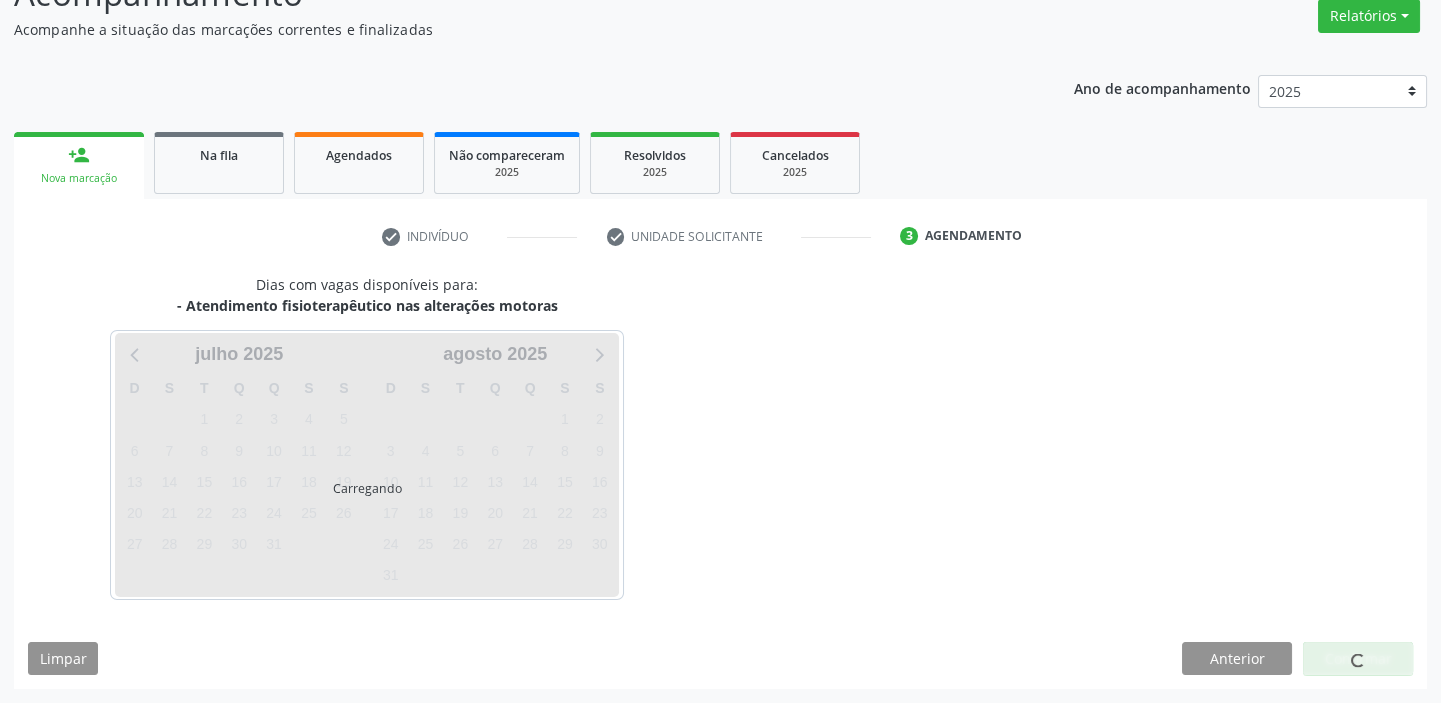scroll, scrollTop: 166, scrollLeft: 0, axis: vertical 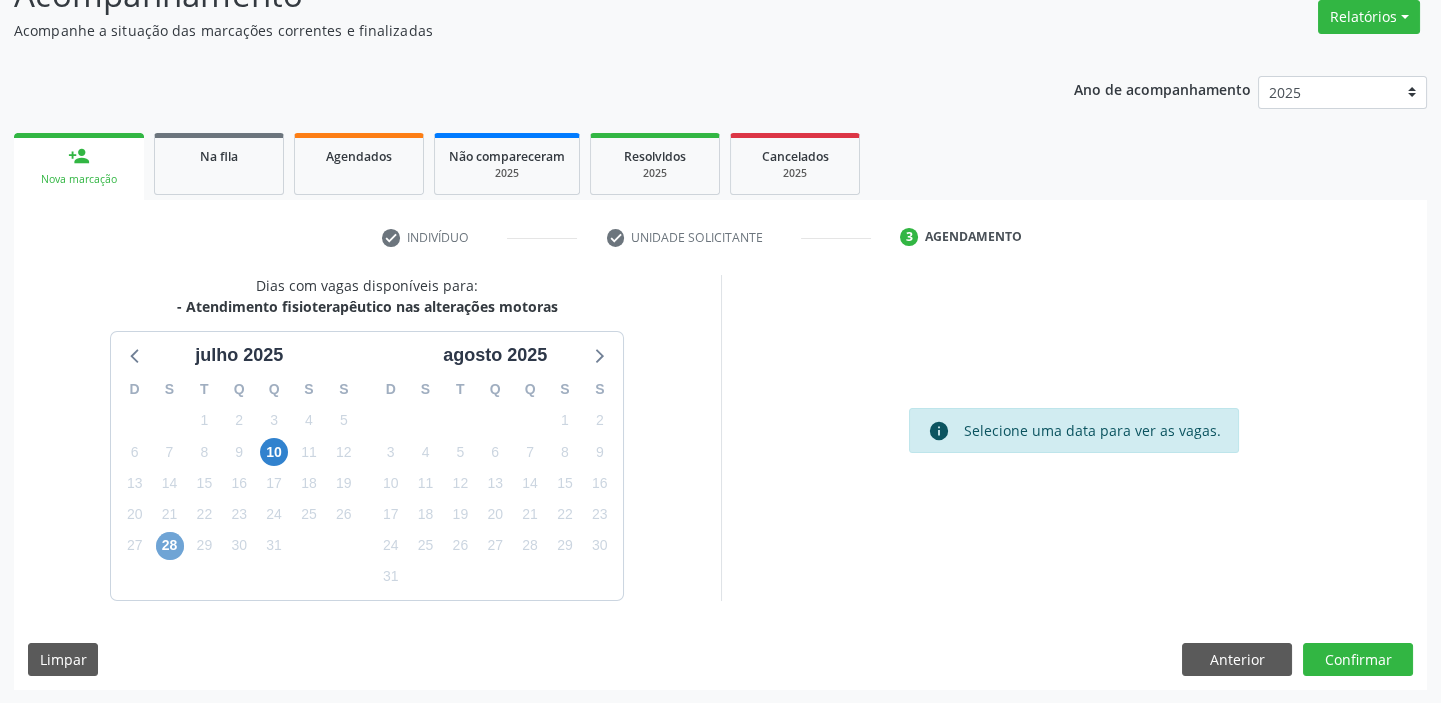 click on "28" at bounding box center (170, 546) 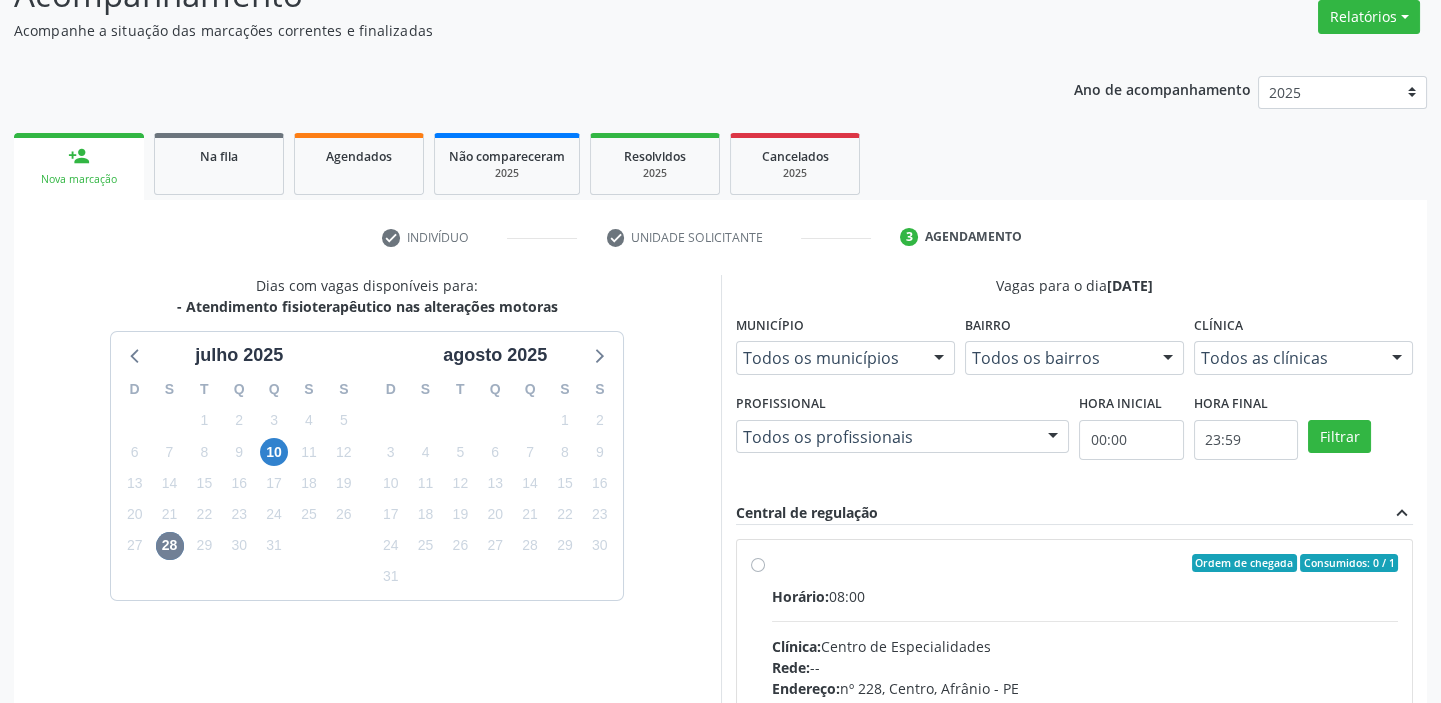 click on "Ordem de chegada
Consumidos: 0 / 1
Horário:   08:00
Clínica:  Centro de Especialidades
Rede:
--
Endereço:   nº 228, Centro, Afrânio - PE
Telefone:   --
Profissional:
--
Informações adicionais sobre o atendimento
Idade de atendimento:
Sem restrição
Gênero(s) atendido(s):
Sem restrição
Informações adicionais:
--" at bounding box center (1085, 707) 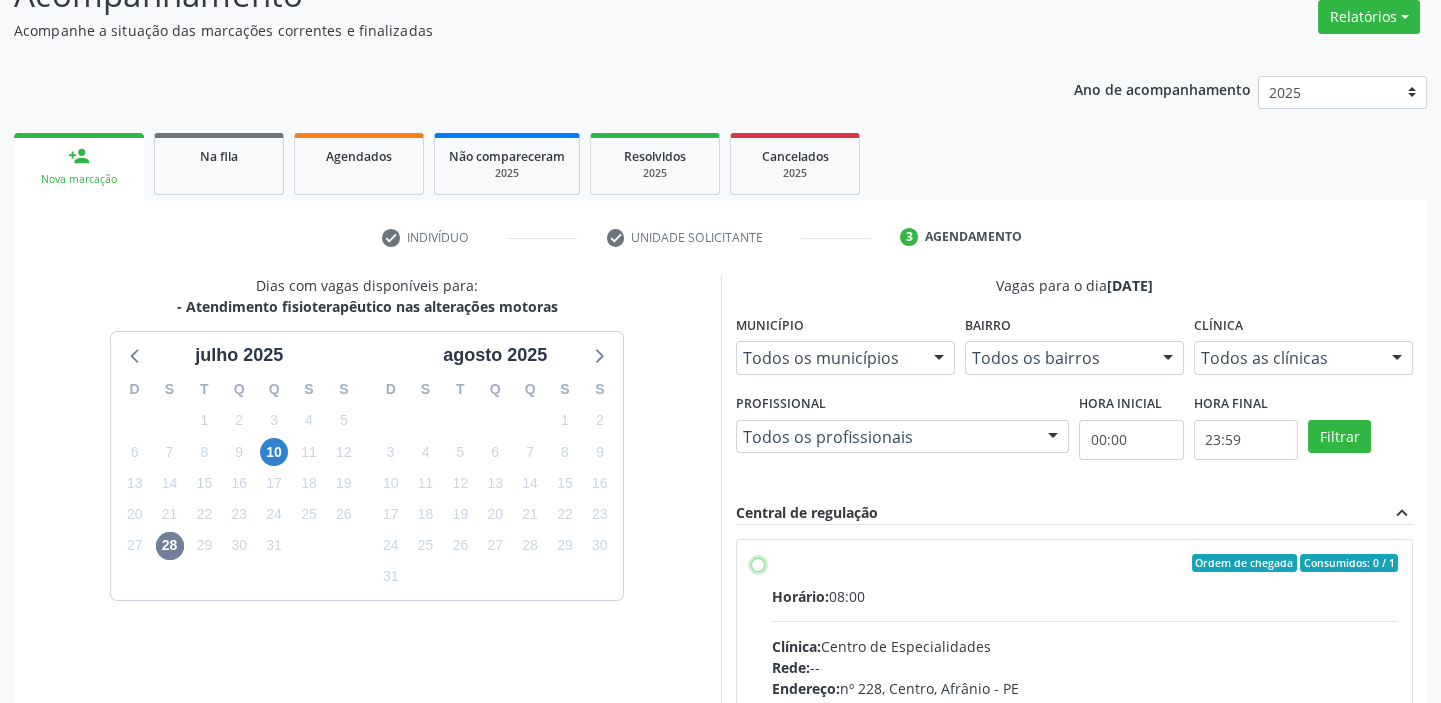 radio on "true" 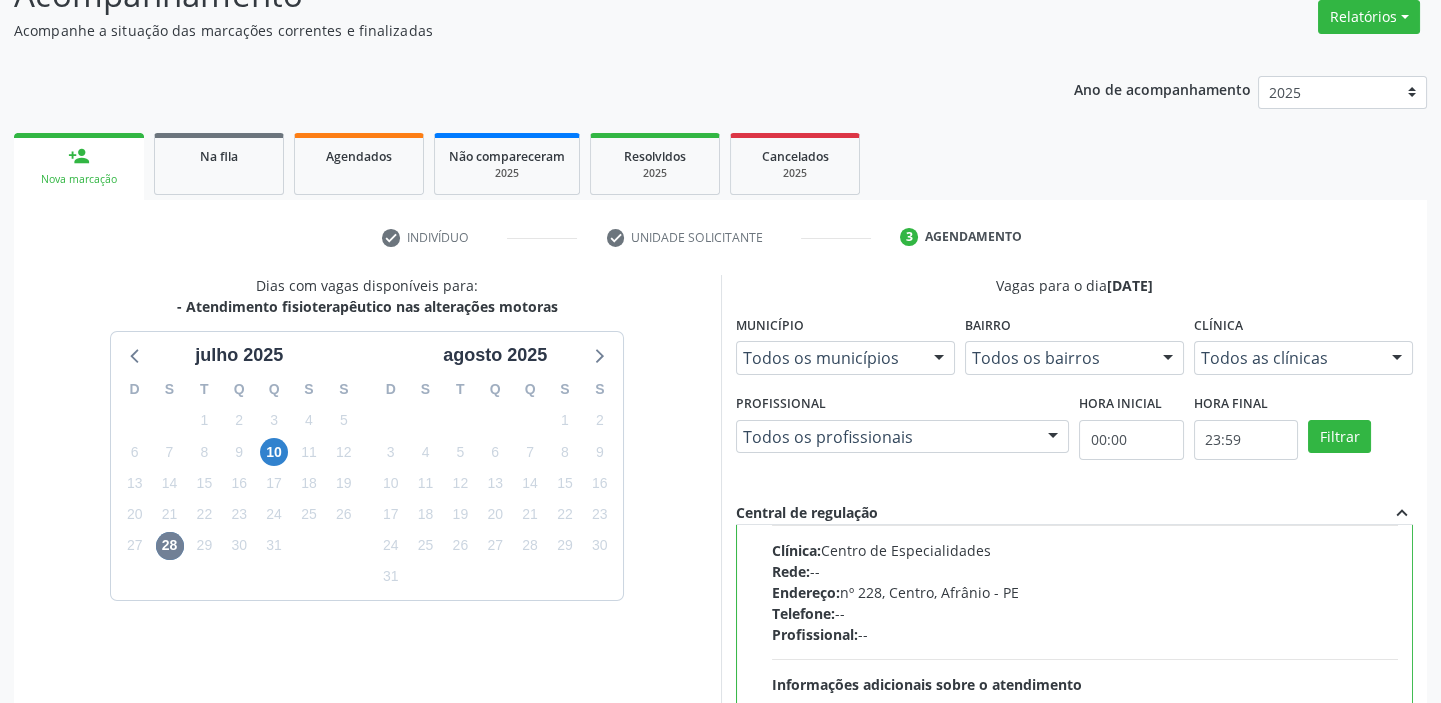 scroll, scrollTop: 99, scrollLeft: 0, axis: vertical 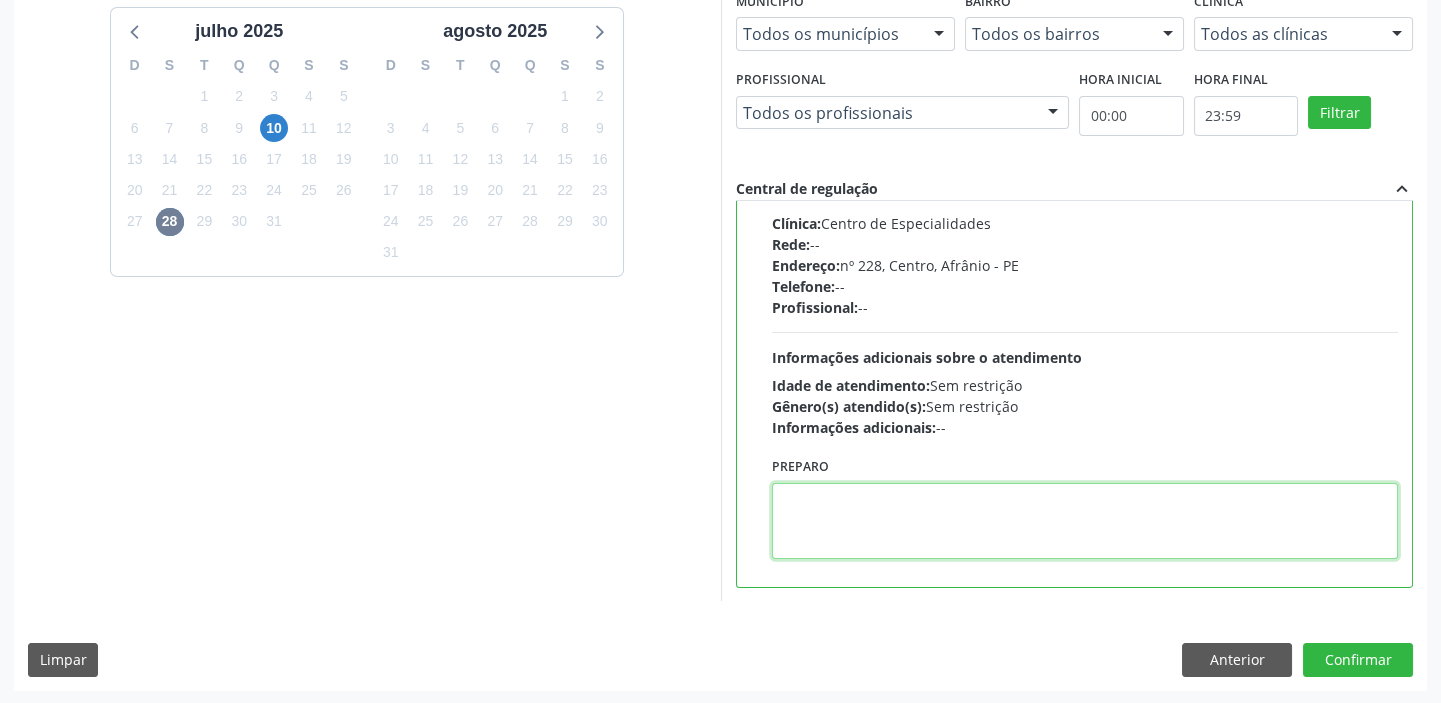 click at bounding box center [1085, 521] 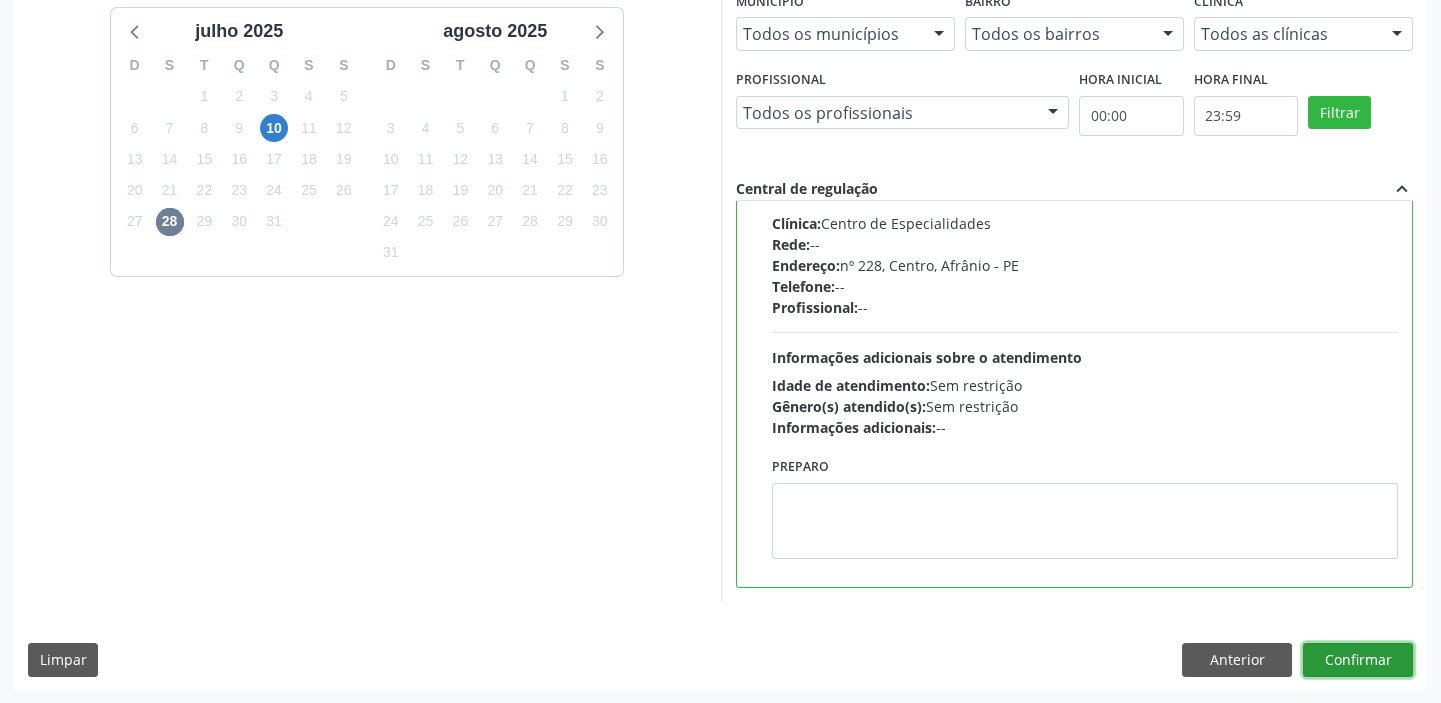 click on "Confirmar" at bounding box center [1358, 660] 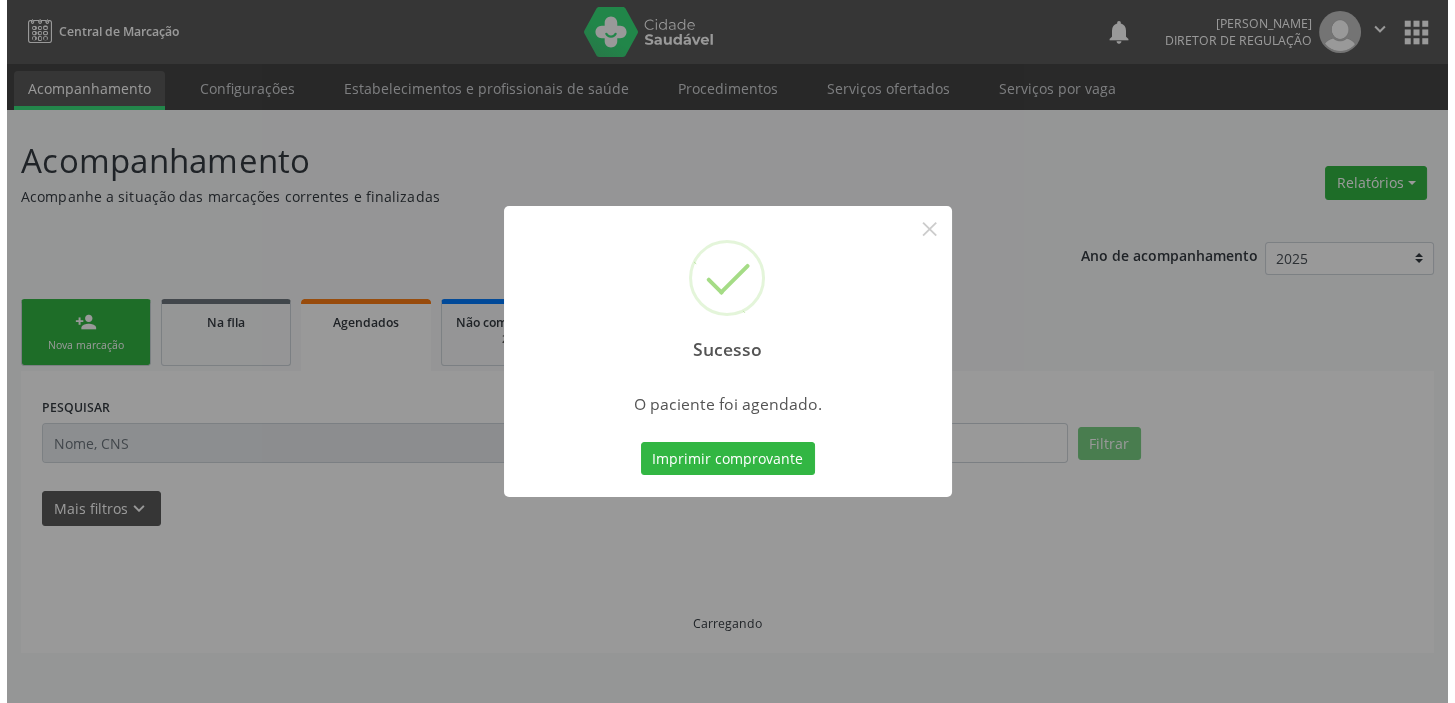 scroll, scrollTop: 0, scrollLeft: 0, axis: both 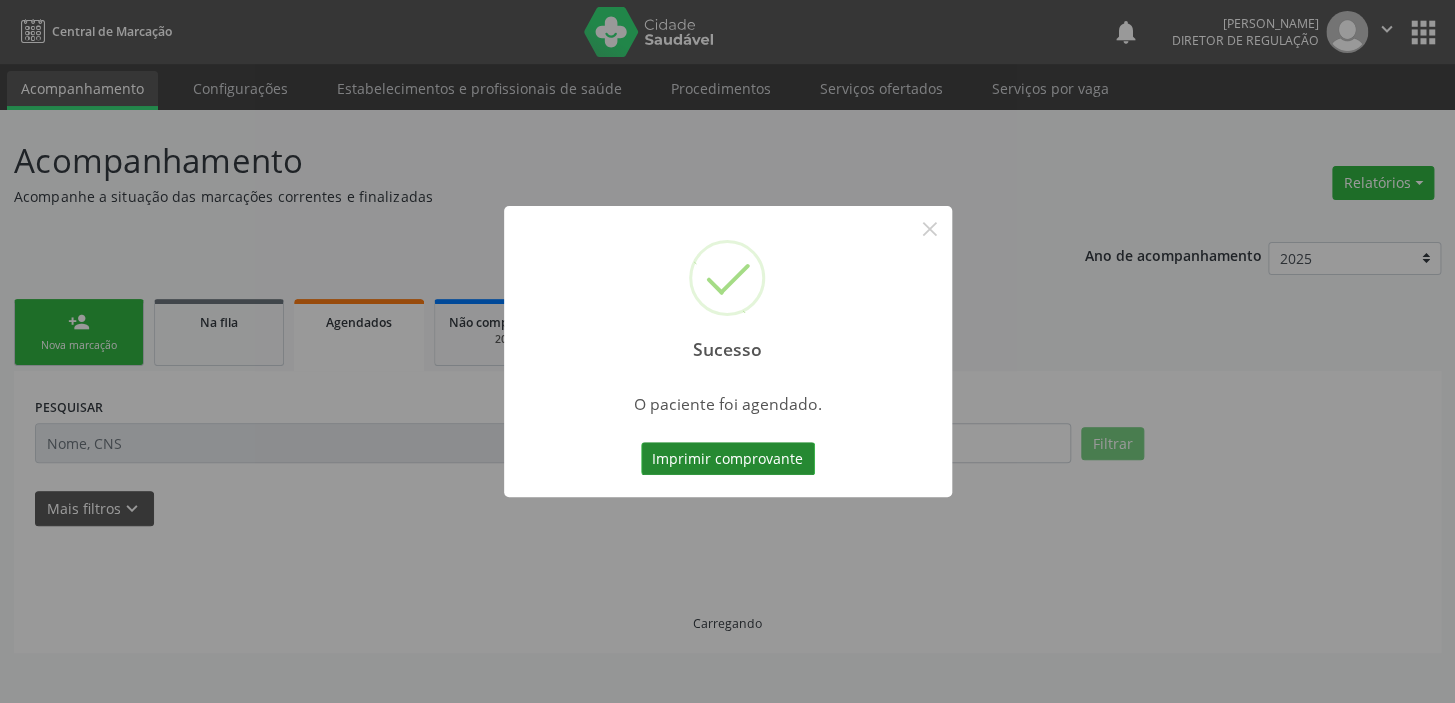 click on "Imprimir comprovante" at bounding box center (728, 459) 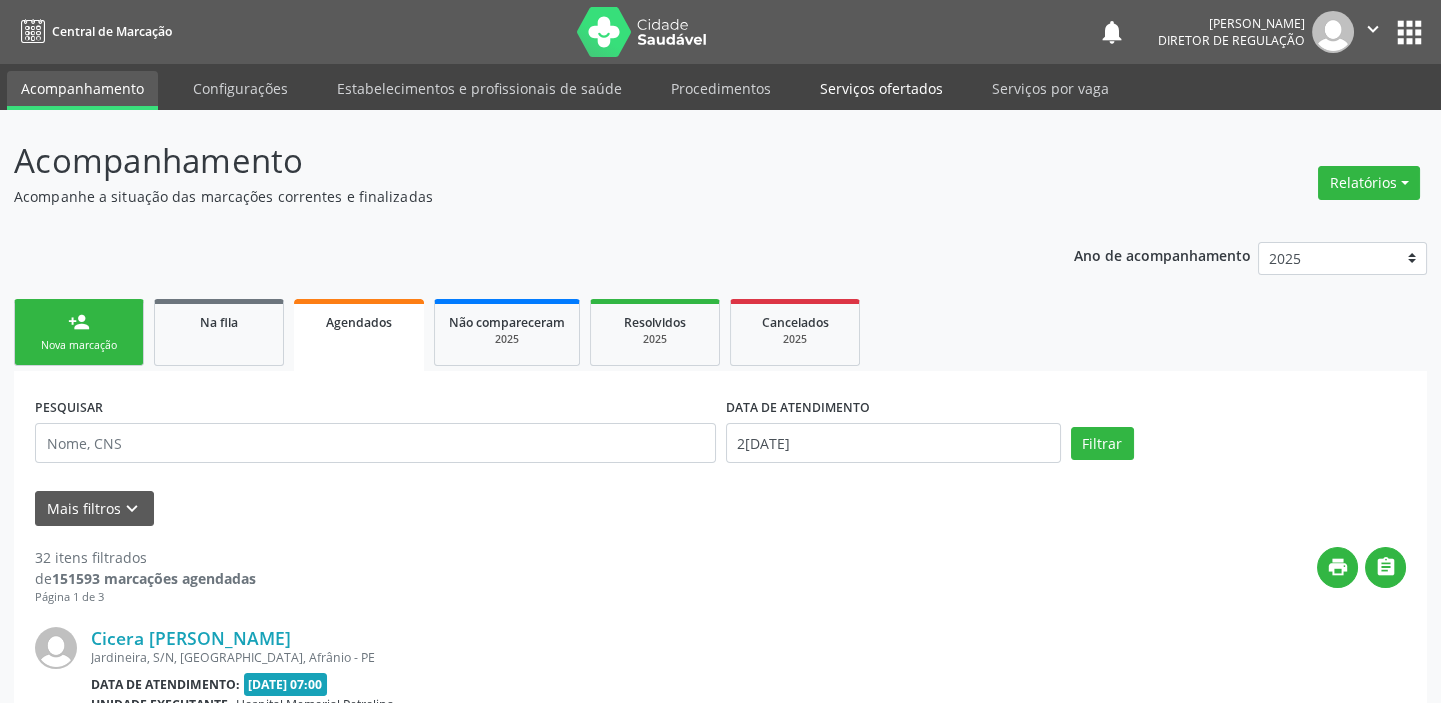 click on "Serviços ofertados" at bounding box center (881, 88) 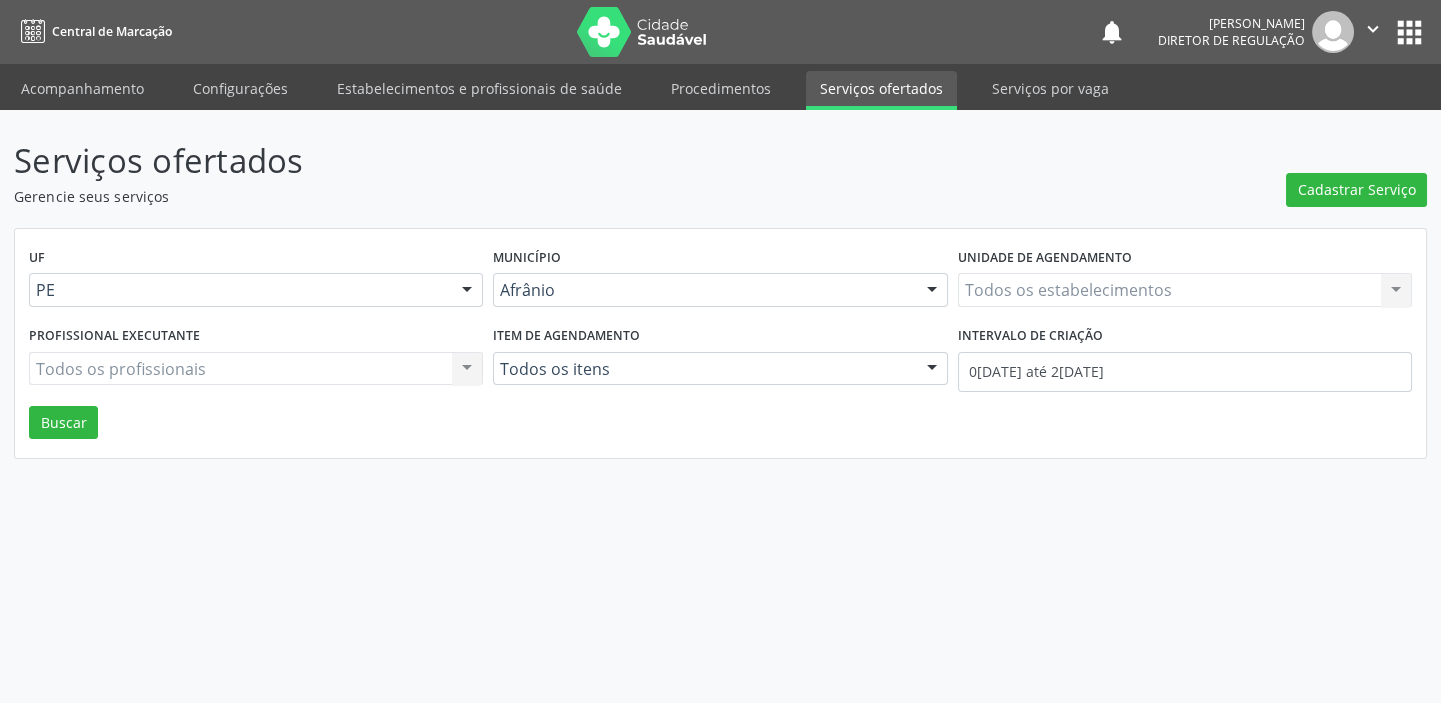 click on "Serviços ofertados" at bounding box center (881, 90) 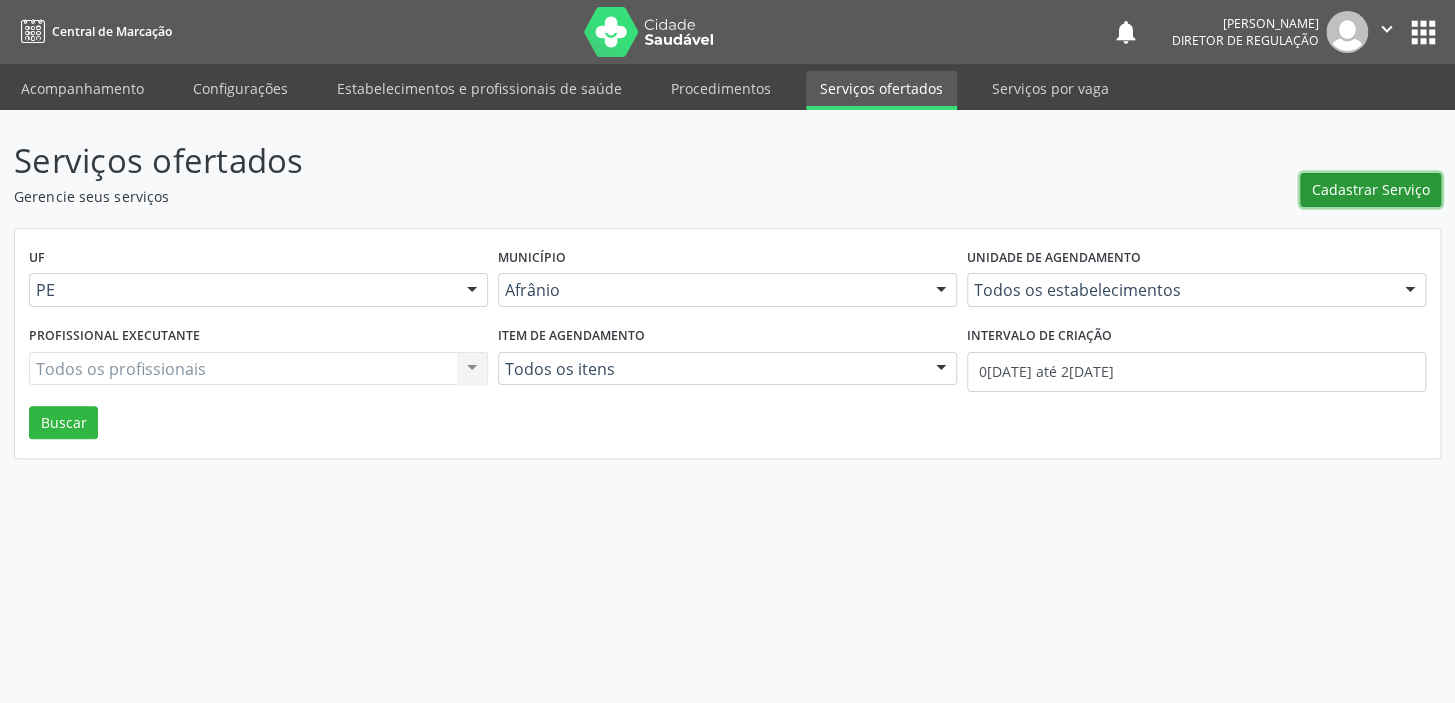 click on "Cadastrar Serviço" at bounding box center (1371, 189) 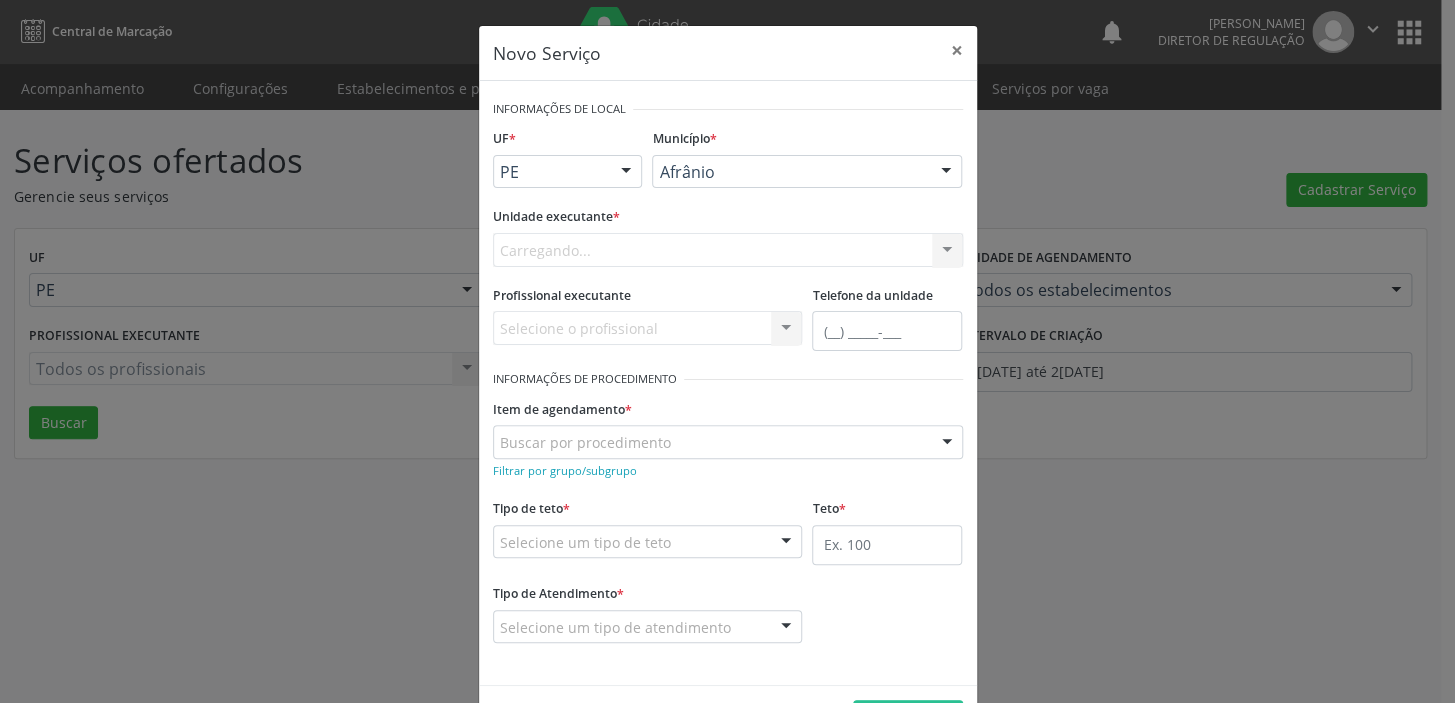 scroll, scrollTop: 0, scrollLeft: 0, axis: both 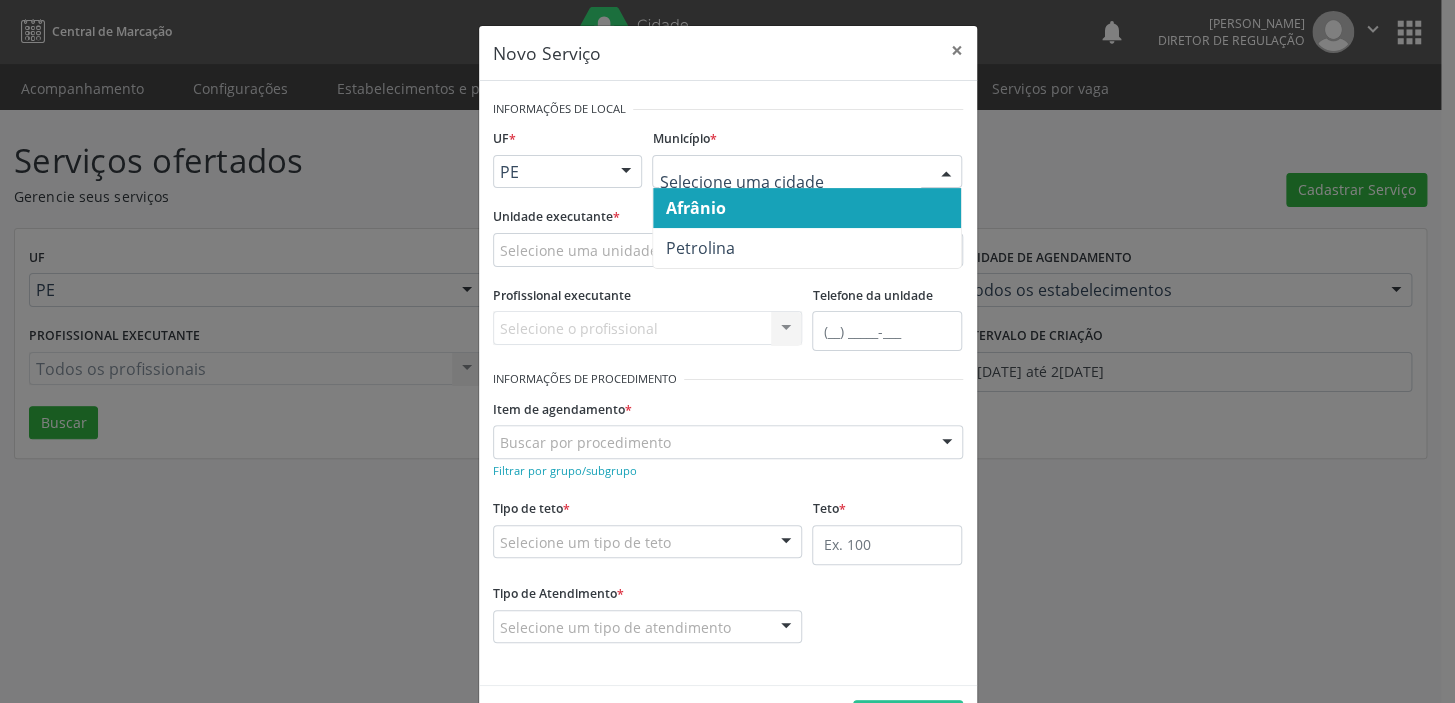 click on "Afrânio" at bounding box center [695, 208] 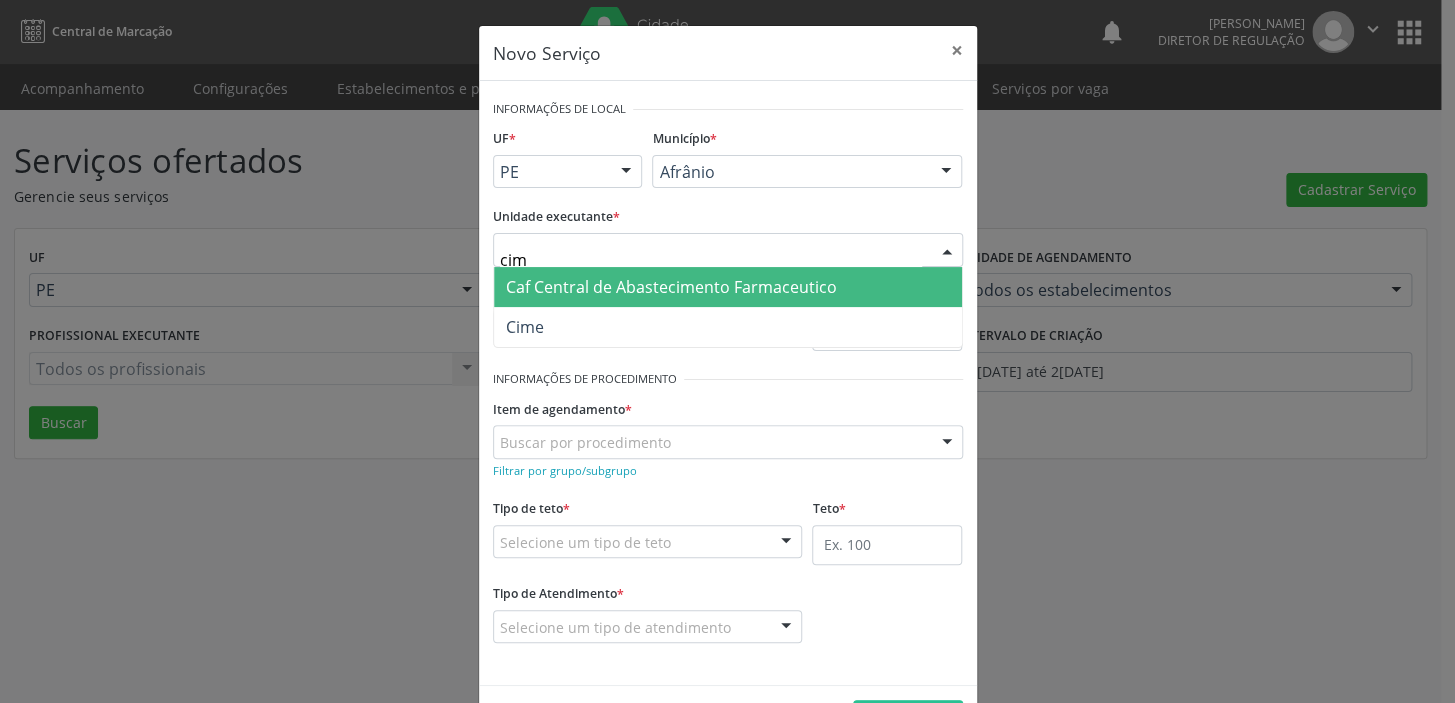 type on "cime" 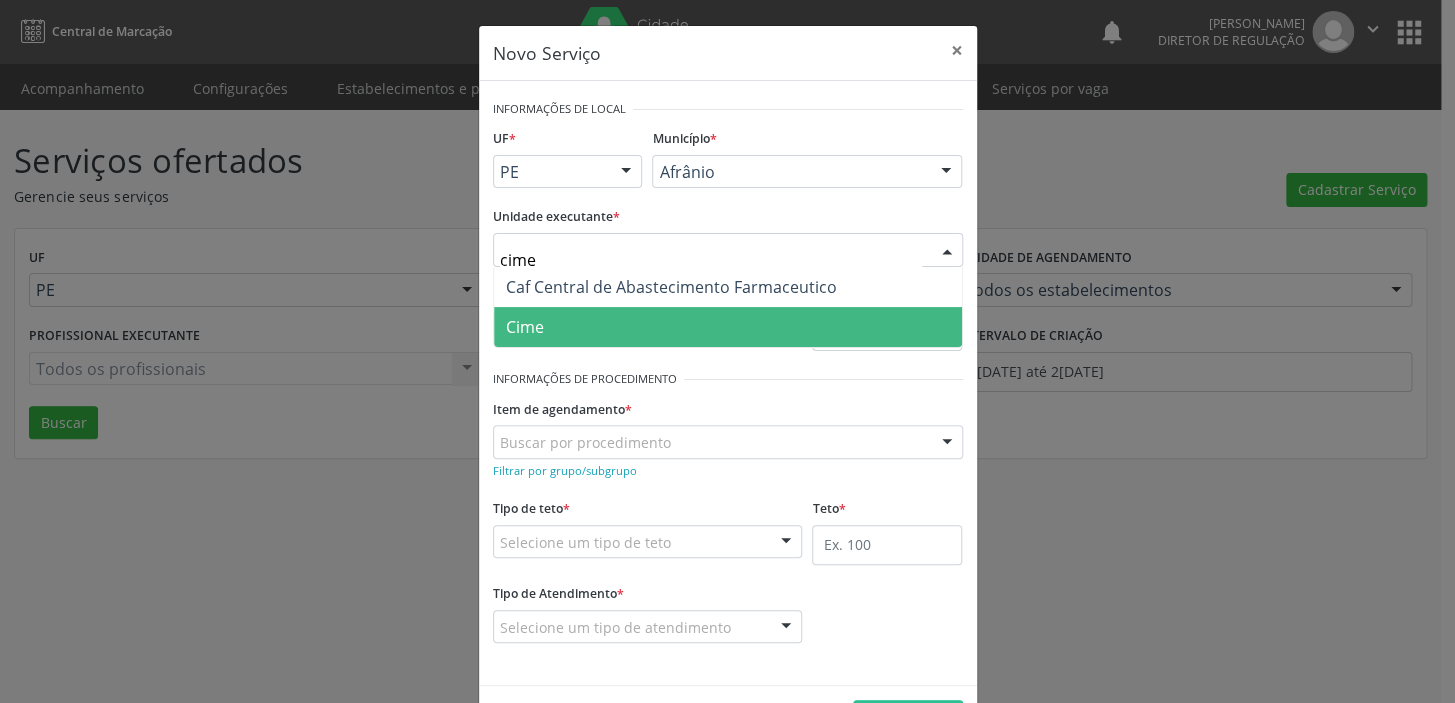 click on "Cime" at bounding box center [728, 327] 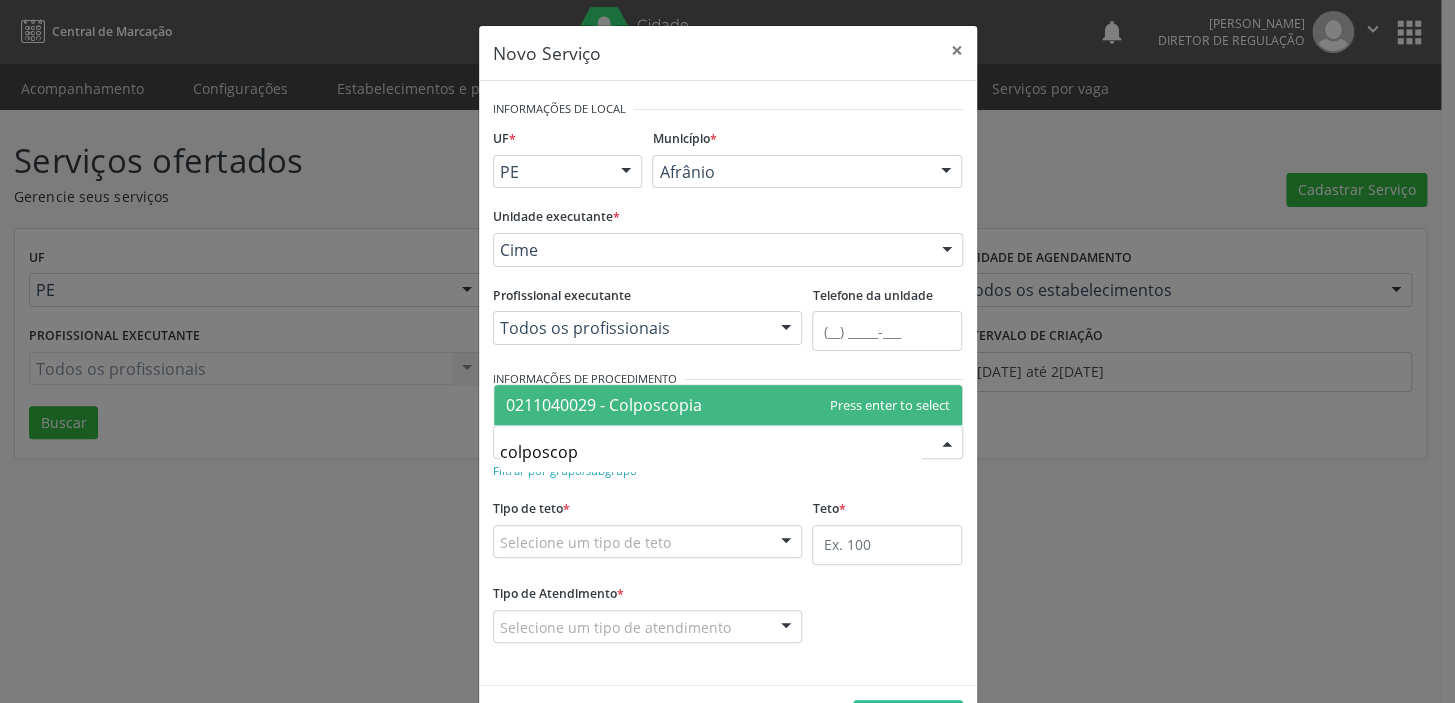 type on "colposcopi" 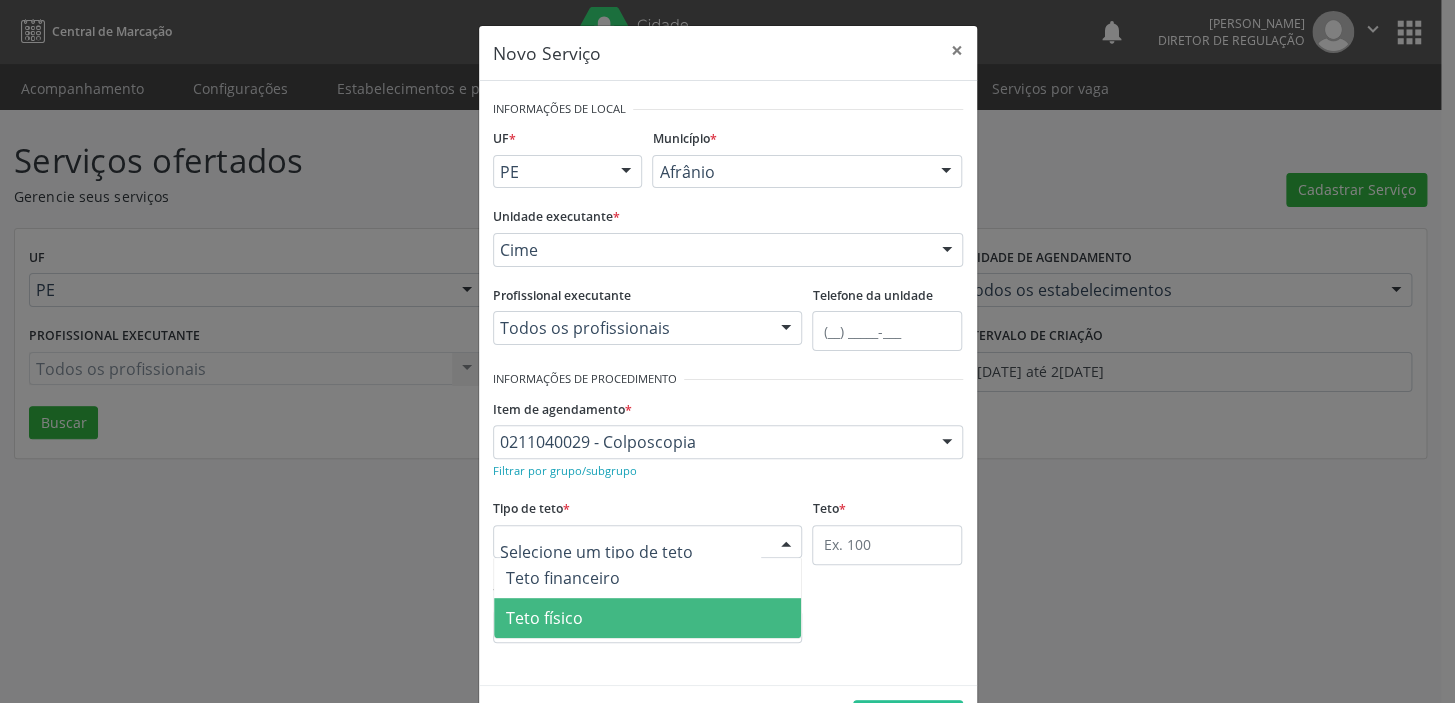 drag, startPoint x: 522, startPoint y: 620, endPoint x: 600, endPoint y: 615, distance: 78.160095 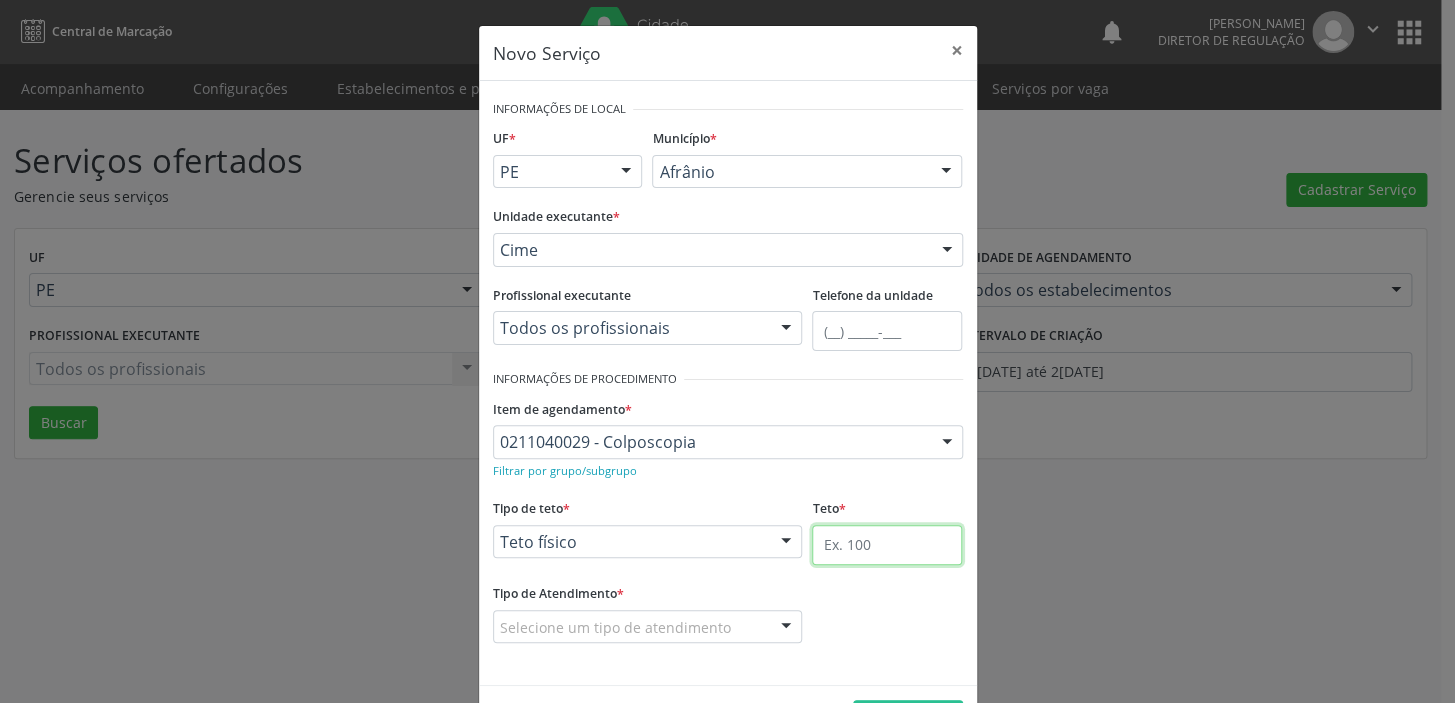 click at bounding box center (887, 545) 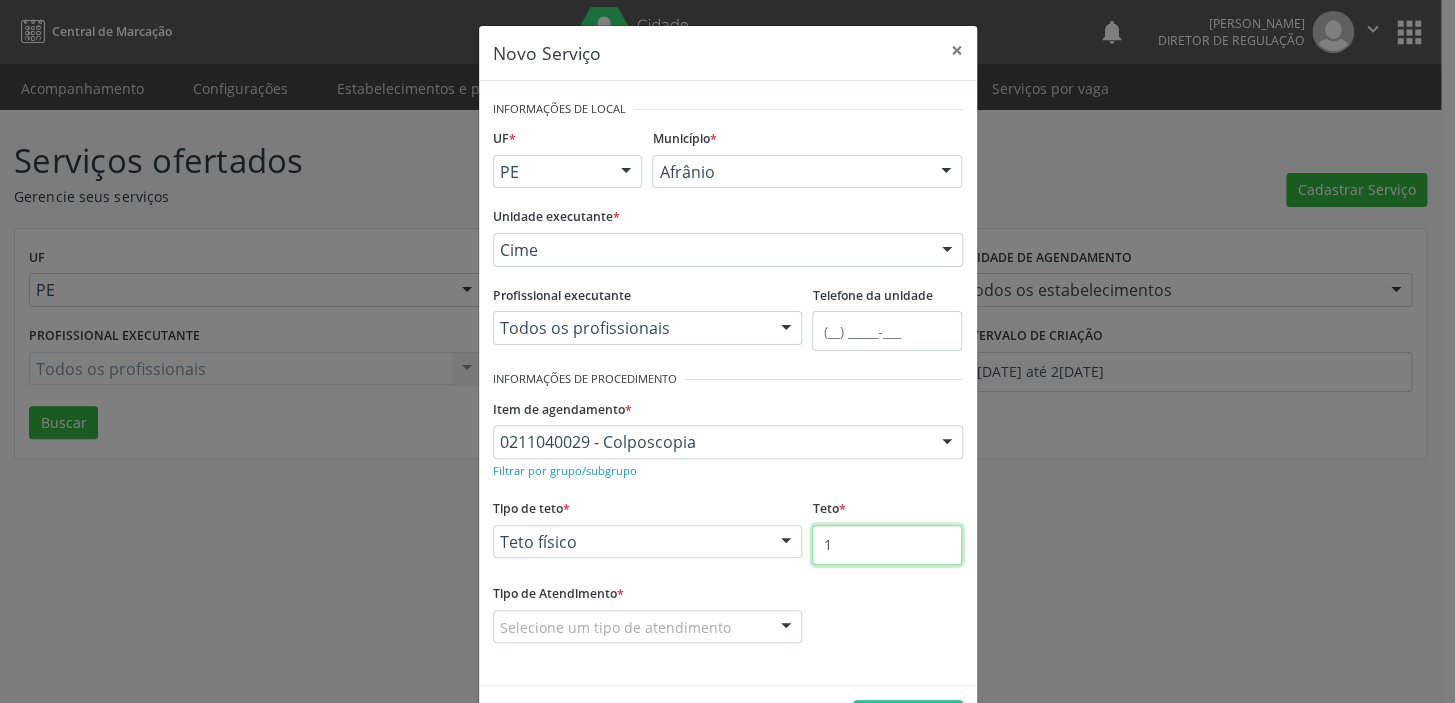 type on "1" 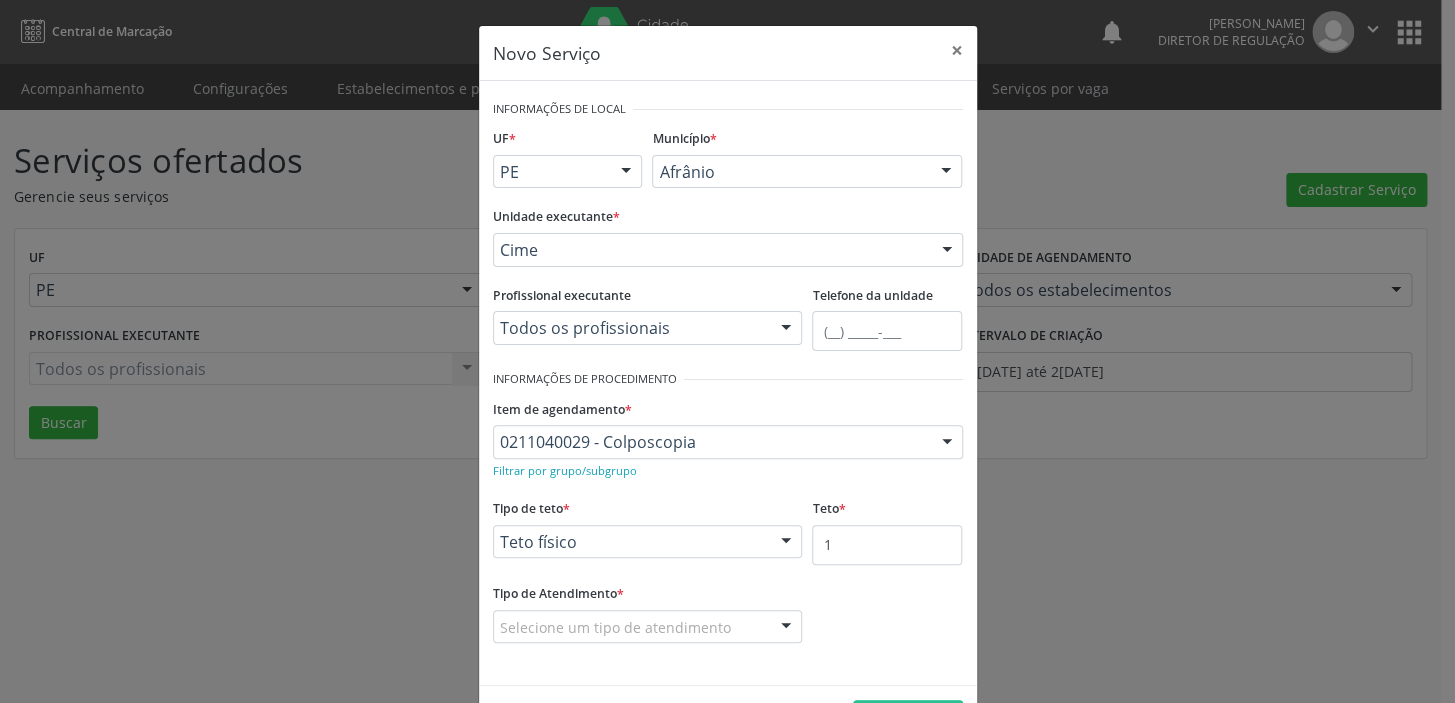 click on "Selecione um tipo de atendimento" at bounding box center [648, 627] 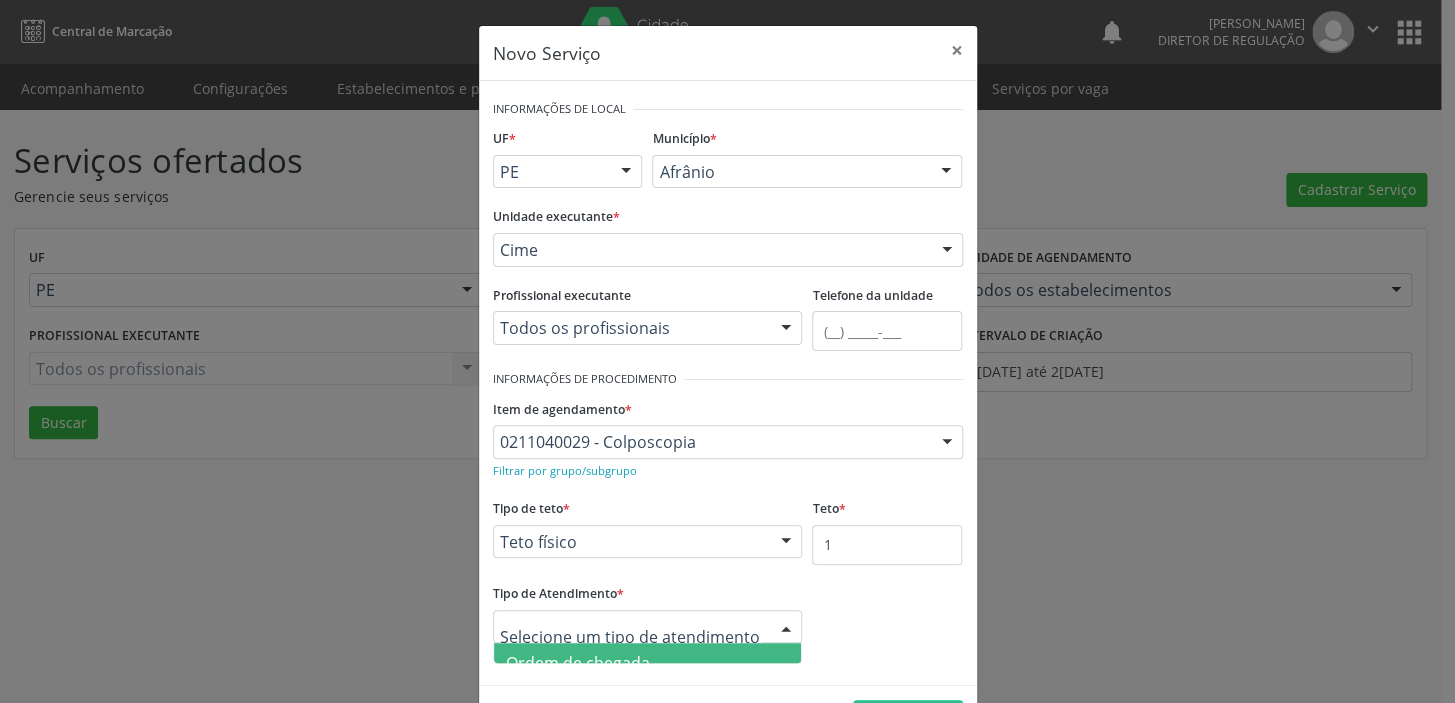 click on "Ordem de chegada" at bounding box center (578, 663) 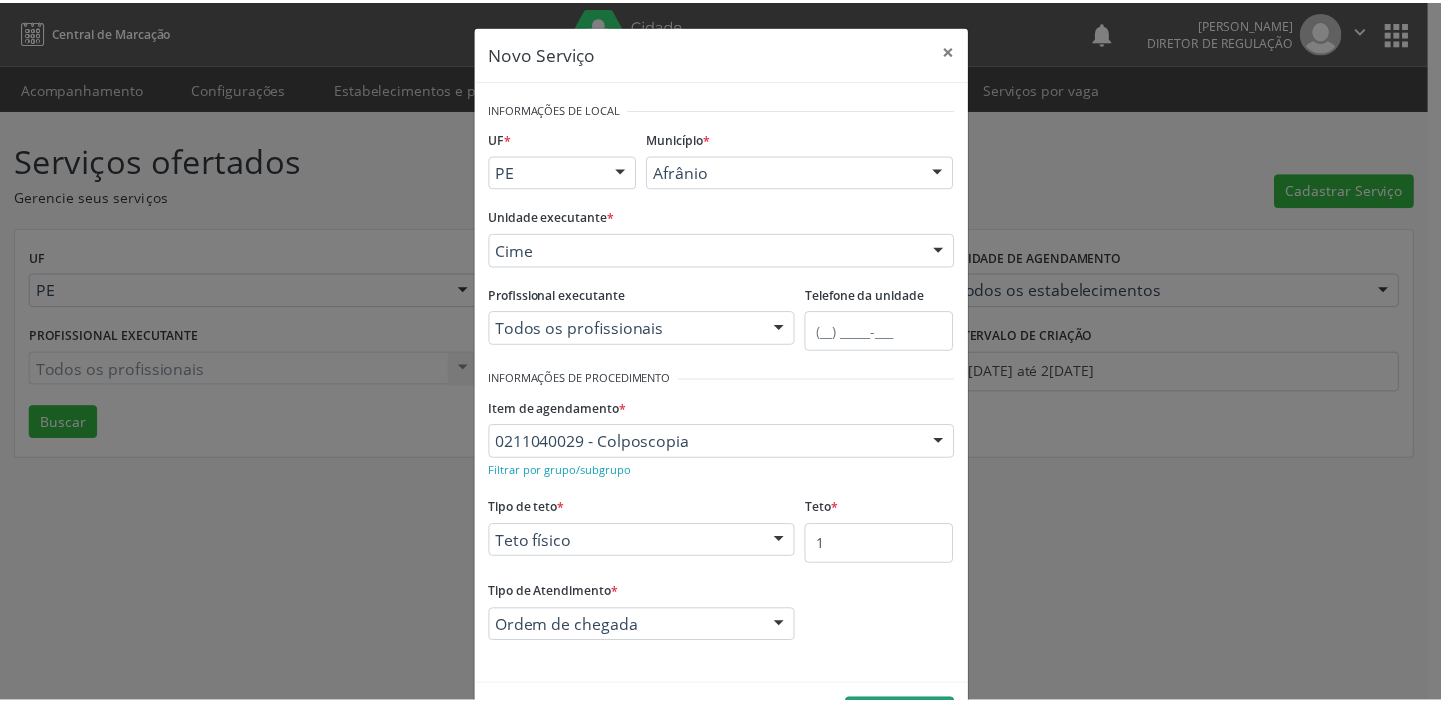 scroll, scrollTop: 69, scrollLeft: 0, axis: vertical 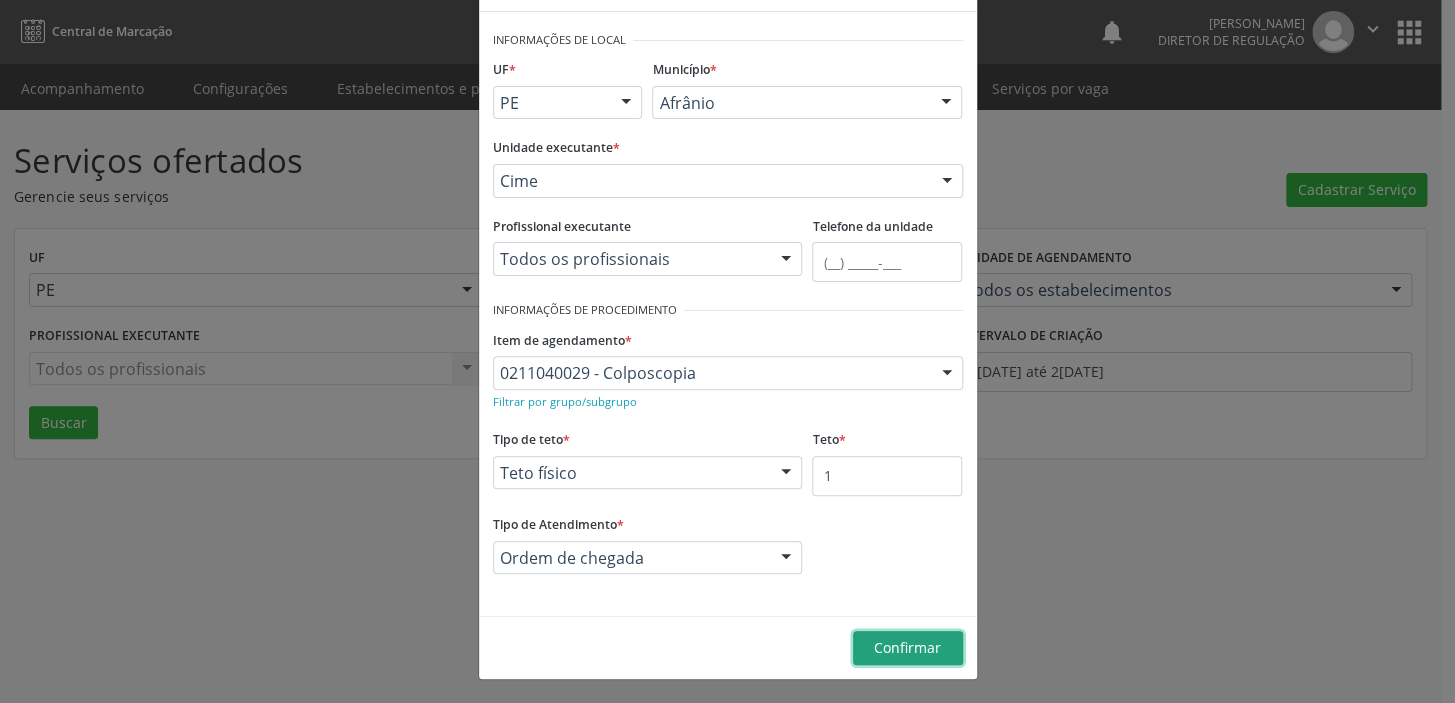 click on "Confirmar" at bounding box center [907, 647] 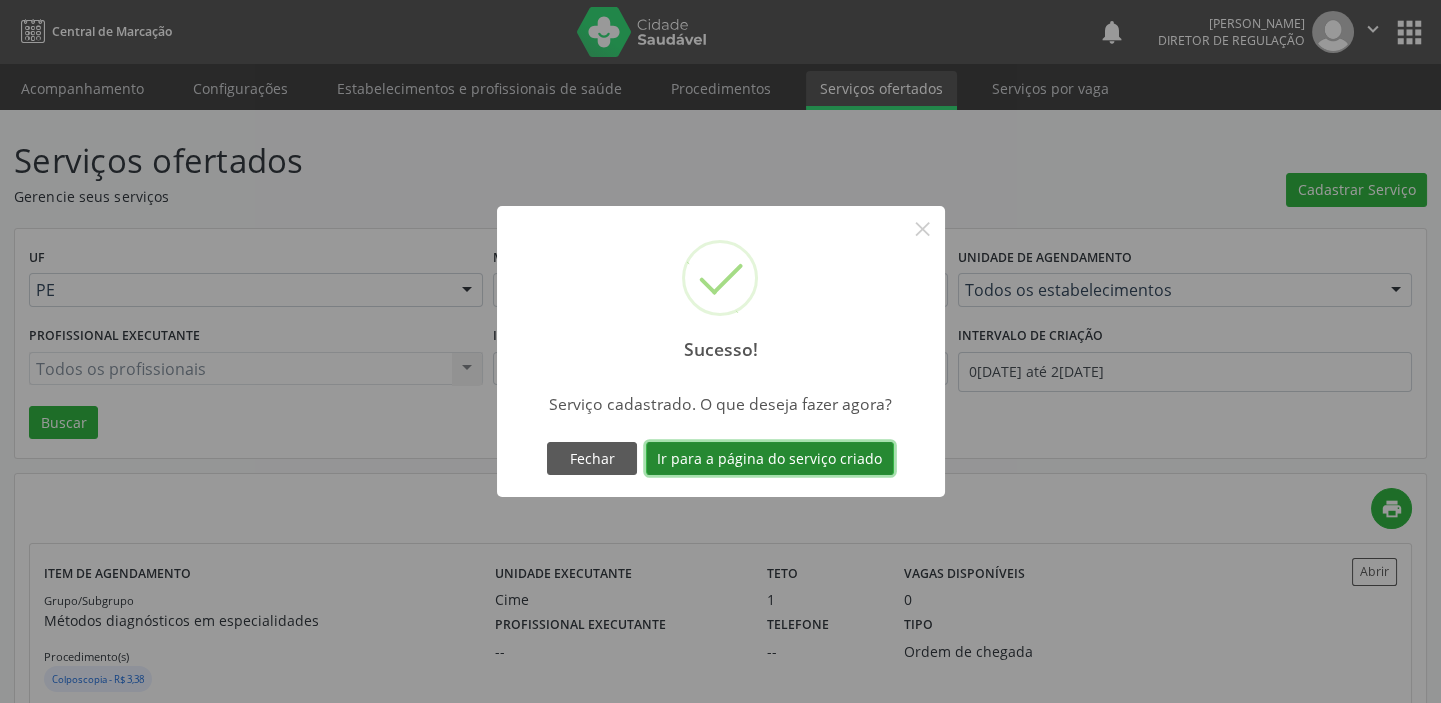 click on "Ir para a página do serviço criado" at bounding box center (770, 459) 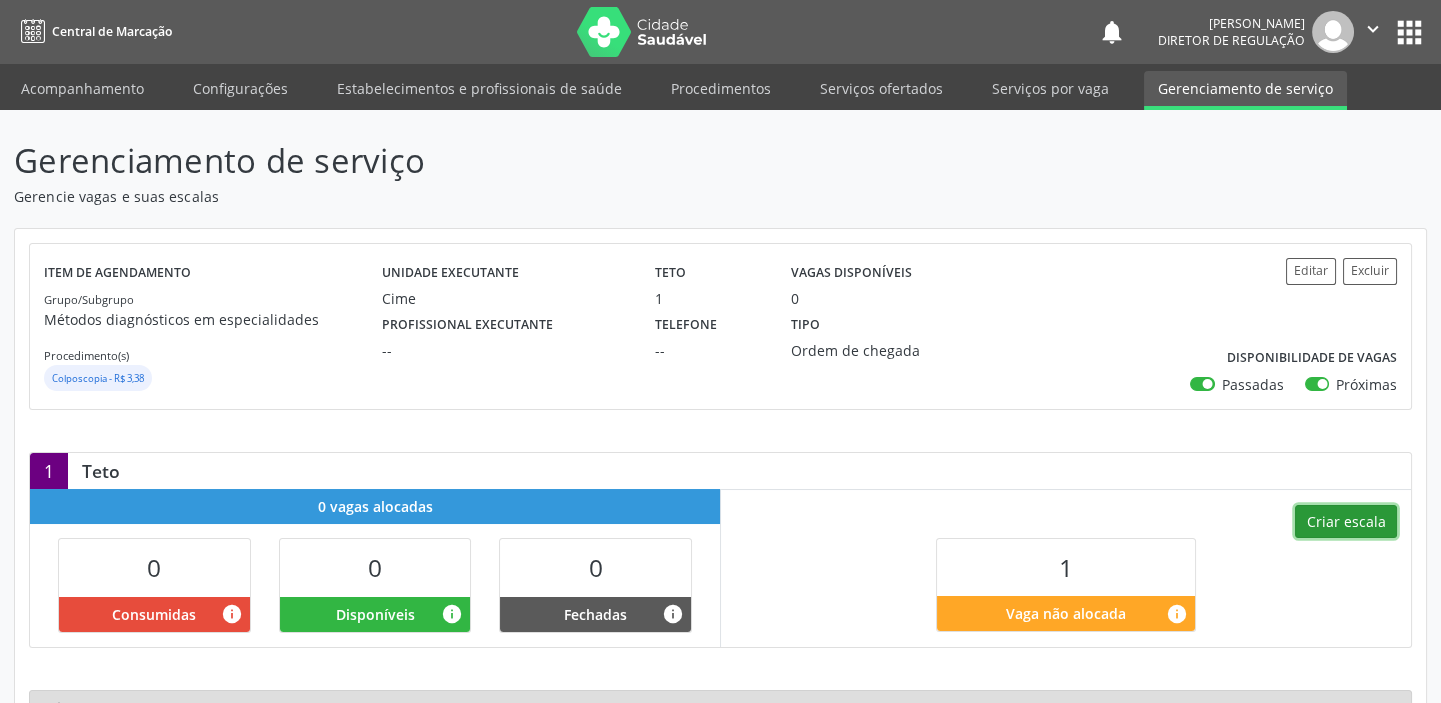 click on "Criar escala" at bounding box center [1346, 522] 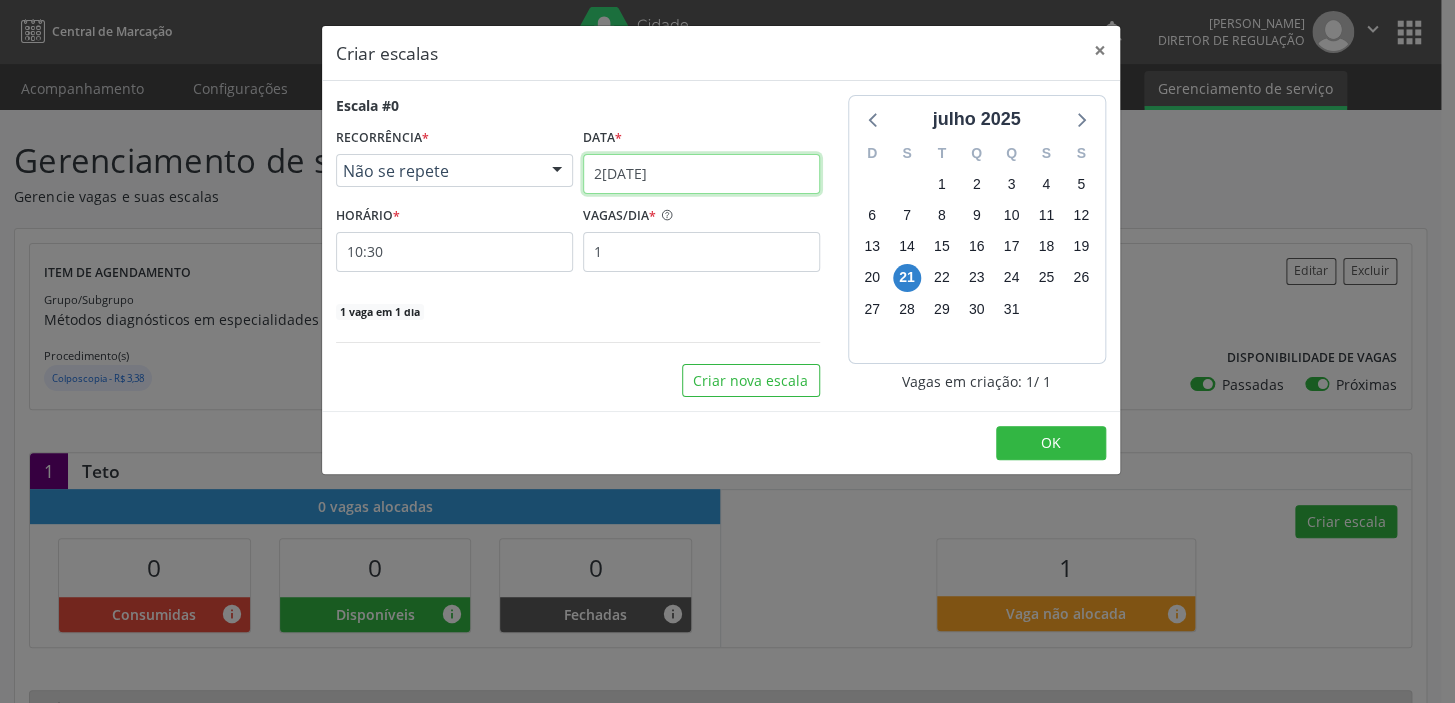 click on "[DATE]" at bounding box center (701, 174) 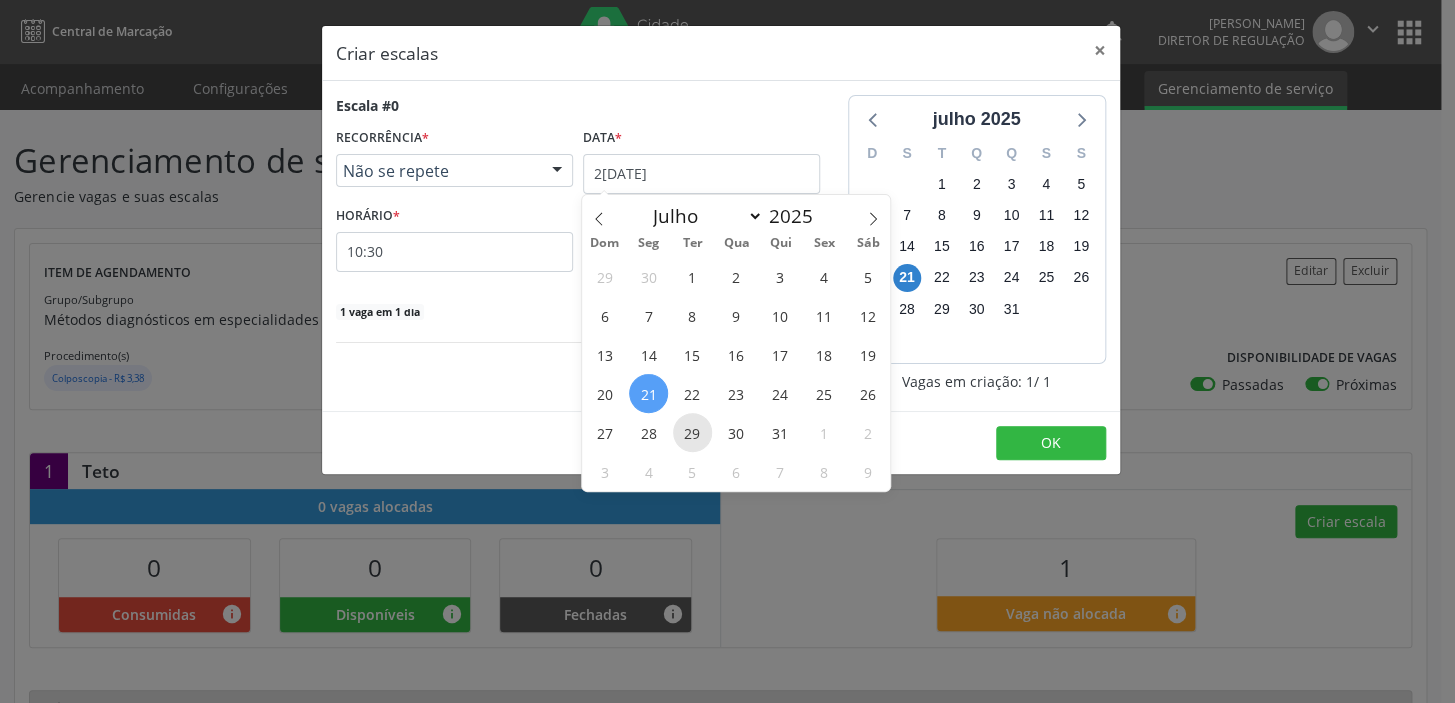 click on "29" at bounding box center (692, 432) 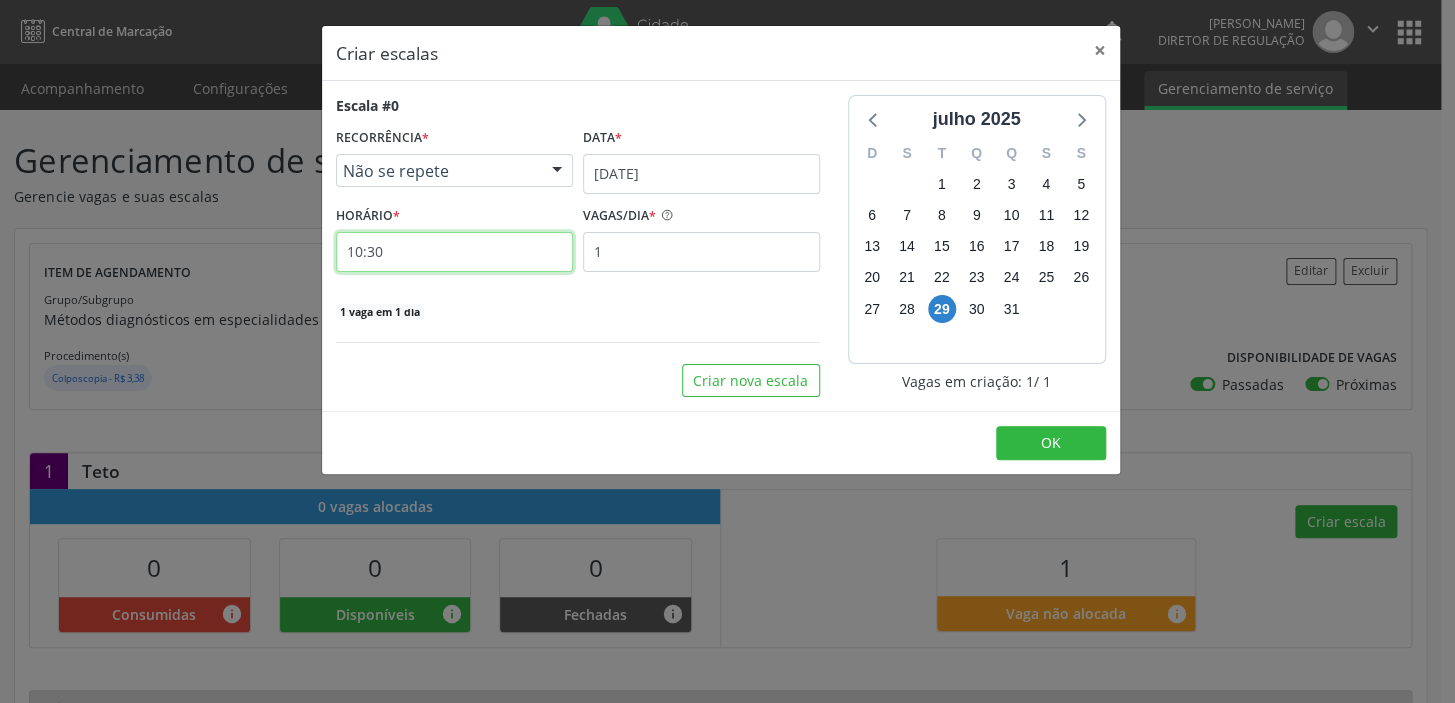 click on "10:30" at bounding box center [454, 252] 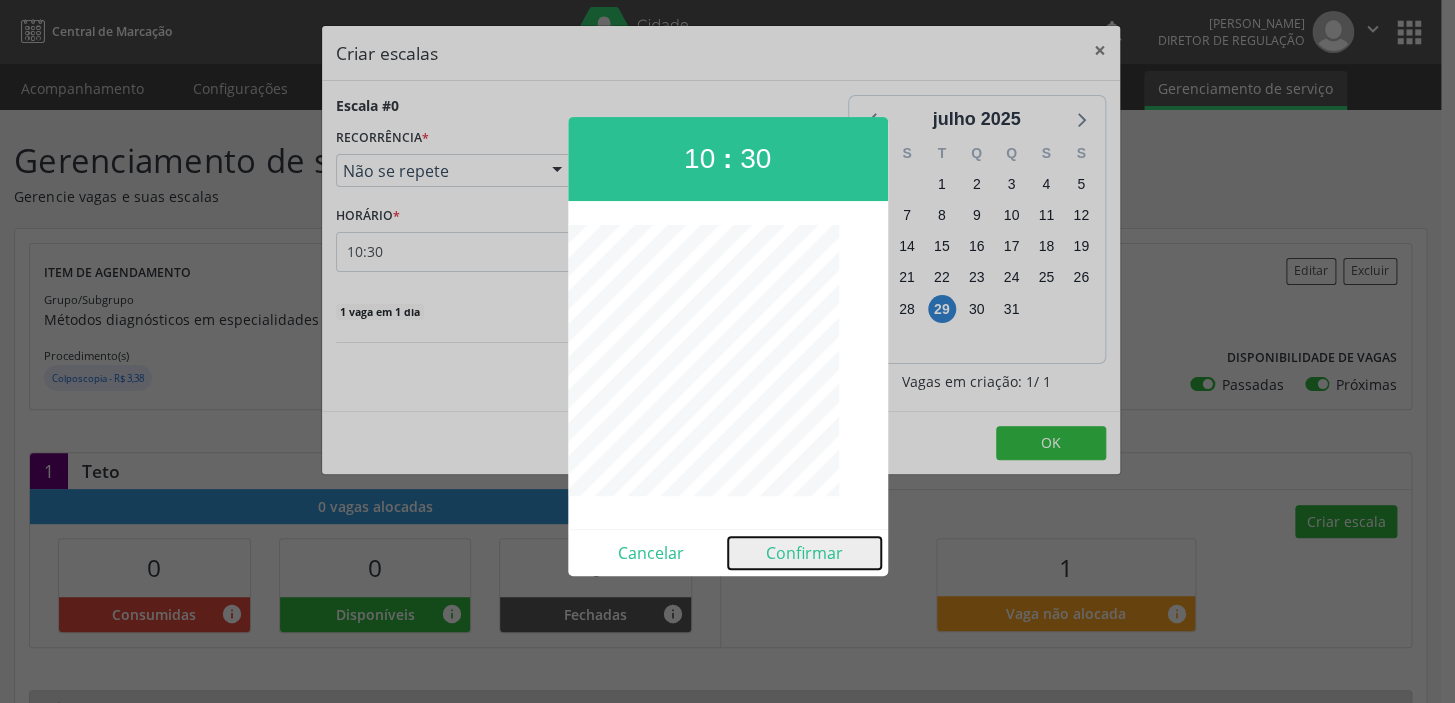 click on "Confirmar" at bounding box center [804, 553] 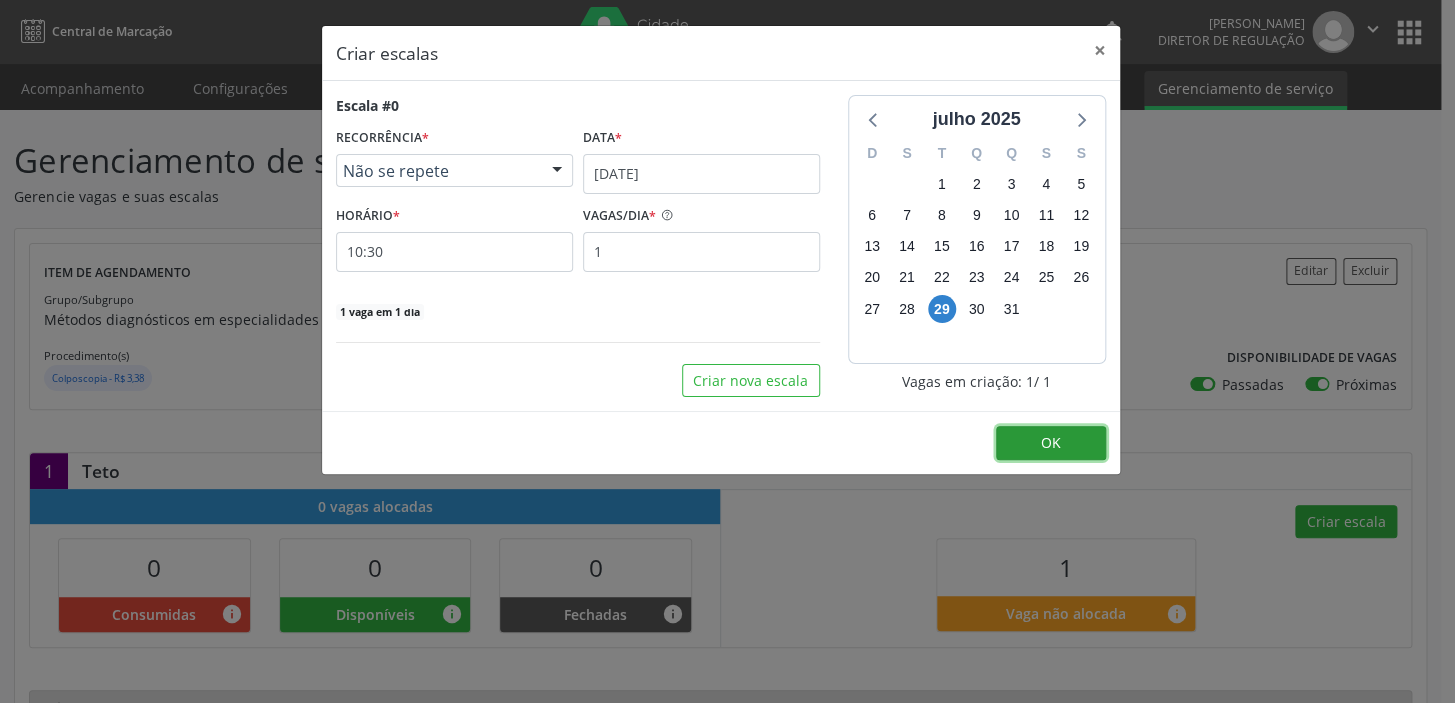 click on "OK" at bounding box center (1051, 442) 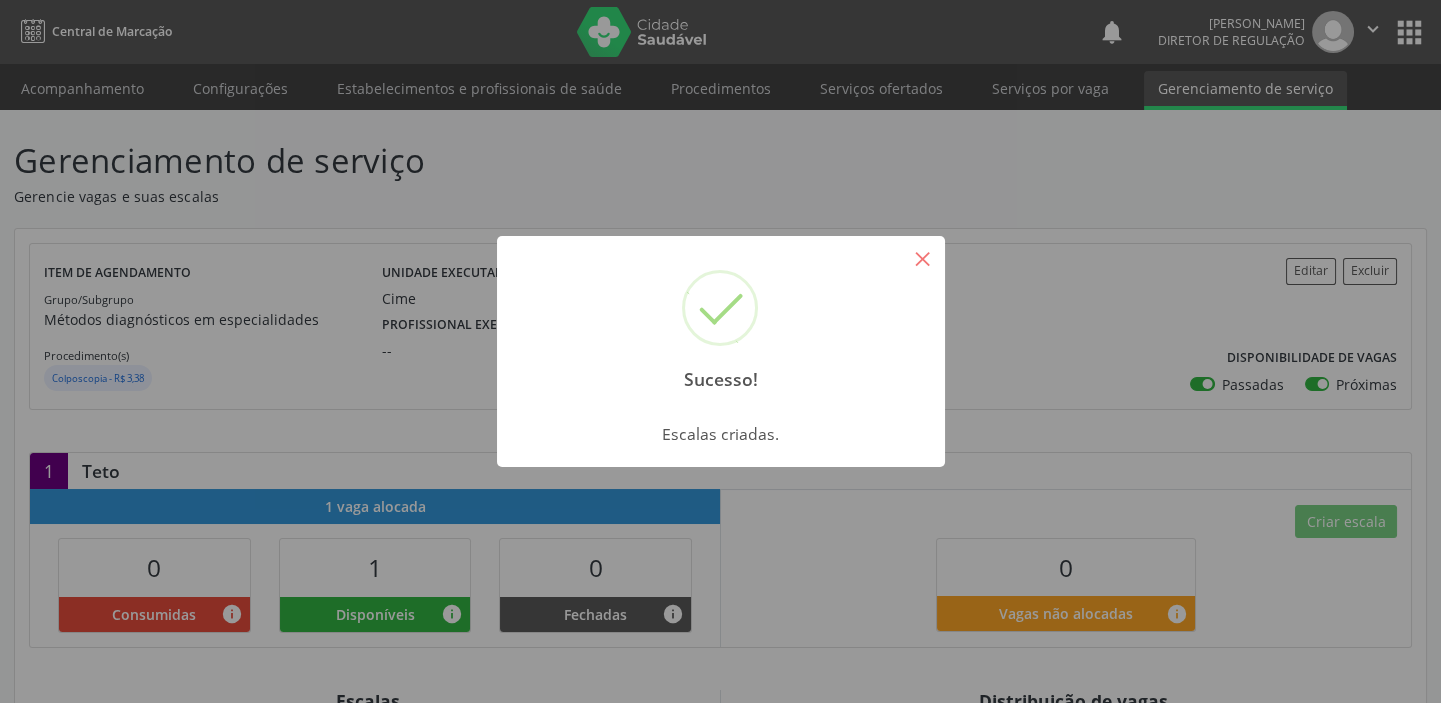 click on "×" at bounding box center [923, 258] 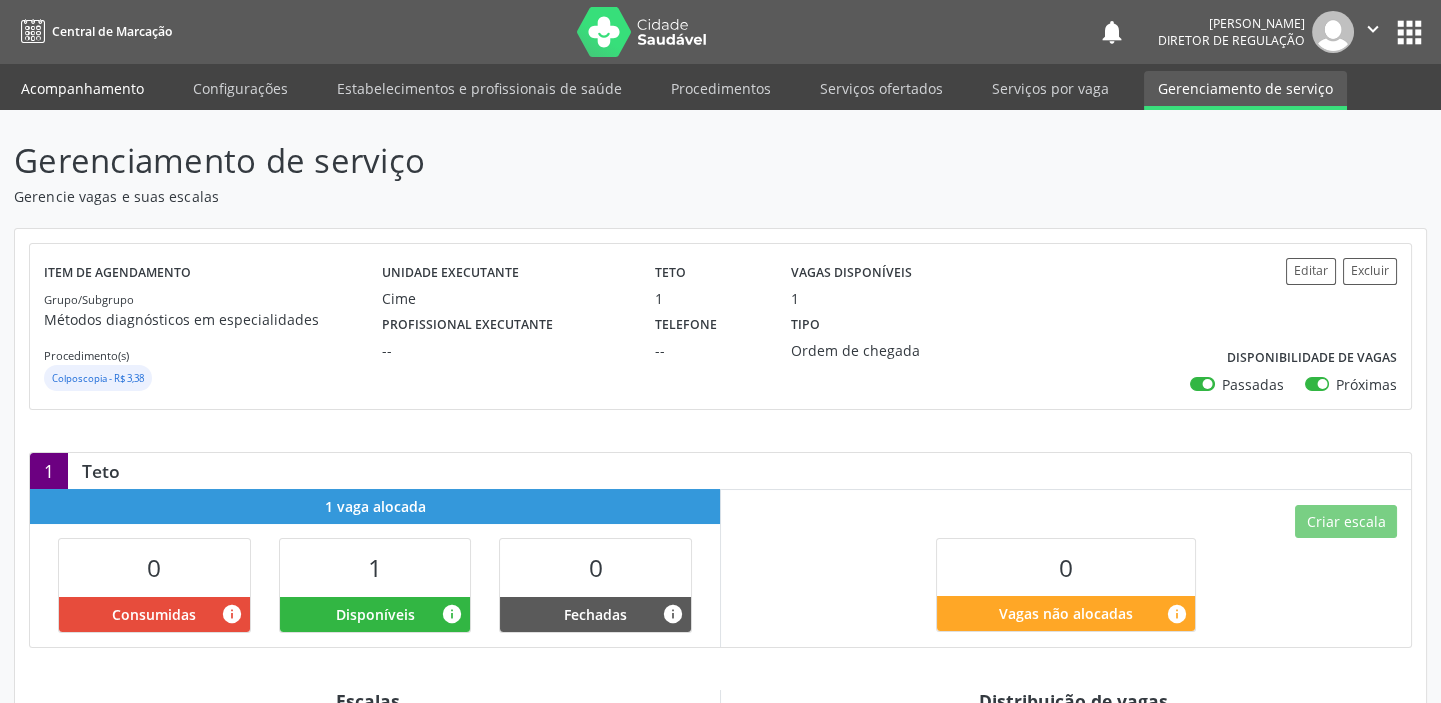 click on "Acompanhamento" at bounding box center [82, 88] 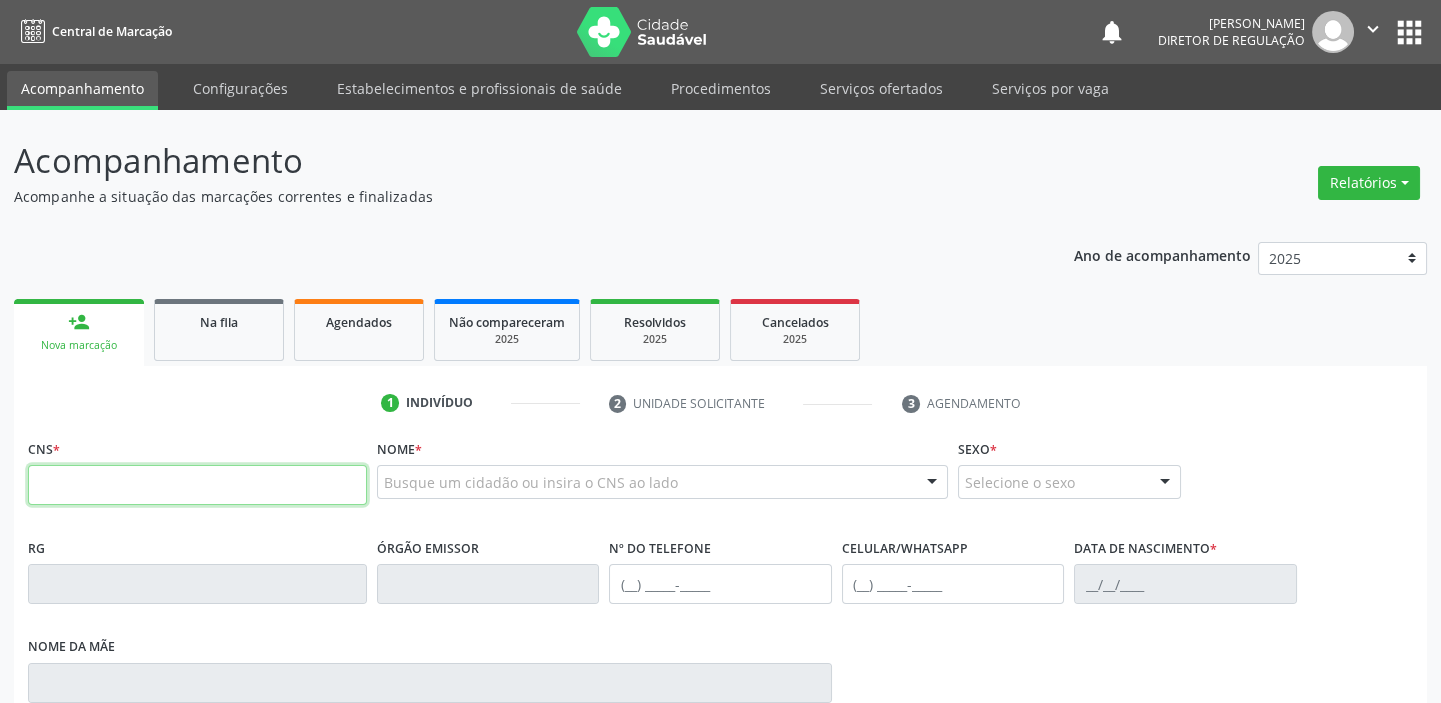click at bounding box center [197, 485] 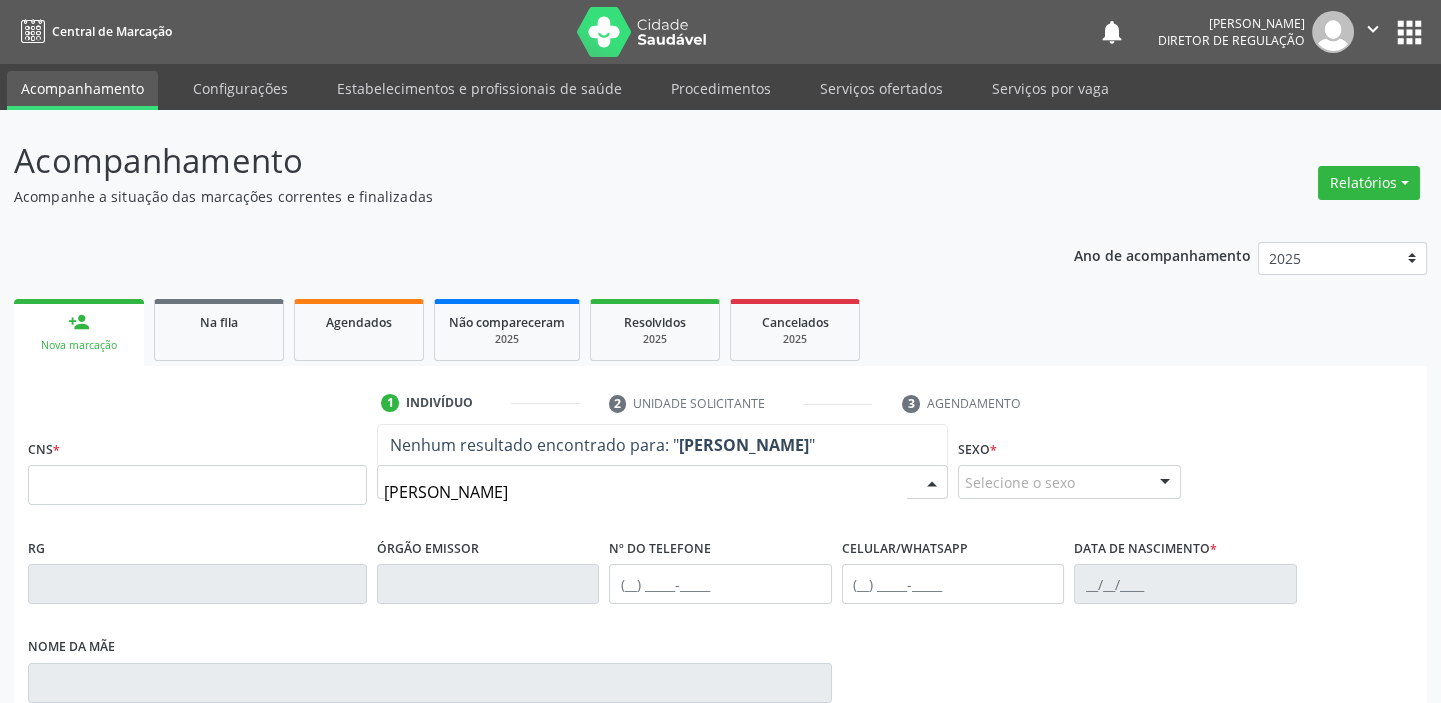 type on "edilene" 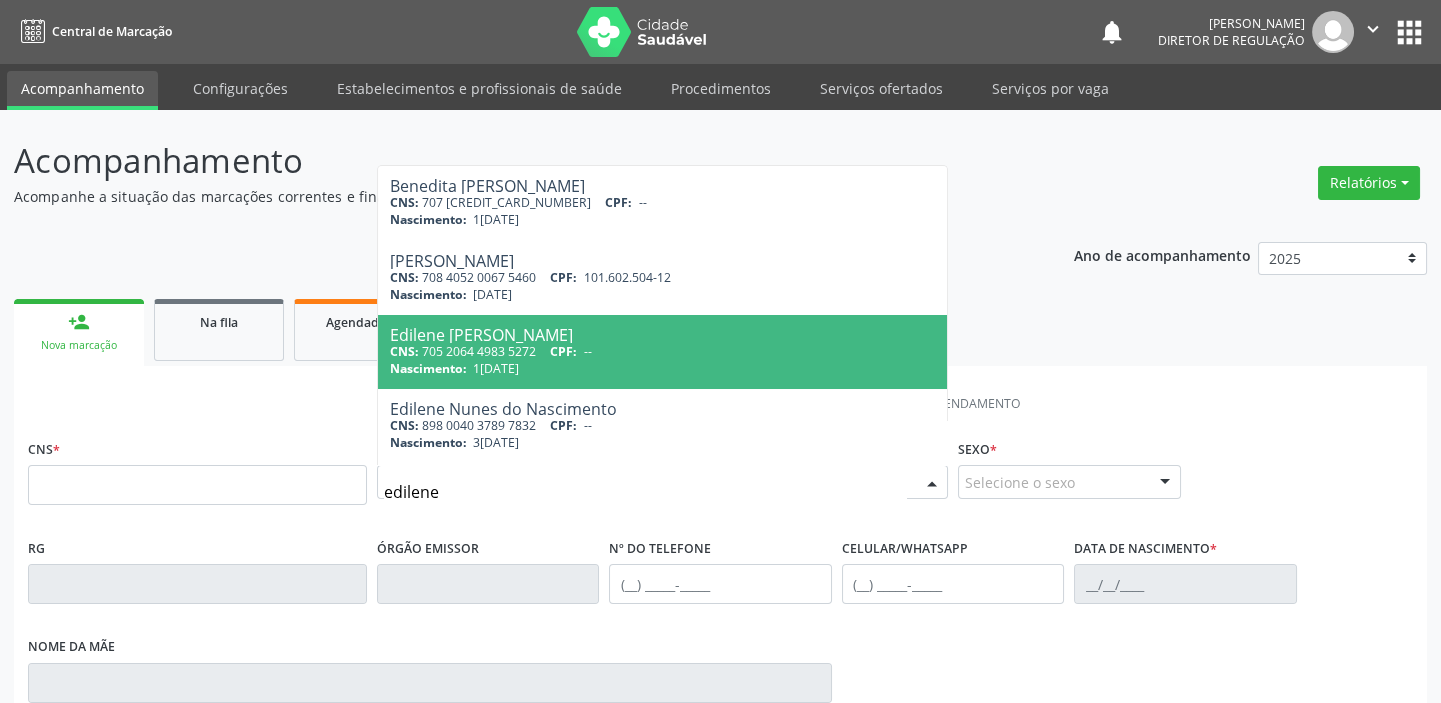 click on "[DATE]" at bounding box center (496, 368) 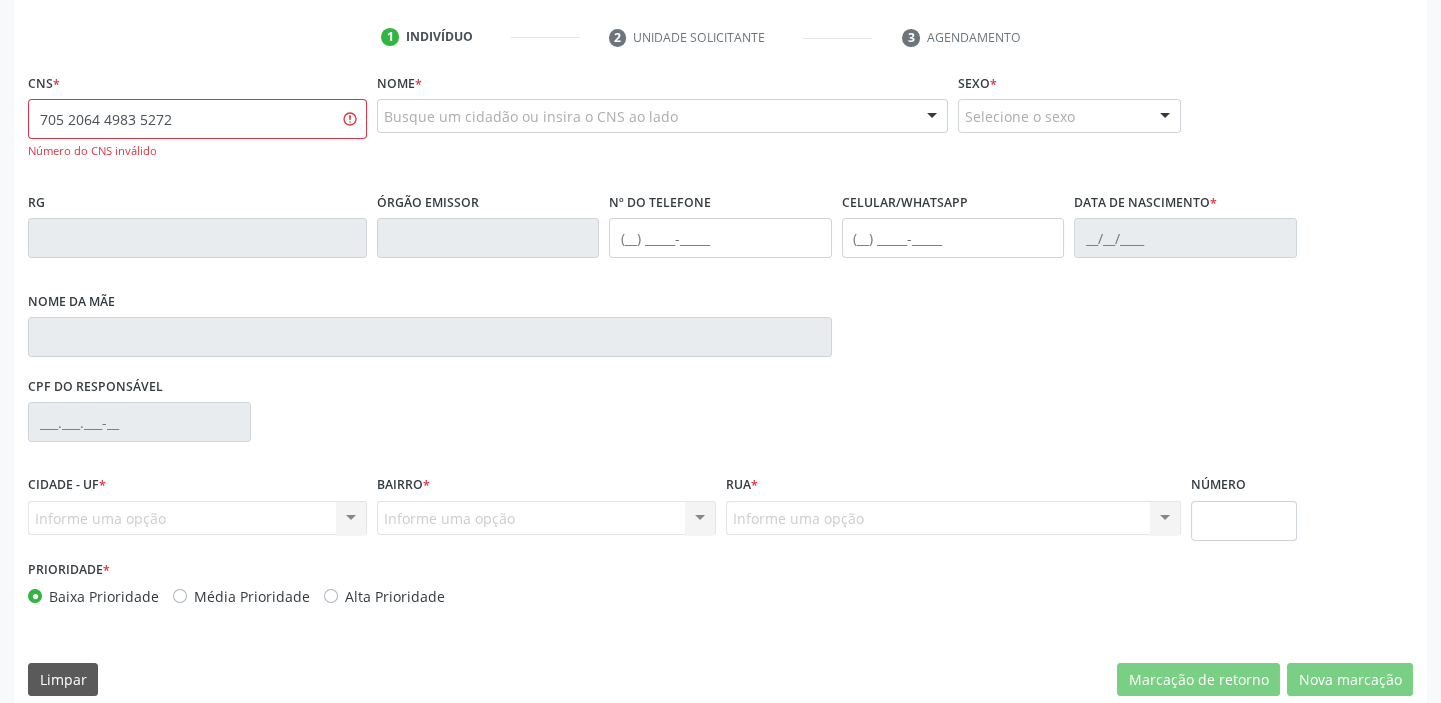 scroll, scrollTop: 387, scrollLeft: 0, axis: vertical 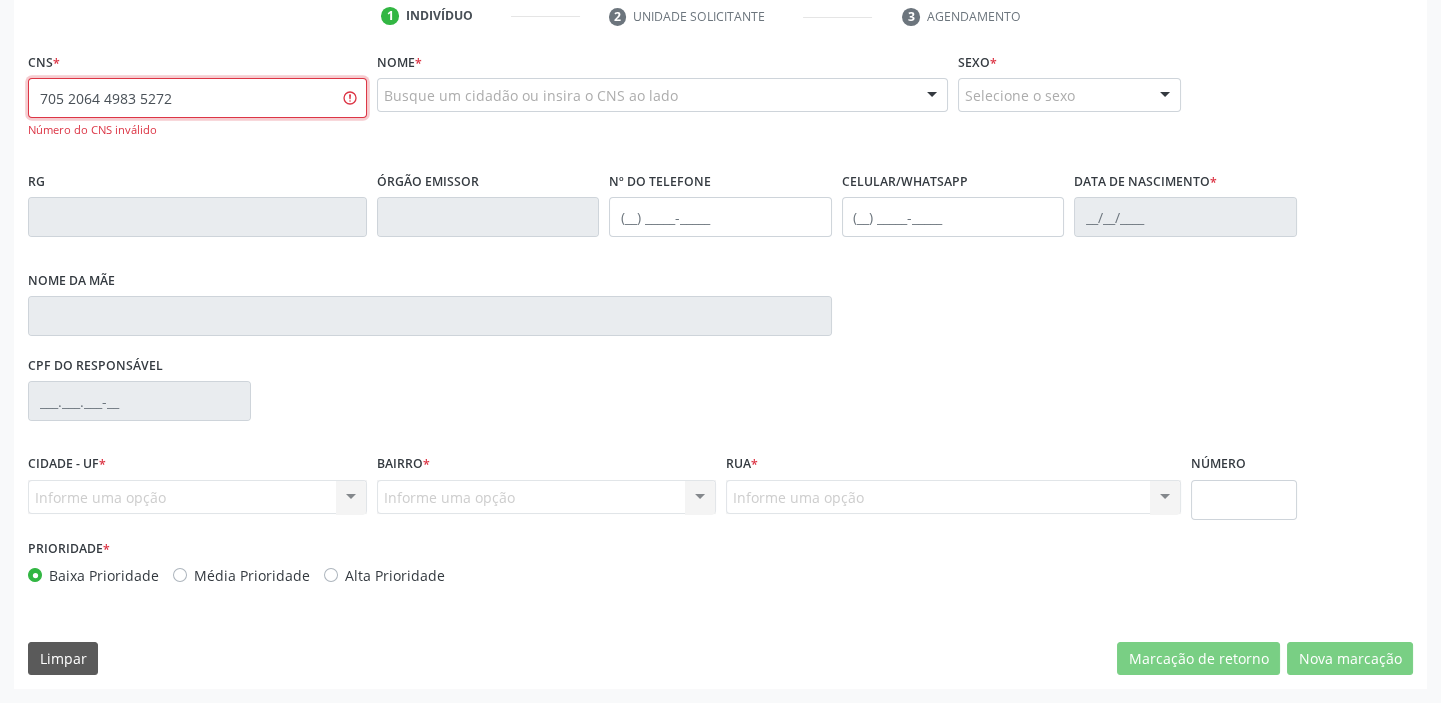 click on "705 2064 4983 5272" at bounding box center [197, 98] 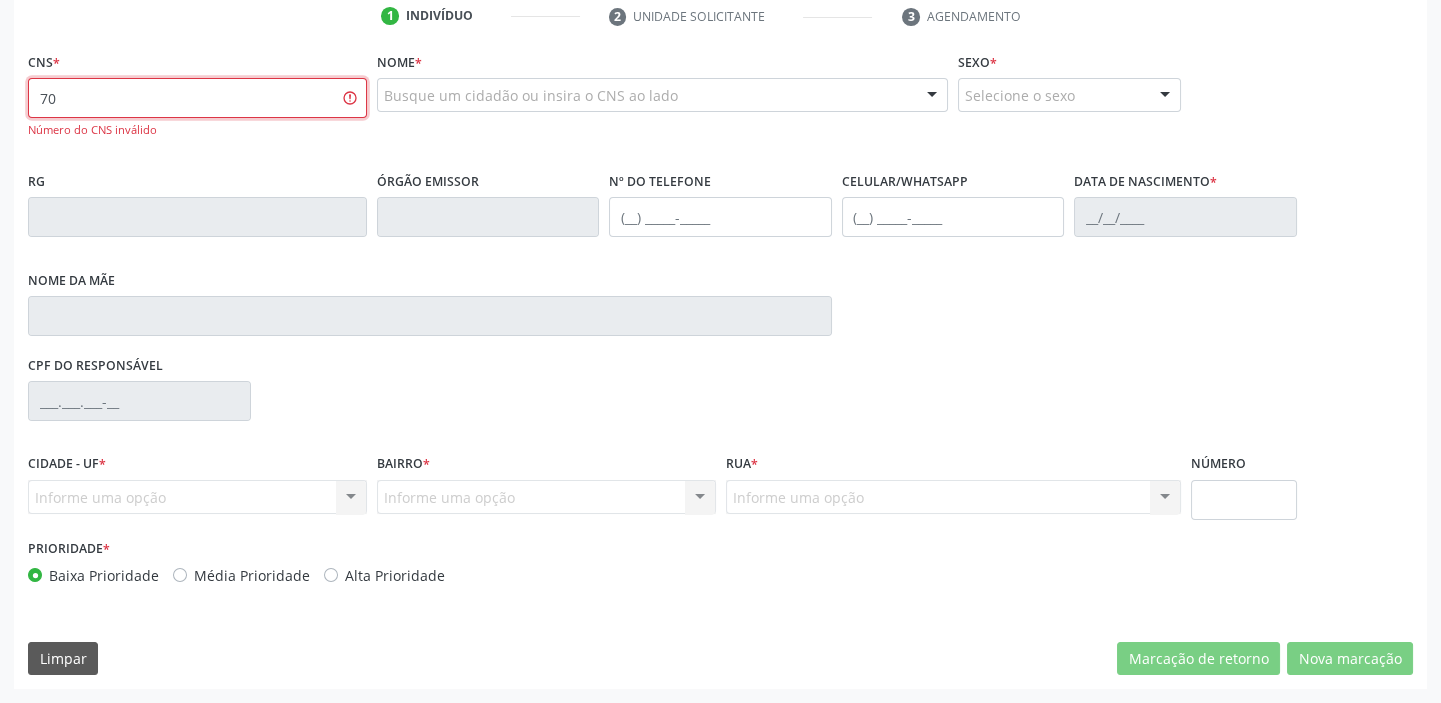 type on "7" 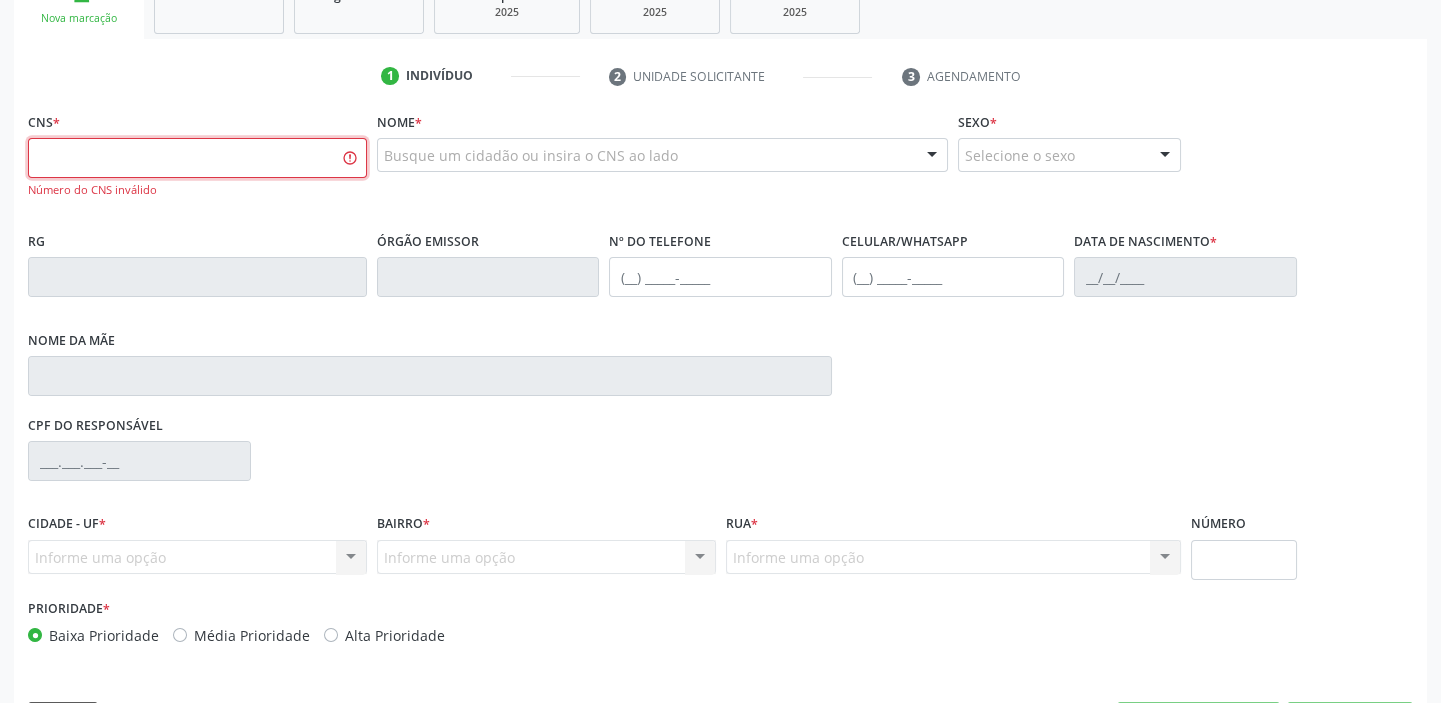 scroll, scrollTop: 296, scrollLeft: 0, axis: vertical 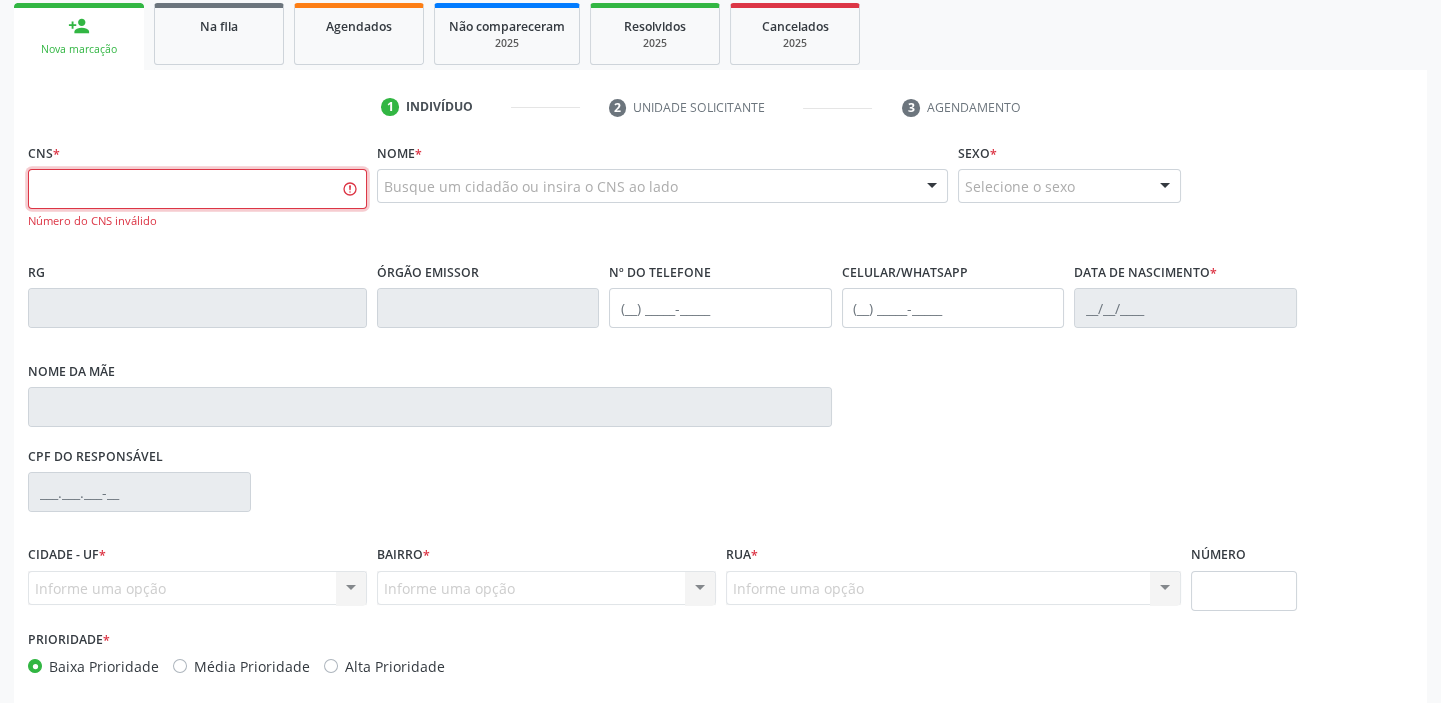 type 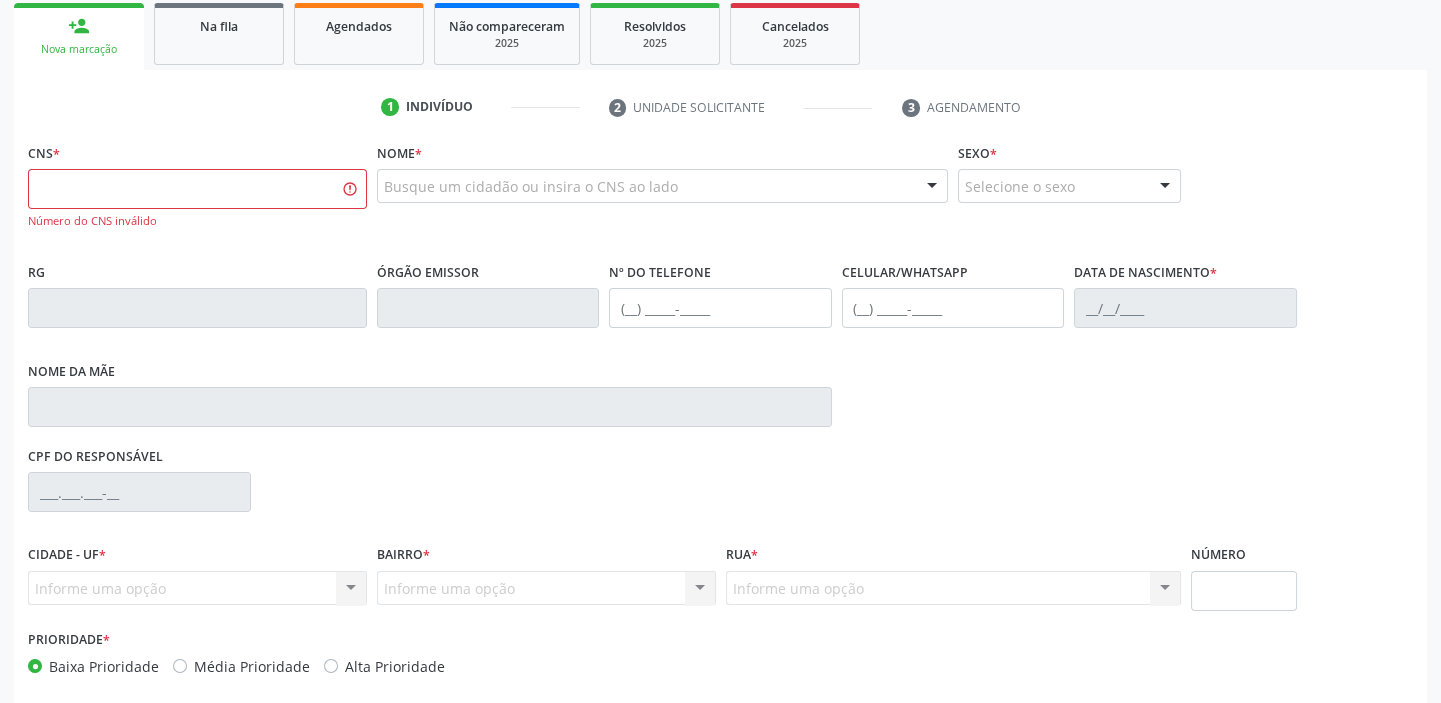 click on "Nome
*
Busque um cidadão ou insira o CNS ao lado
Nenhum resultado encontrado para: "   "
Digite o nome ou CNS para buscar um indivíduo" at bounding box center (662, 197) 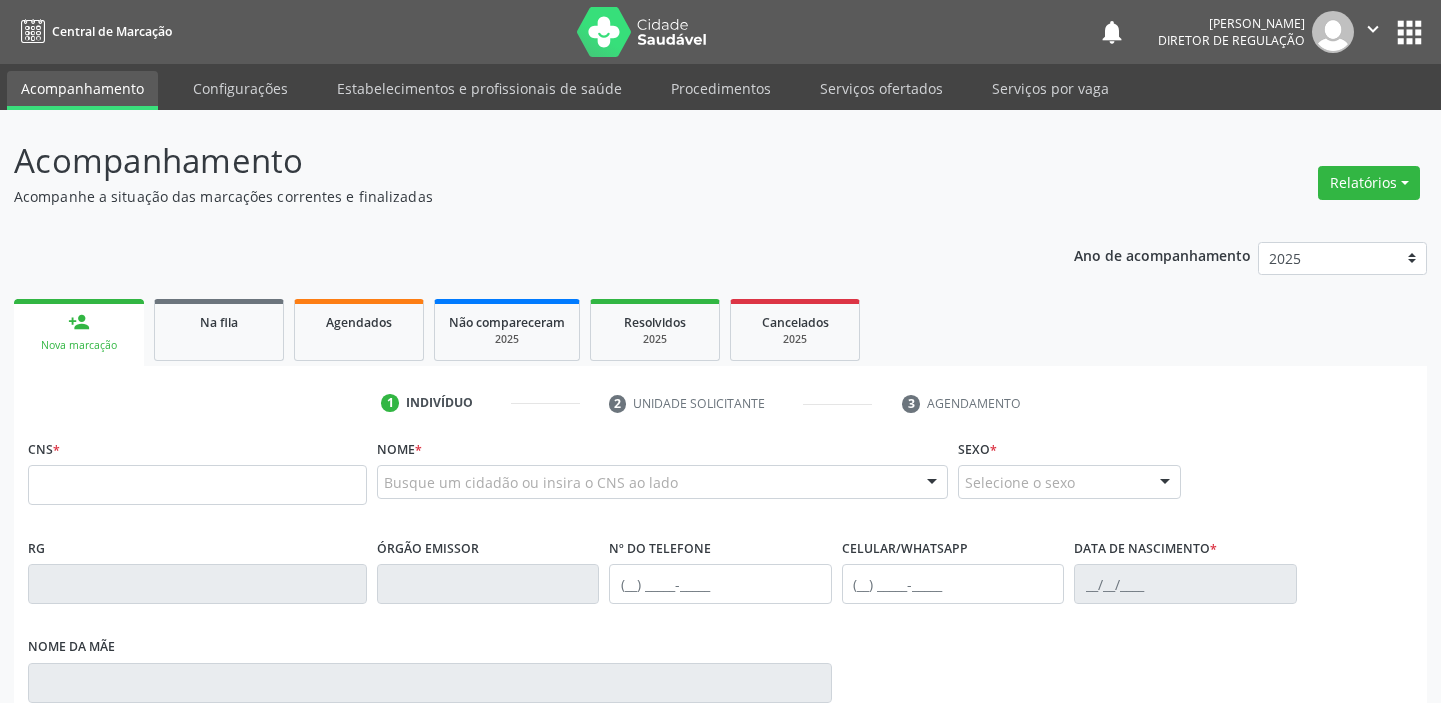 scroll, scrollTop: 296, scrollLeft: 0, axis: vertical 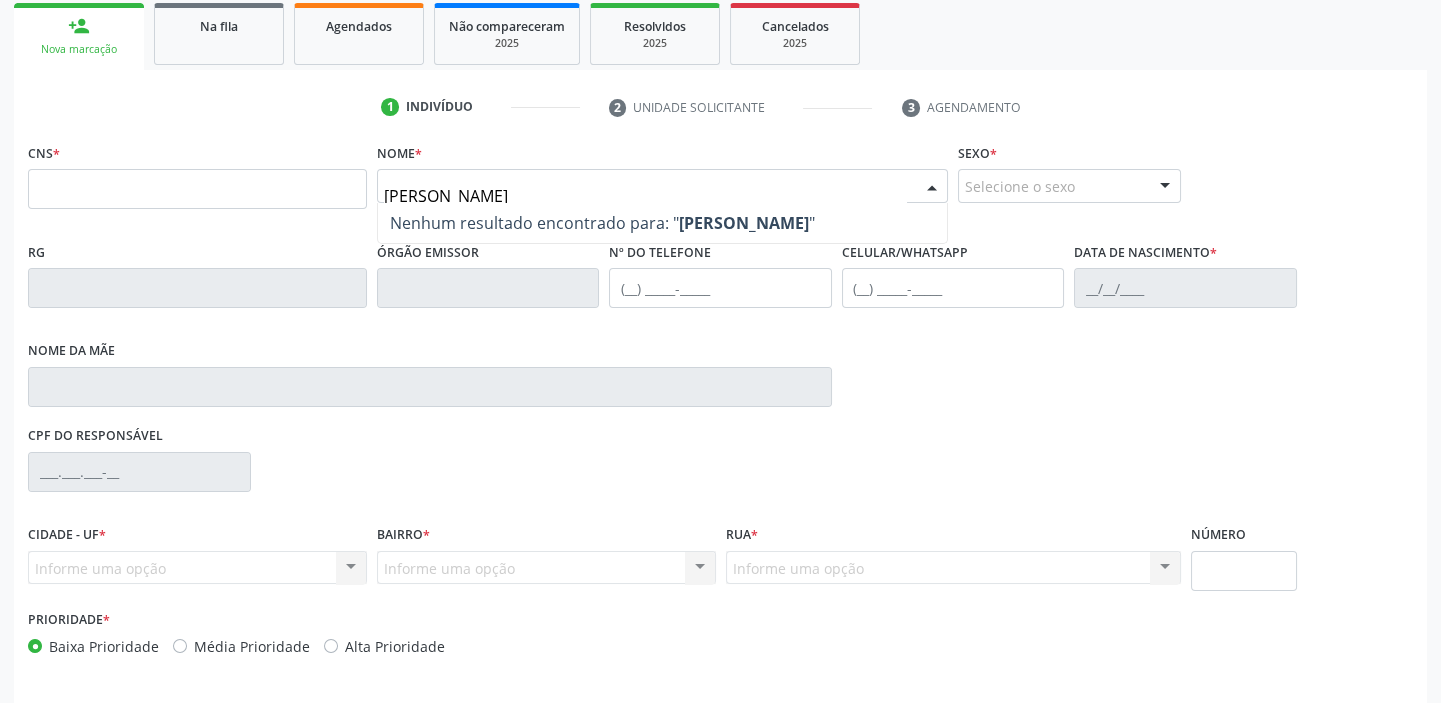type on "[PERSON_NAME]" 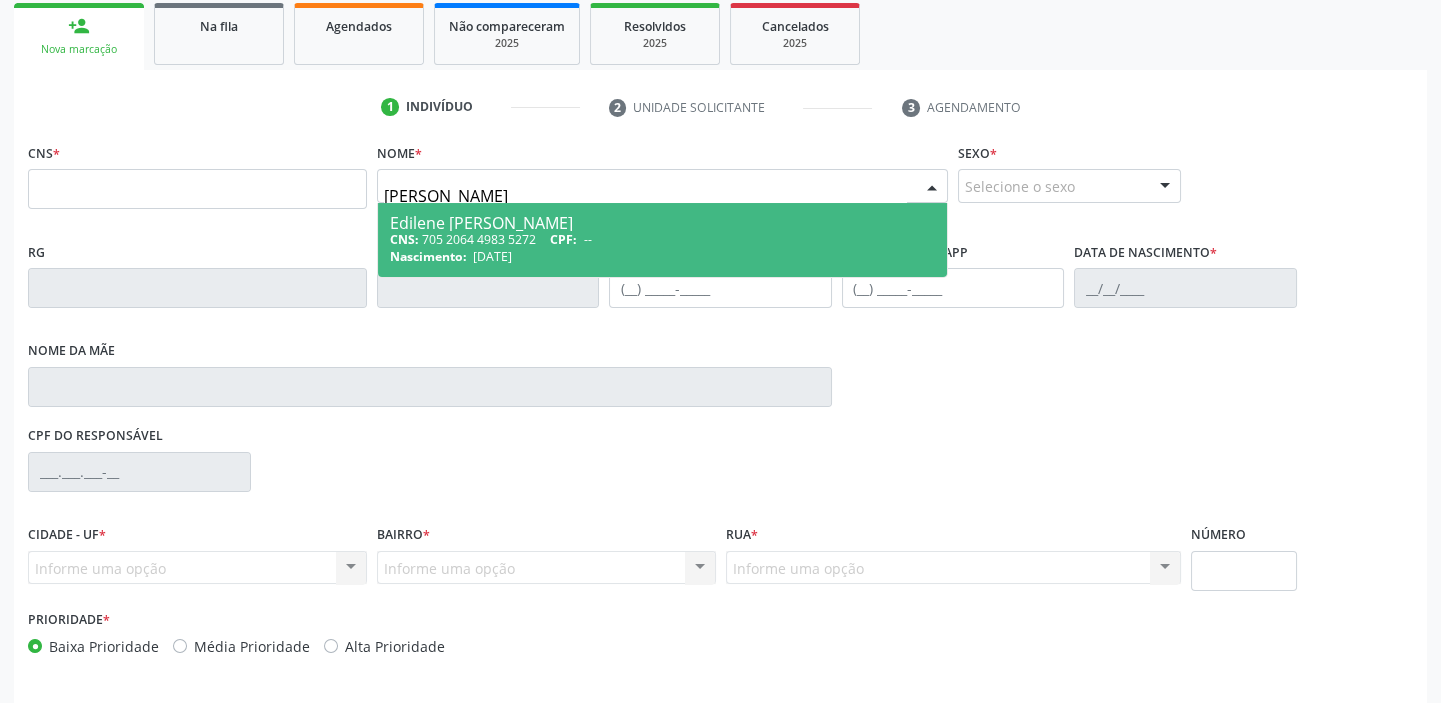 click on "CNS:
705 2064 4983 5272
CPF:    --" at bounding box center [662, 239] 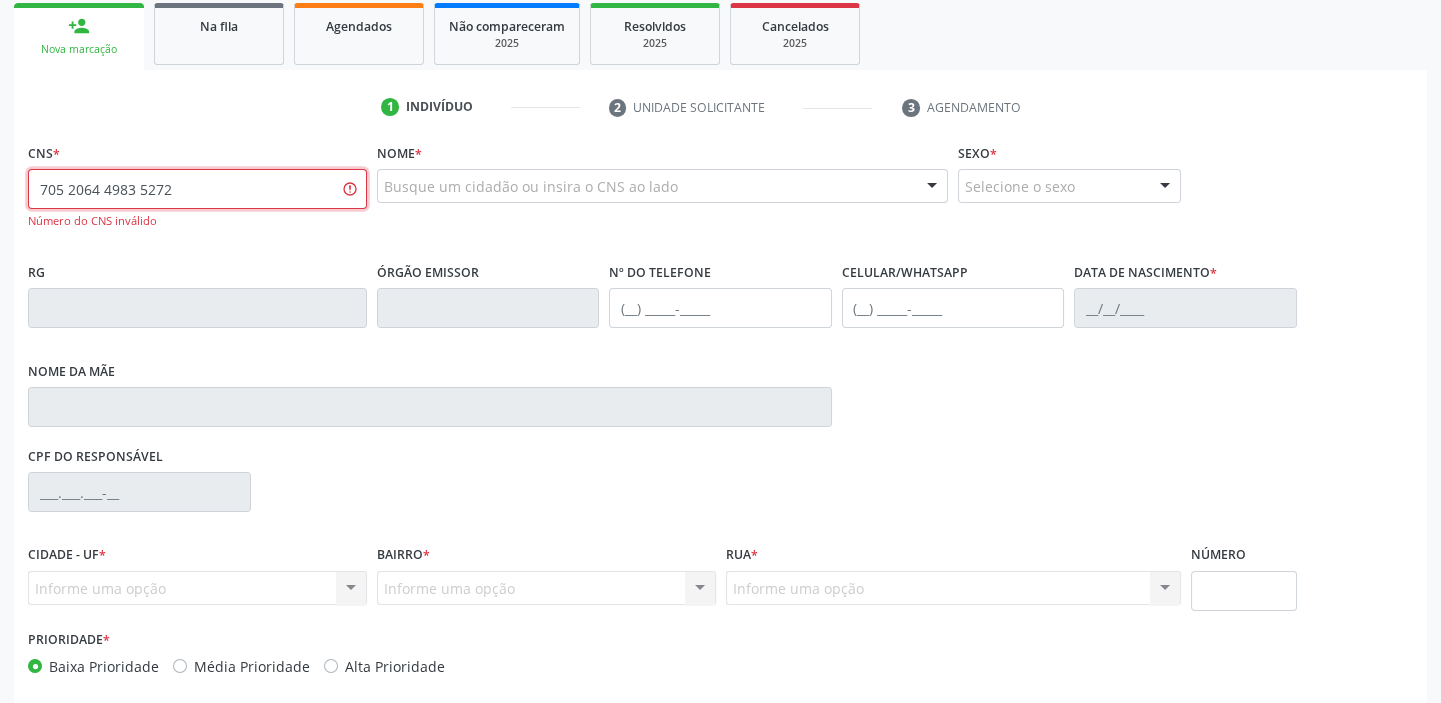 click on "705 2064 4983 5272" at bounding box center (197, 189) 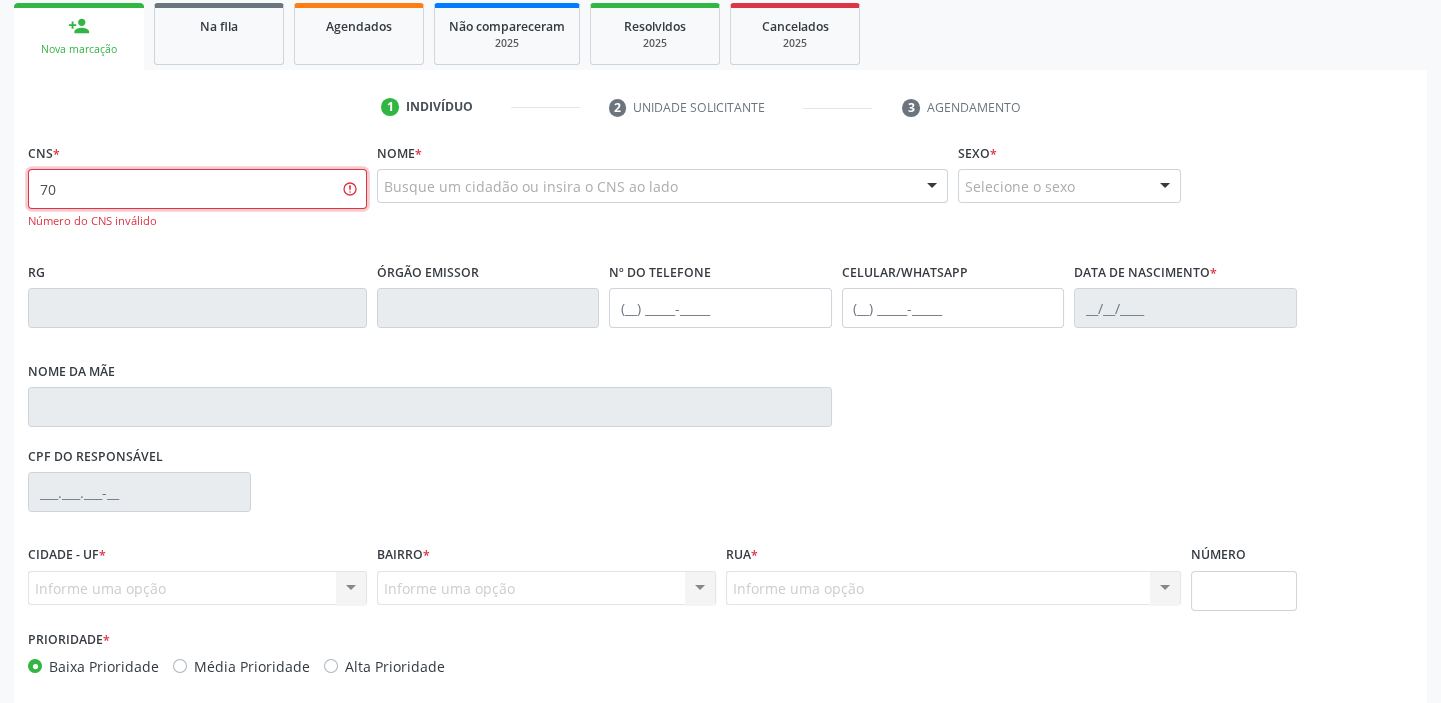 type on "7" 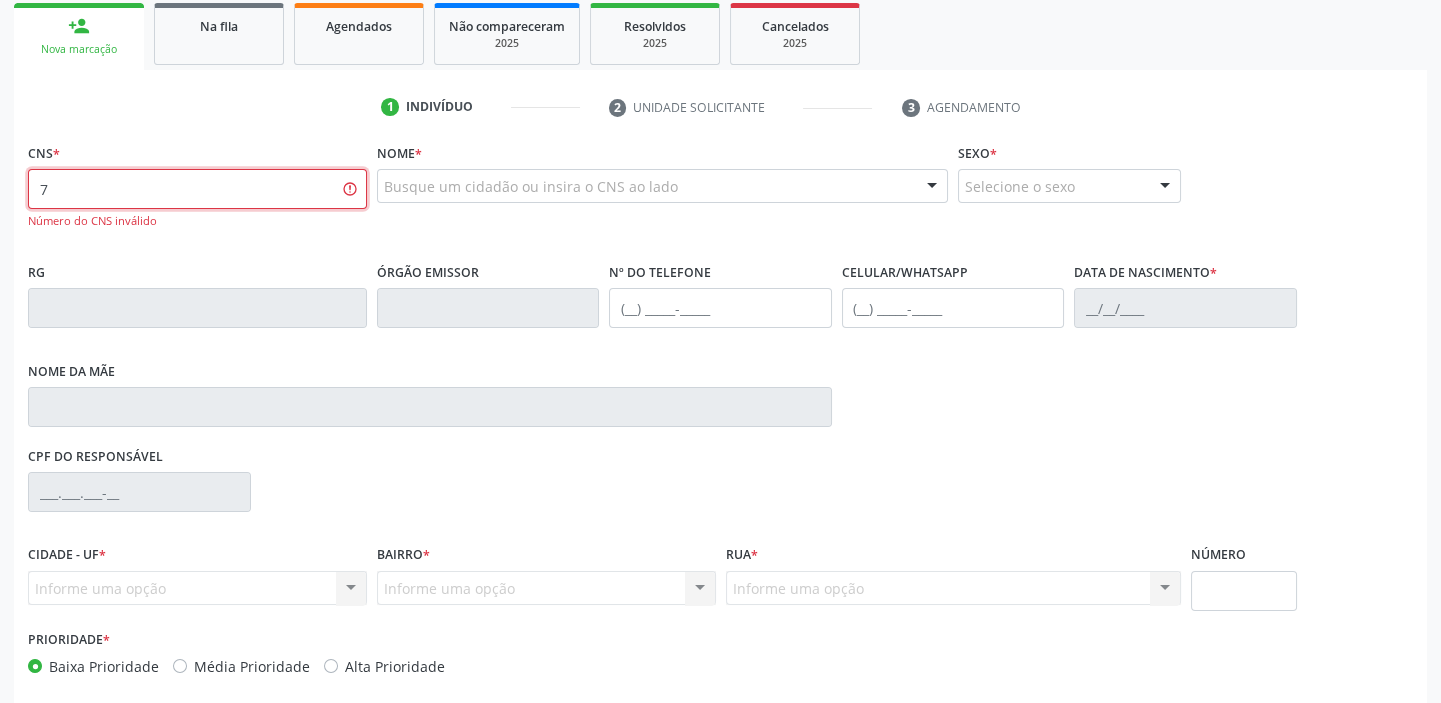 type 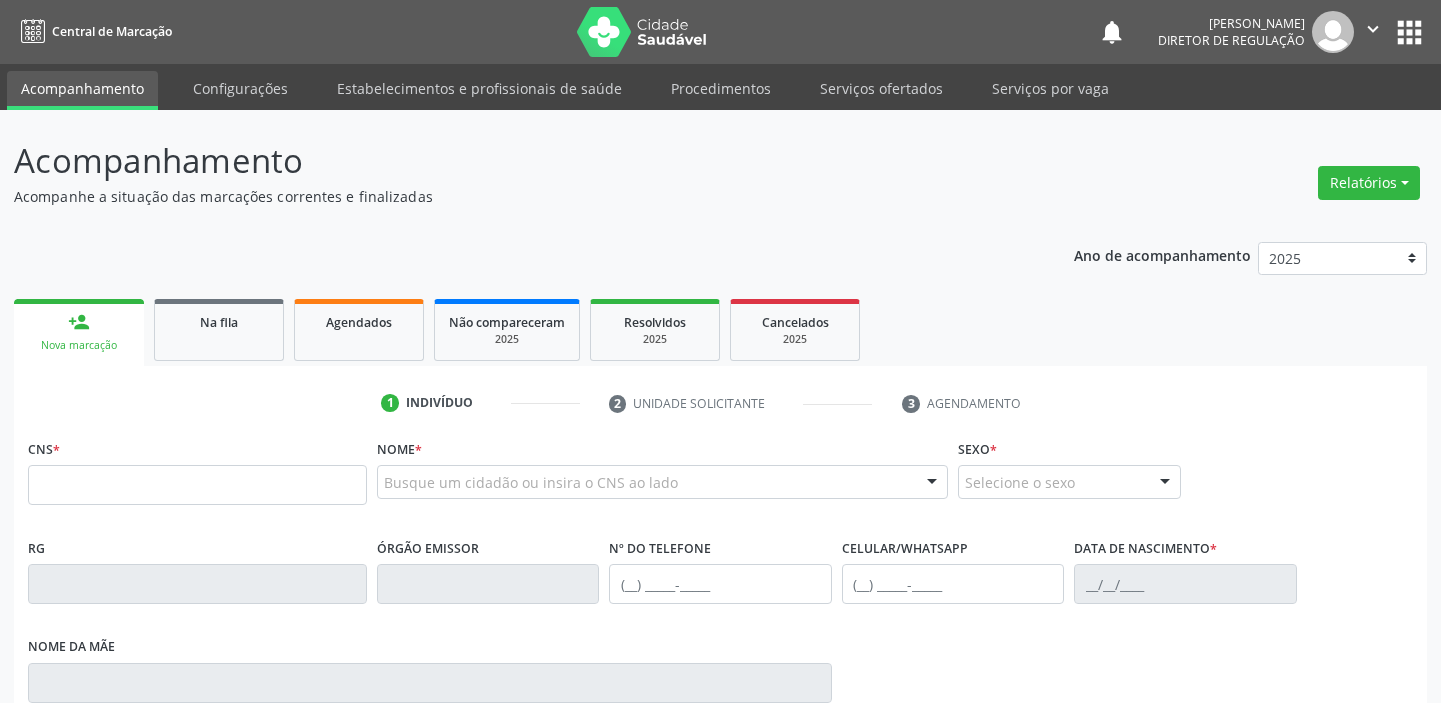 scroll, scrollTop: 362, scrollLeft: 0, axis: vertical 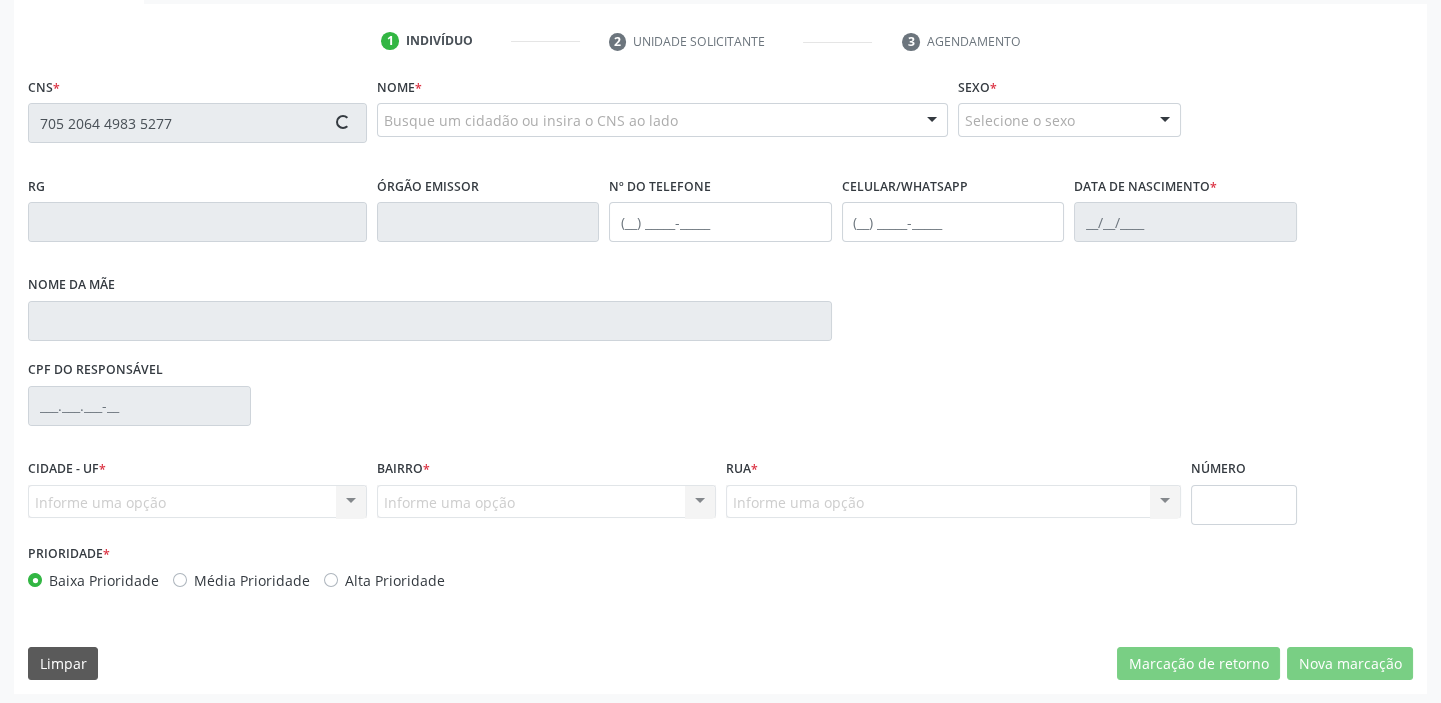 type on "705 2064 4983 5277" 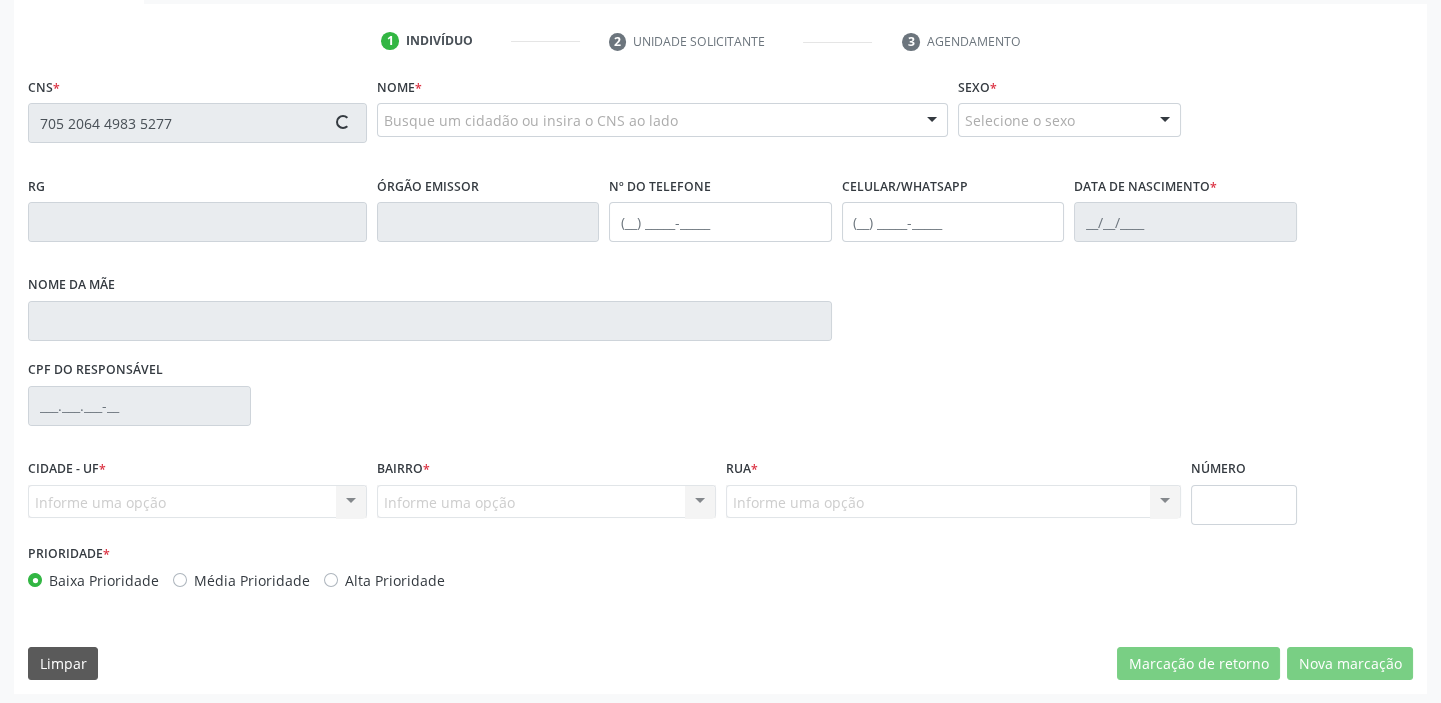 type 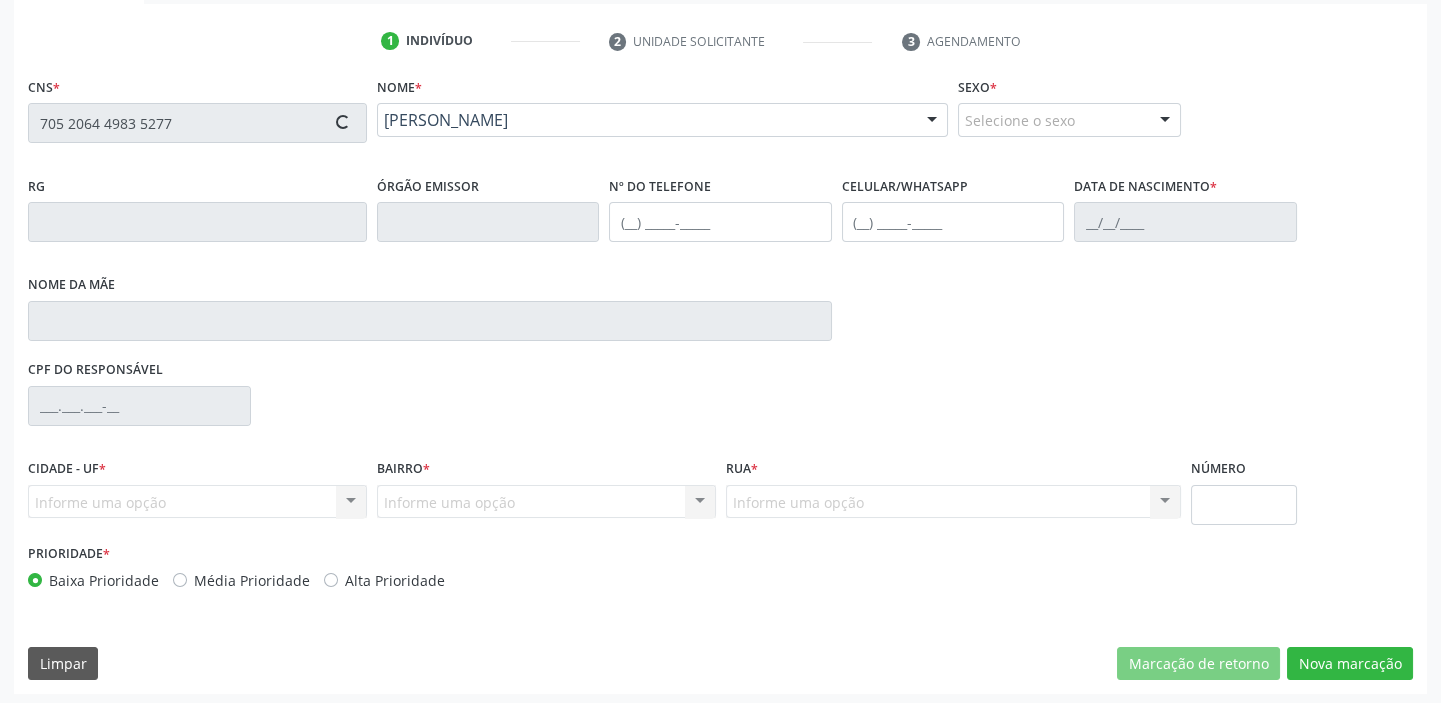 type on "[PHONE_NUMBER]" 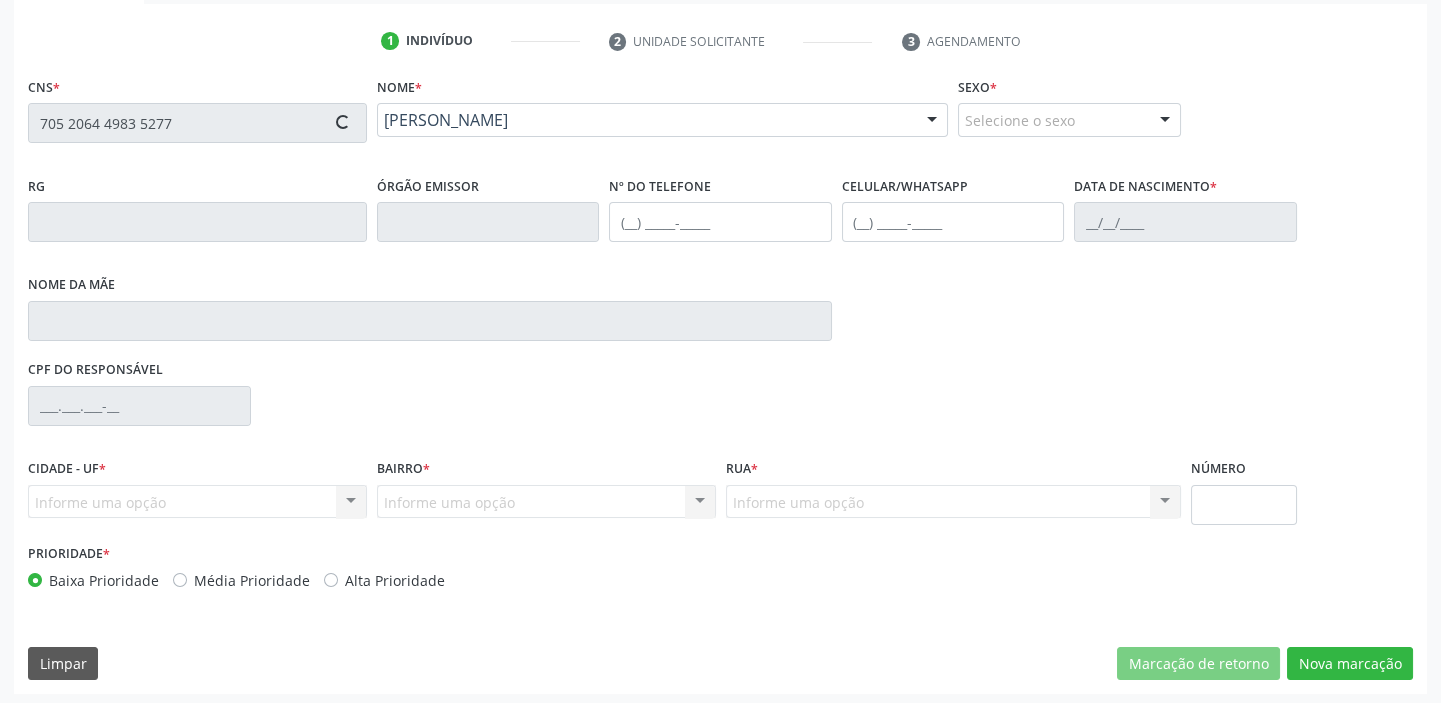 type on "[DATE]" 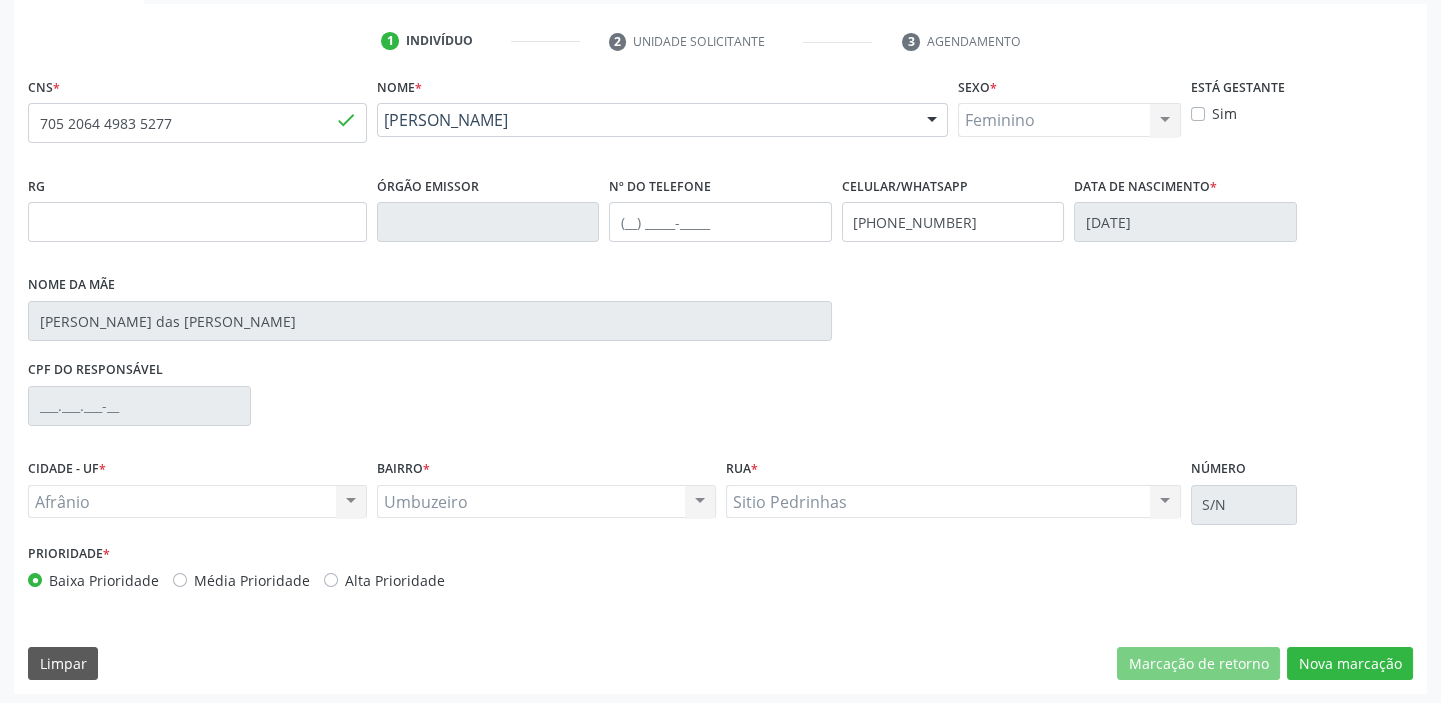 scroll, scrollTop: 366, scrollLeft: 0, axis: vertical 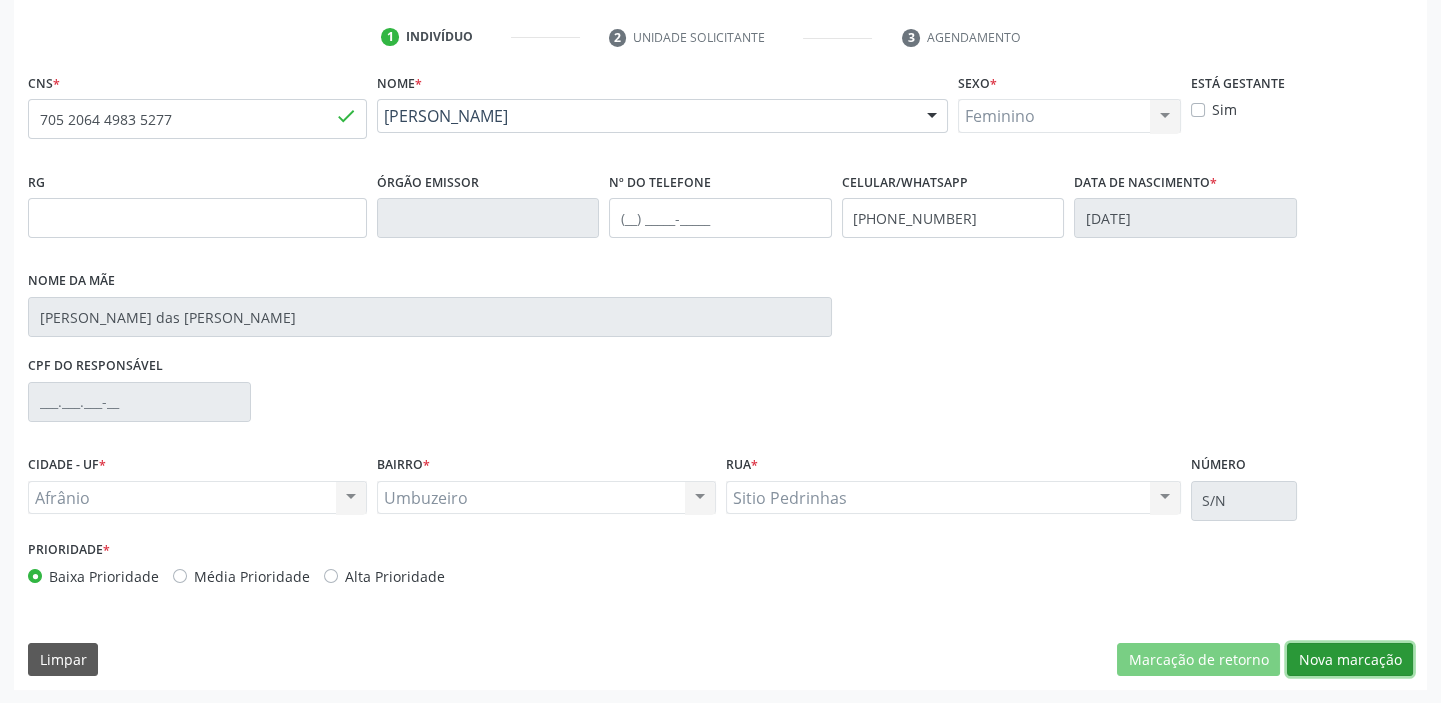 drag, startPoint x: 1313, startPoint y: 650, endPoint x: 1295, endPoint y: 644, distance: 18.973665 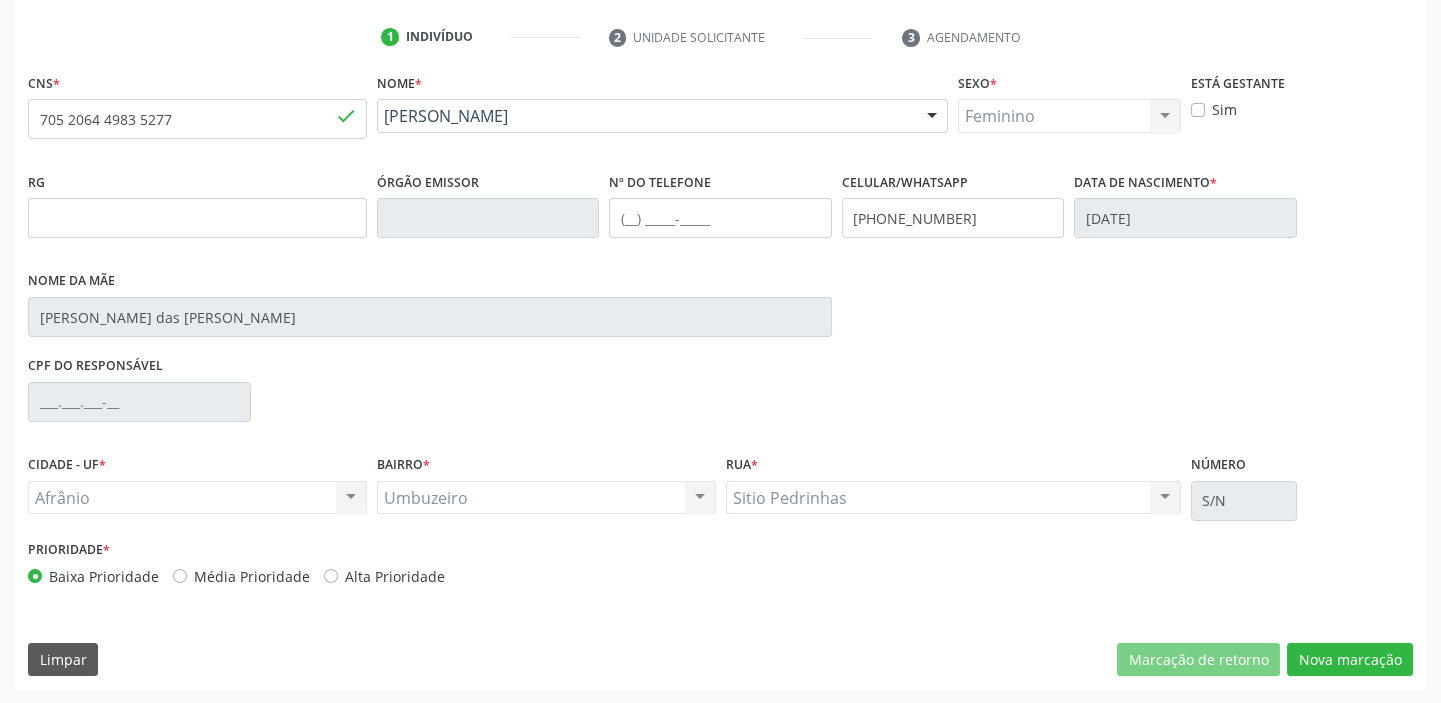 scroll, scrollTop: 201, scrollLeft: 0, axis: vertical 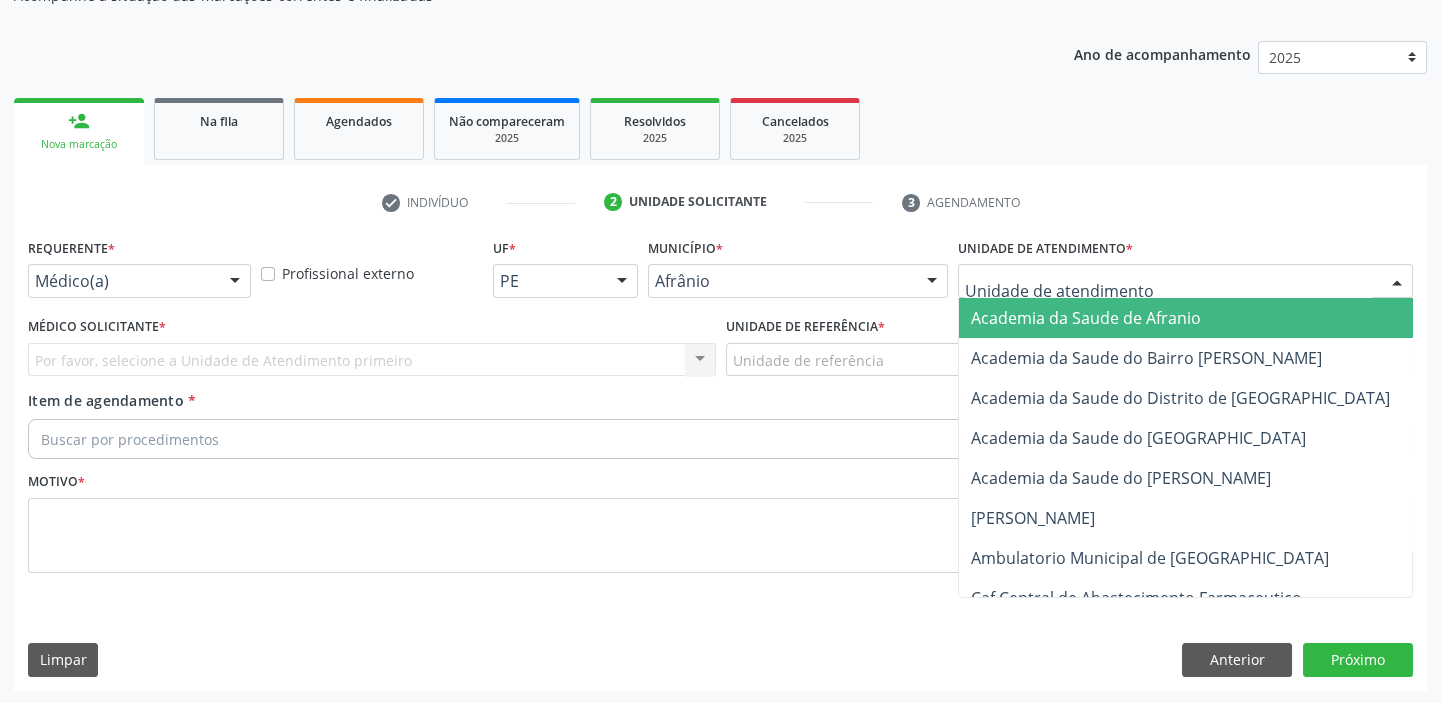 drag, startPoint x: 1031, startPoint y: 283, endPoint x: 1096, endPoint y: 509, distance: 235.16165 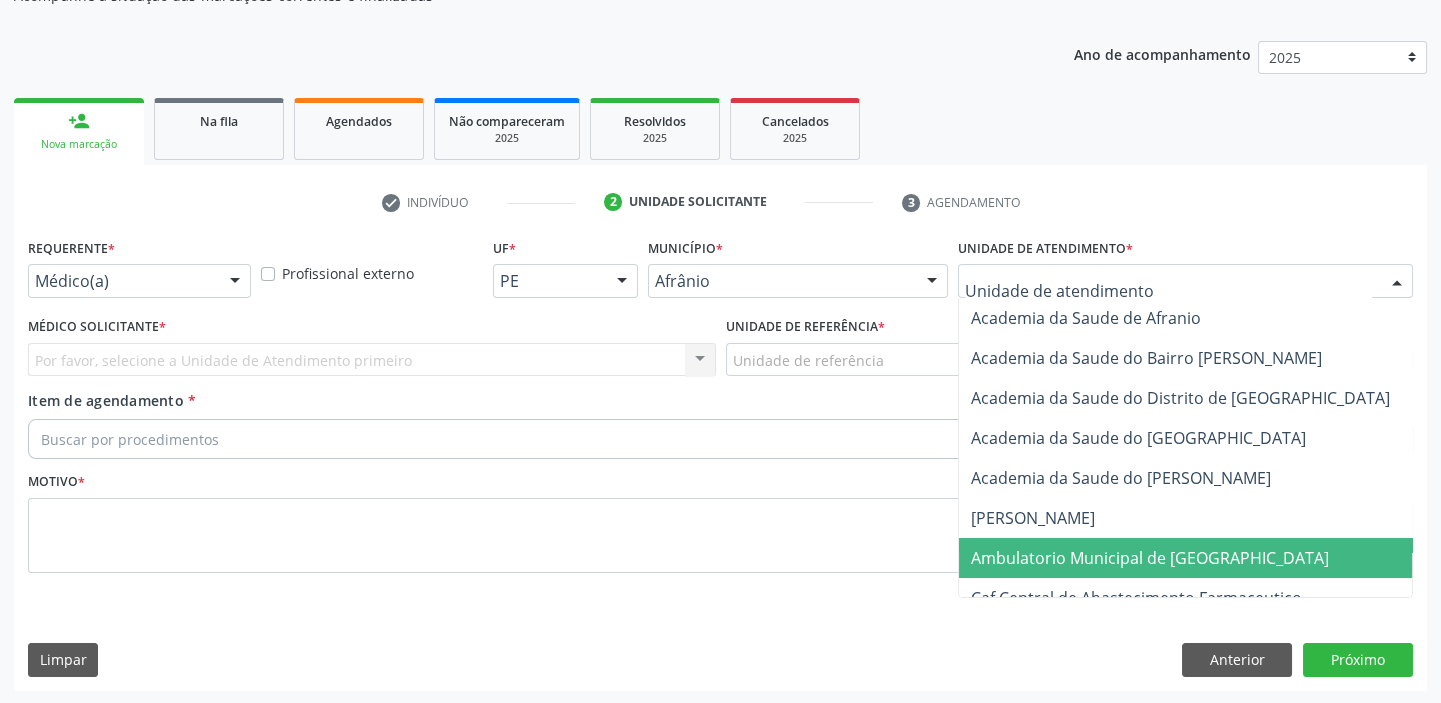 click on "Ambulatorio Municipal de [GEOGRAPHIC_DATA]" at bounding box center [1203, 558] 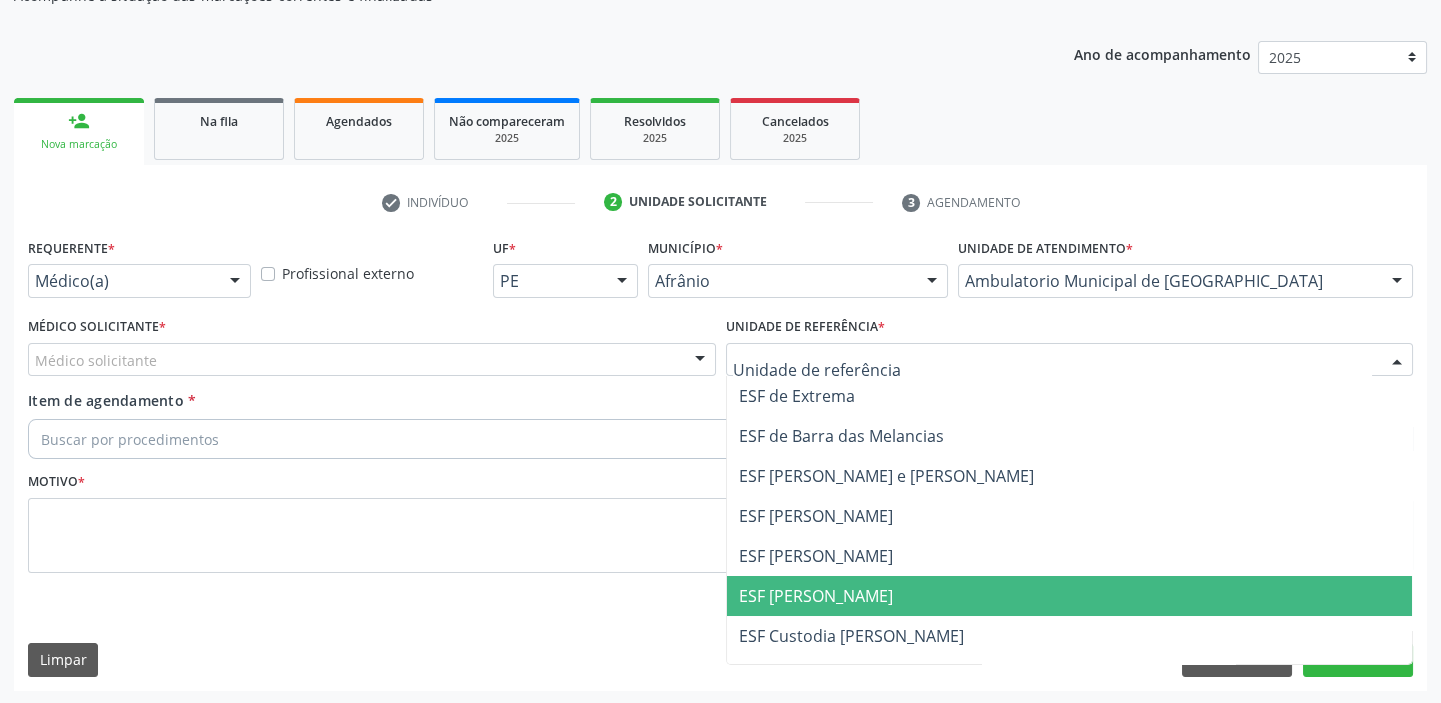click on "ESF [PERSON_NAME]" at bounding box center (816, 596) 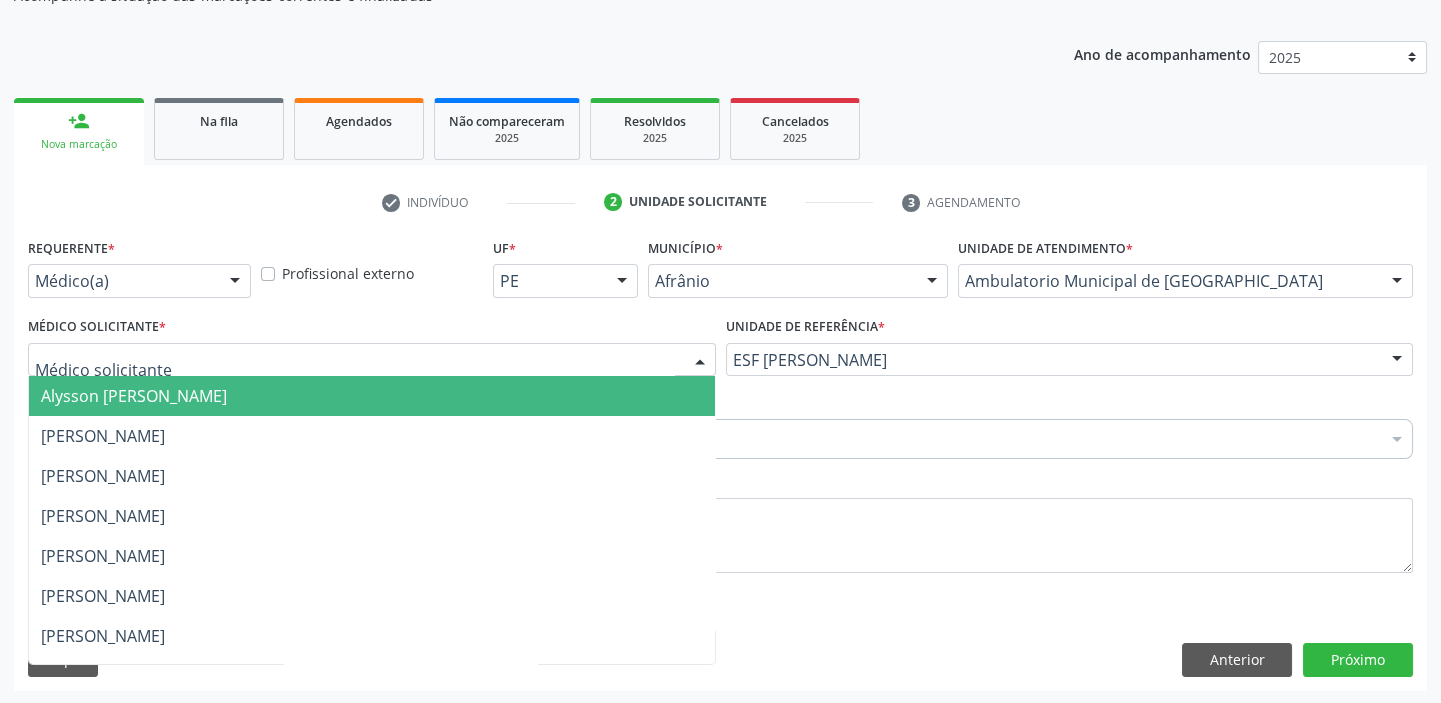 drag, startPoint x: 82, startPoint y: 351, endPoint x: 81, endPoint y: 385, distance: 34.0147 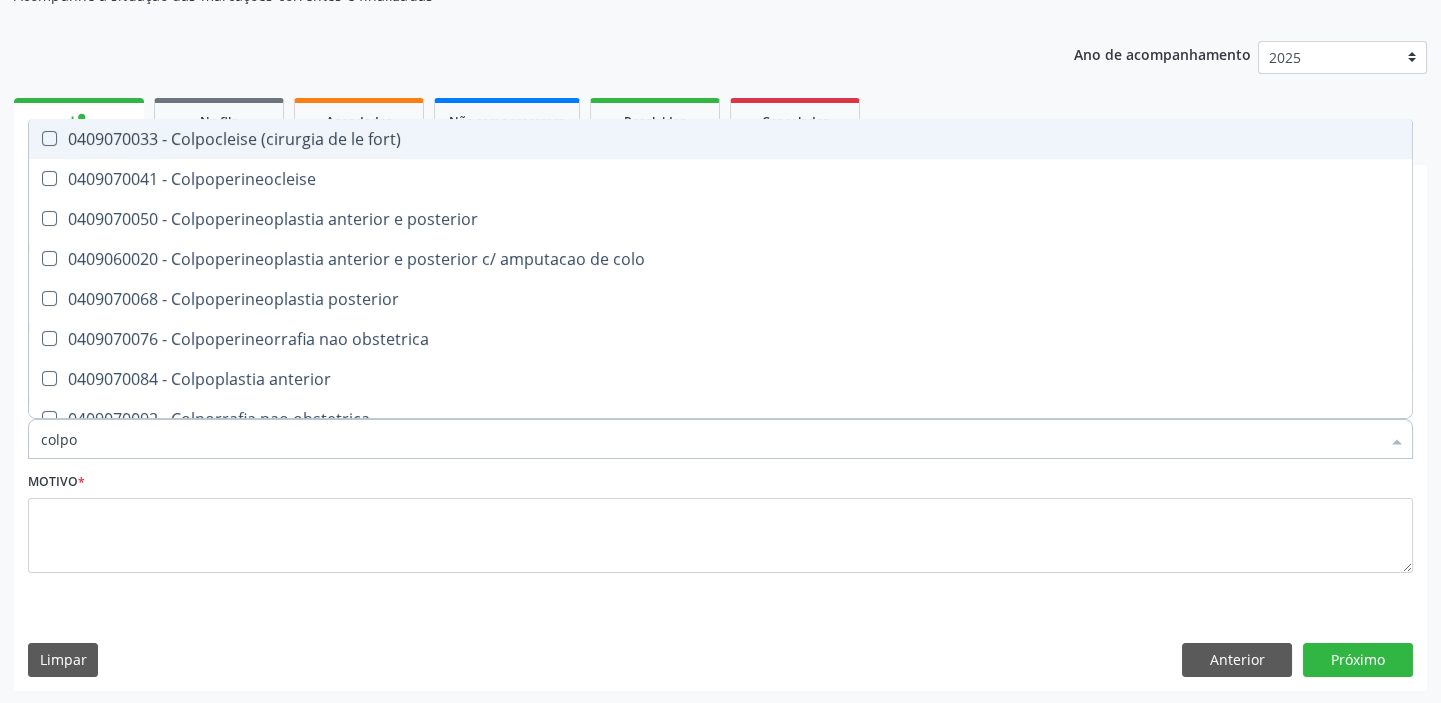 type on "colpos" 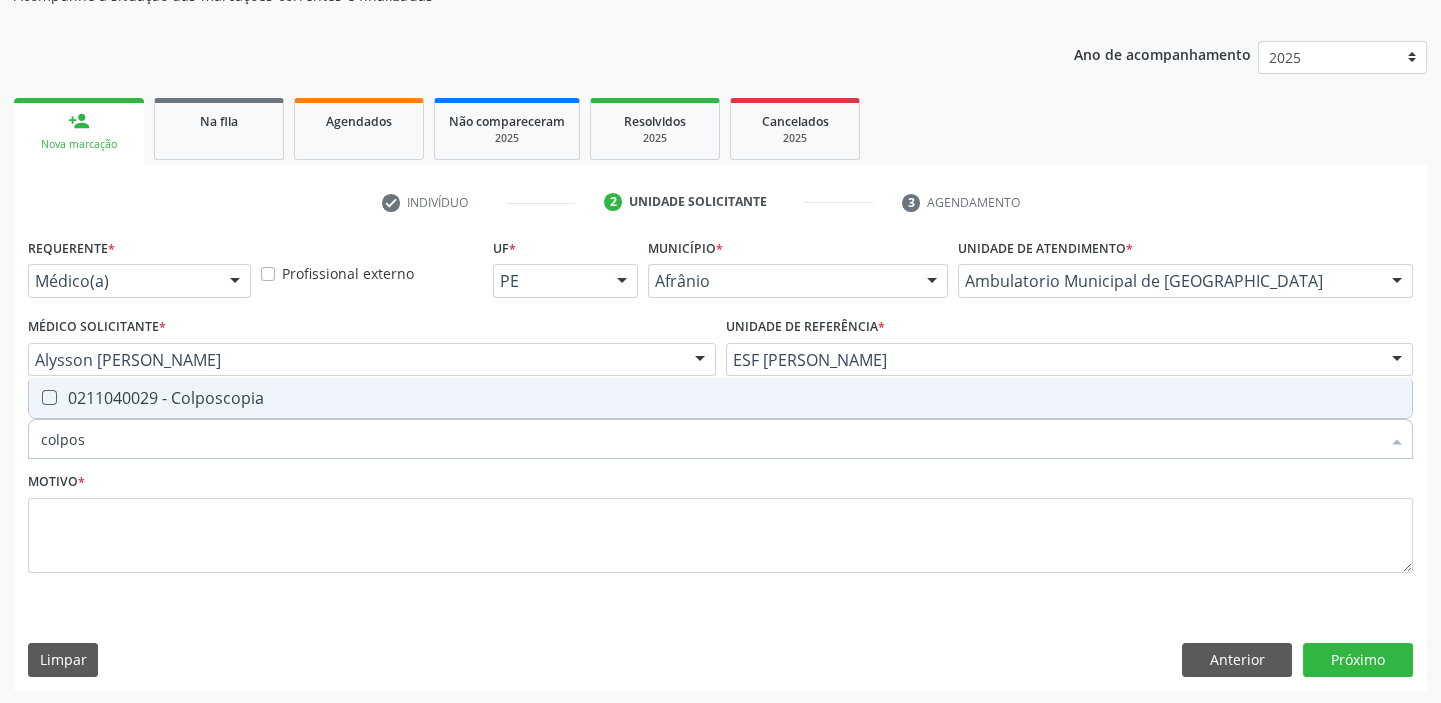 click on "0211040029 - Colposcopia" at bounding box center [720, 398] 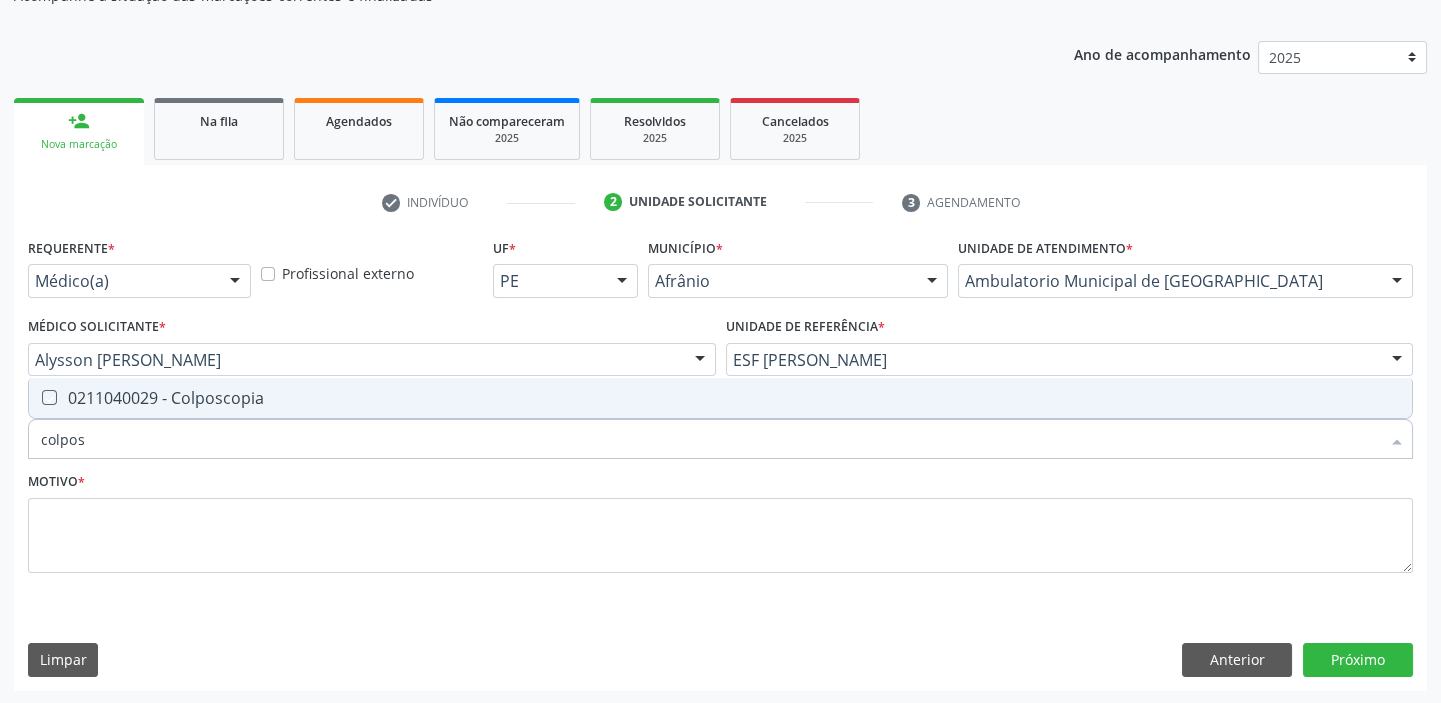checkbox on "true" 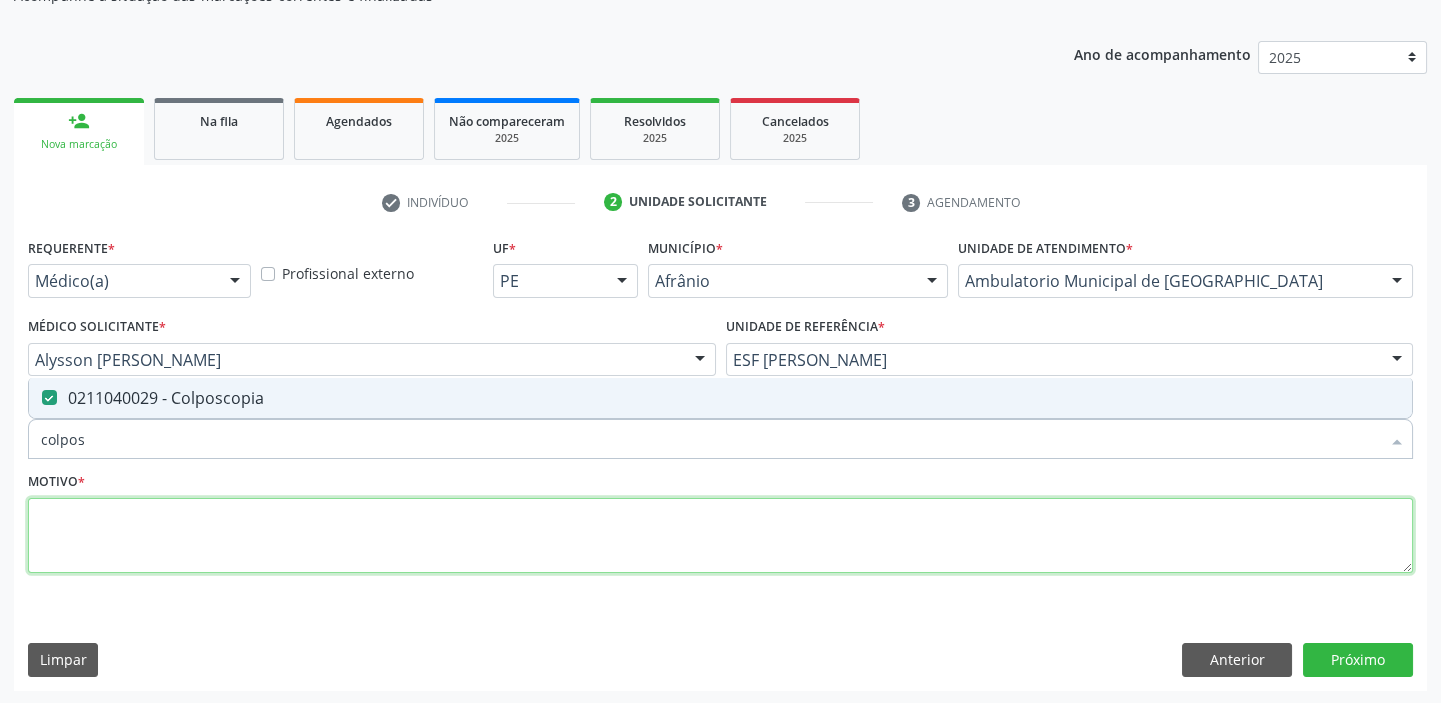 click at bounding box center [720, 536] 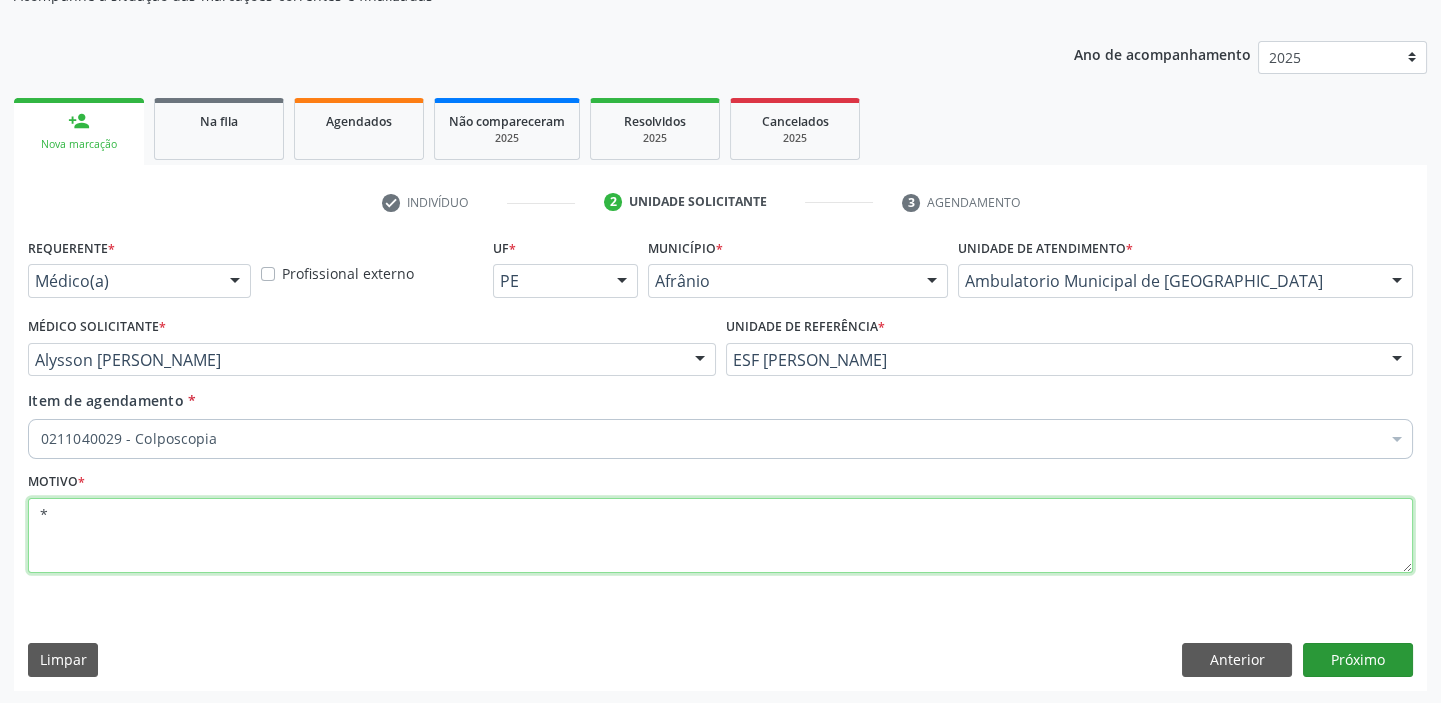 type on "*" 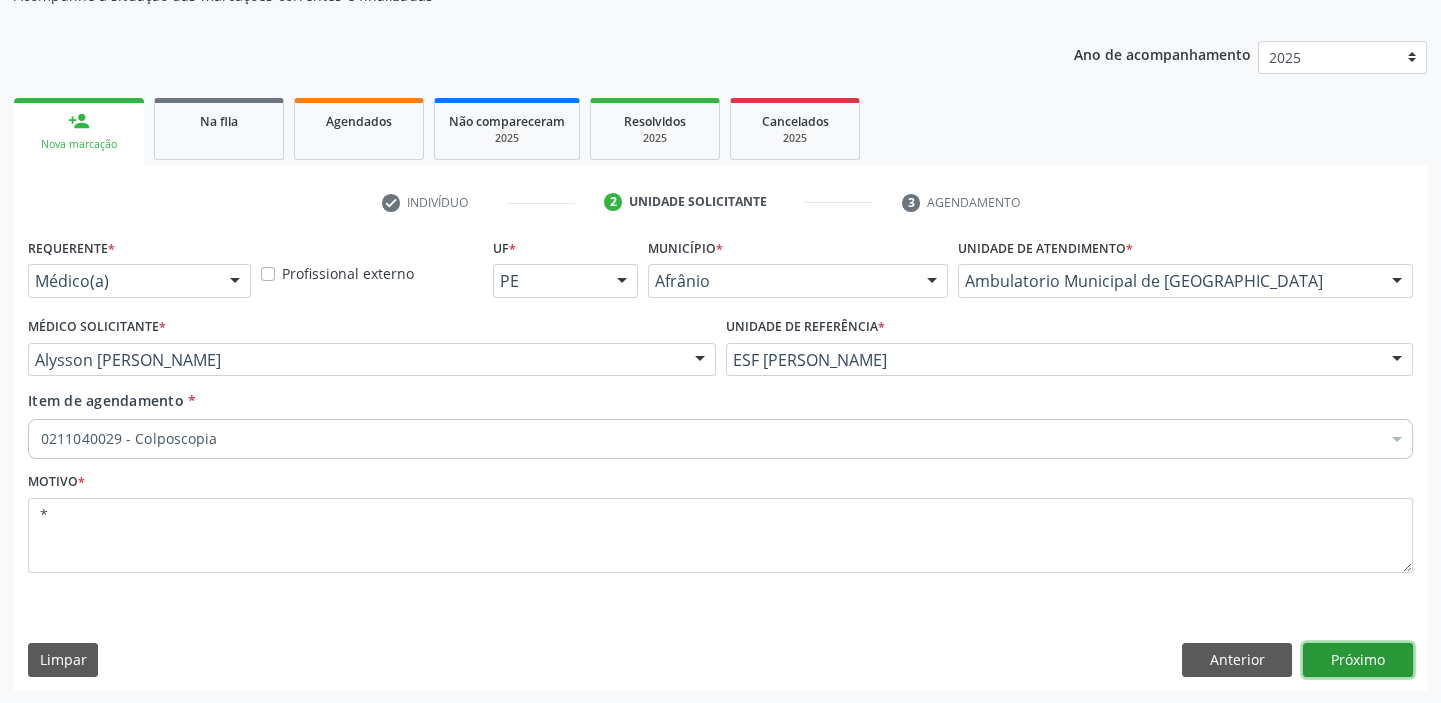 click on "Próximo" at bounding box center (1358, 660) 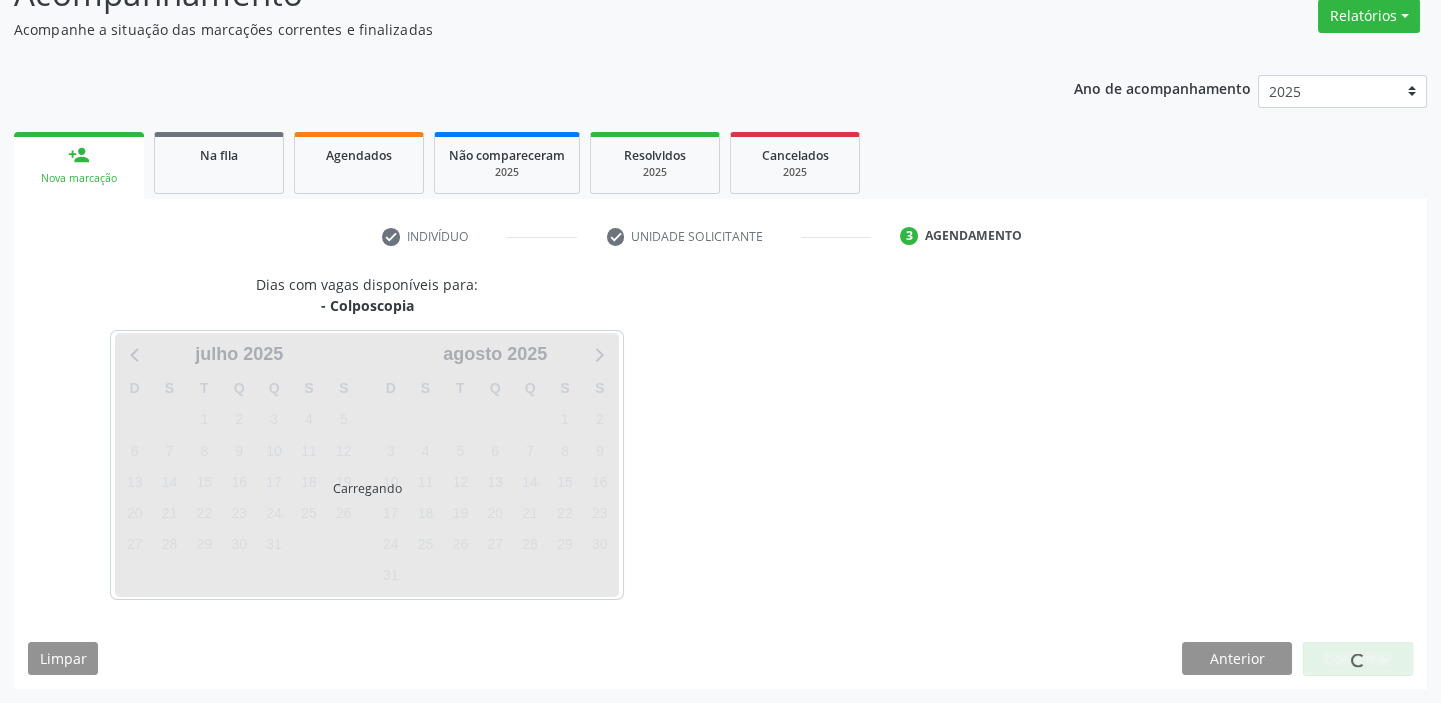 scroll, scrollTop: 166, scrollLeft: 0, axis: vertical 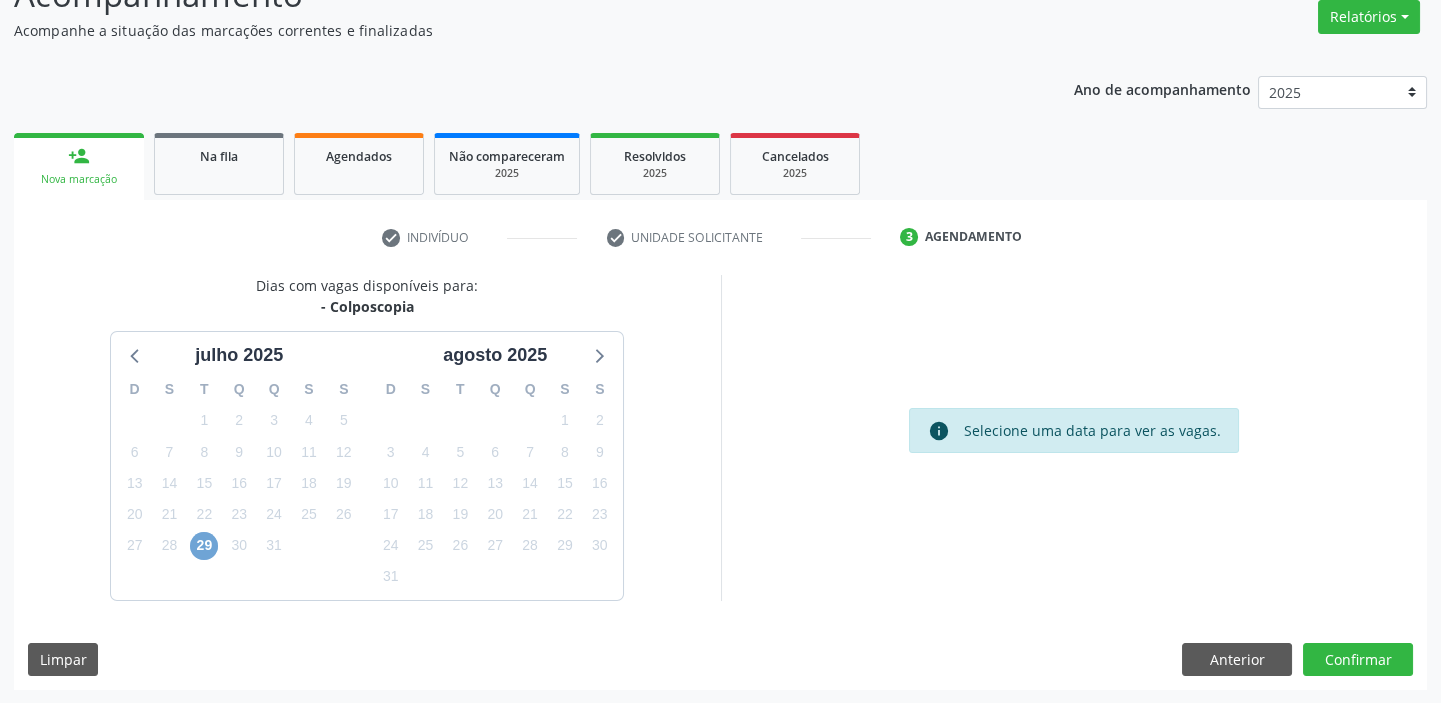 click on "29" at bounding box center (204, 546) 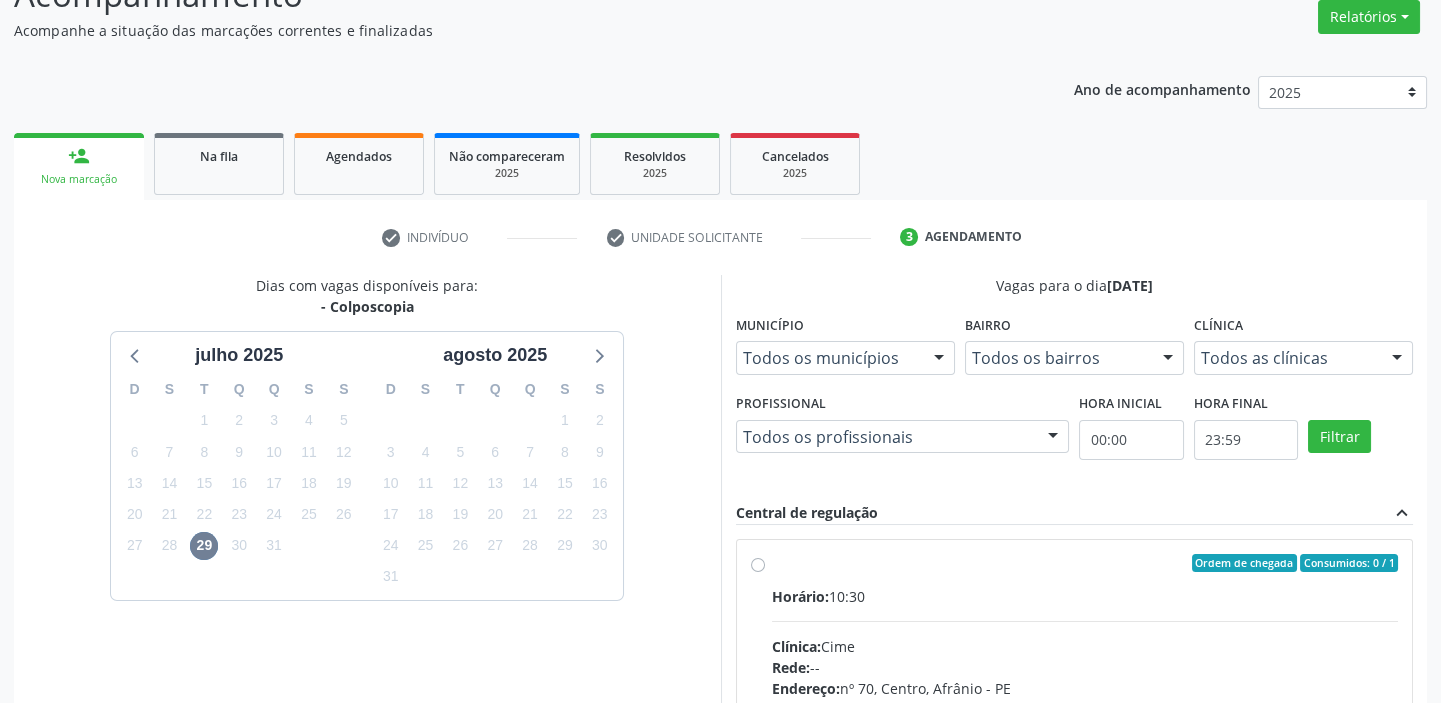 click on "Ordem de chegada
Consumidos: 0 / 1
Horário:   10:30
Clínica:  Cime
Rede:
--
Endereço:   [STREET_ADDRESS]
Telefone:   [PHONE_NUMBER]
Profissional:
--
Informações adicionais sobre o atendimento
Idade de atendimento:
Sem restrição
Gênero(s) atendido(s):
Sem restrição
Informações adicionais:
--" at bounding box center (1085, 707) 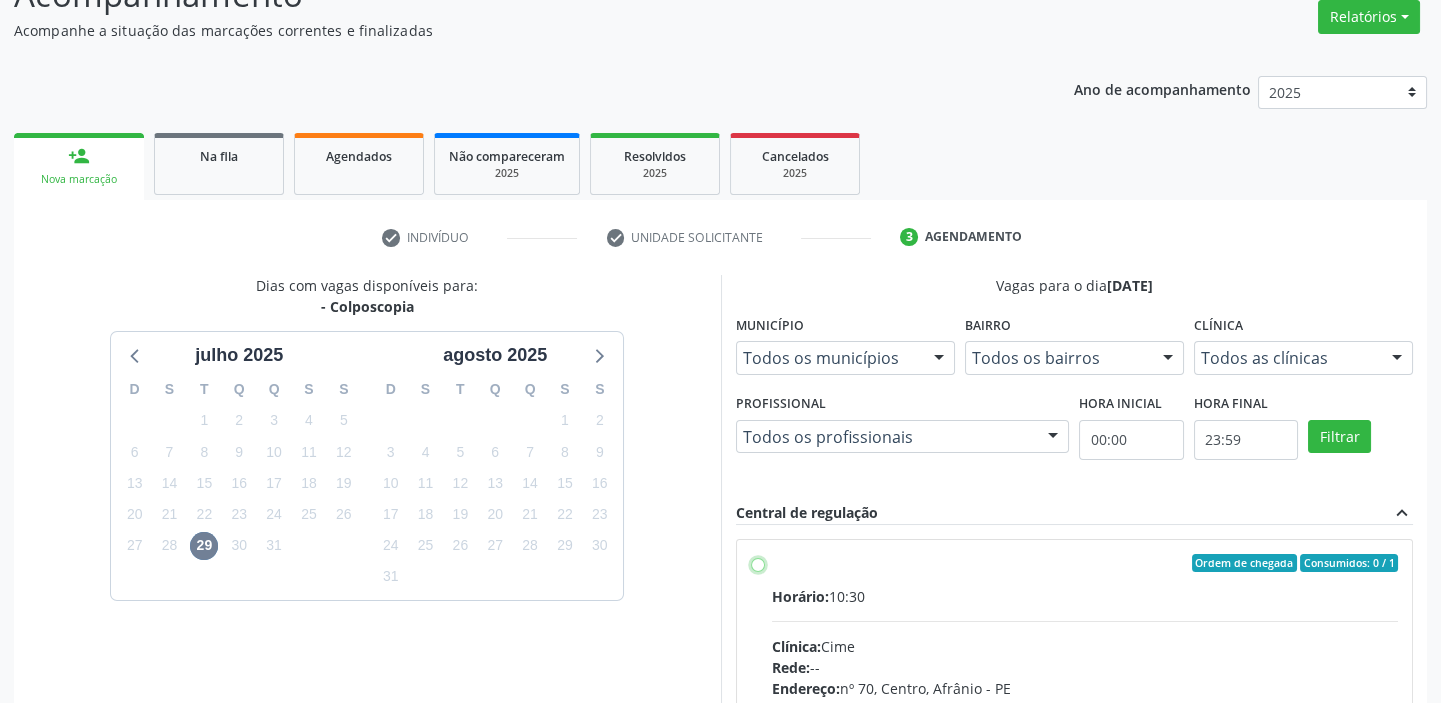 radio on "true" 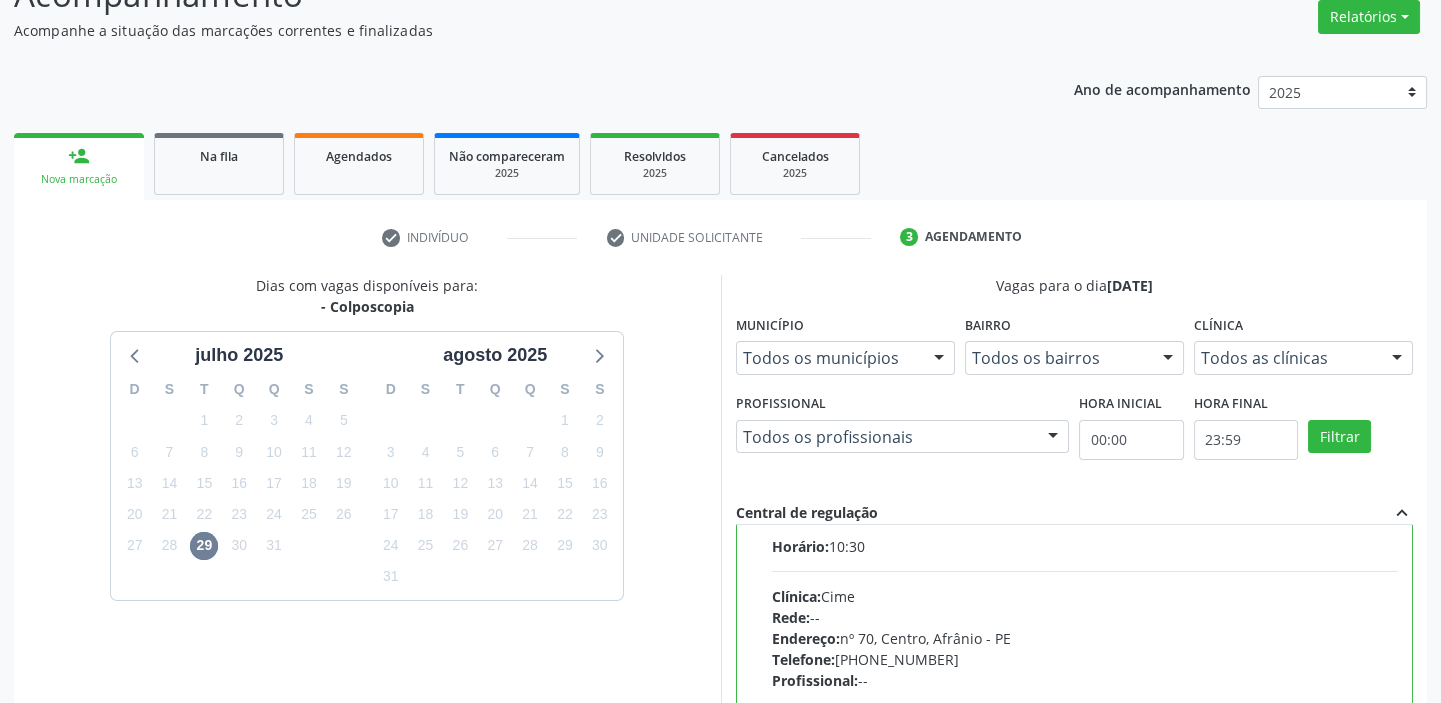 scroll, scrollTop: 99, scrollLeft: 0, axis: vertical 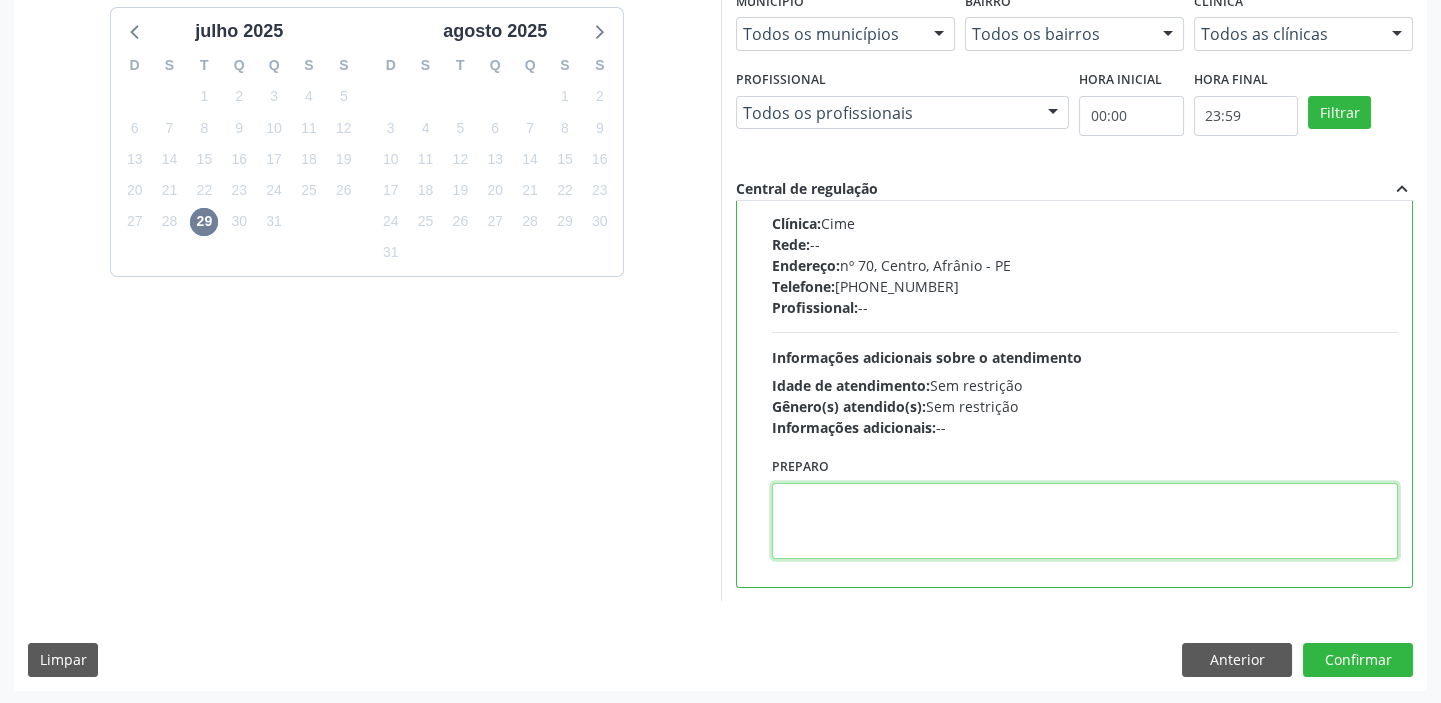drag, startPoint x: 876, startPoint y: 527, endPoint x: 1069, endPoint y: 569, distance: 197.51709 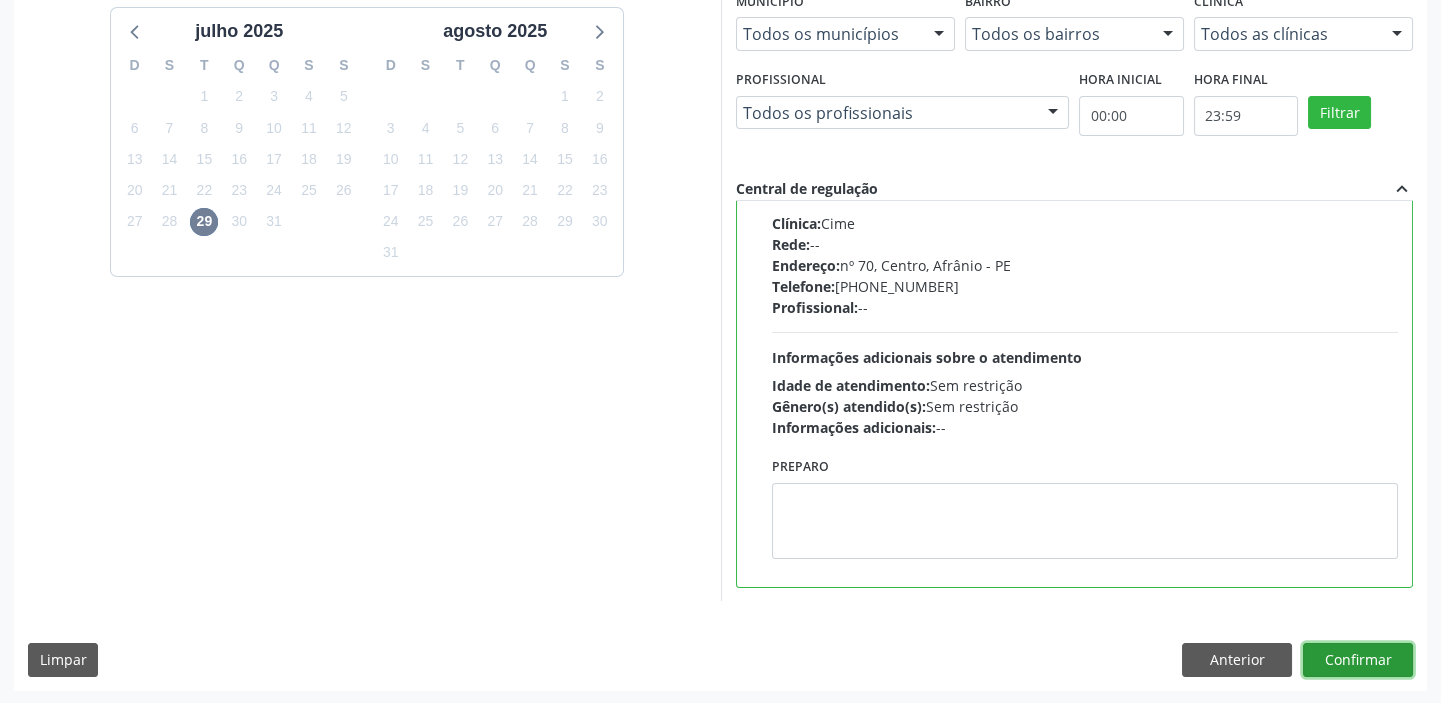 click on "Confirmar" at bounding box center (1358, 660) 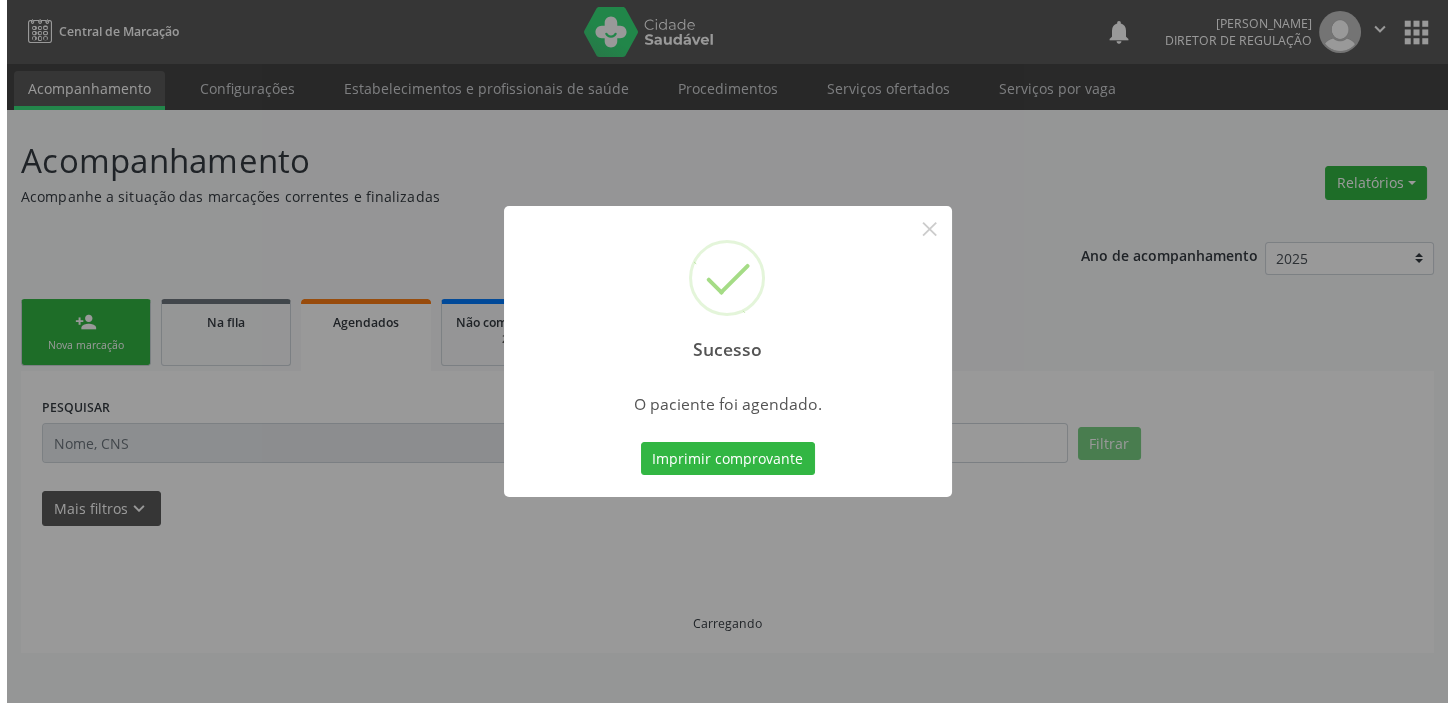 scroll, scrollTop: 0, scrollLeft: 0, axis: both 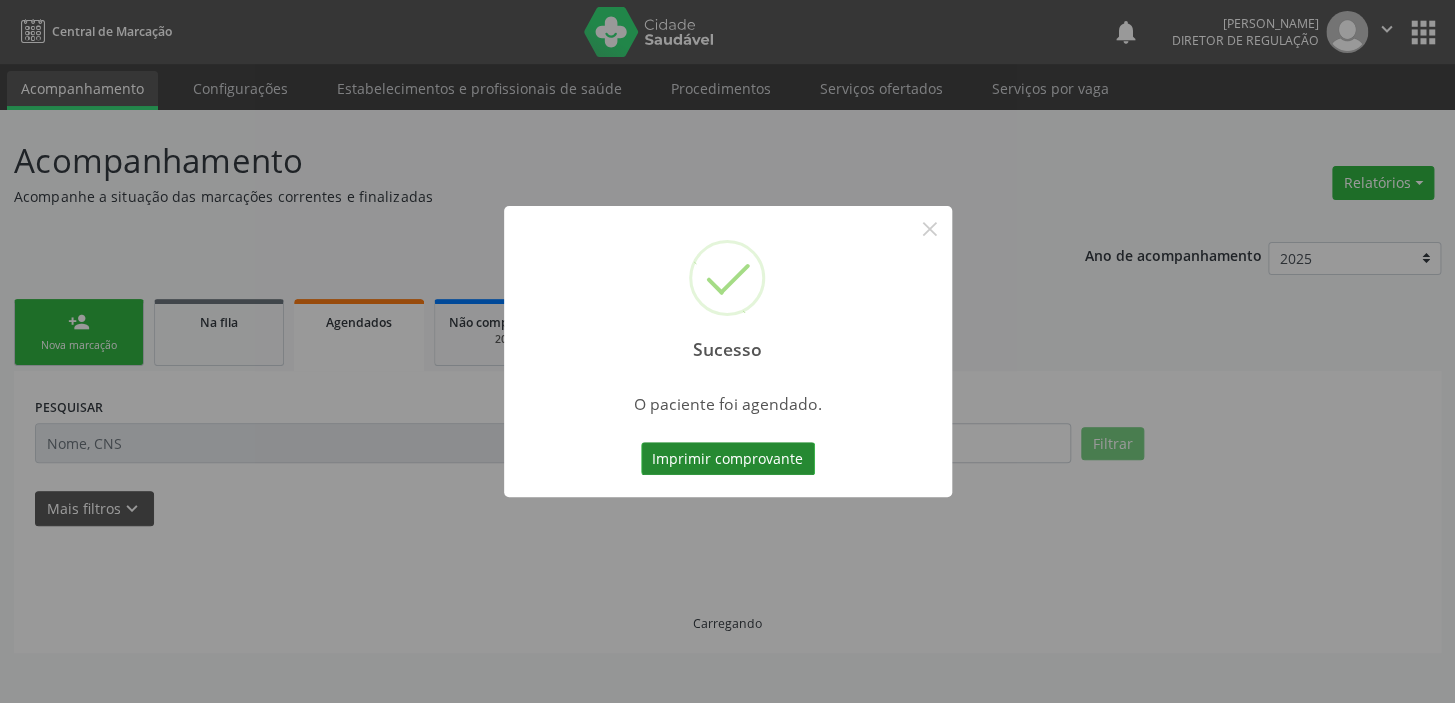 click on "Imprimir comprovante" at bounding box center (728, 459) 